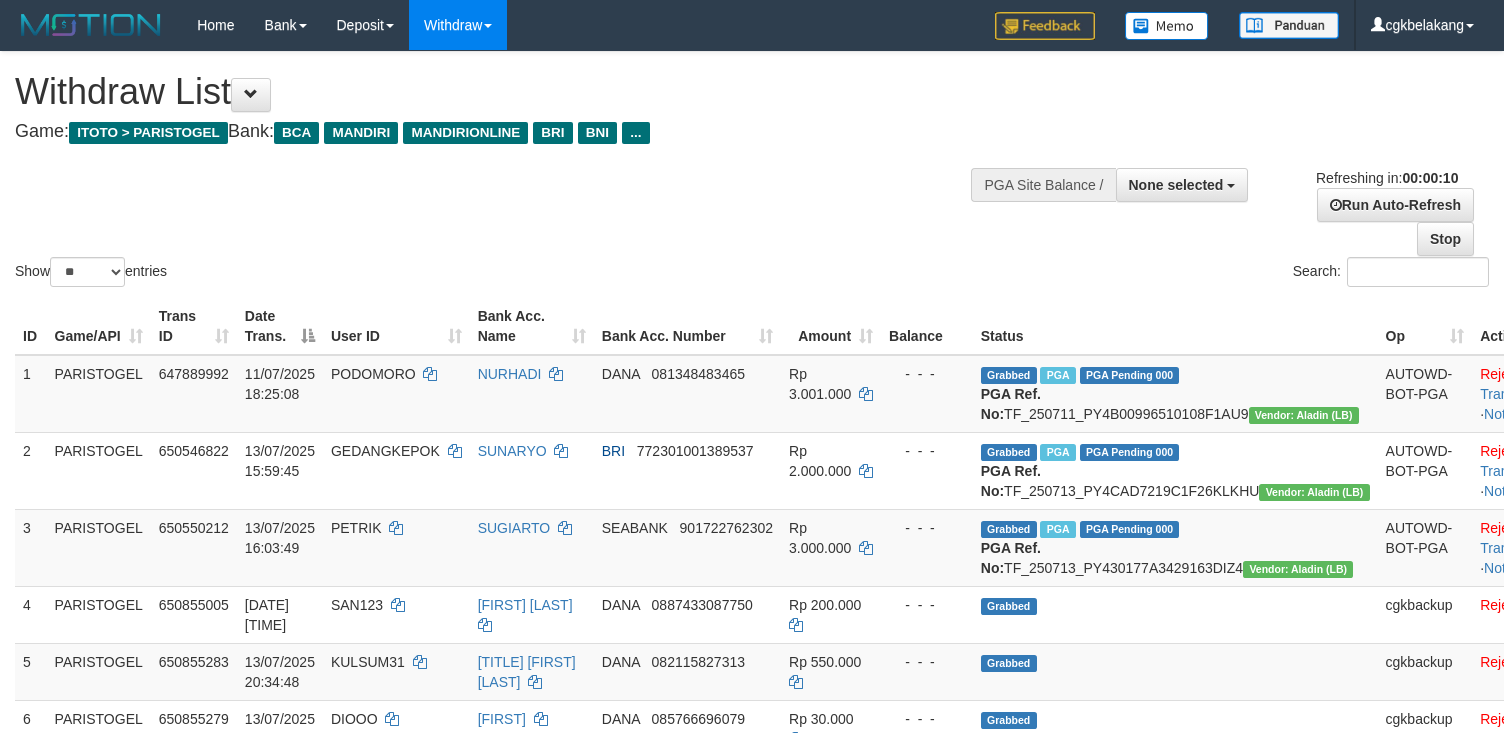 select 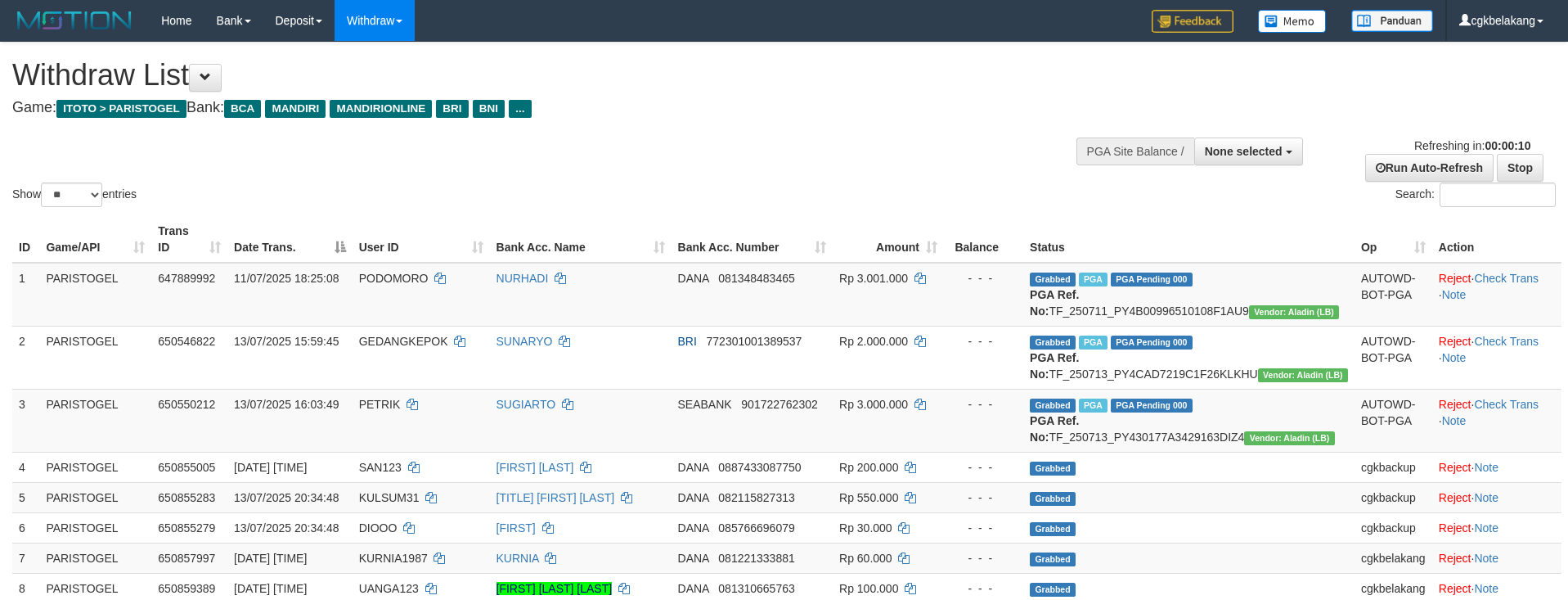 select 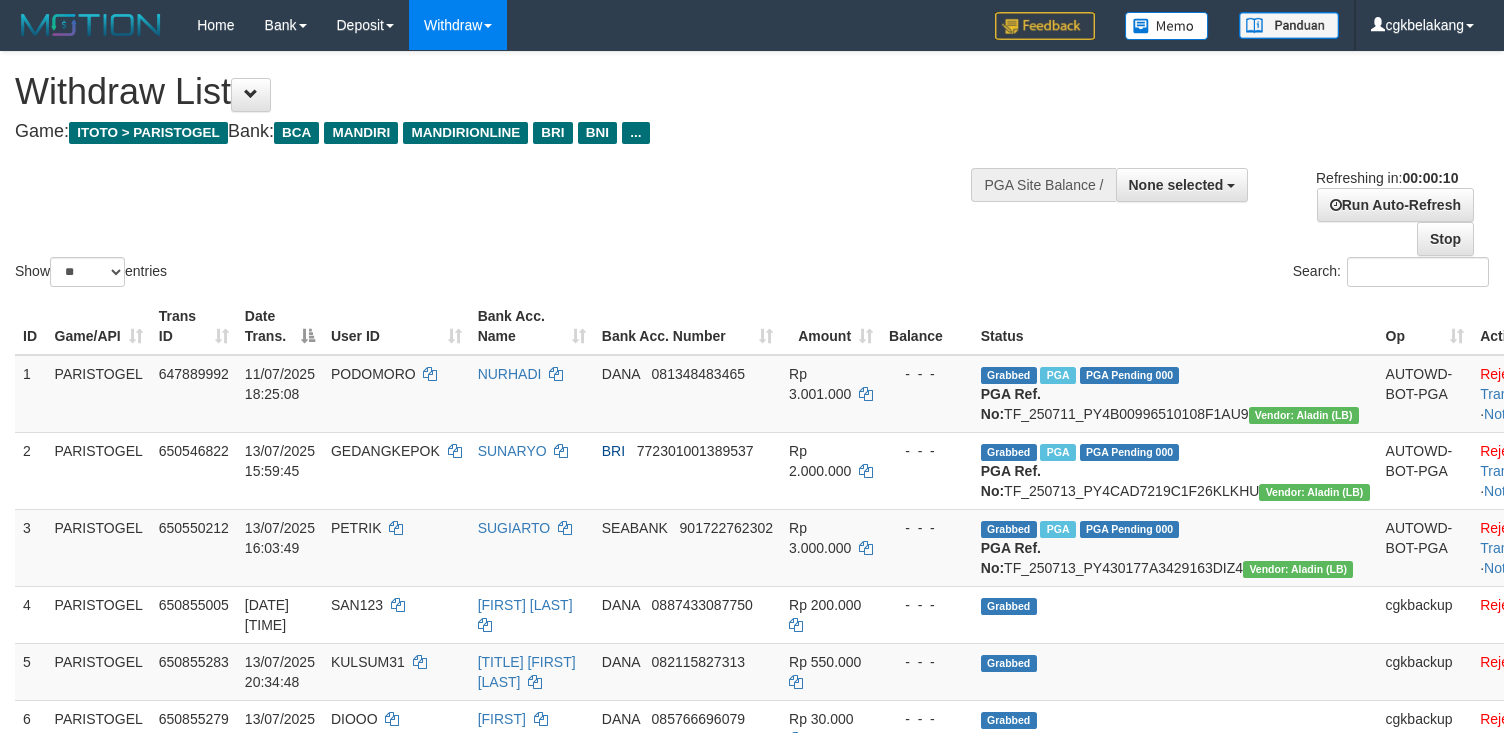select 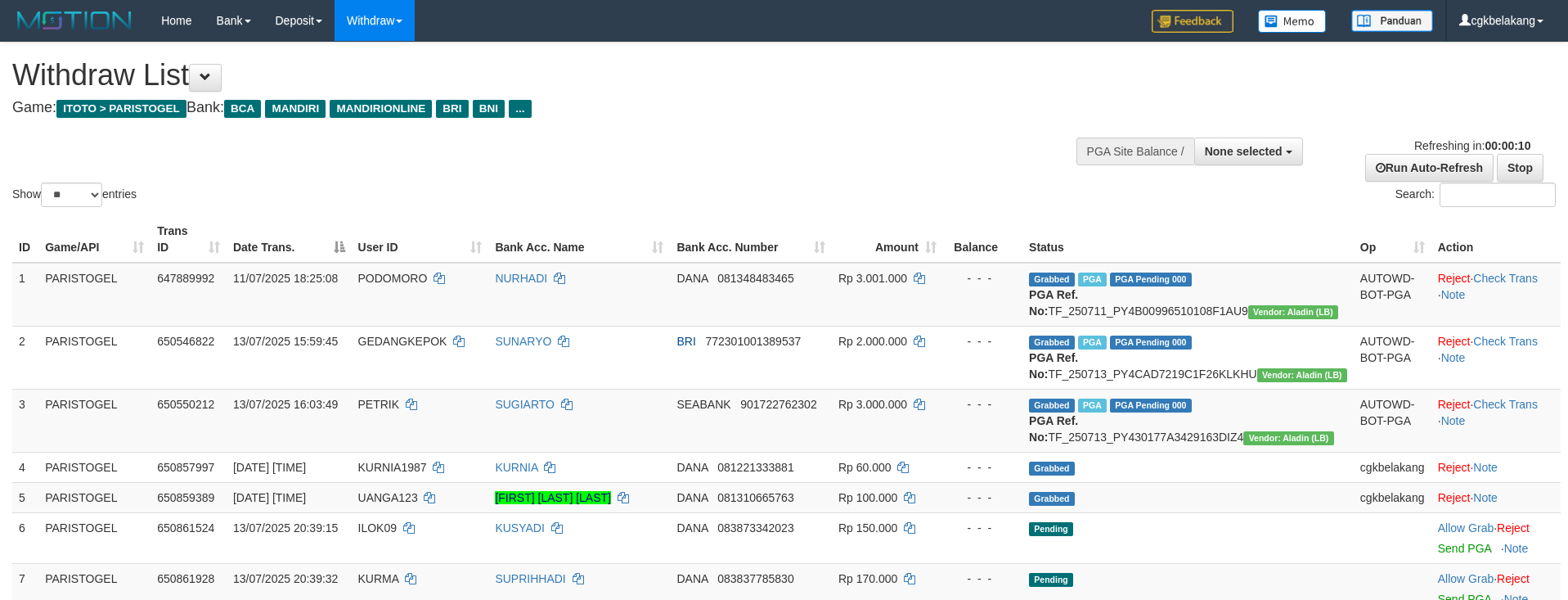 select 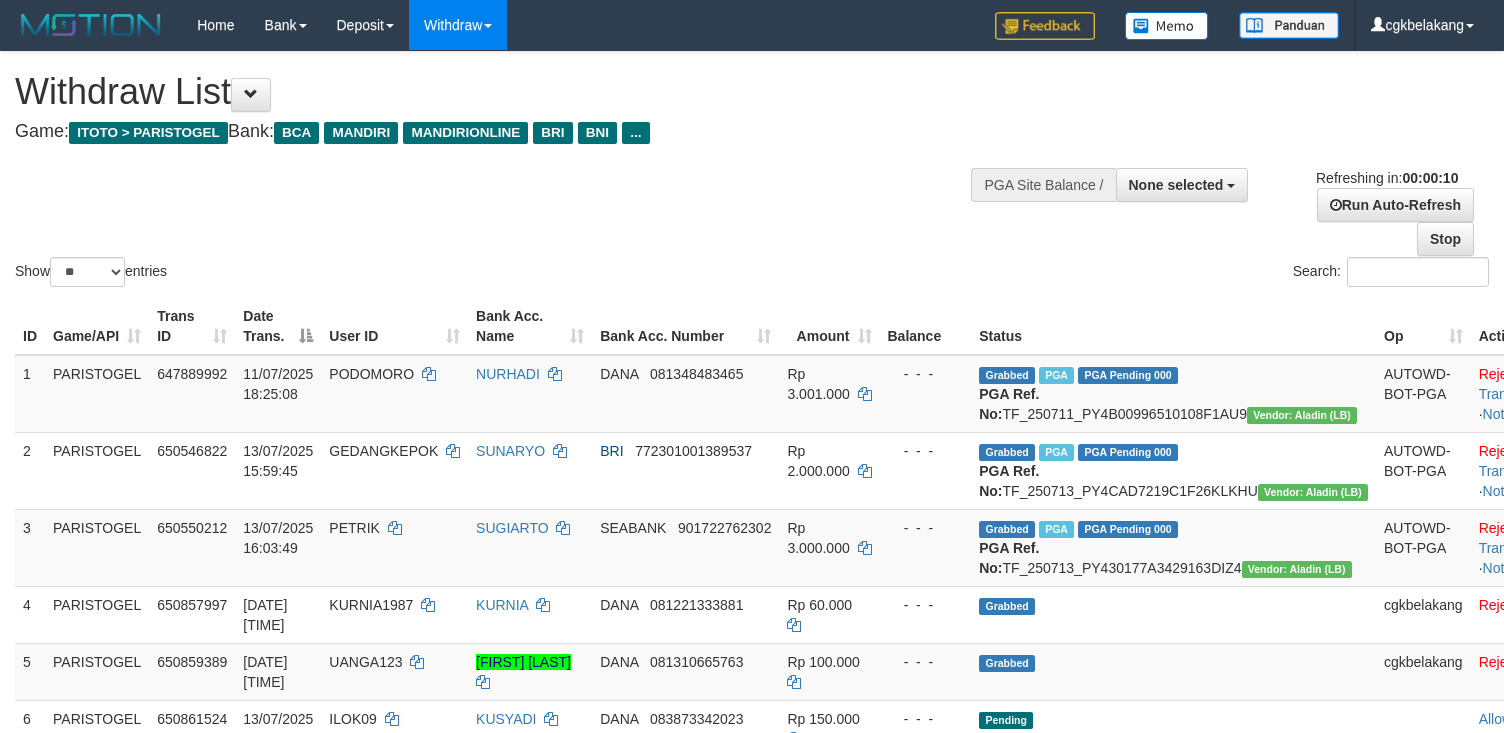 select 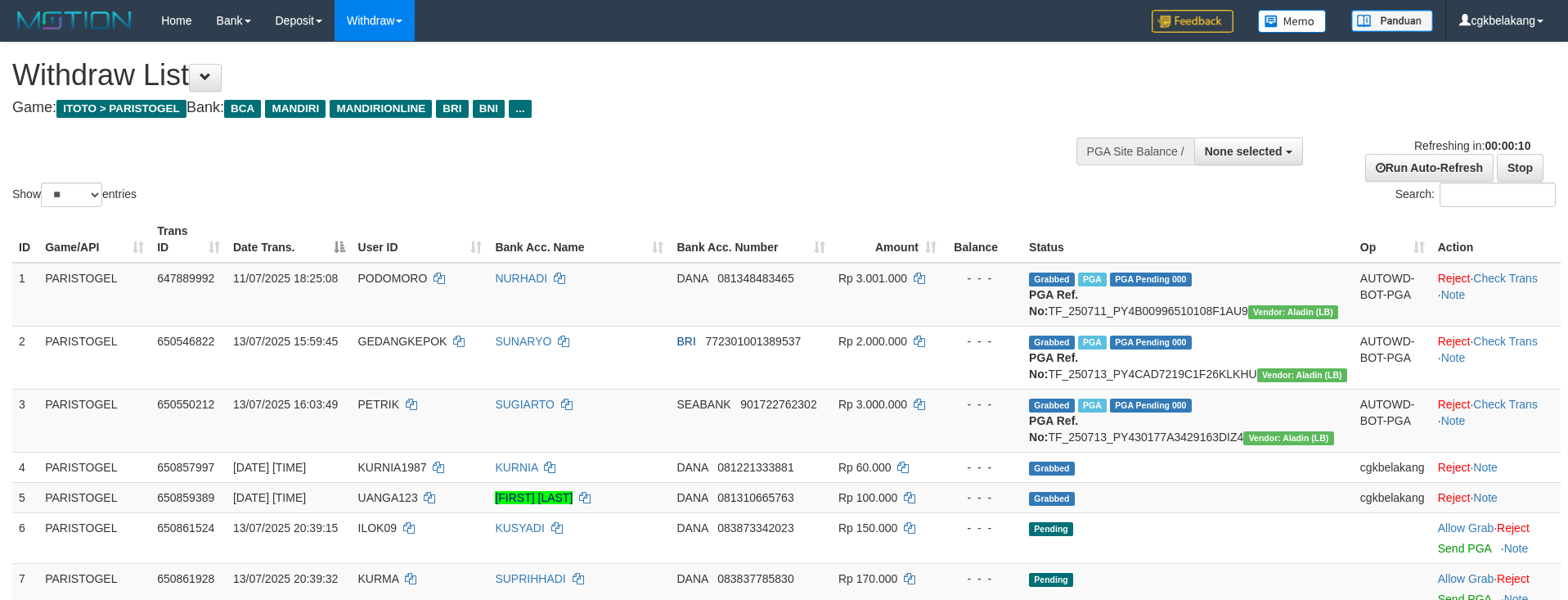 select 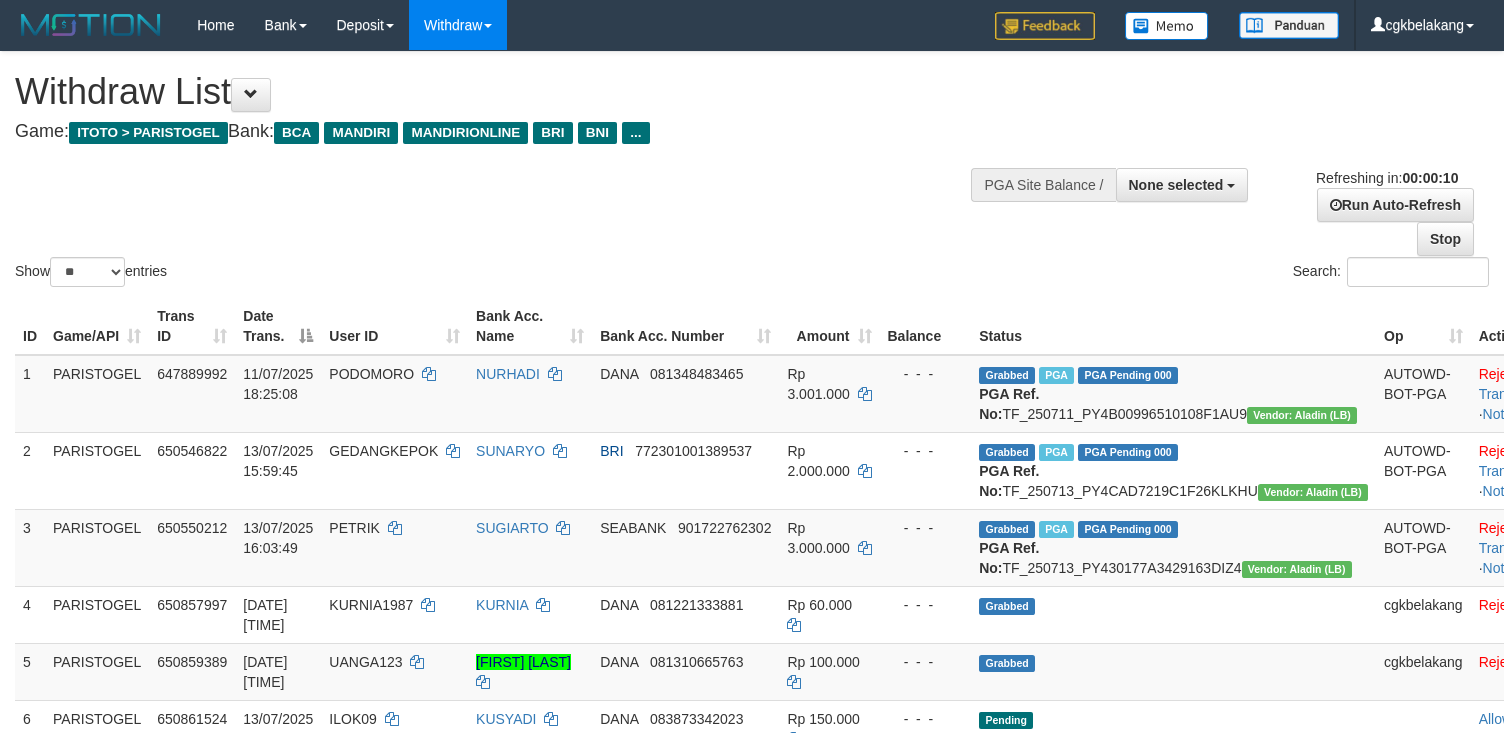 select 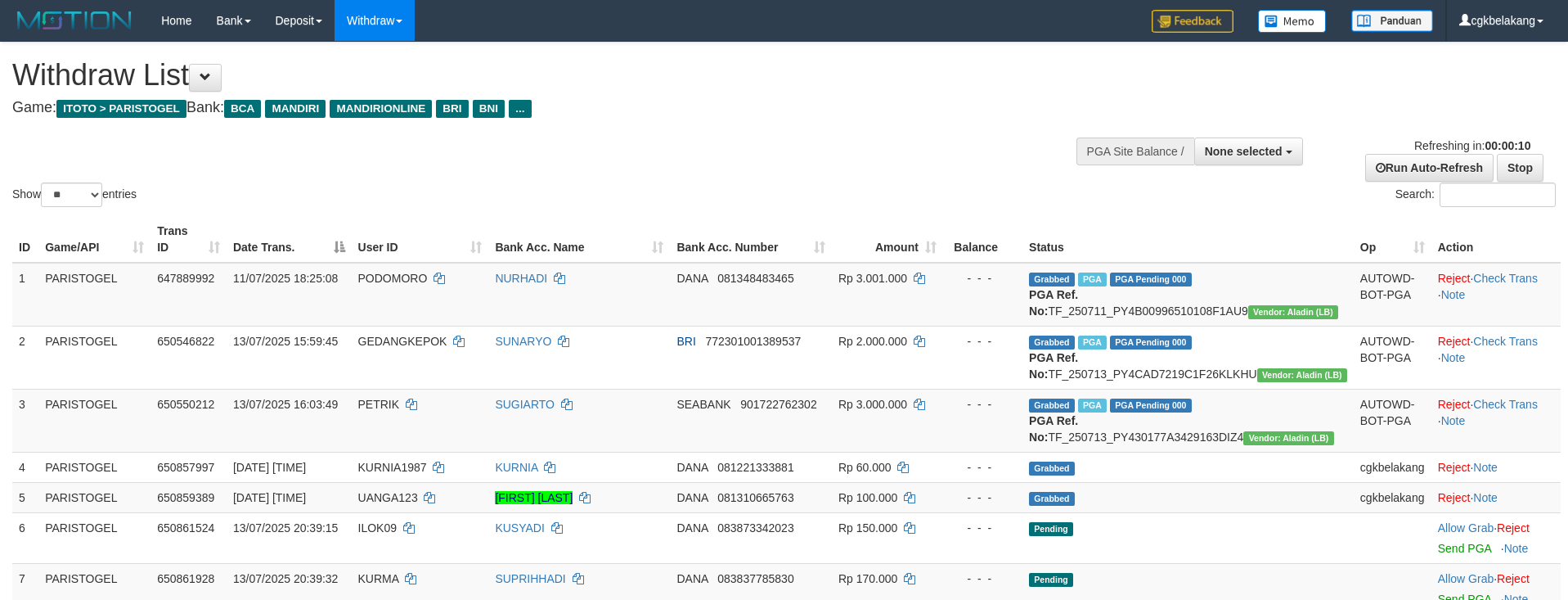 select 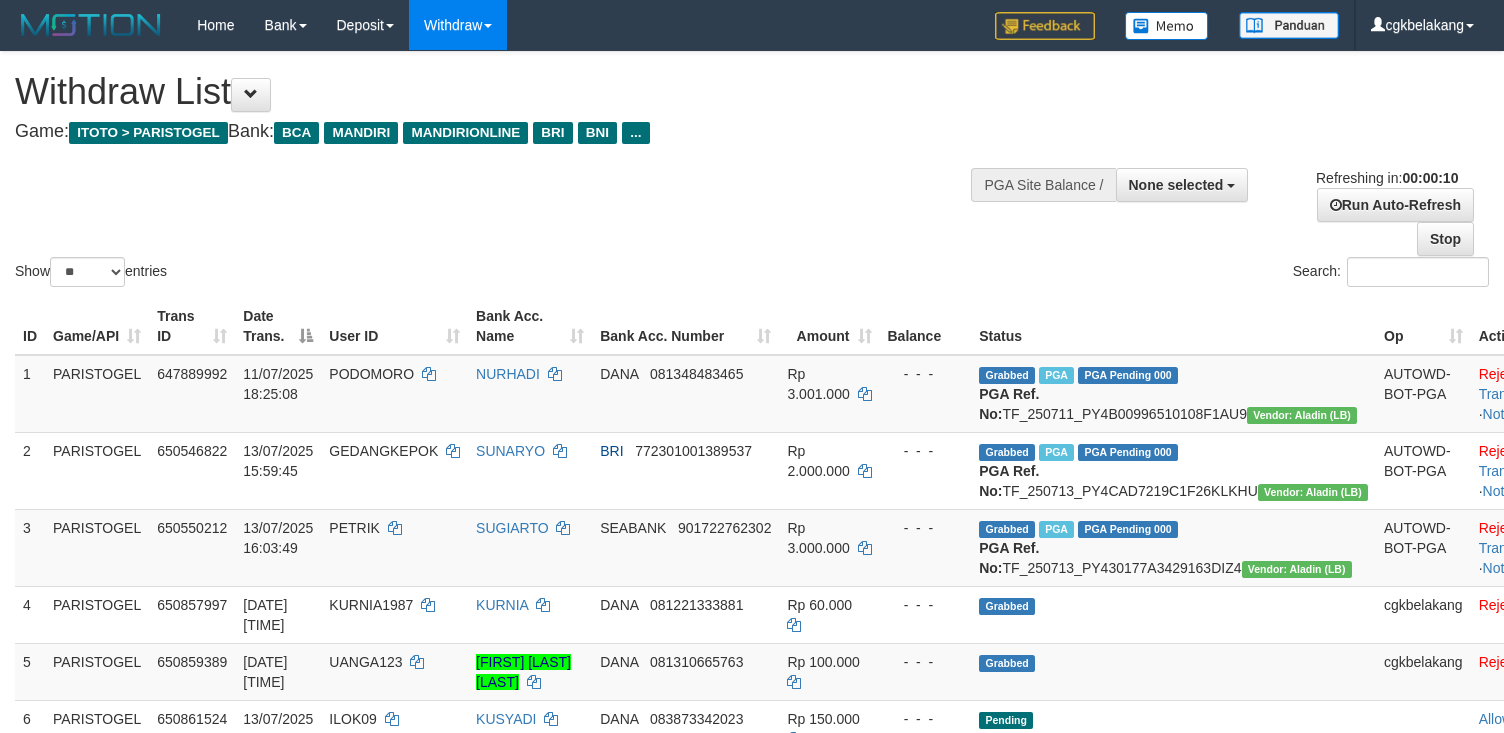 select 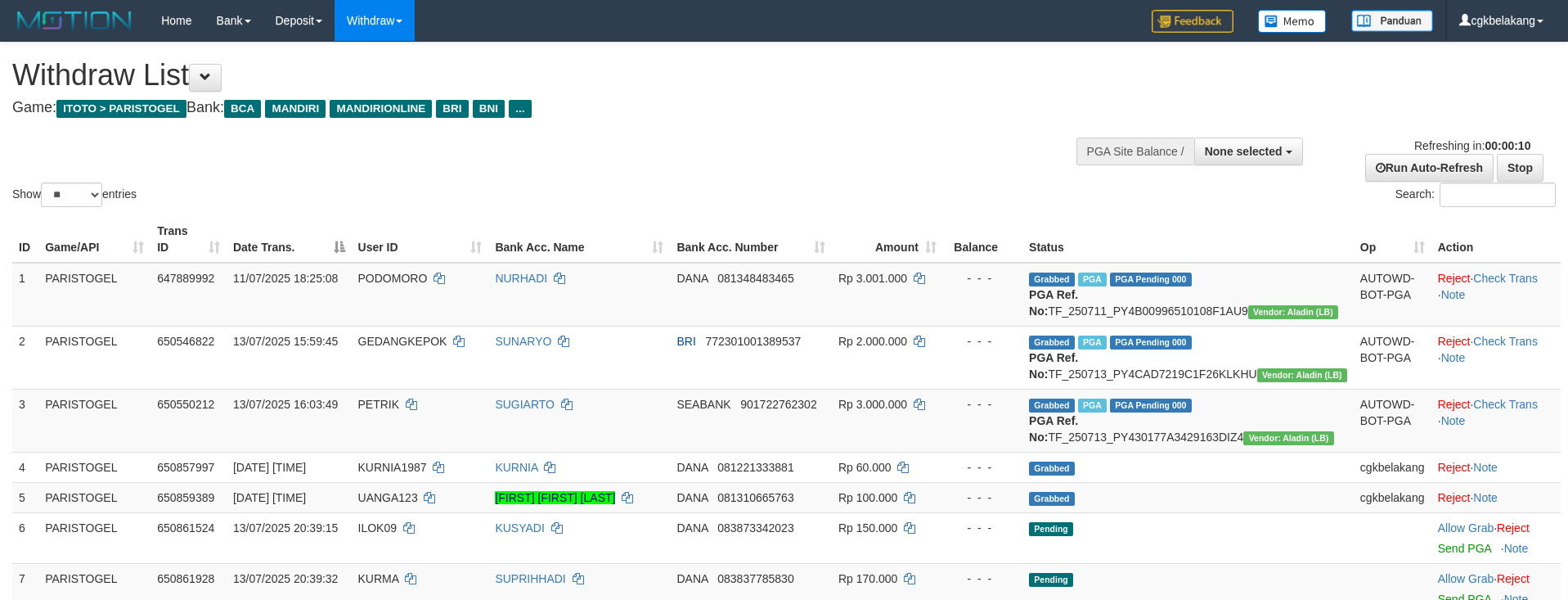 select 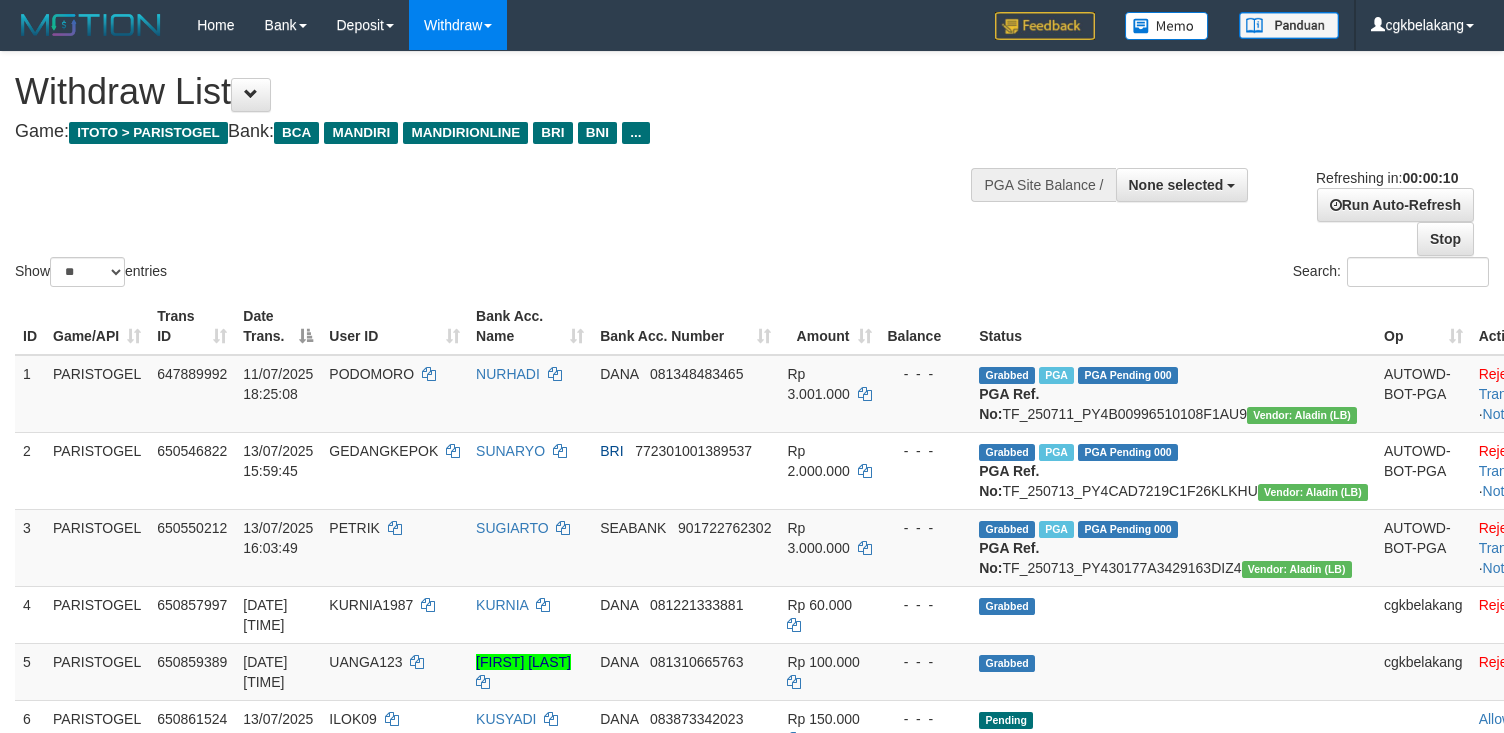 select 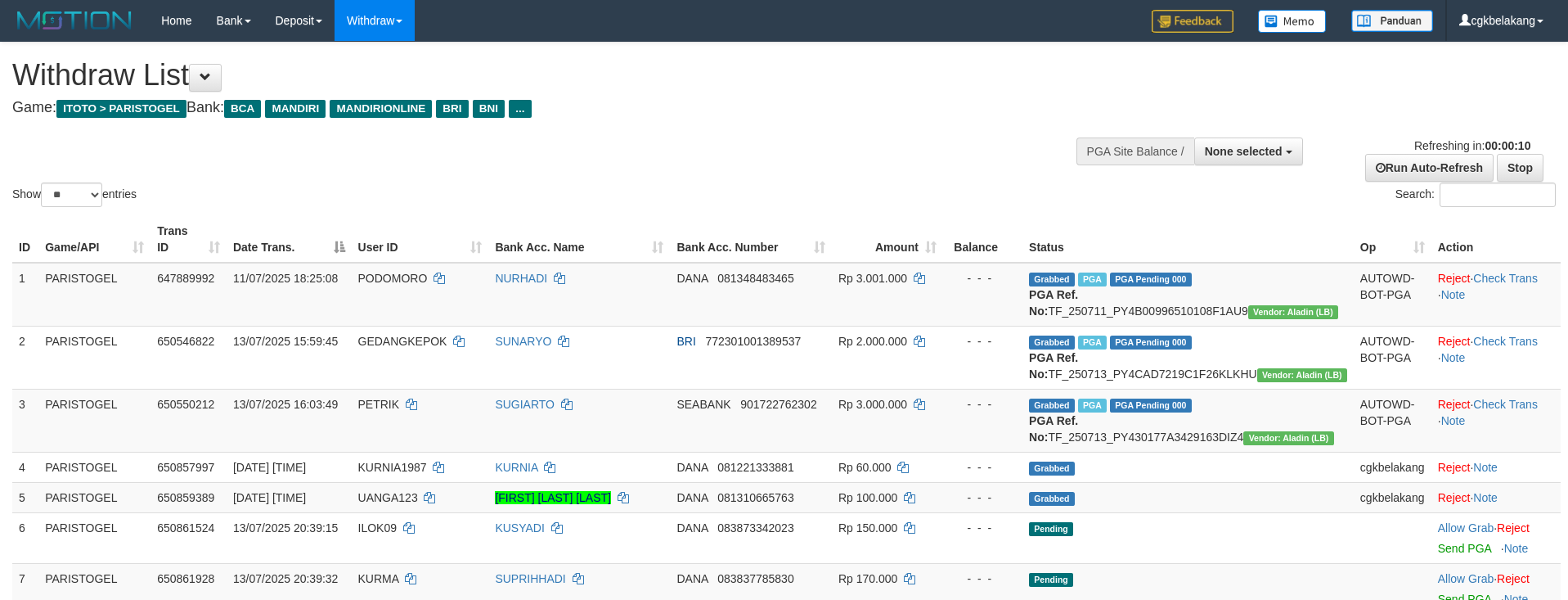 select 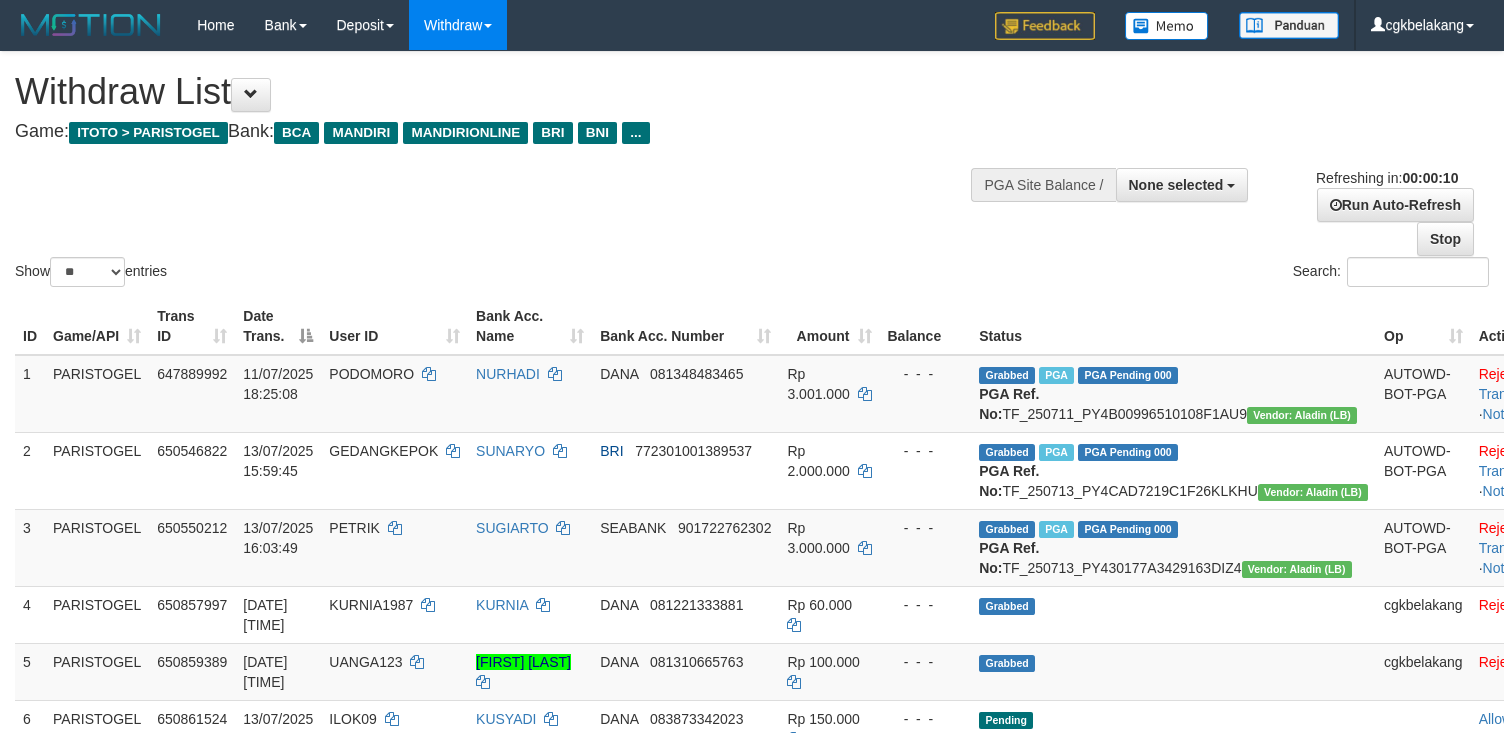 select 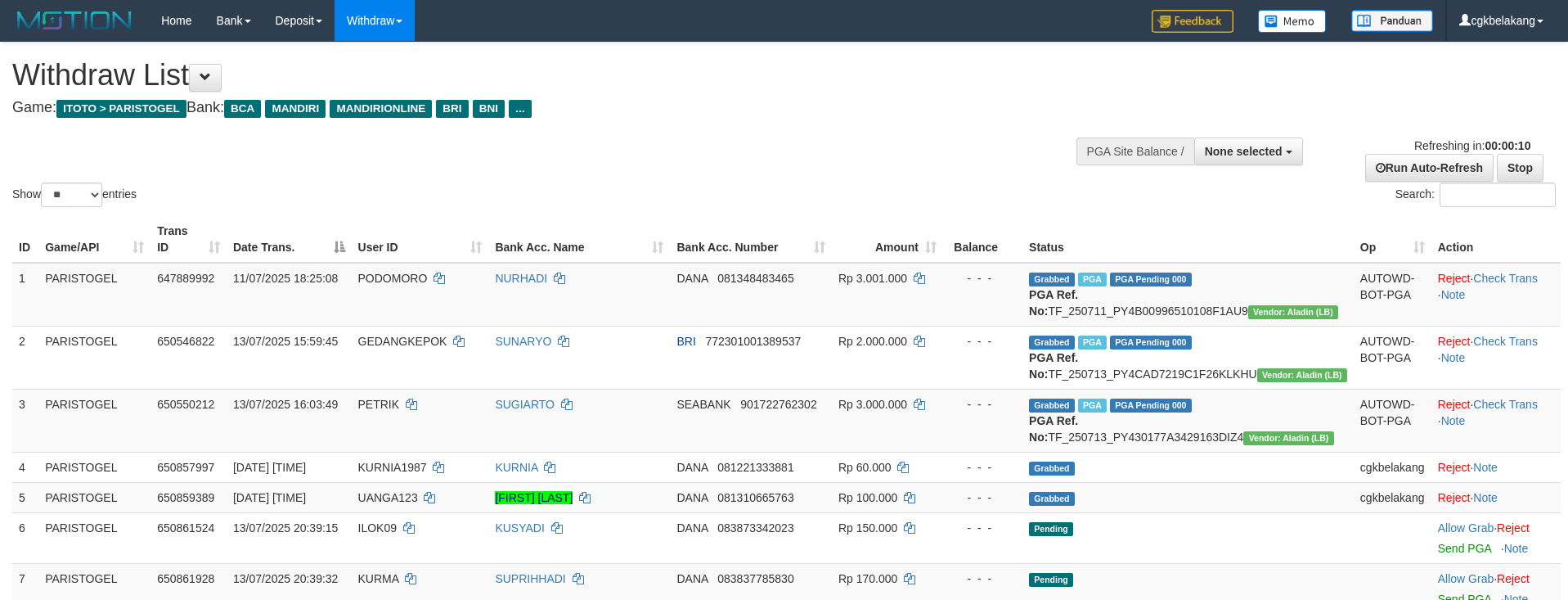 select 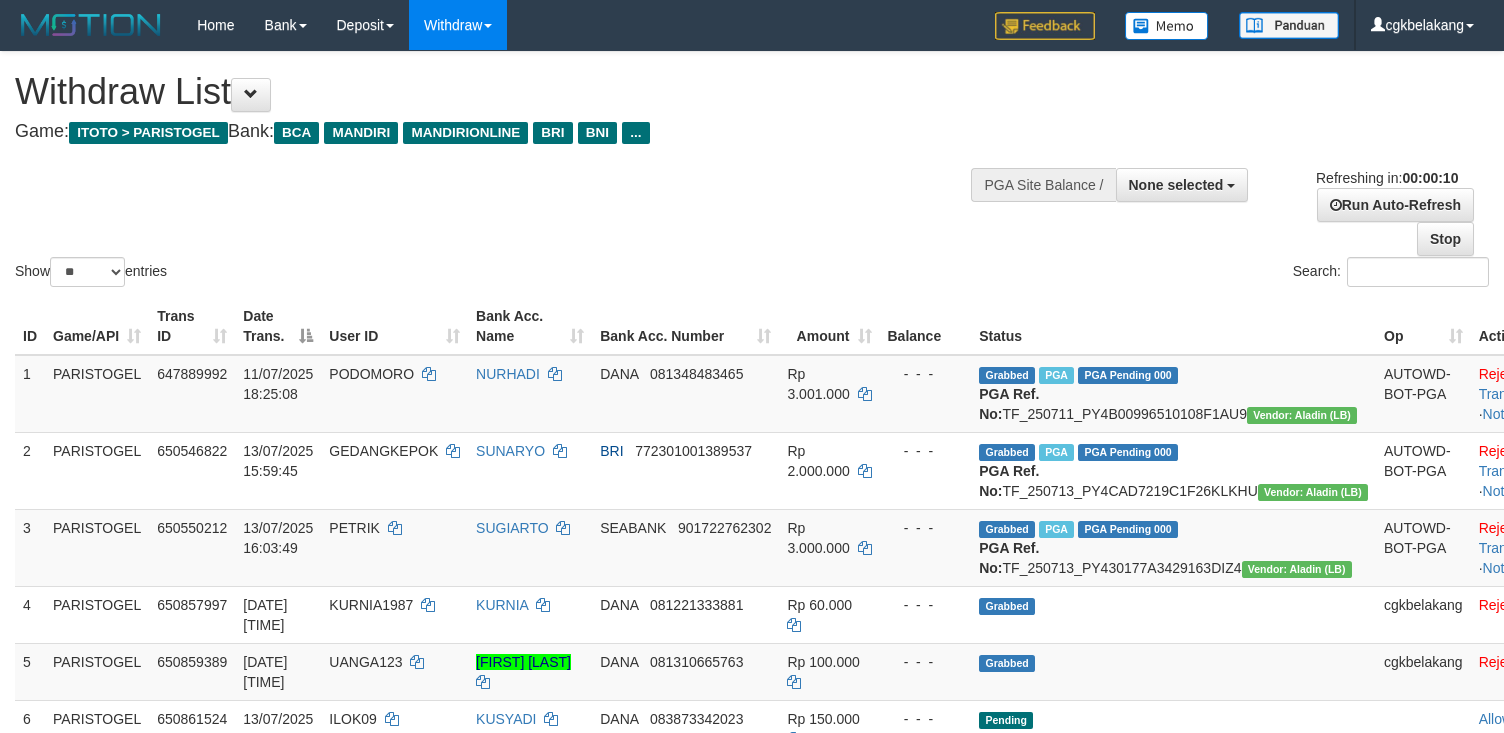 select 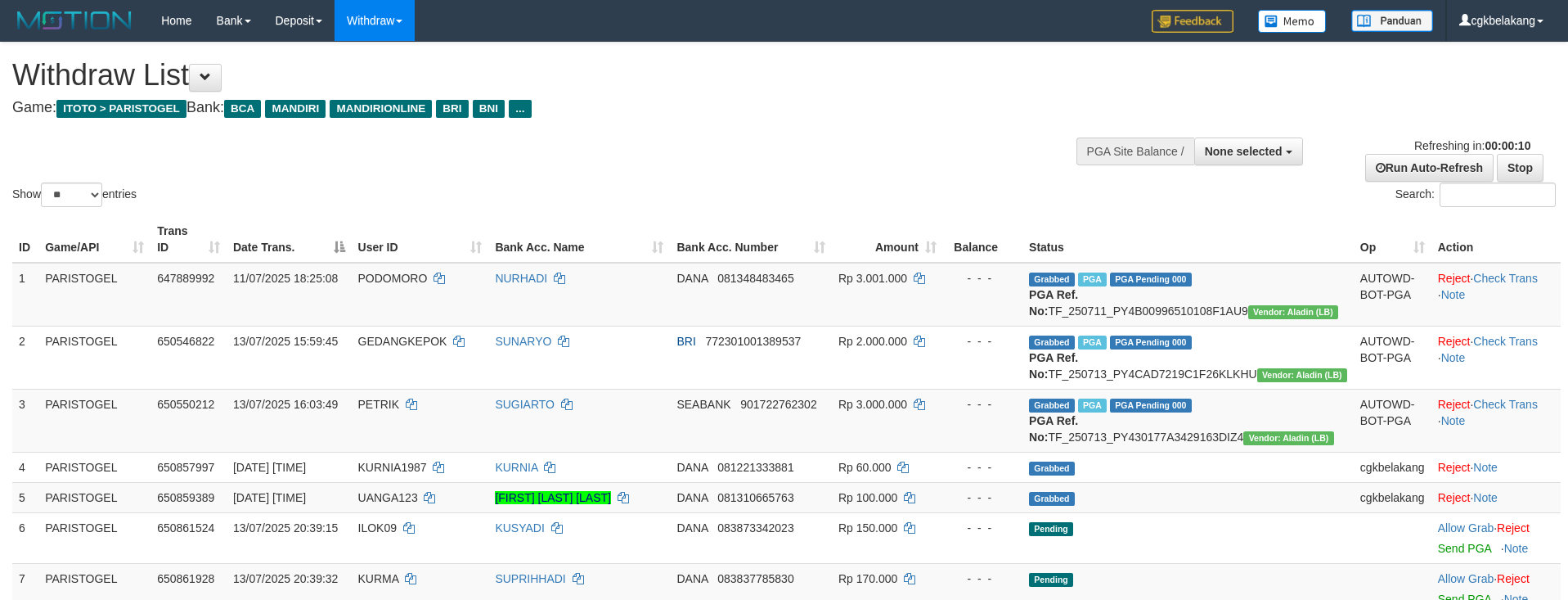 select 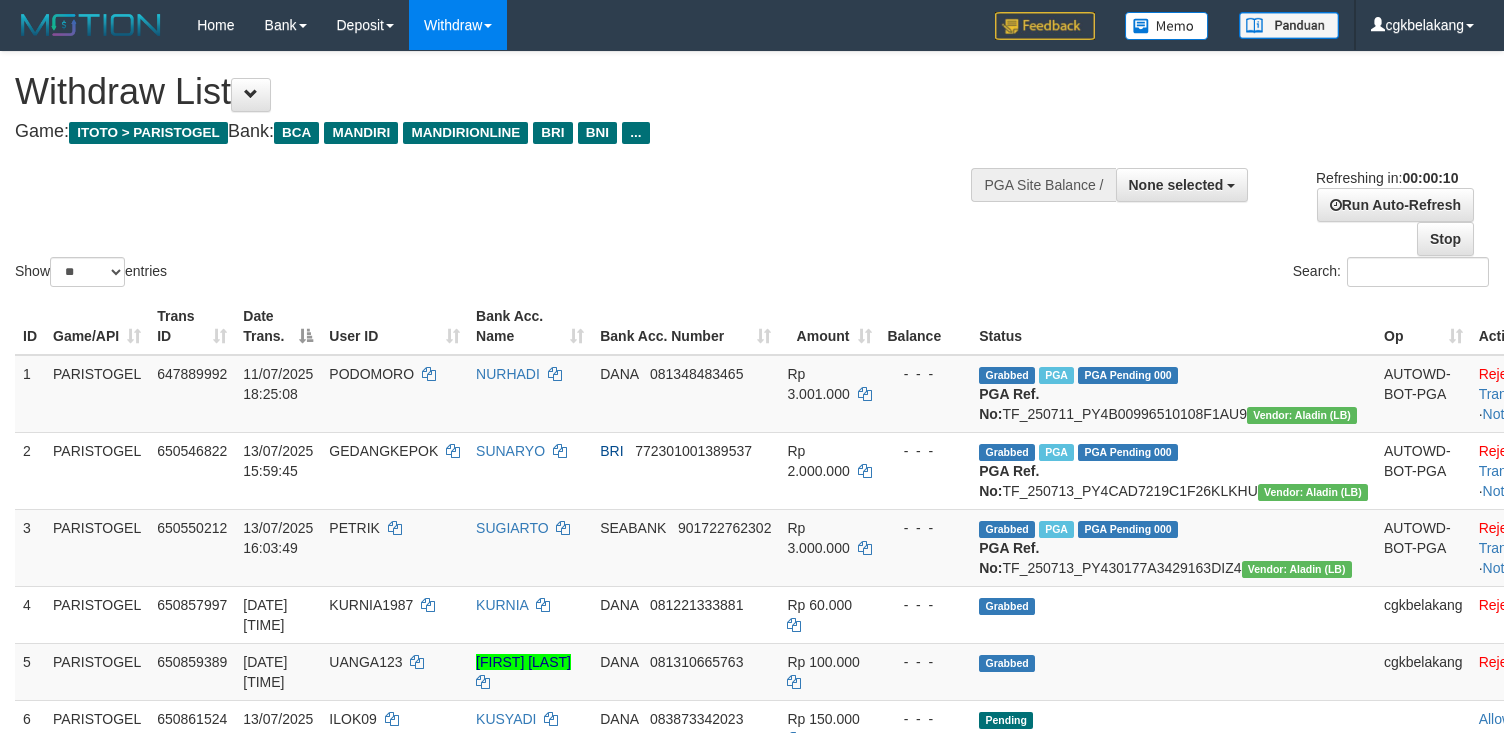 select 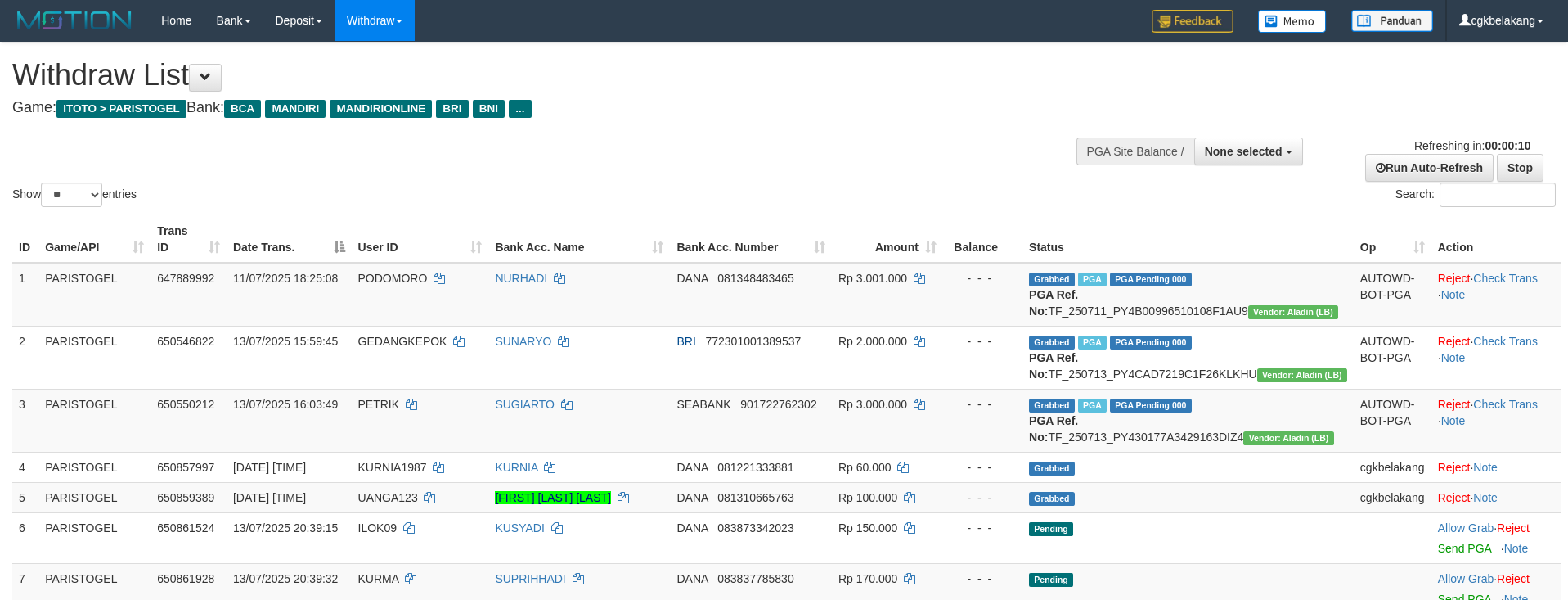 select 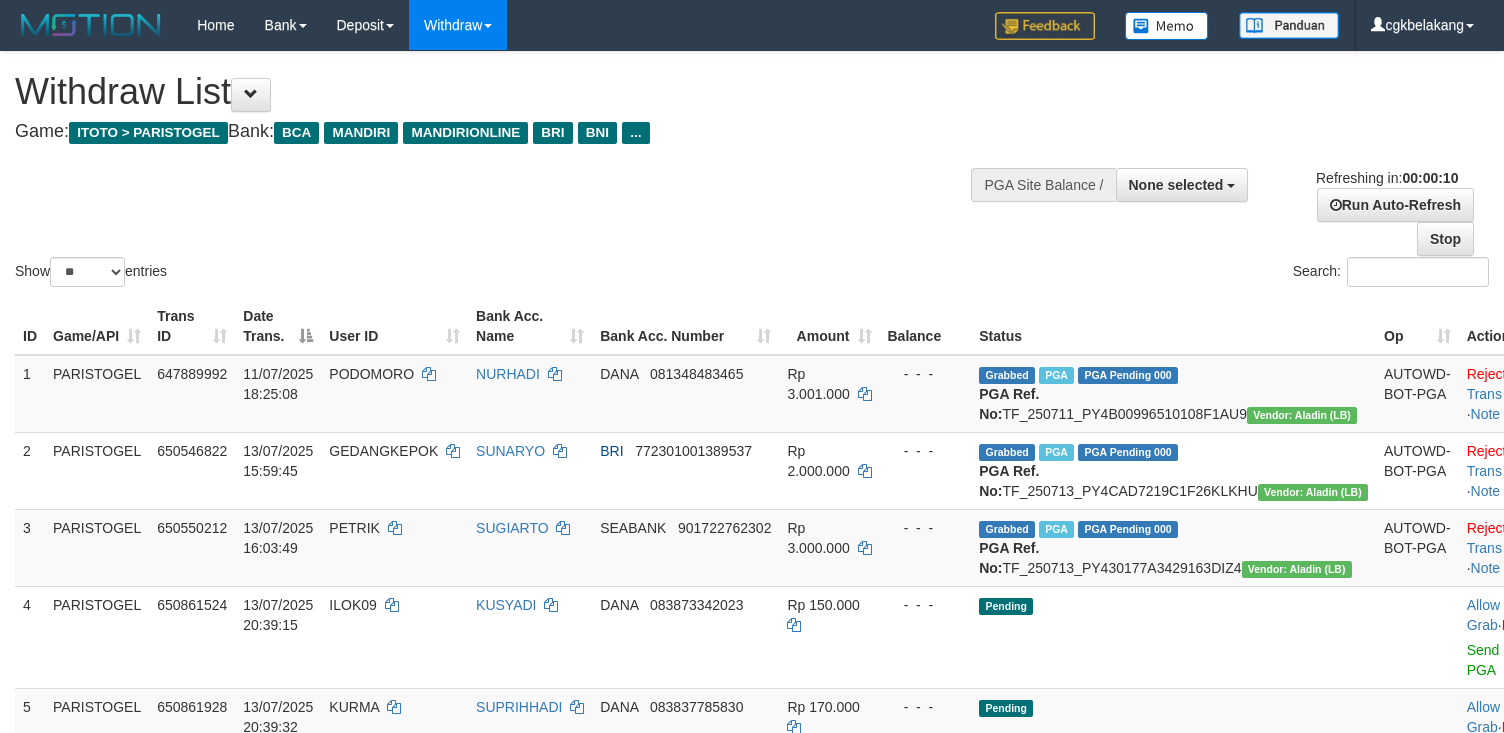 select 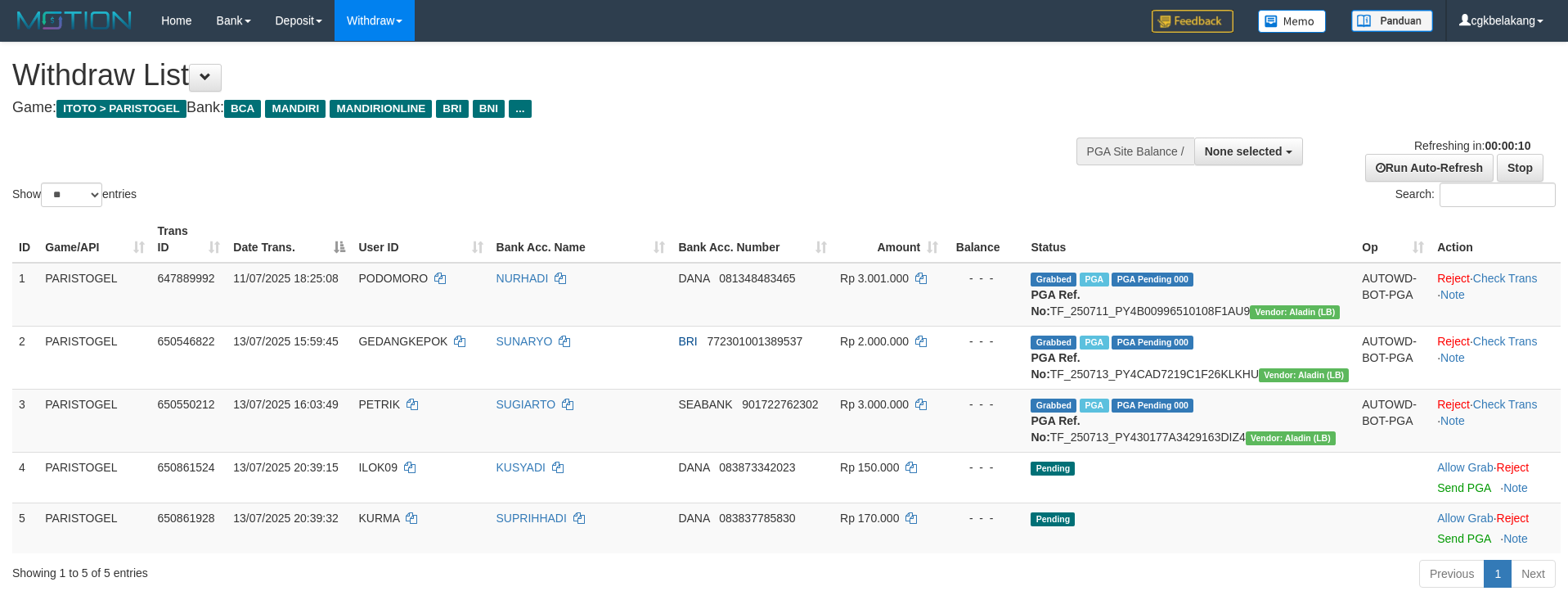 select 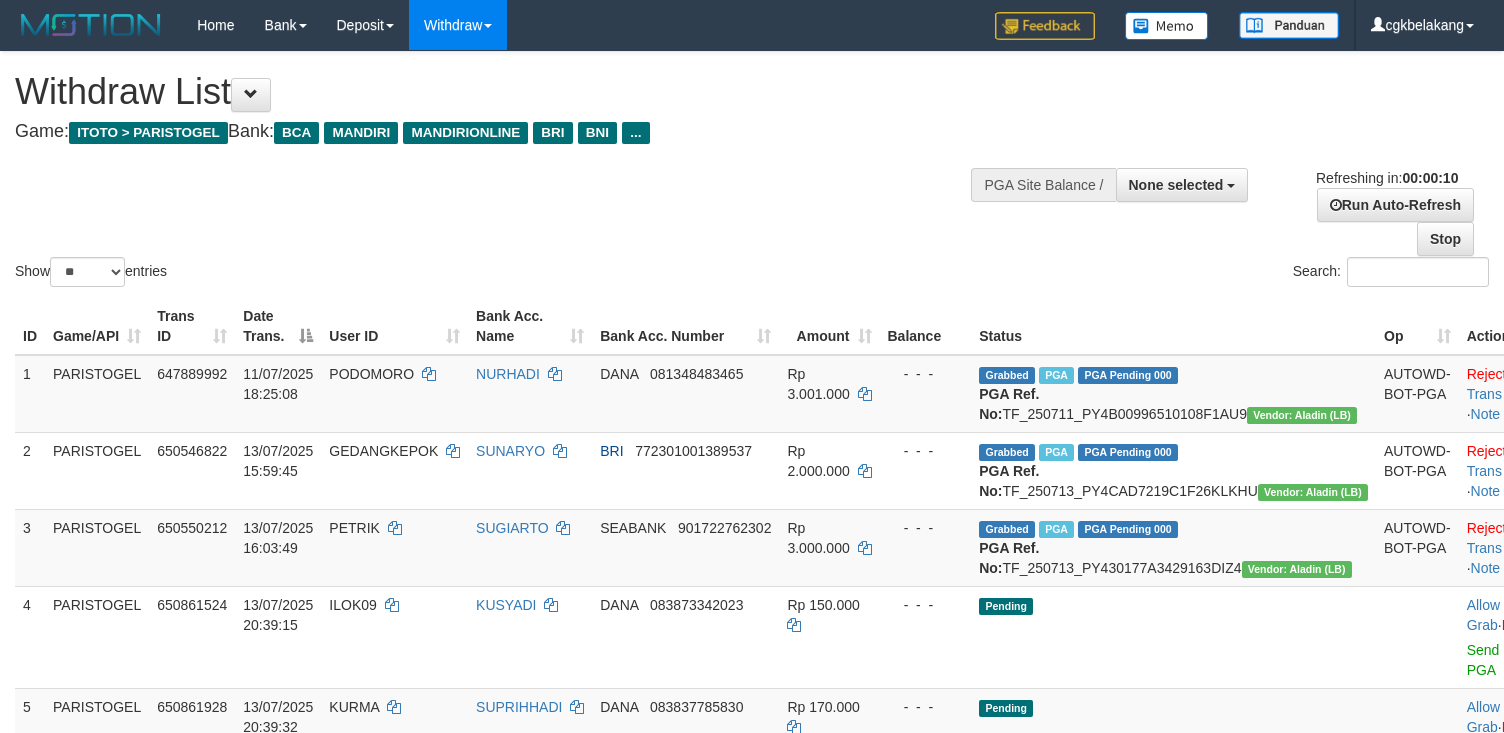 select 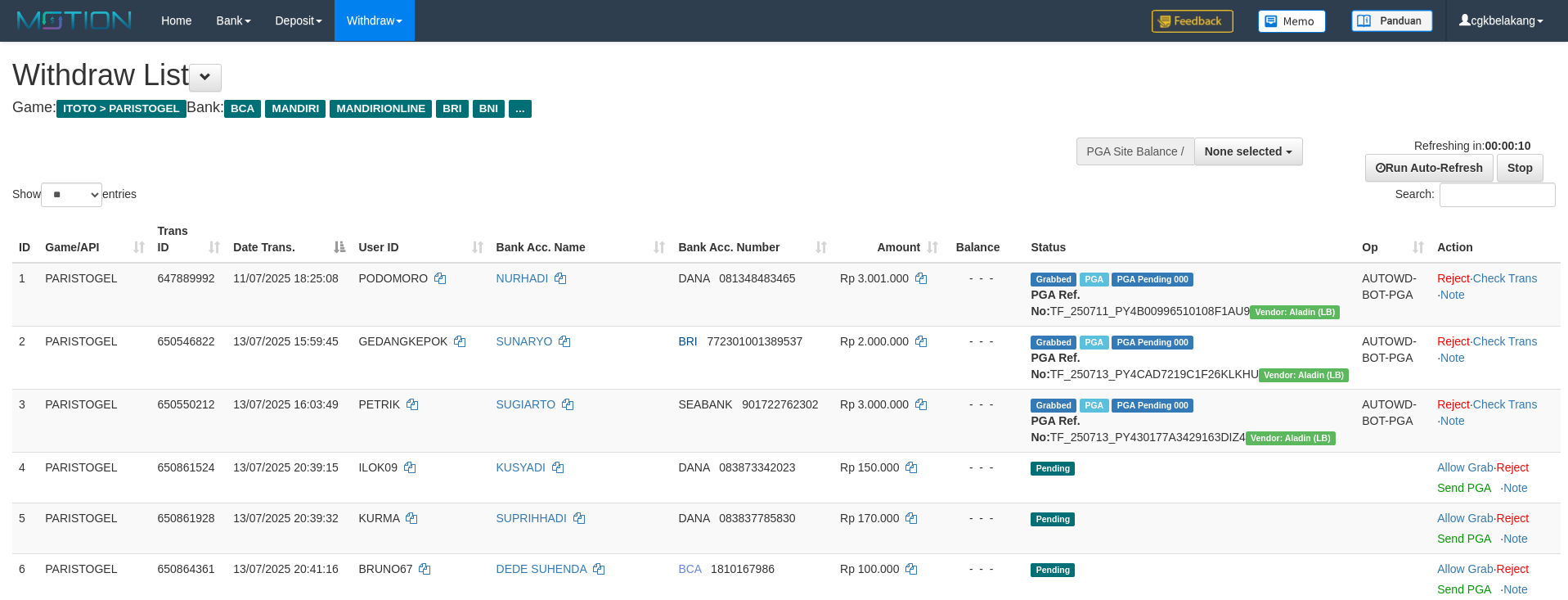 select 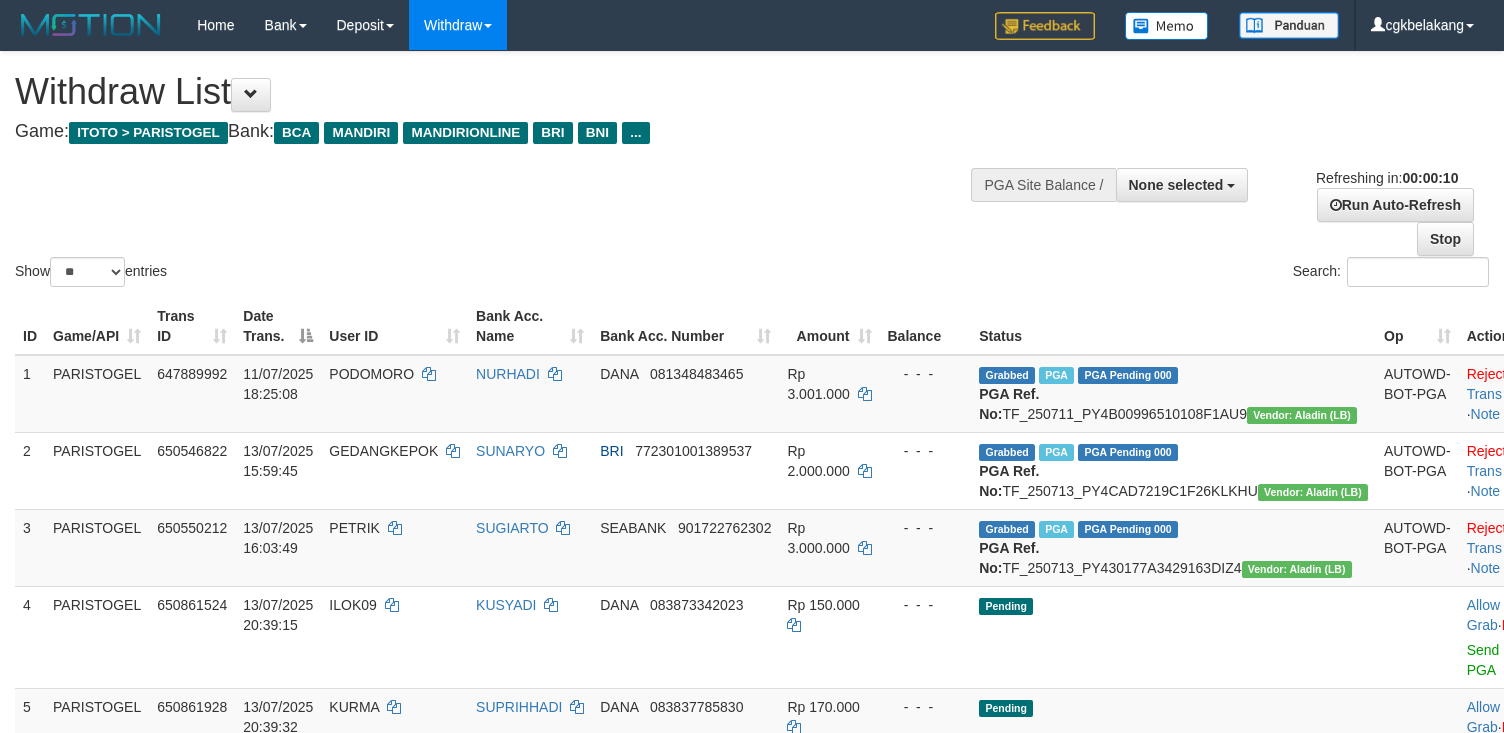 select 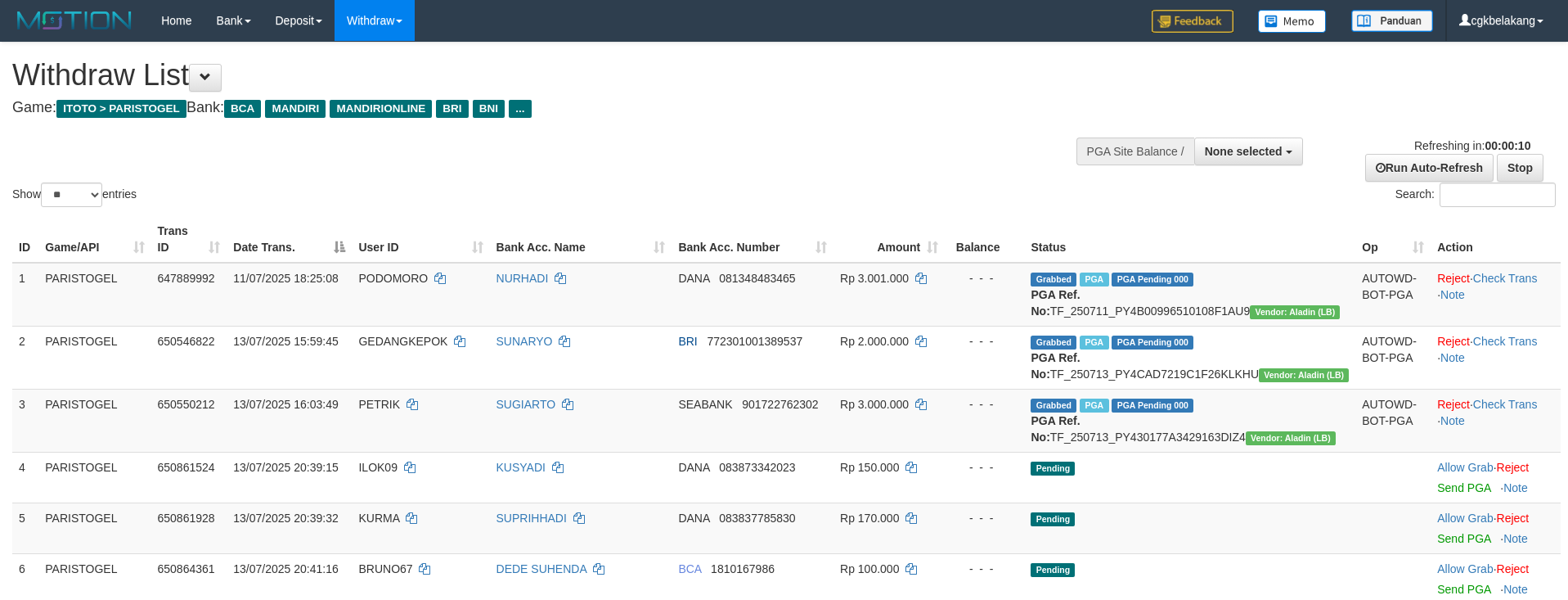 select 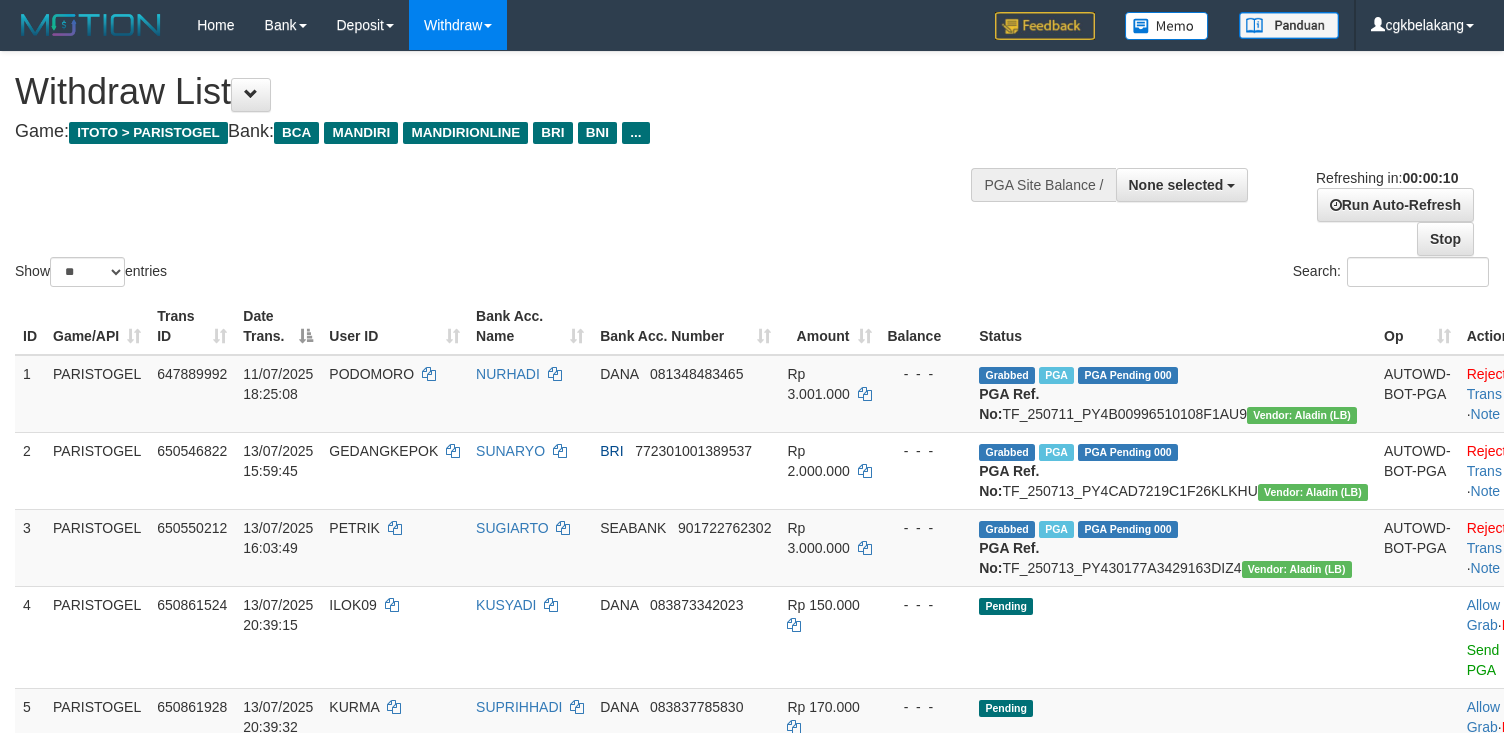 select 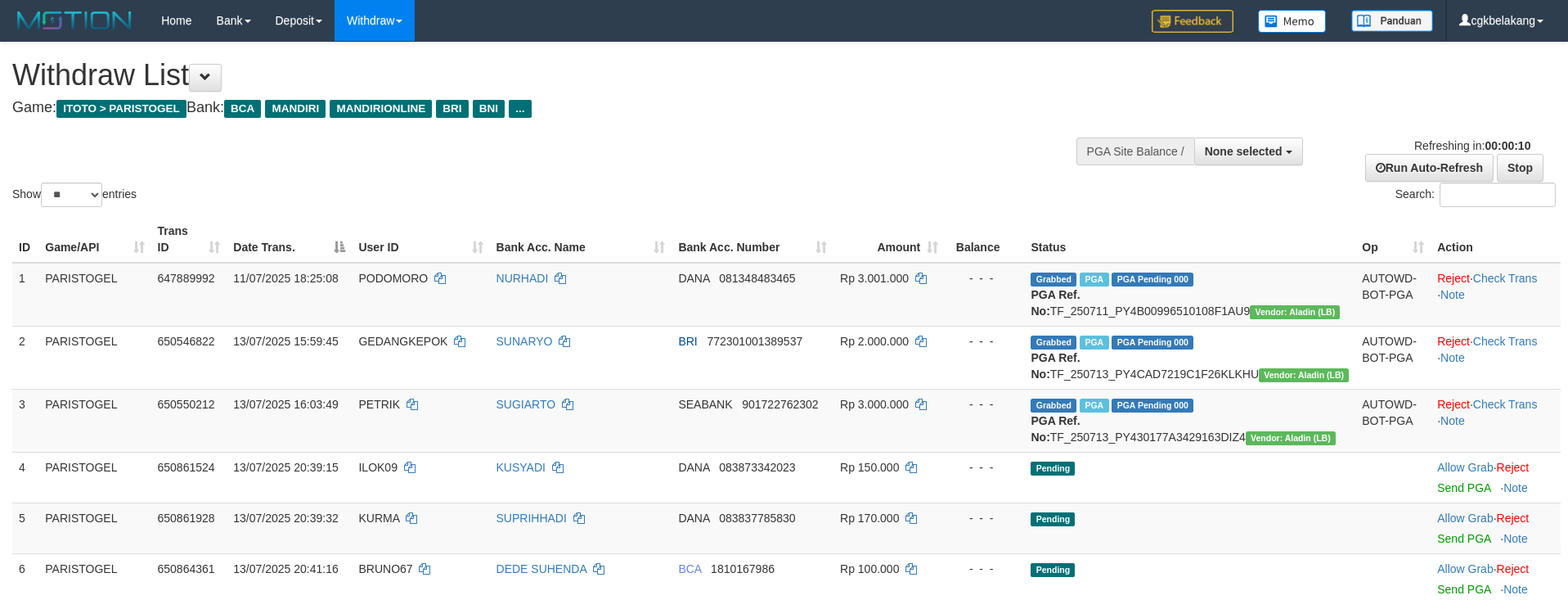 select 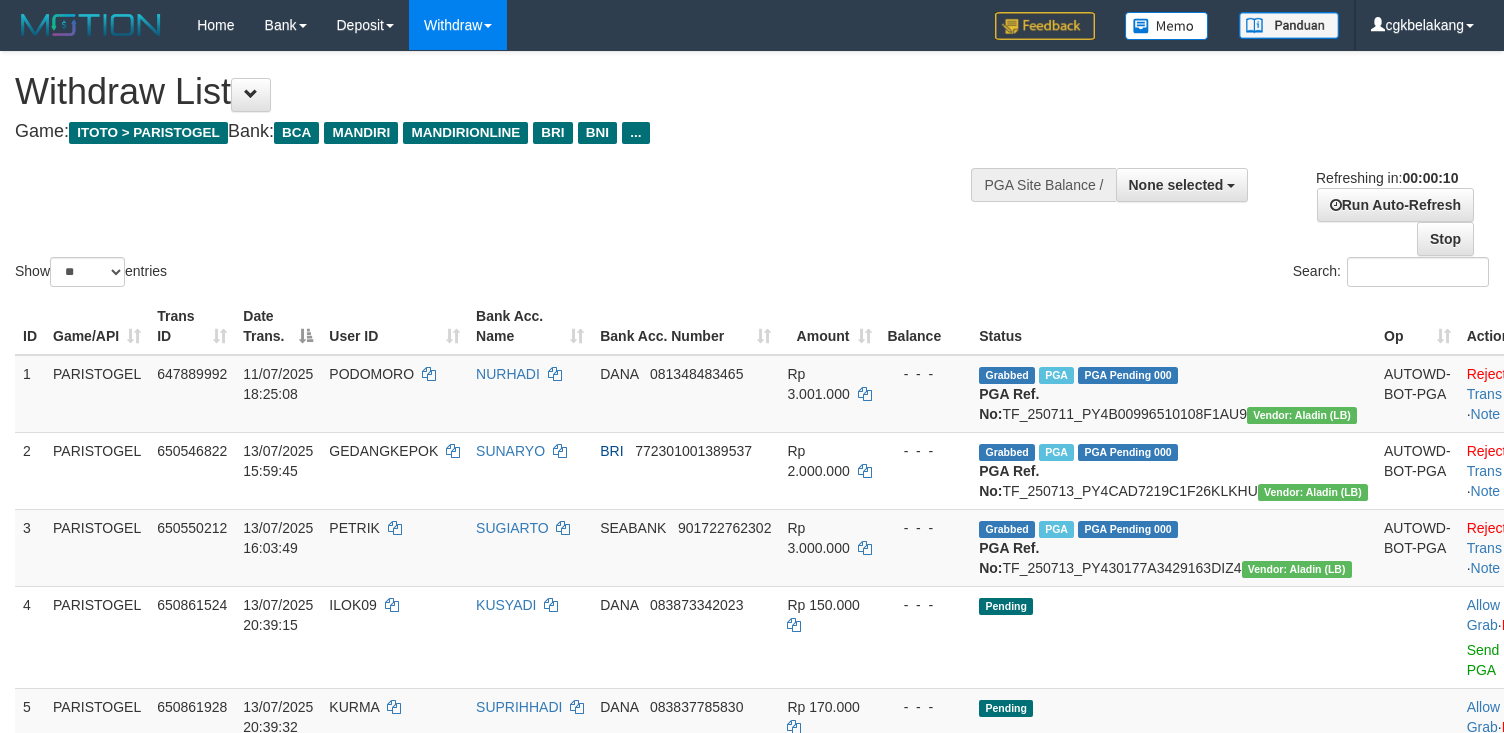 select 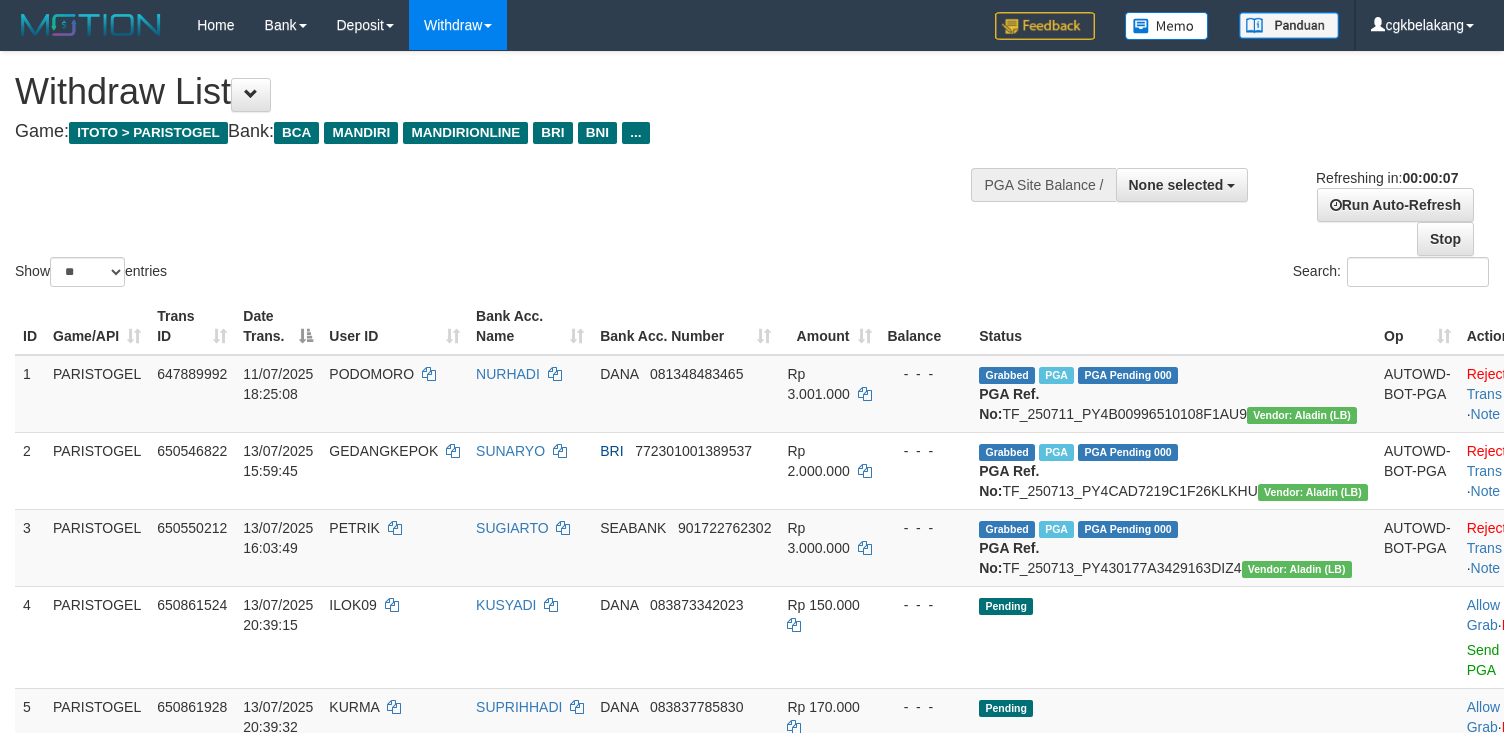 scroll, scrollTop: 0, scrollLeft: 0, axis: both 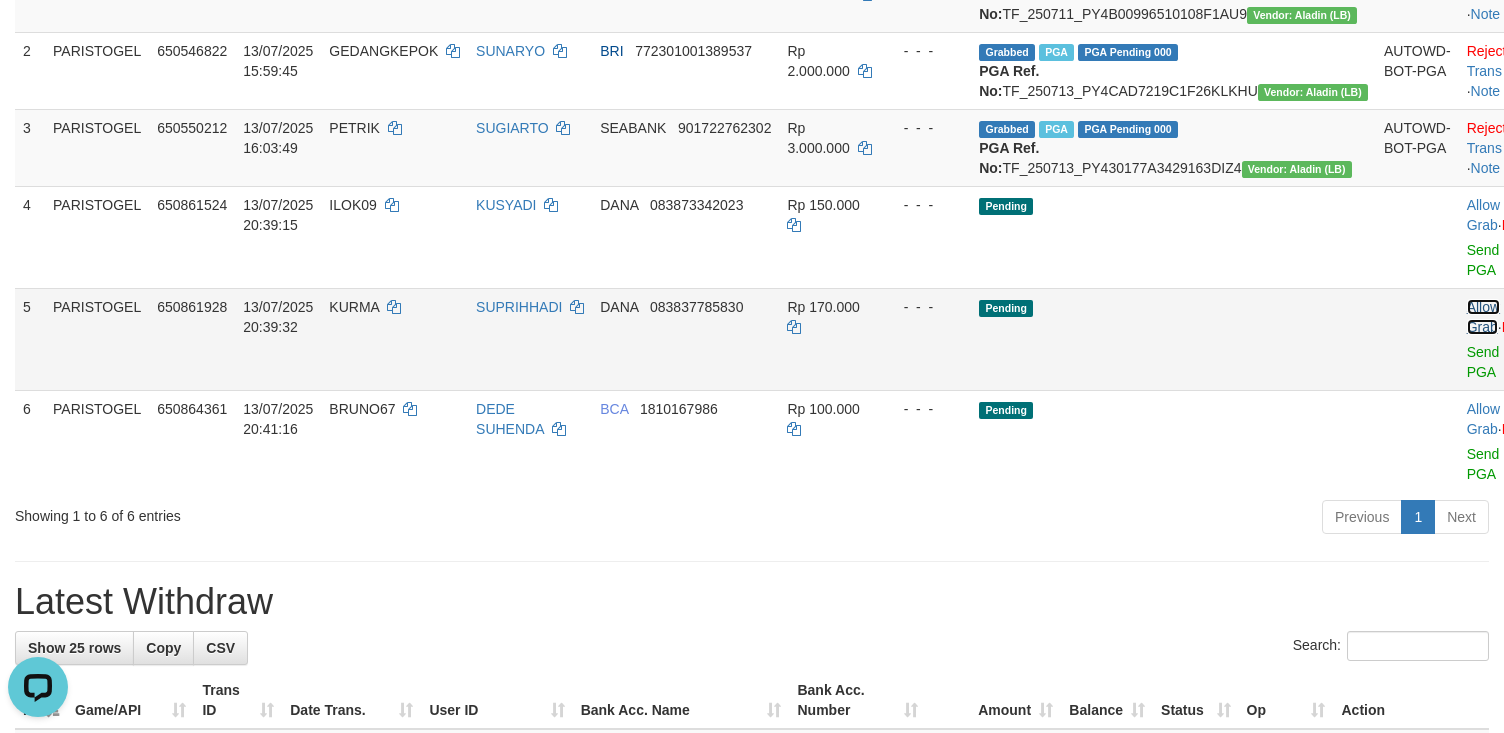 click on "Allow Grab" at bounding box center (1483, 317) 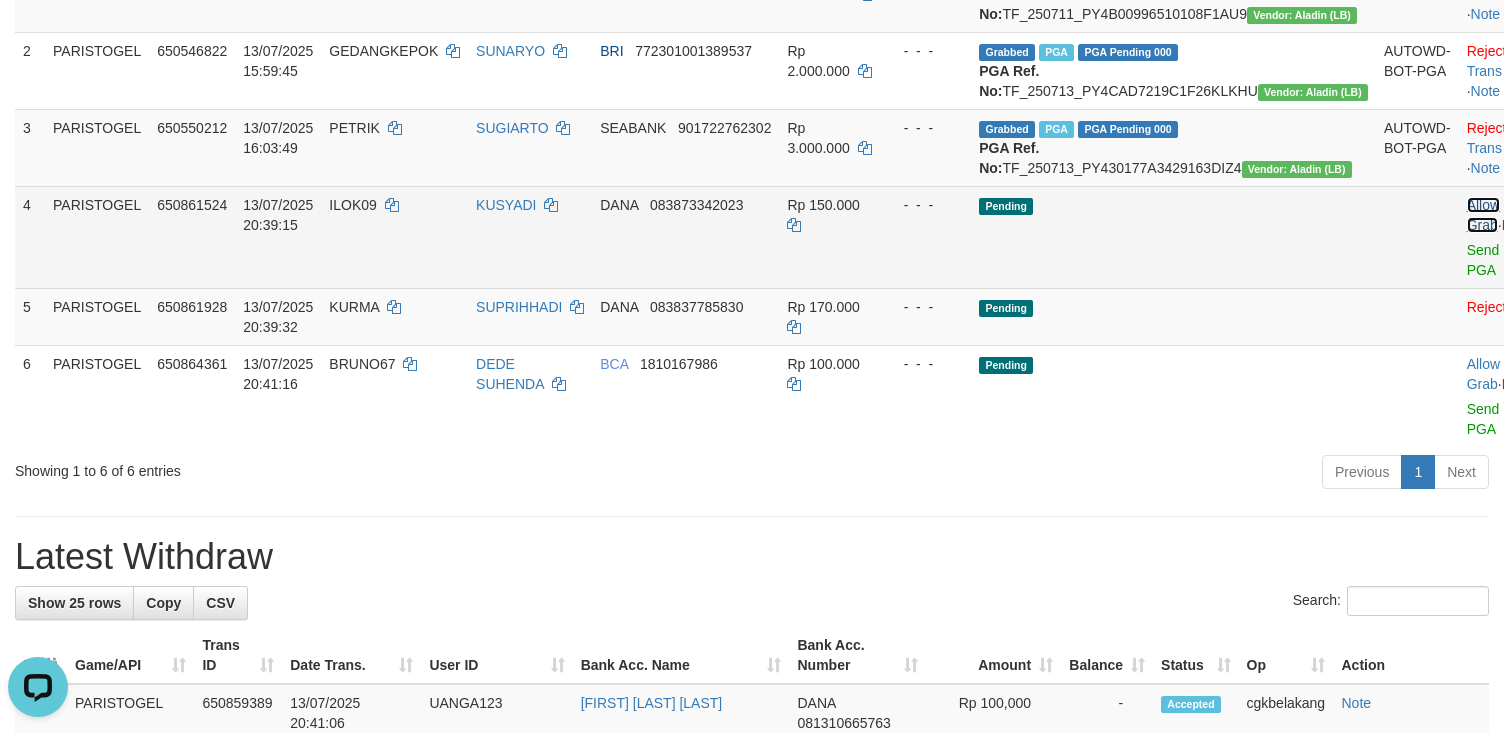 click on "Allow Grab" at bounding box center (1483, 215) 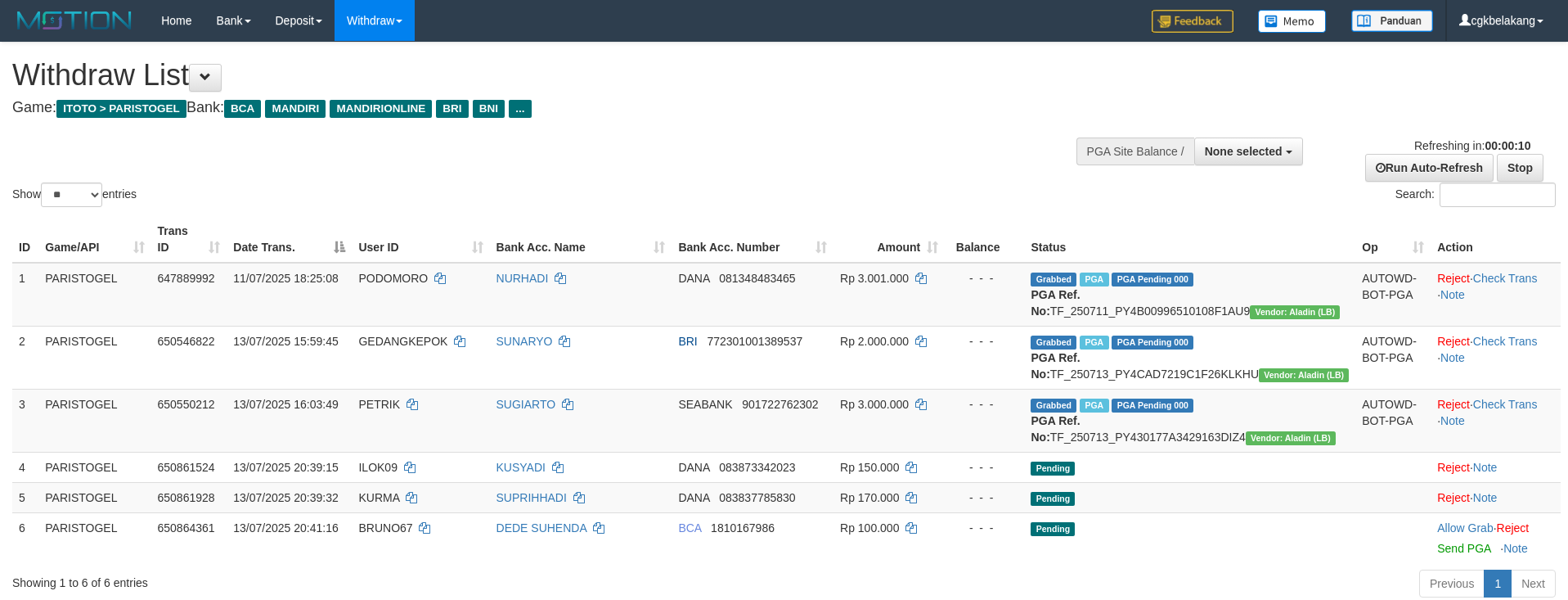 select 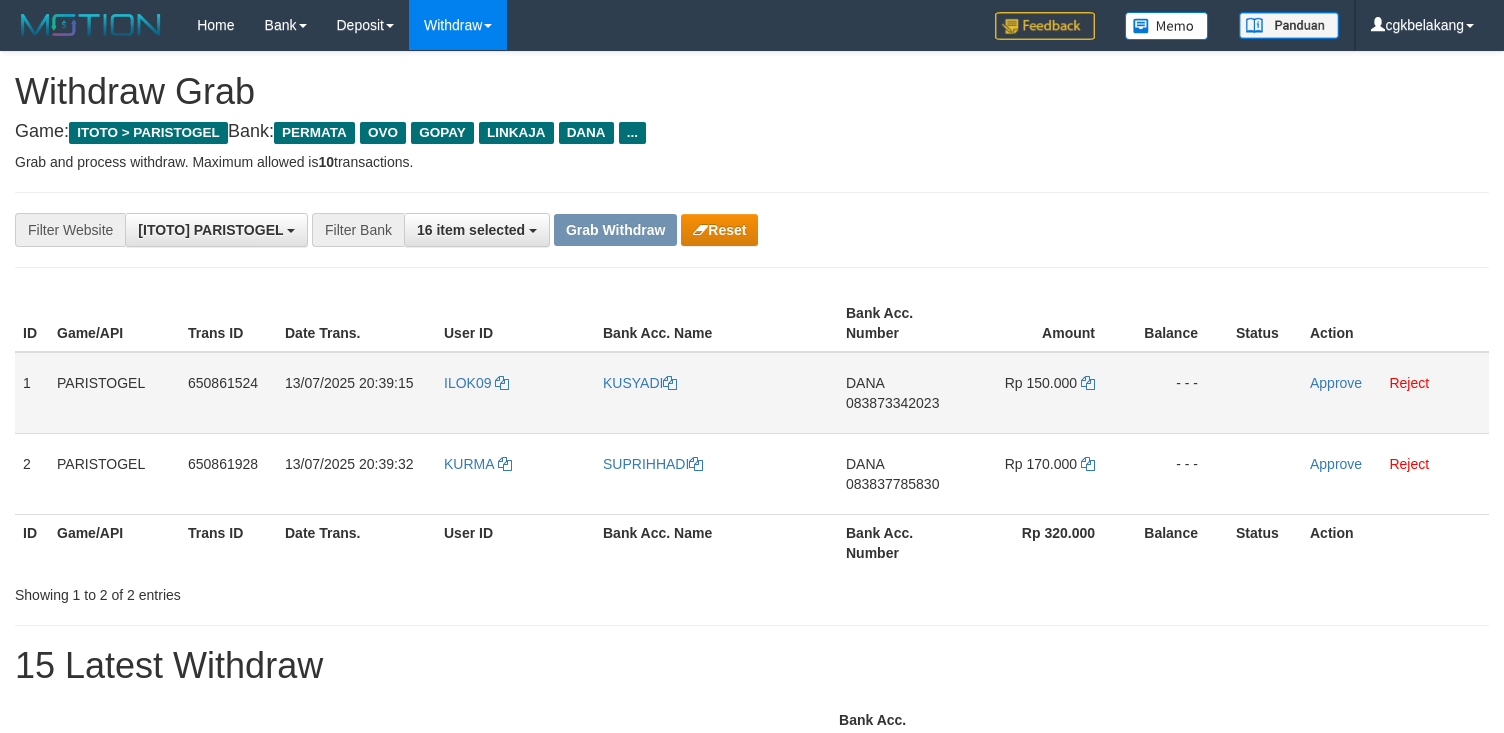 scroll, scrollTop: 0, scrollLeft: 0, axis: both 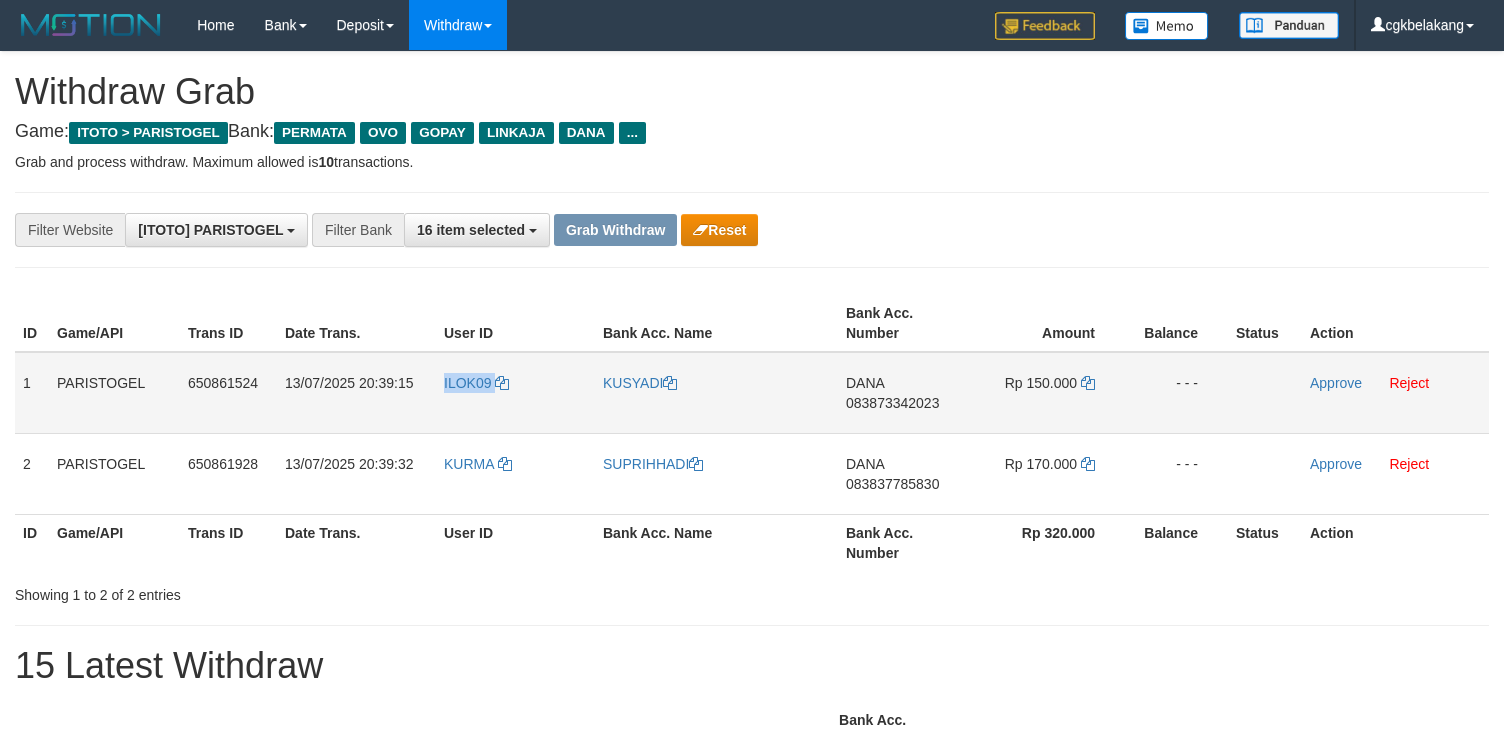 click on "ILOK09" at bounding box center (515, 393) 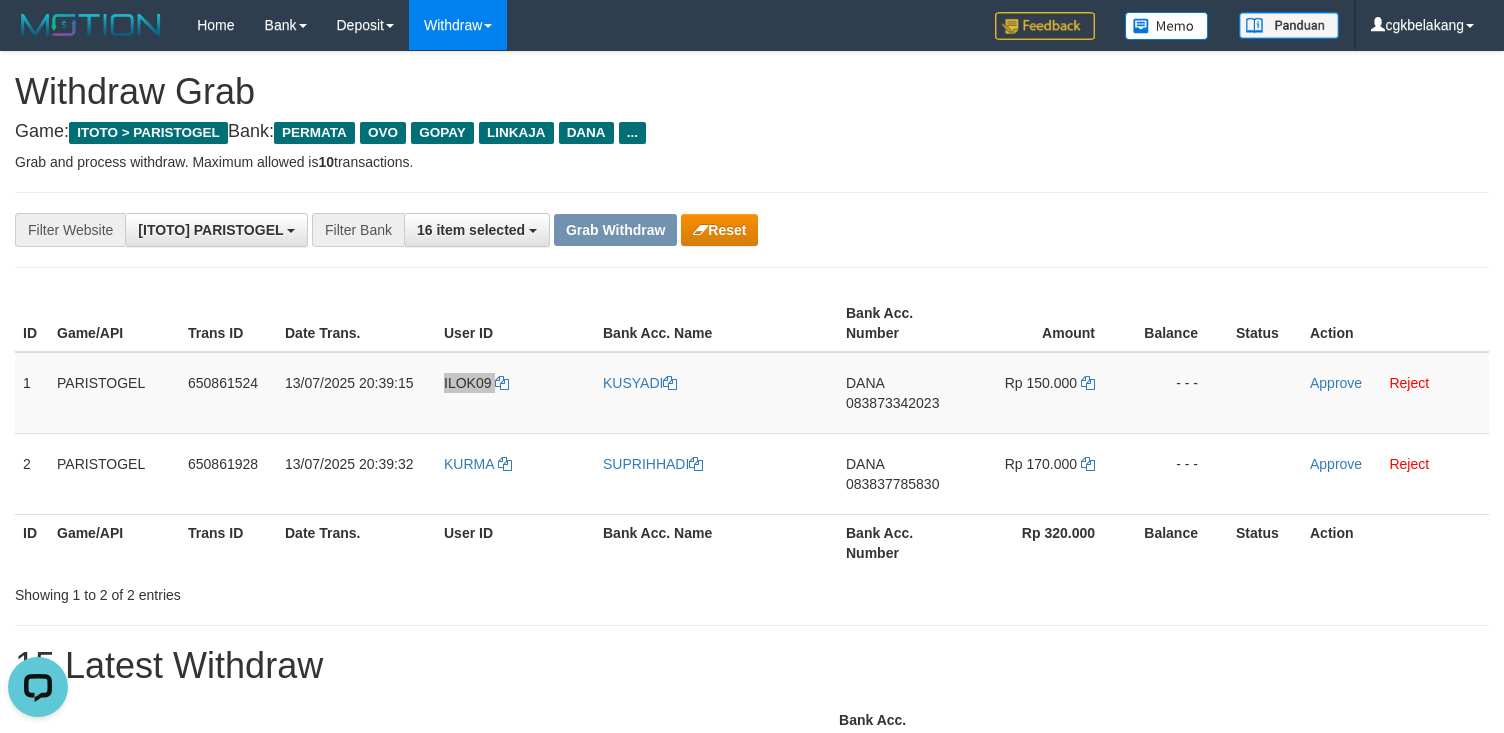 scroll, scrollTop: 0, scrollLeft: 0, axis: both 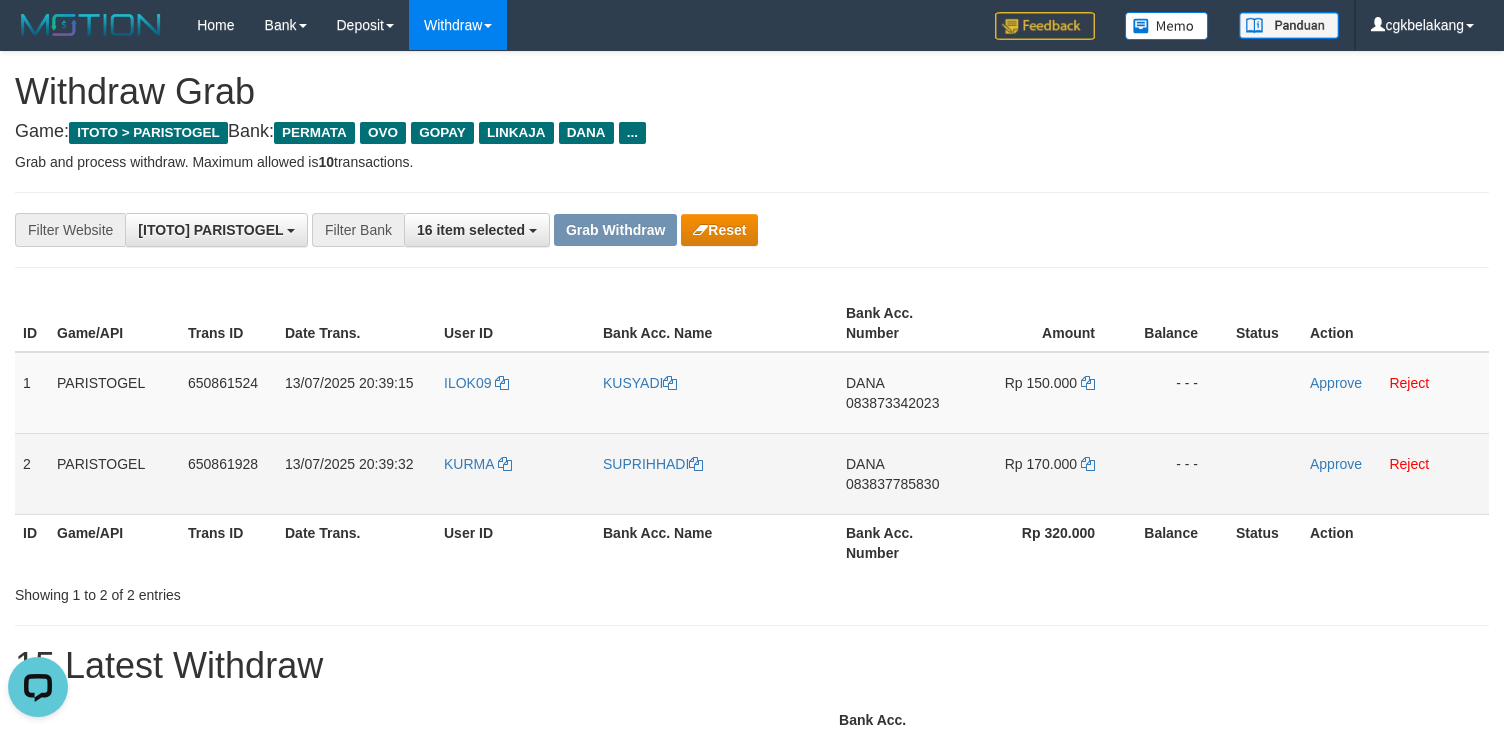 click on "KURMA" at bounding box center [515, 473] 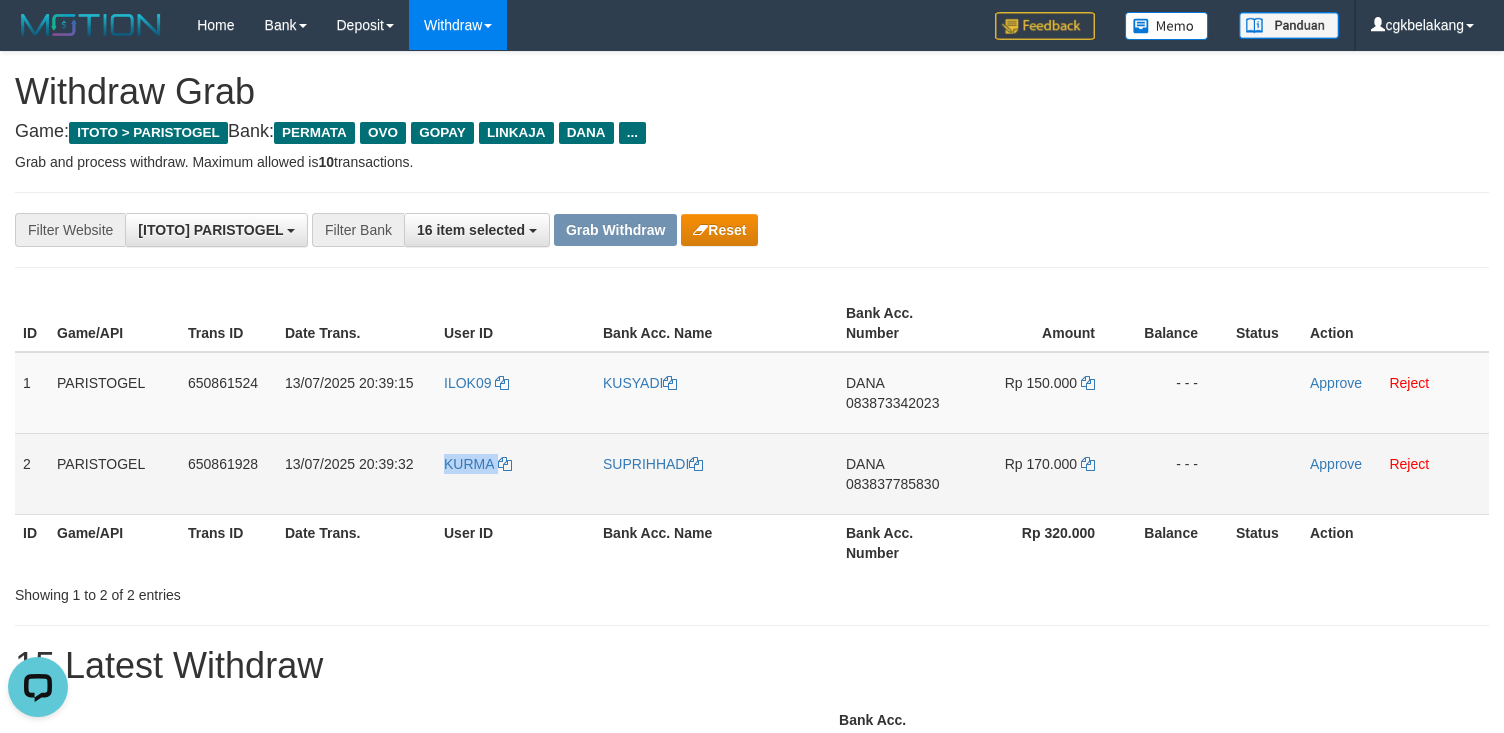 click on "KURMA" at bounding box center (515, 473) 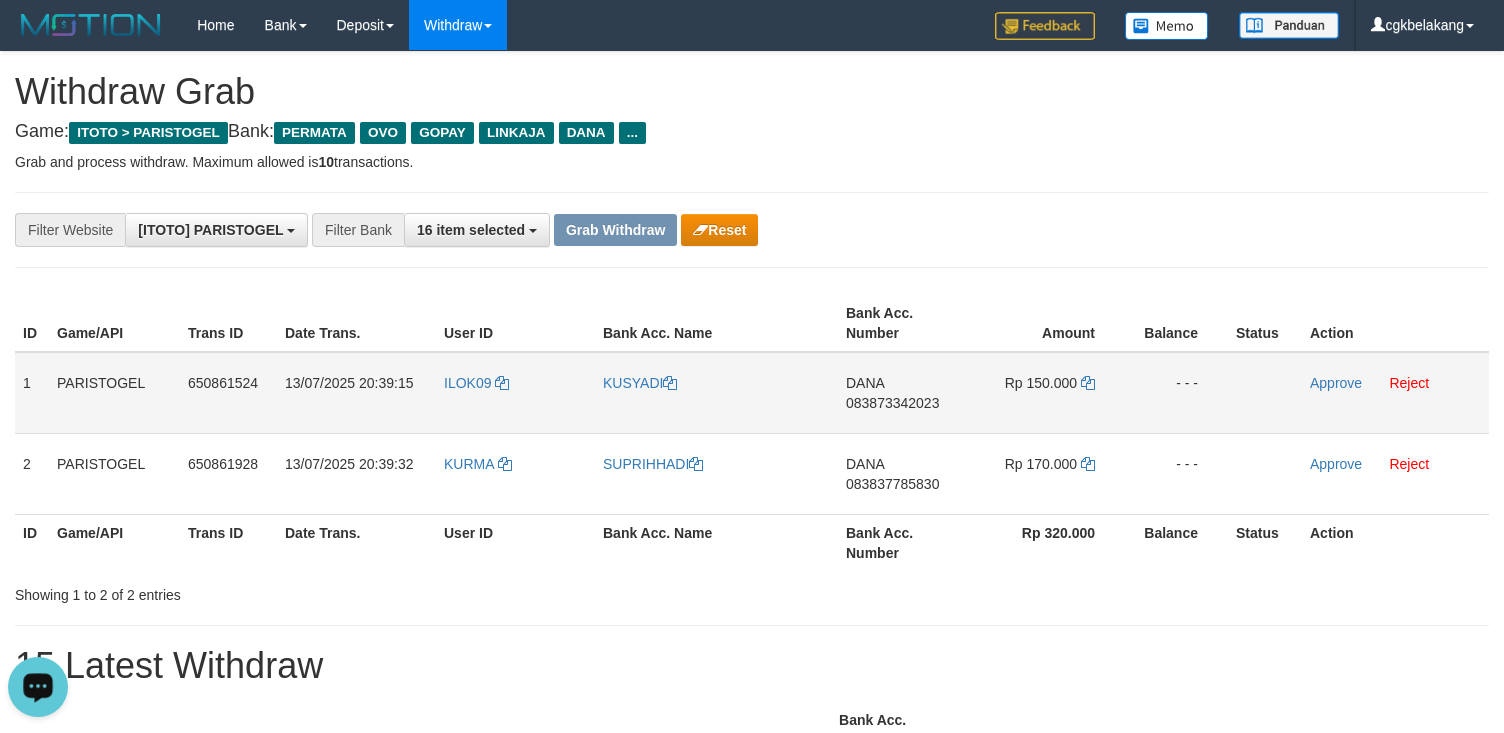 click on "KUSYADI" at bounding box center (716, 393) 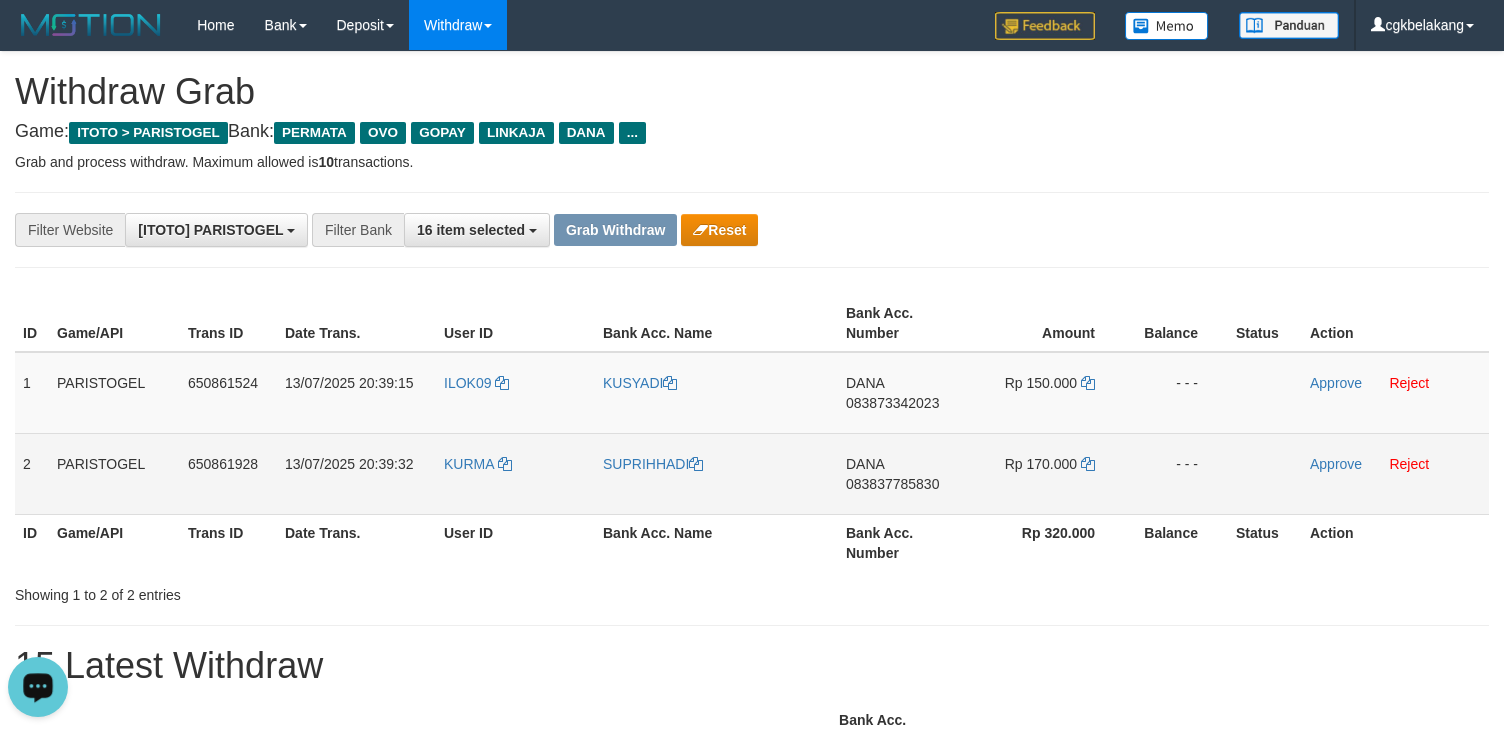 copy on "KUSYADI" 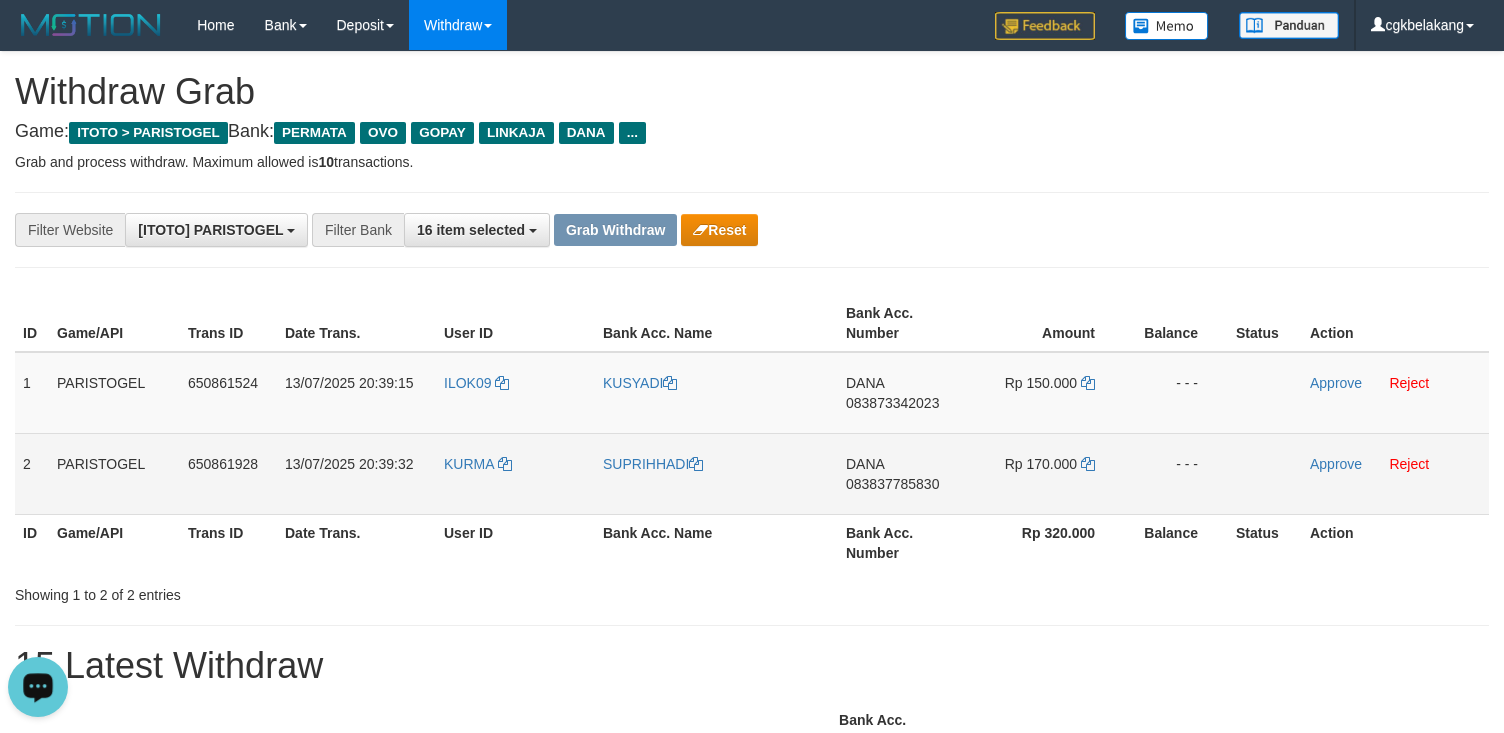 click on "SUPRIHHADI" at bounding box center (716, 473) 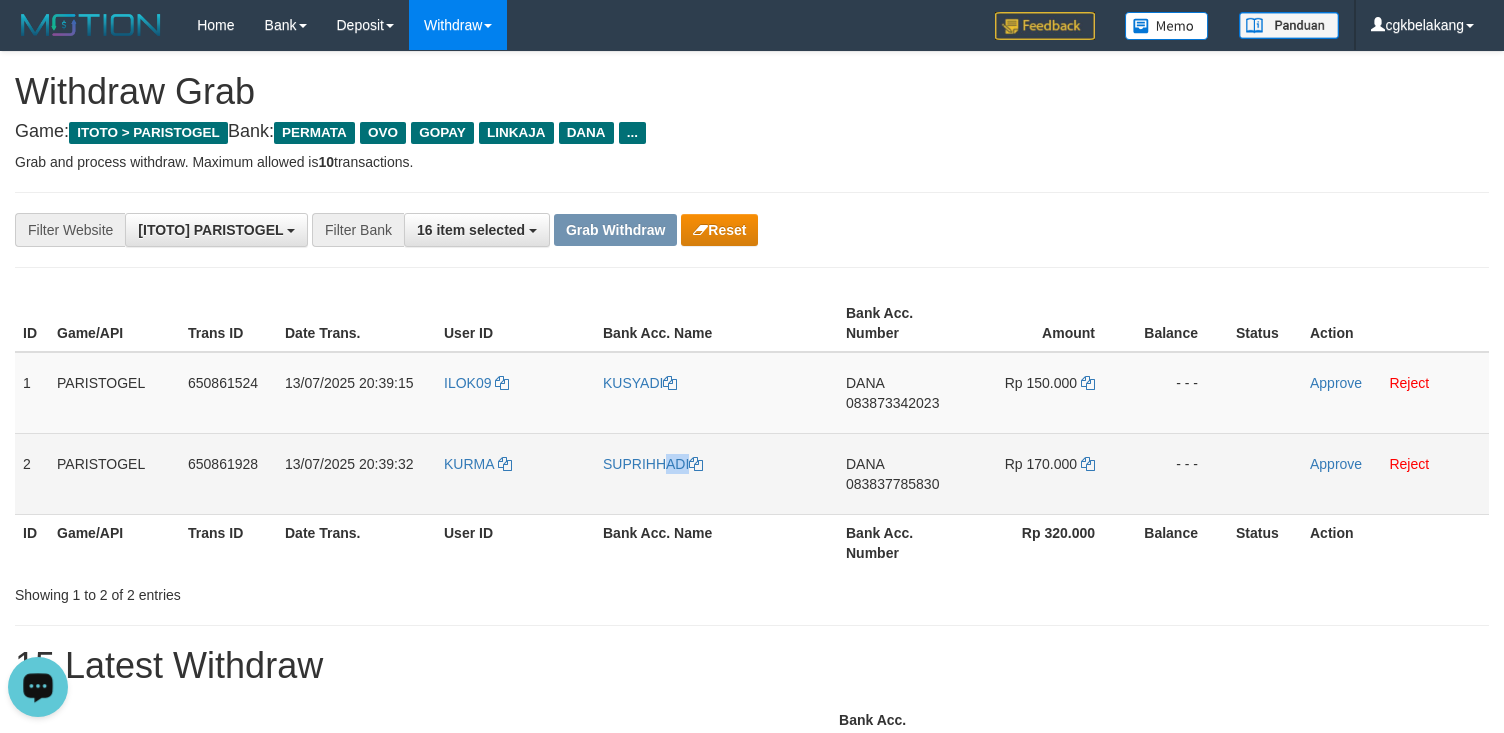 click on "SUPRIHHADI" at bounding box center [716, 473] 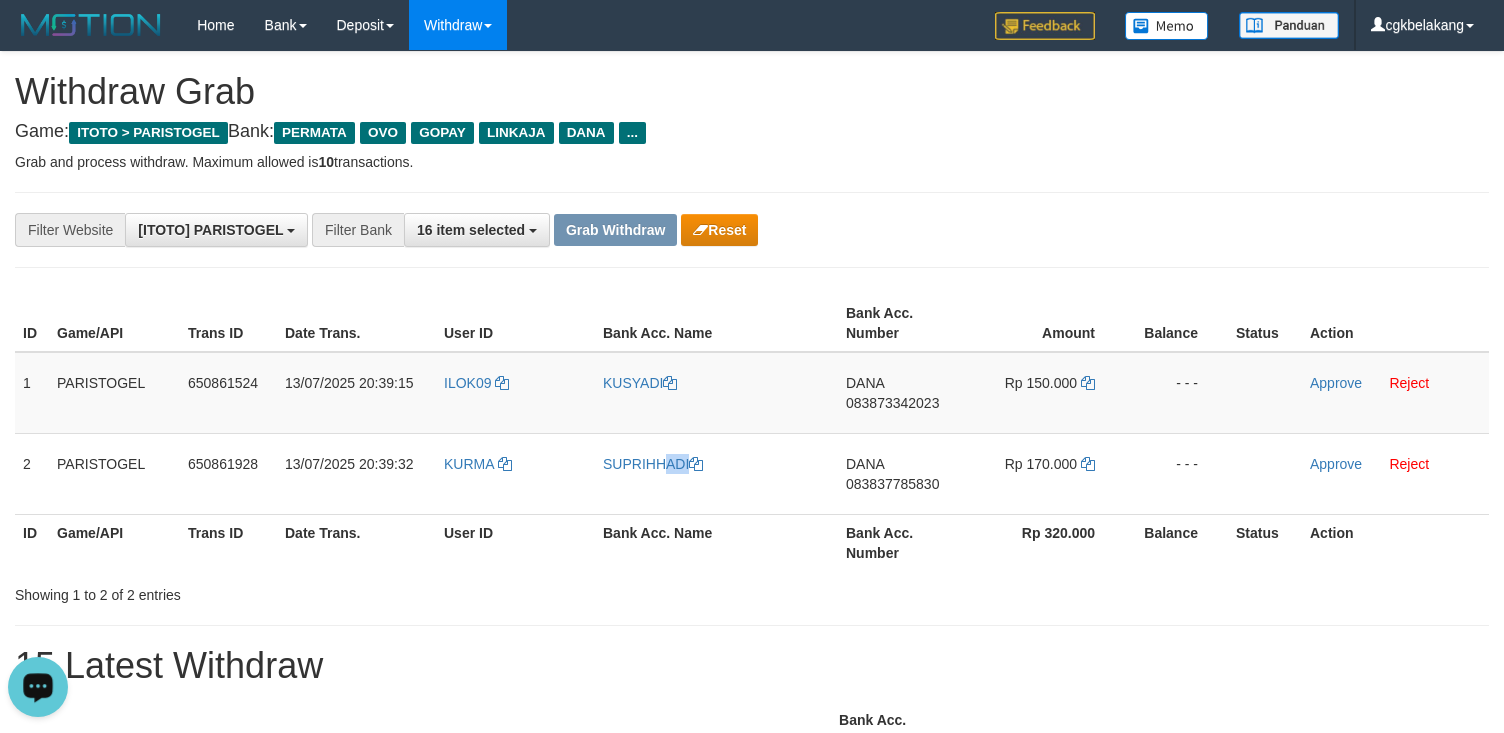 copy on "SUPRIHHADI" 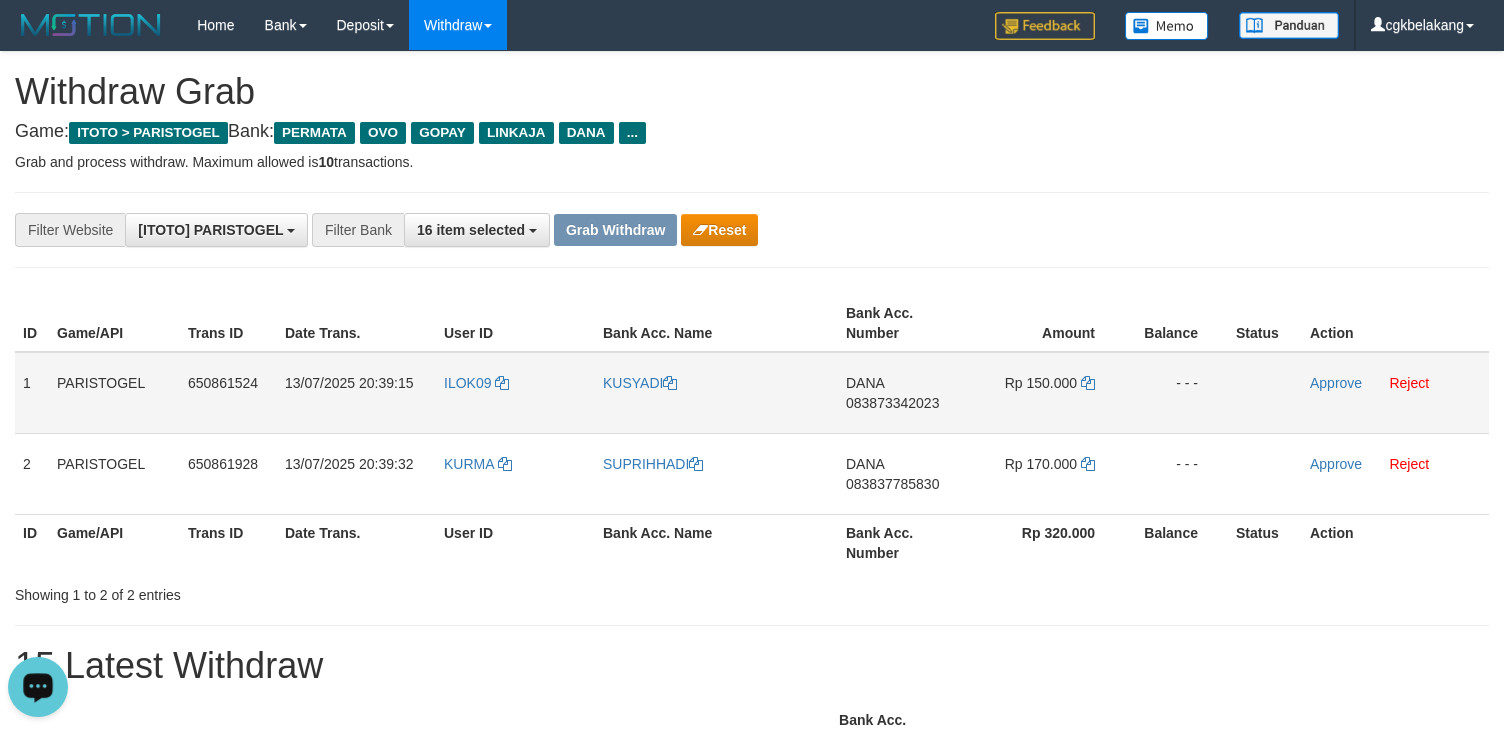 click on "DANA
083873342023" at bounding box center (903, 393) 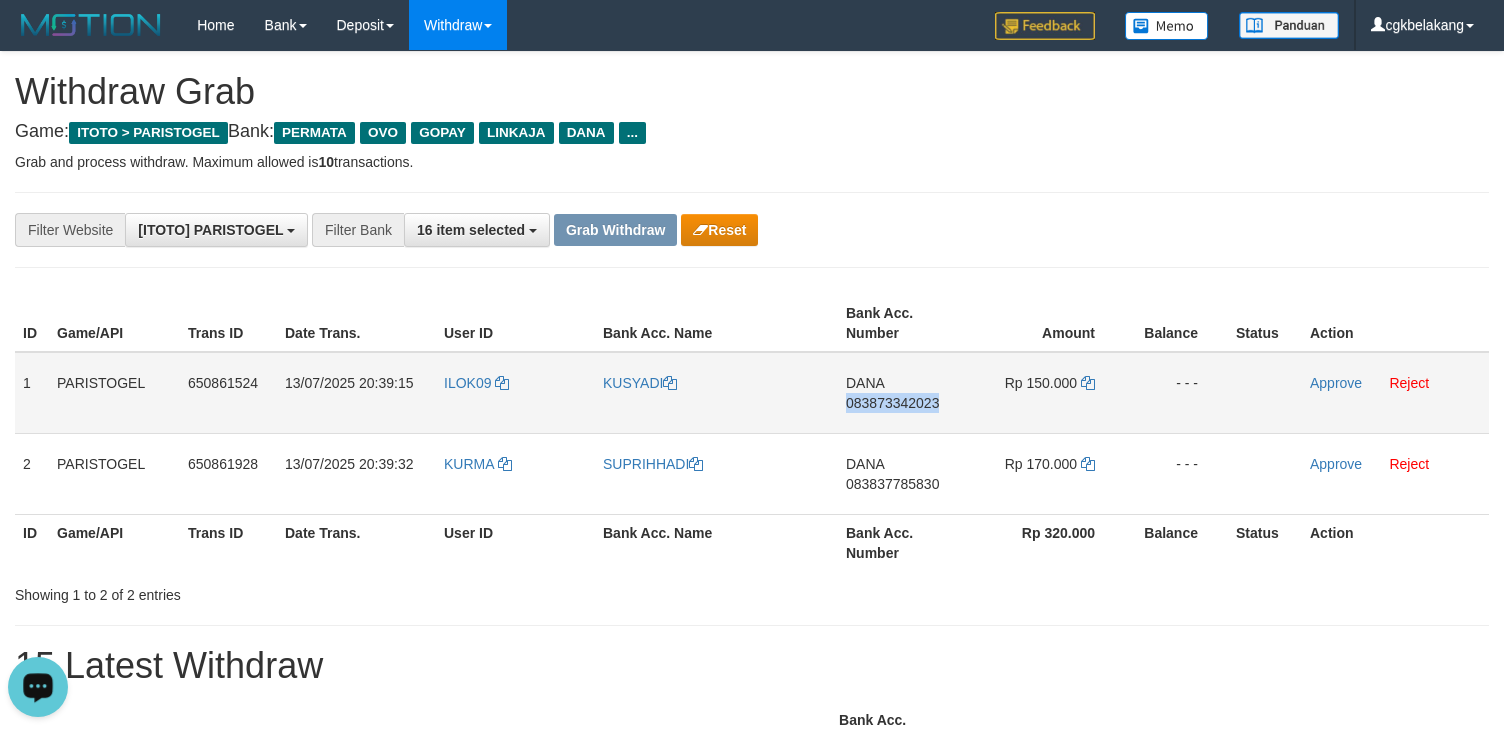 click on "DANA
083873342023" at bounding box center (903, 393) 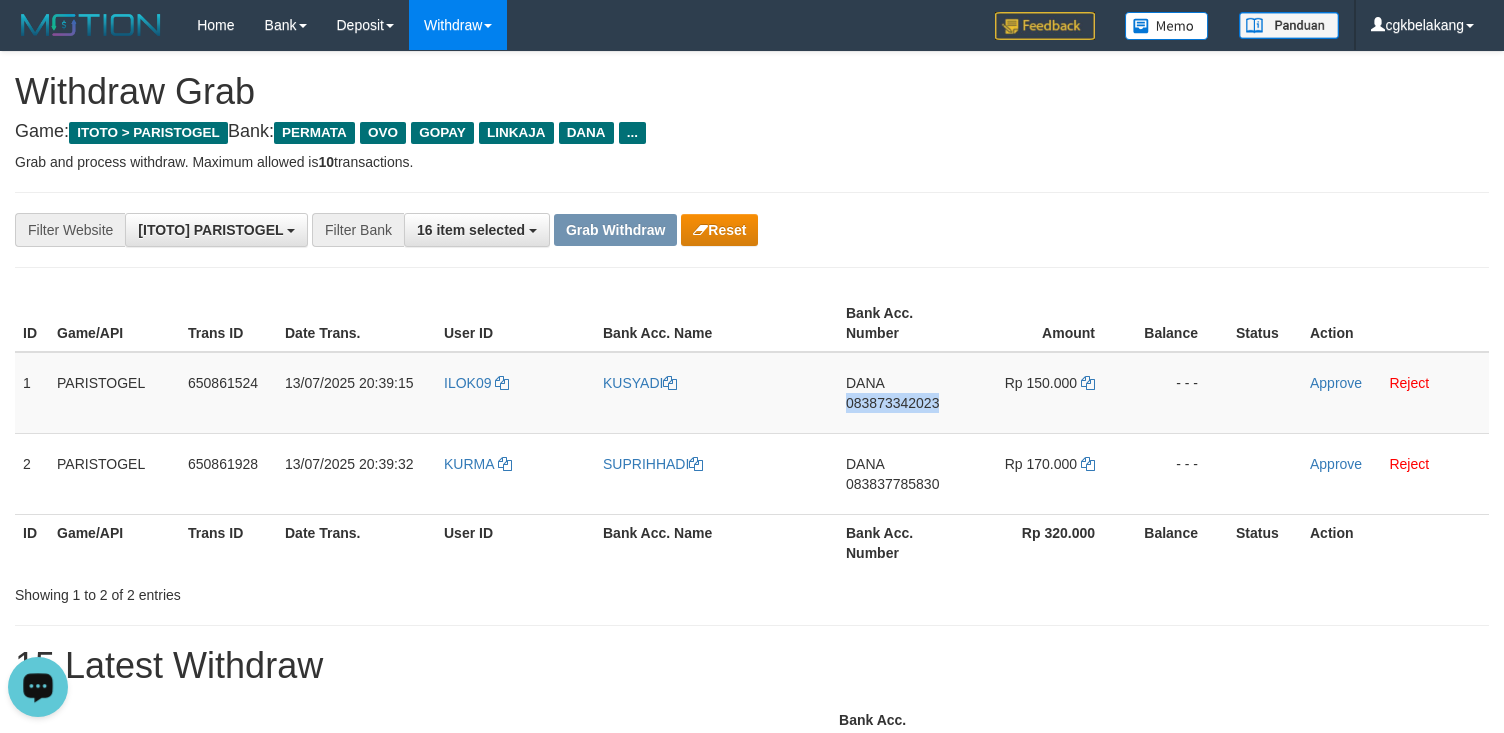 copy on "083873342023" 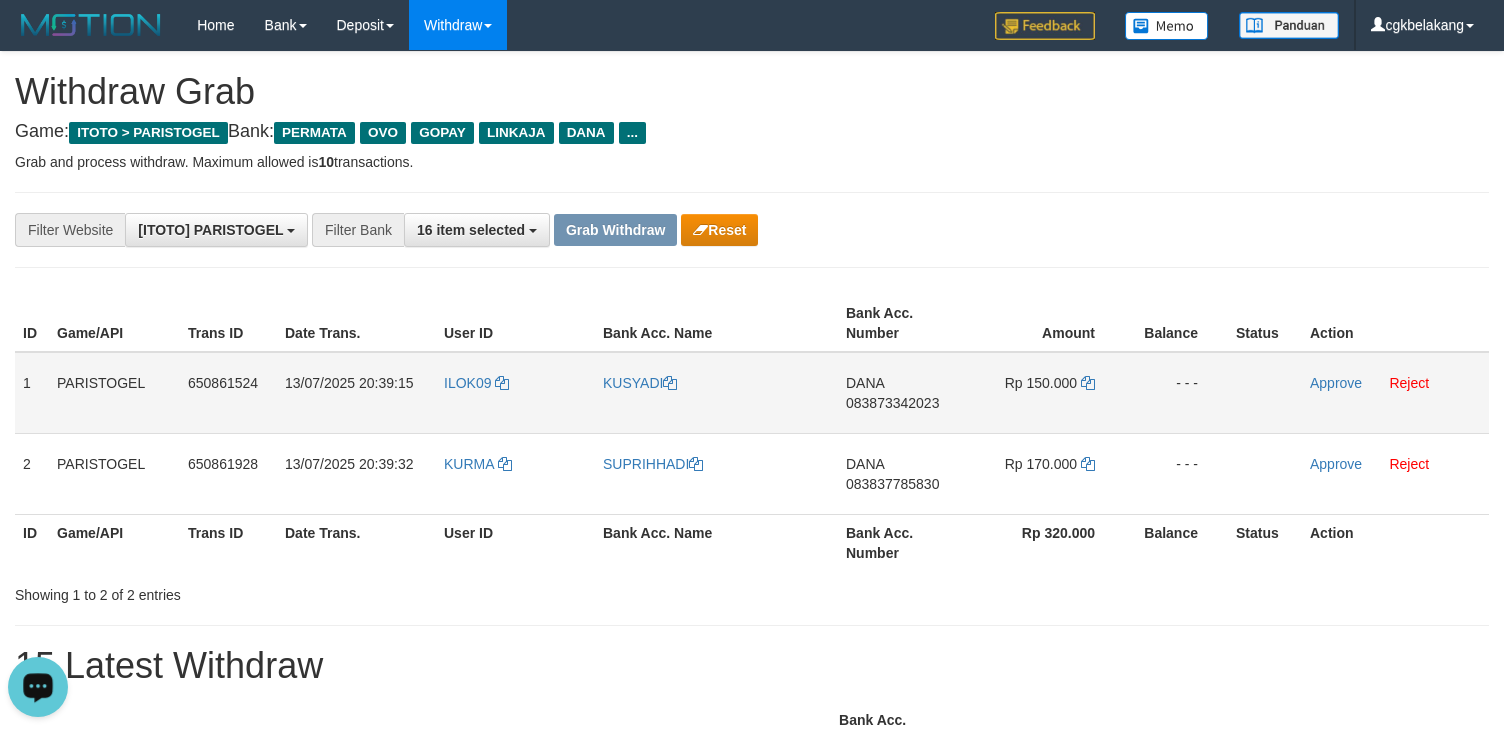 click on "Rp 150.000" at bounding box center [1047, 393] 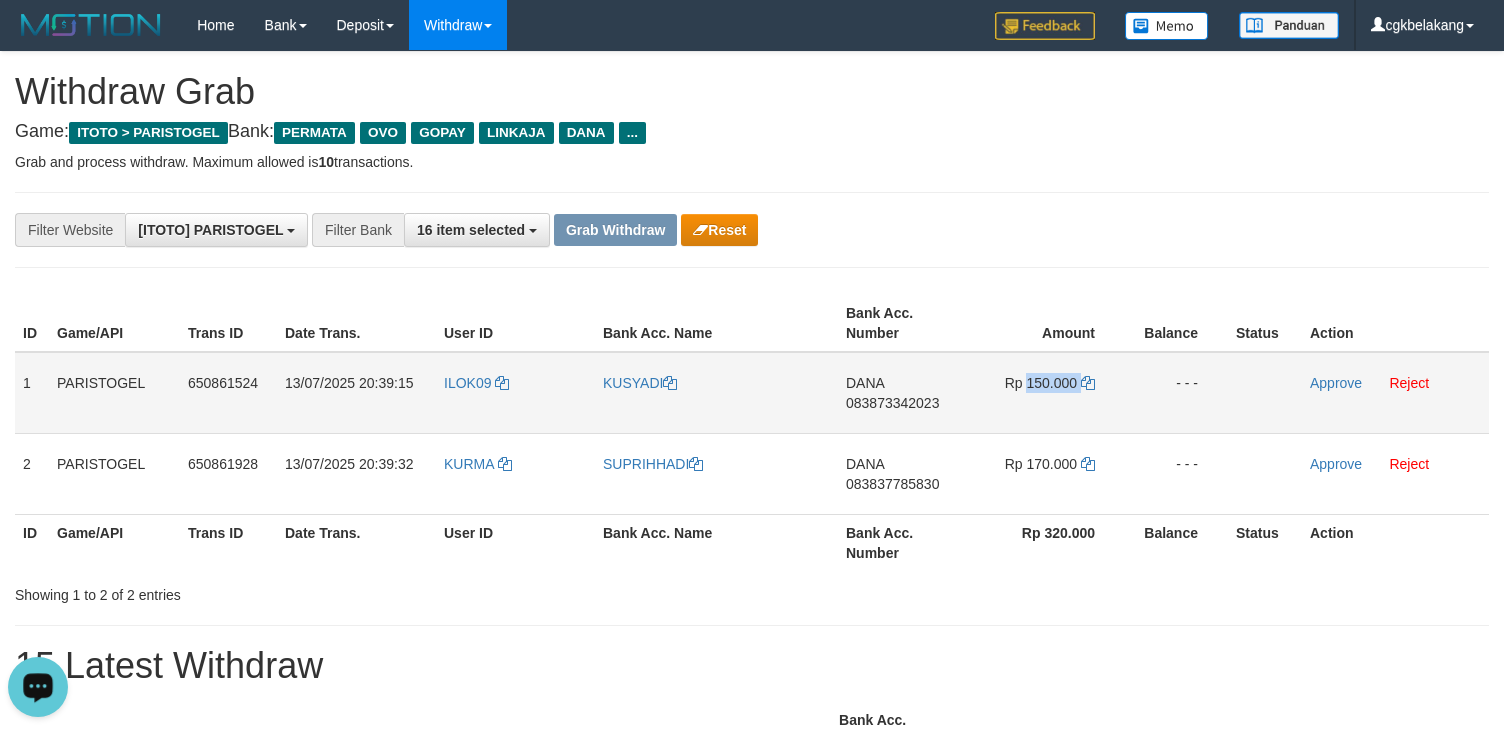 click on "Rp 150.000" at bounding box center (1047, 393) 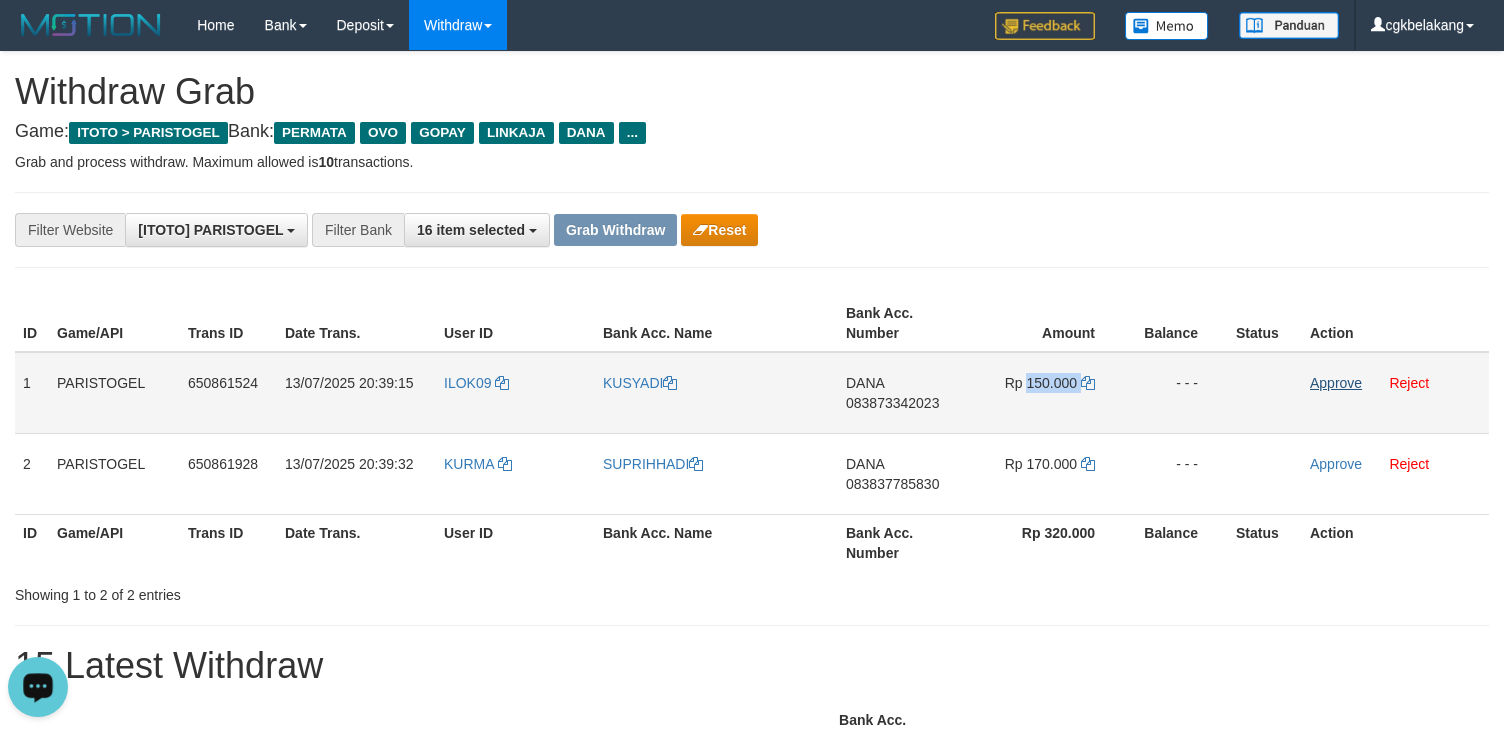 copy on "150.000" 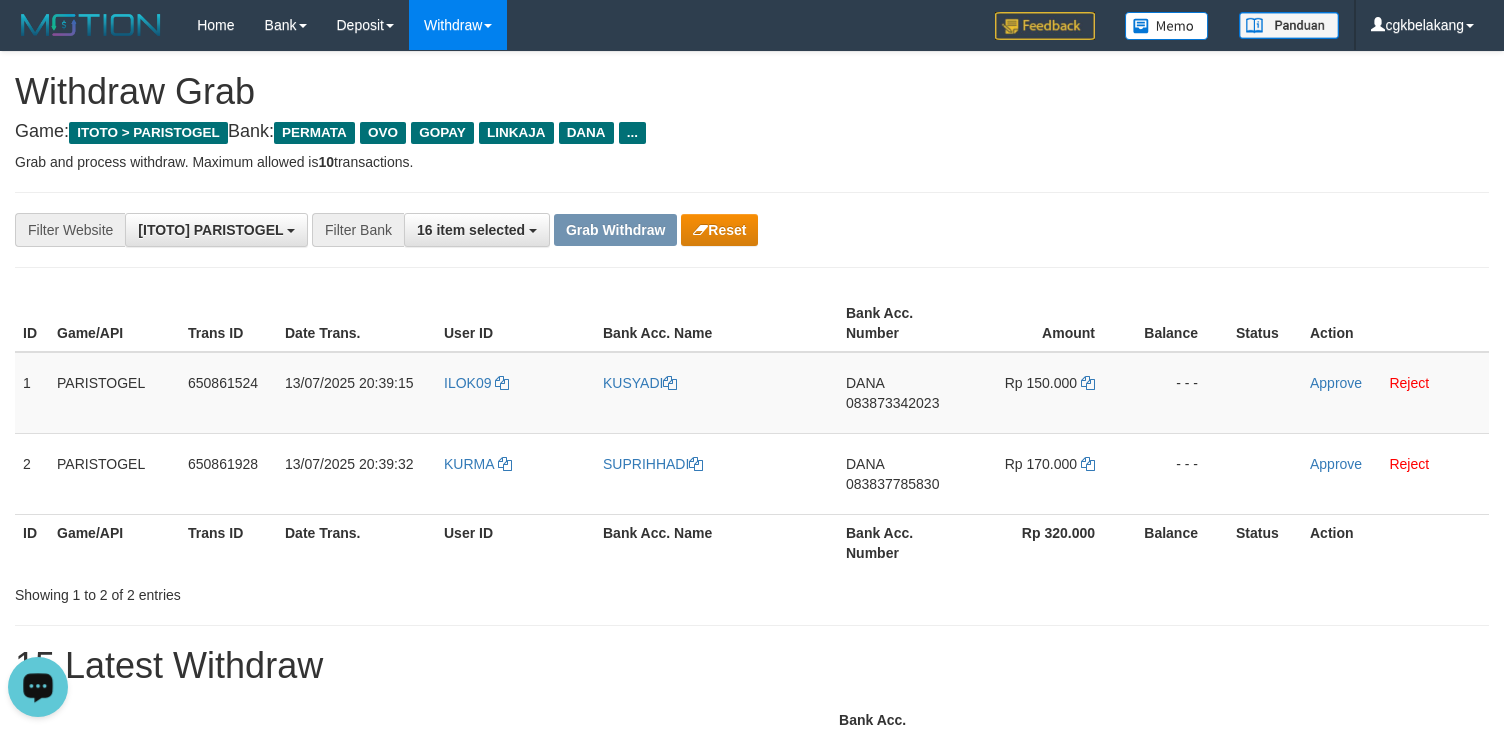 click on "Bank Acc. Number" at bounding box center (903, 542) 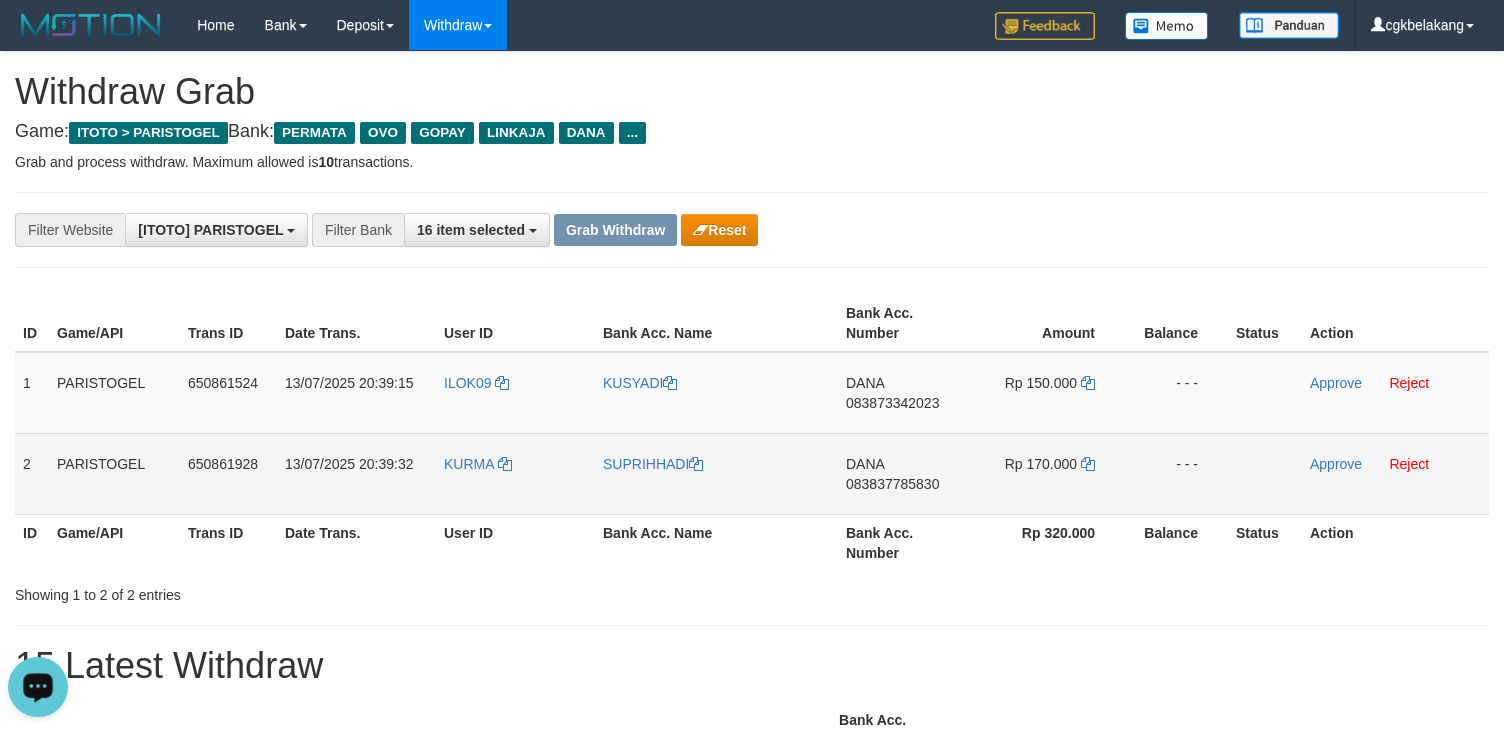 click on "DANA
083837785830" at bounding box center [903, 473] 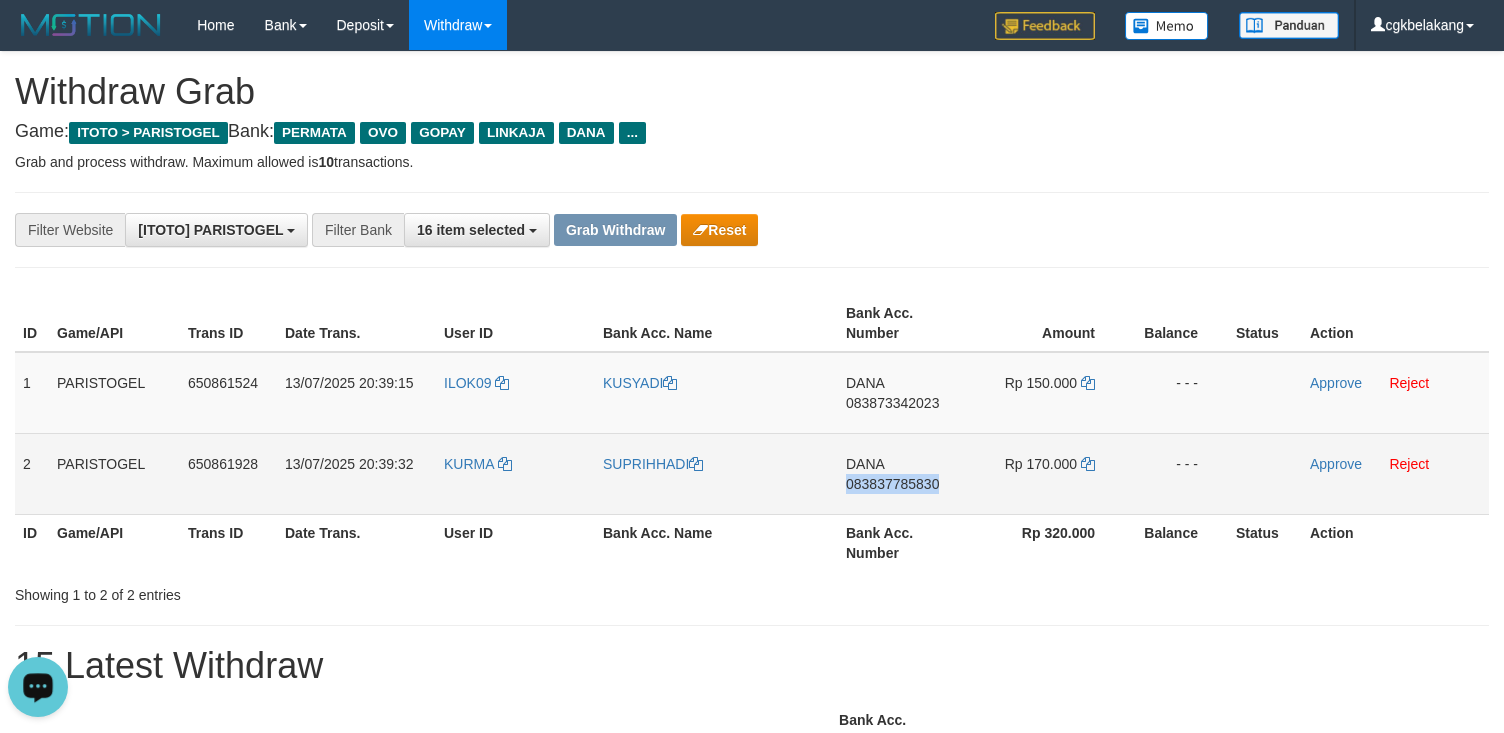 click on "DANA
083837785830" at bounding box center (903, 473) 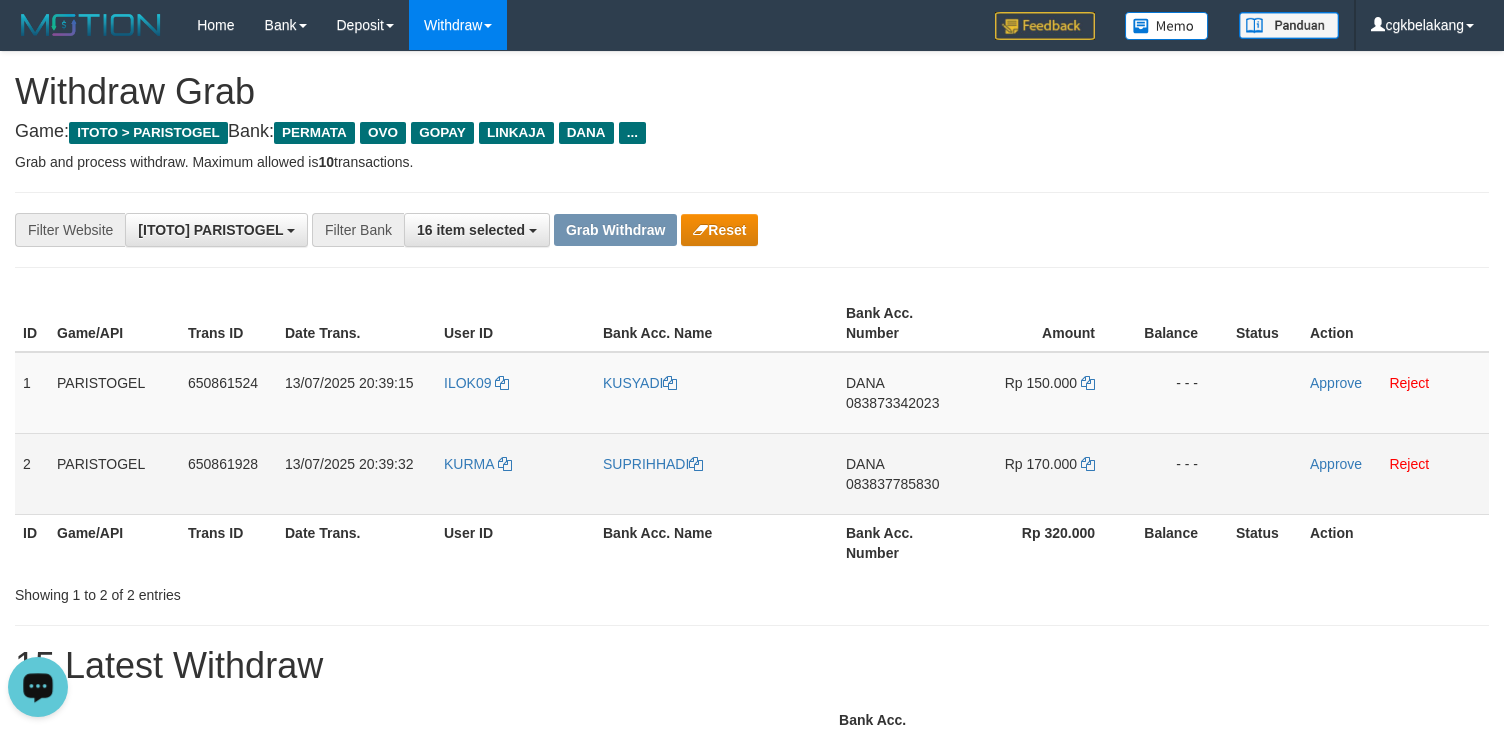 click on "Rp 170.000" at bounding box center (1047, 473) 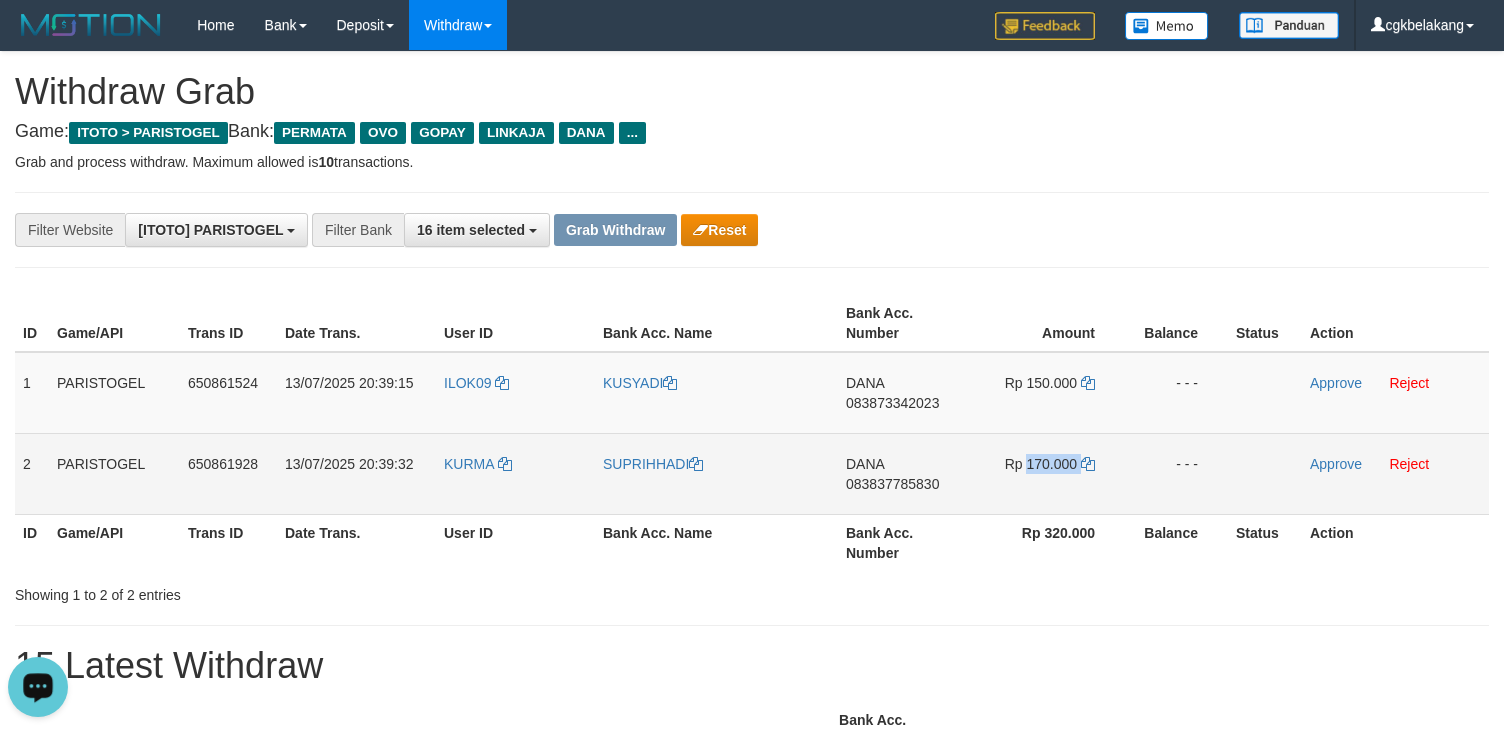 click on "Rp 170.000" at bounding box center (1047, 473) 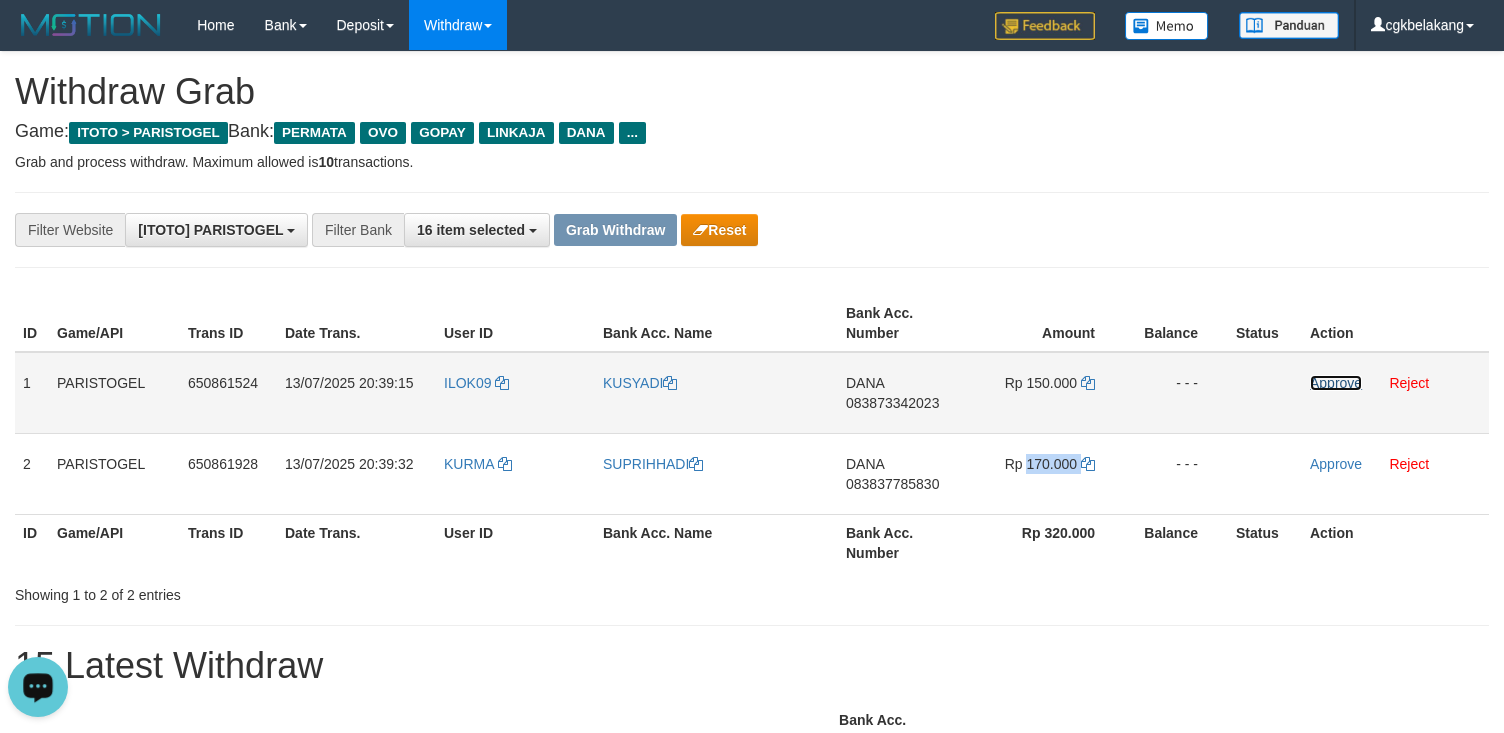 click on "Approve" at bounding box center [1336, 383] 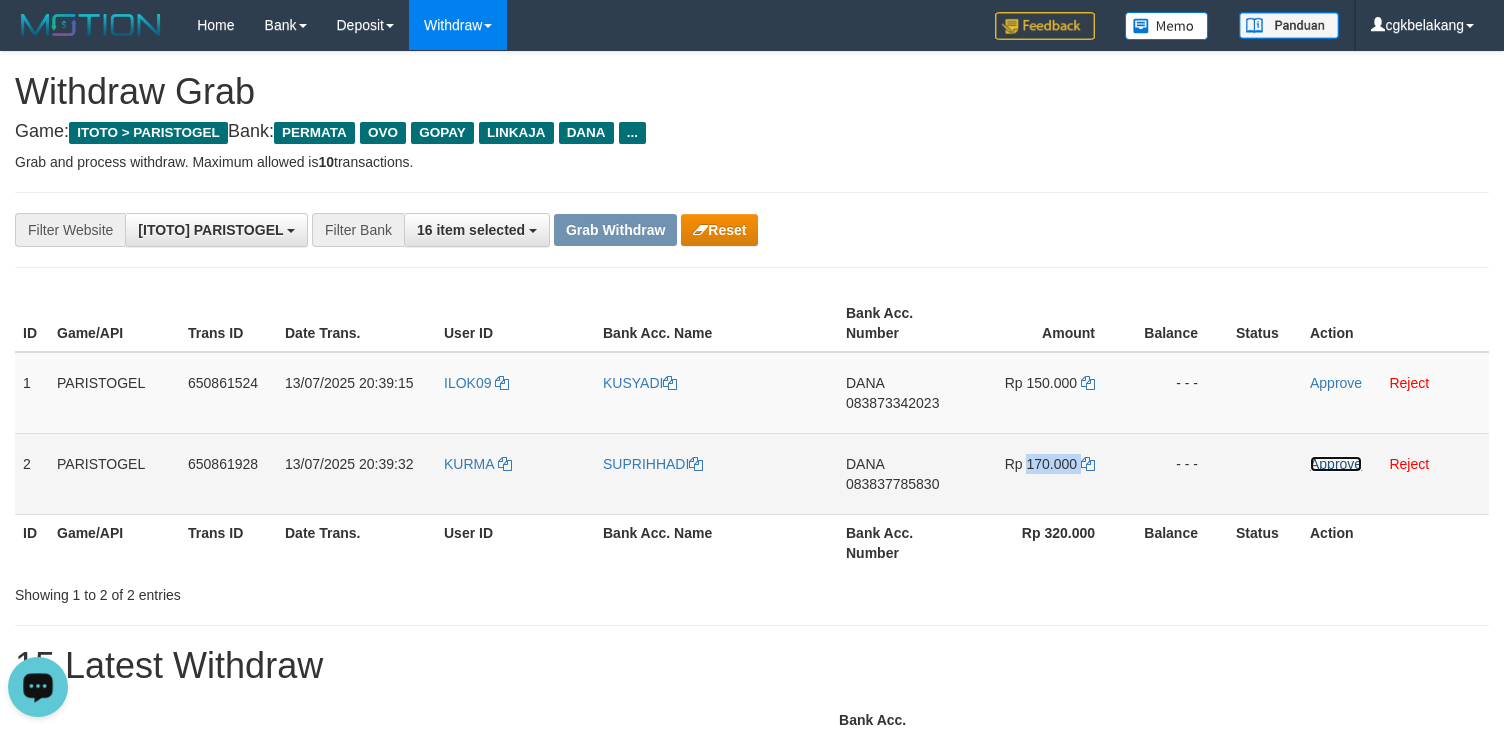 click on "Approve" at bounding box center (1336, 464) 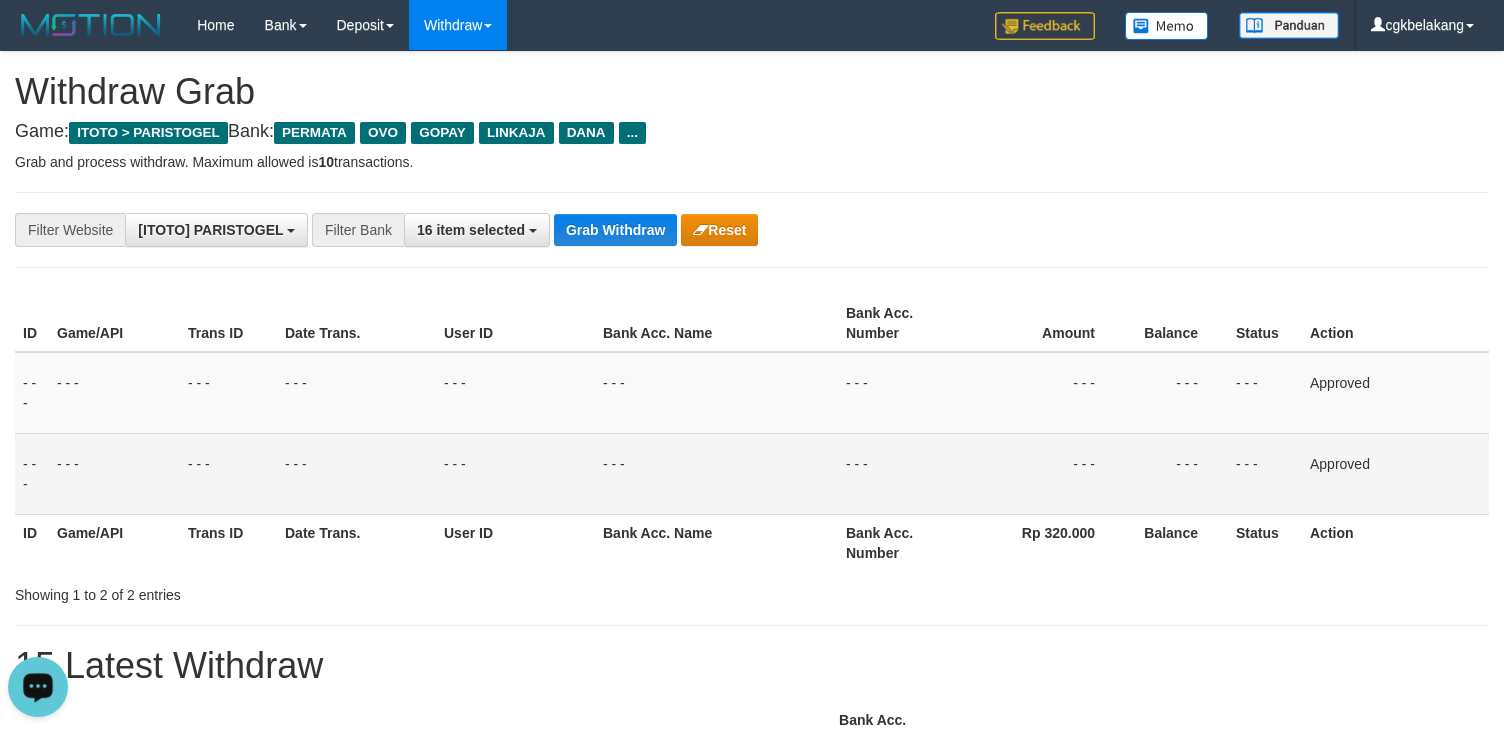 click on "Grab and process withdraw.
Maximum allowed is  10  transactions." at bounding box center [752, 162] 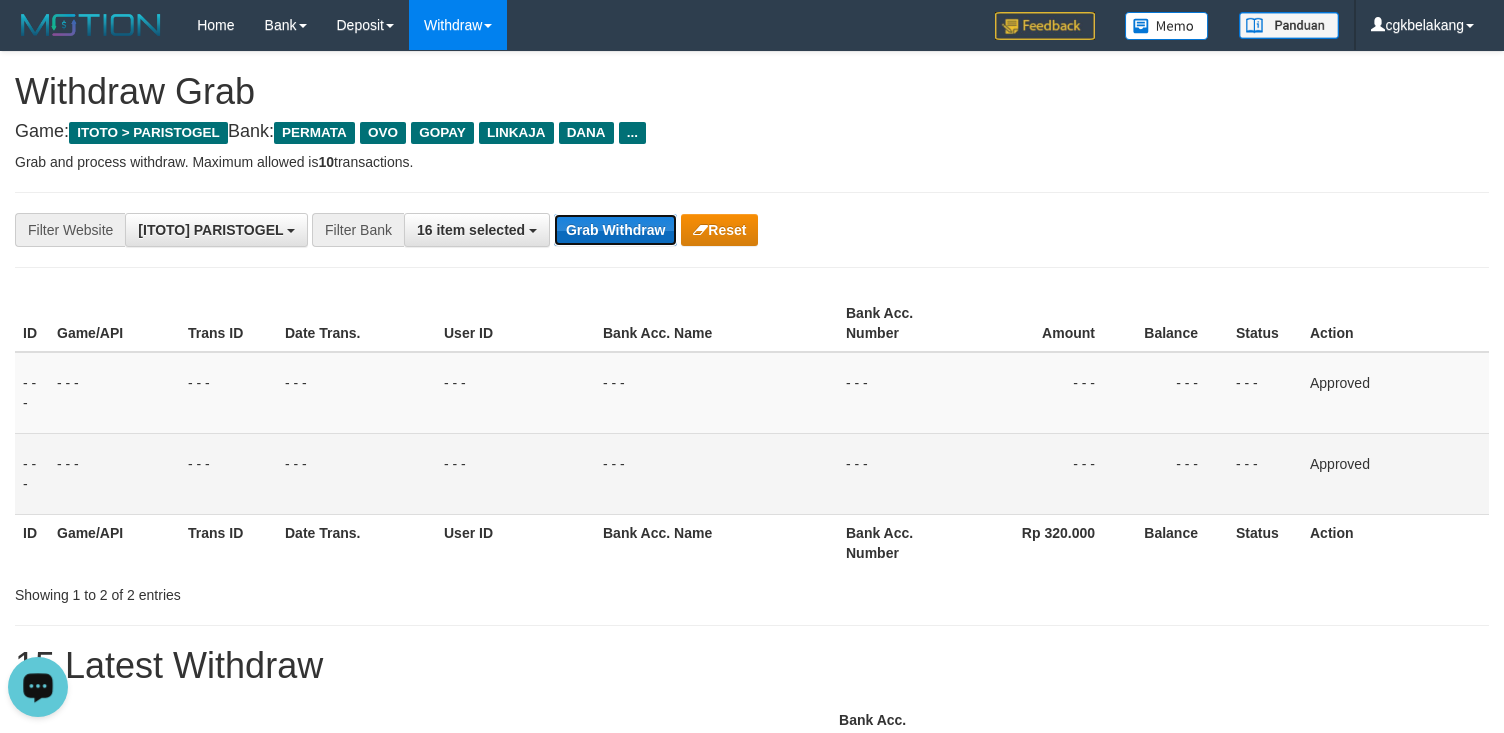 click on "Grab Withdraw" at bounding box center (615, 230) 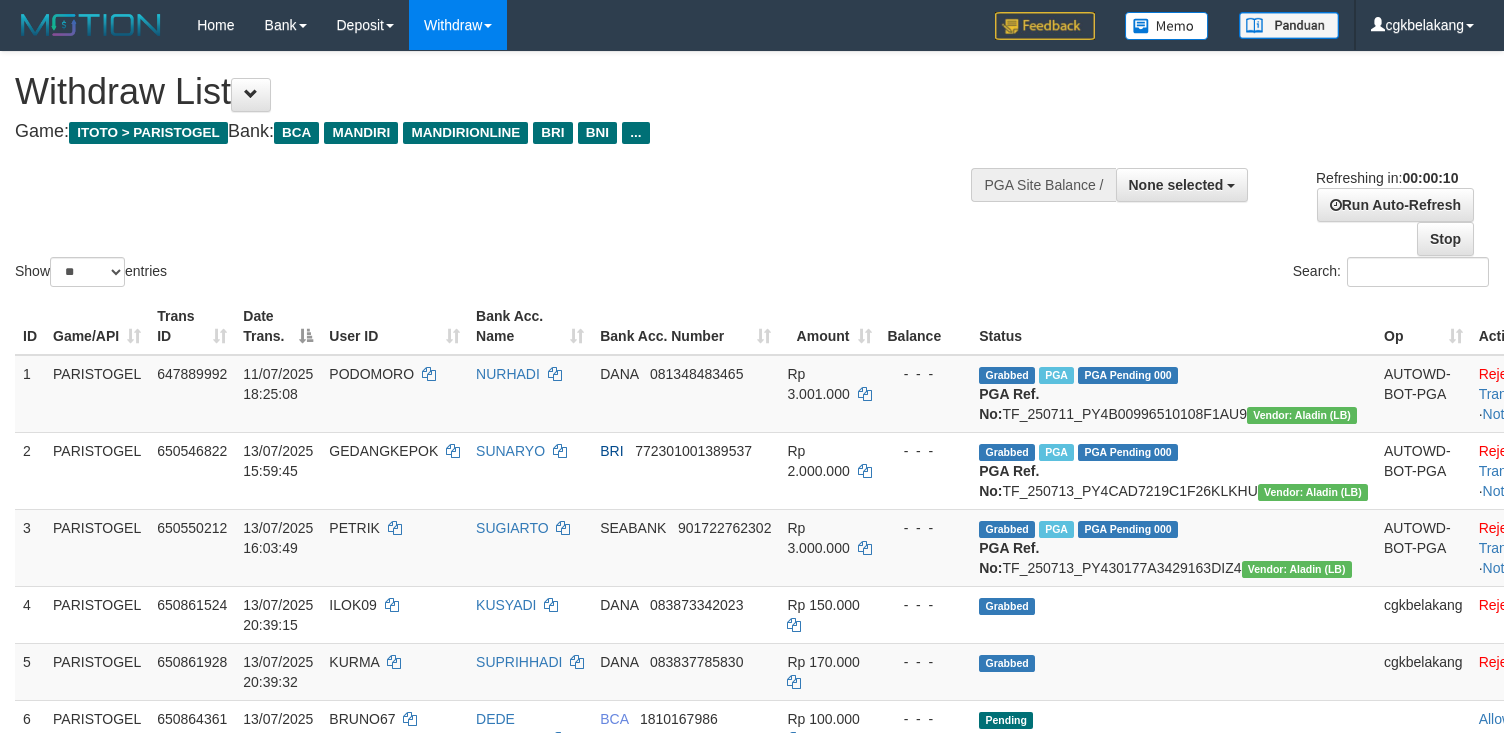 select 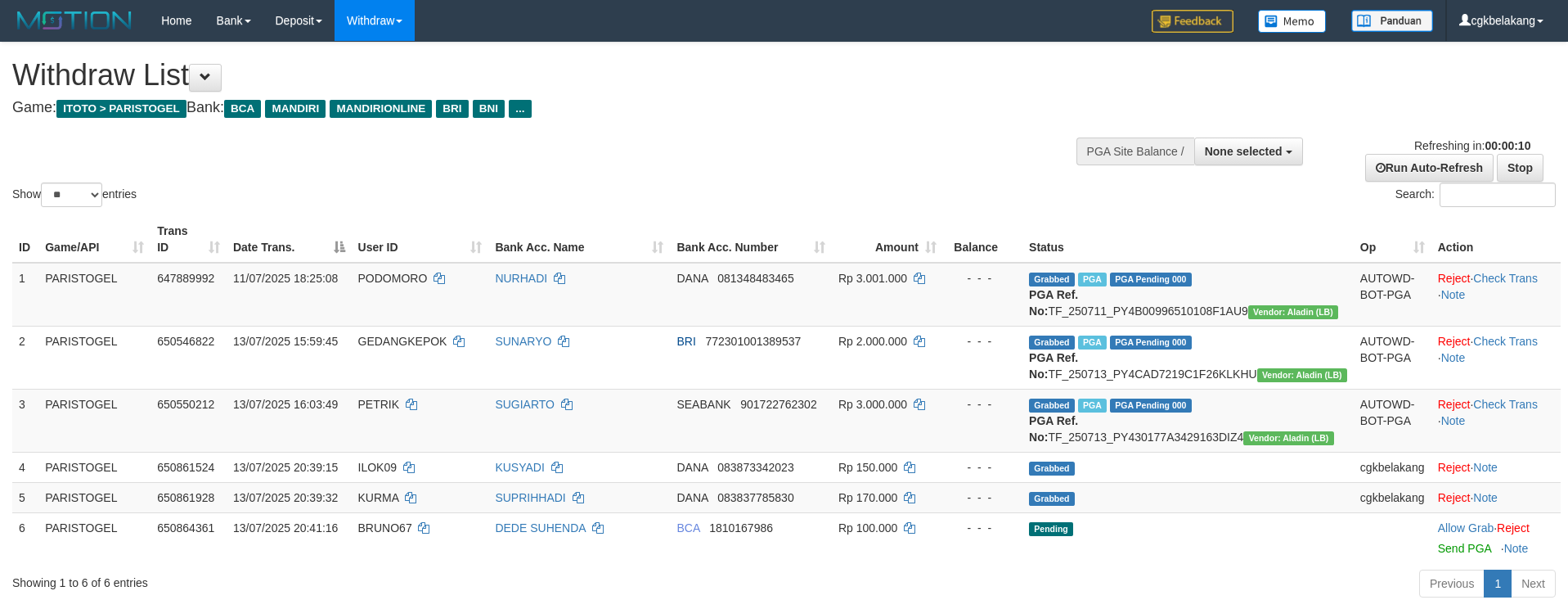 select 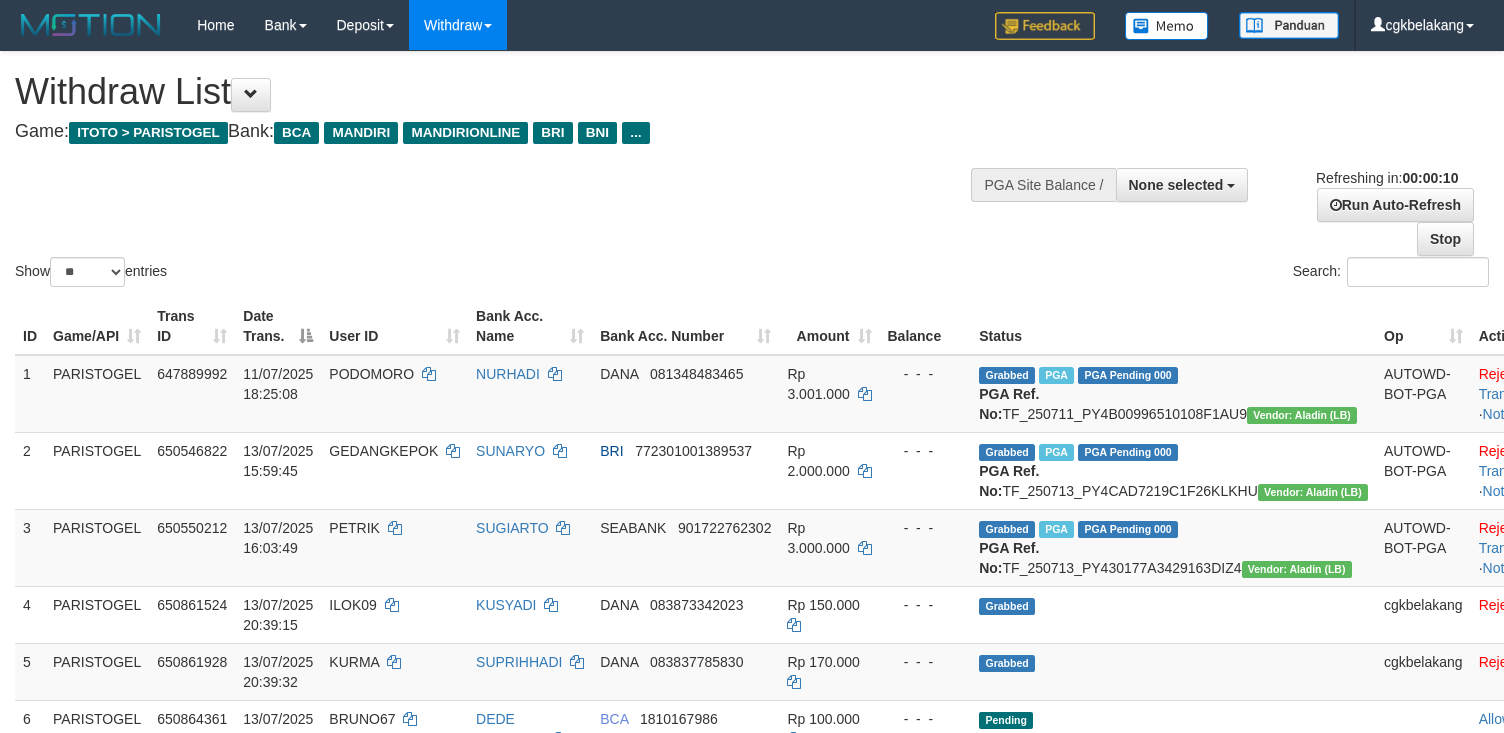 select 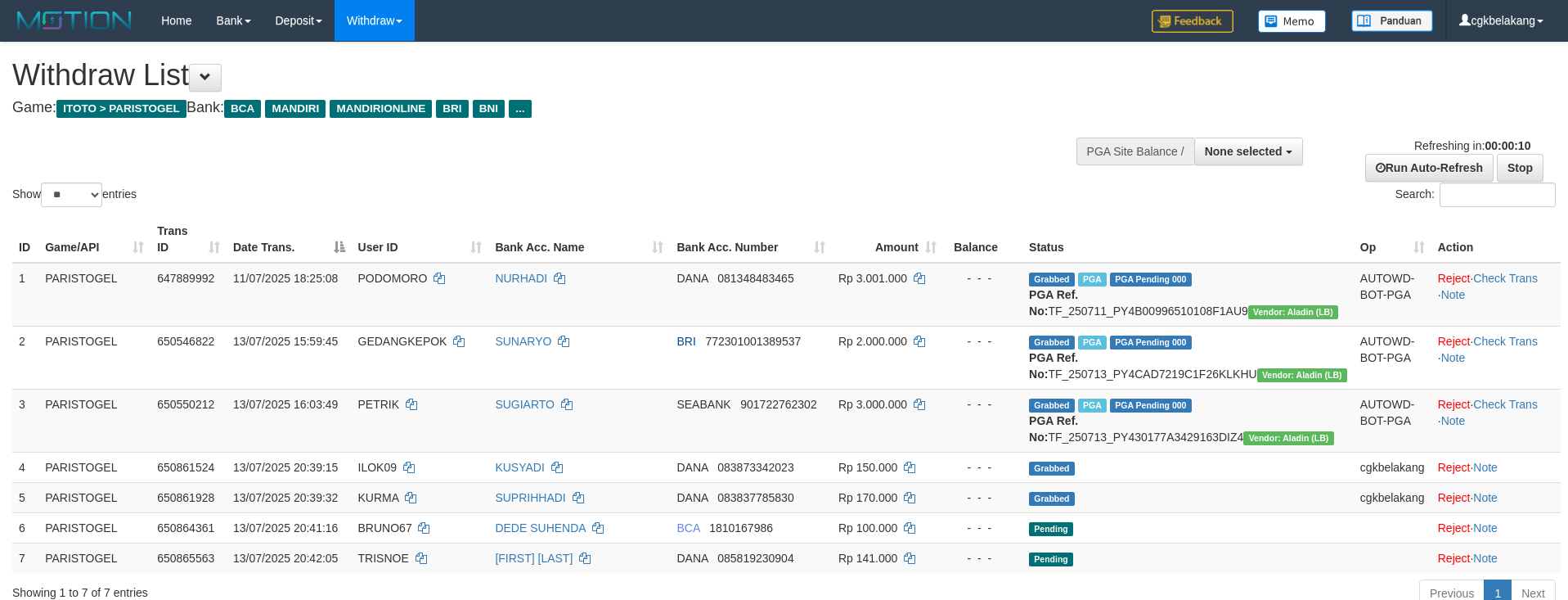 select 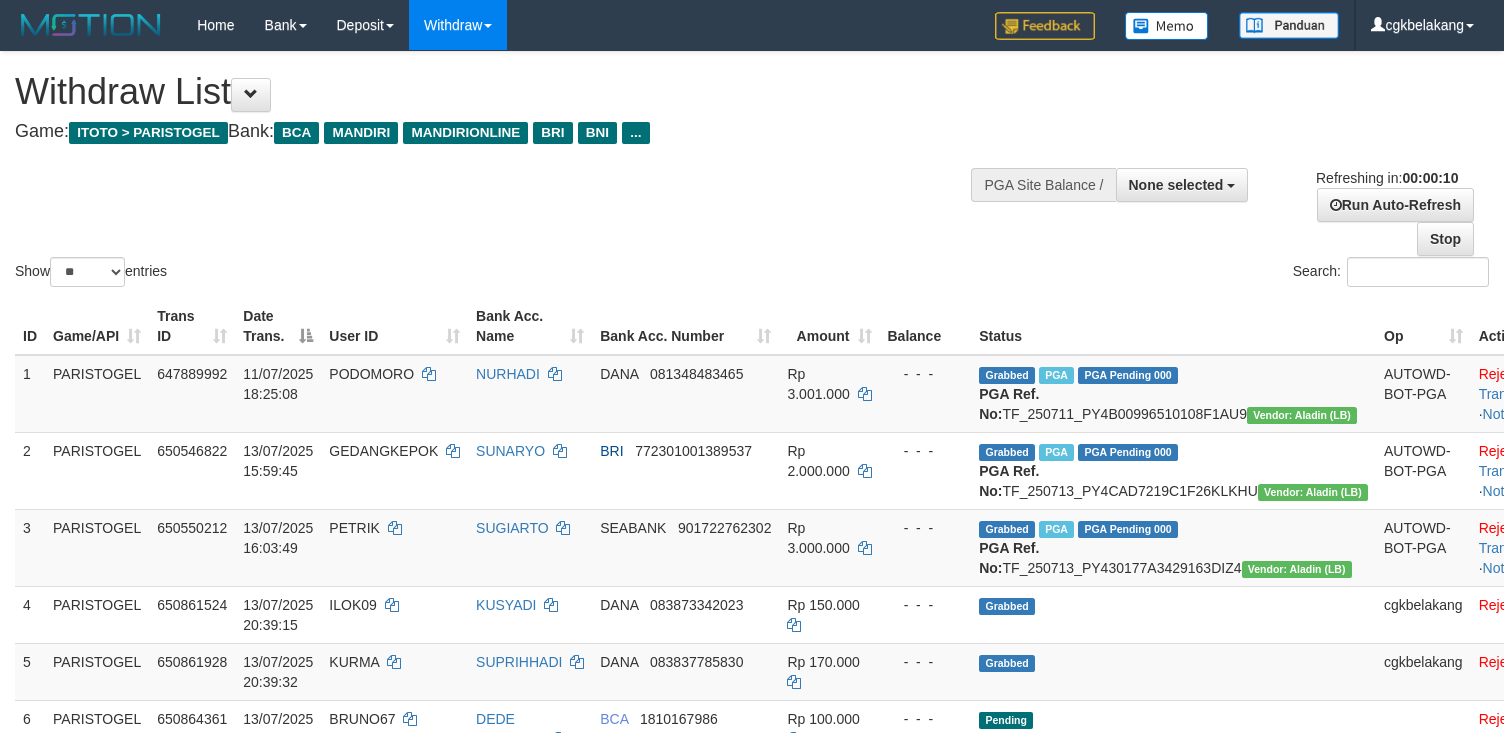 select 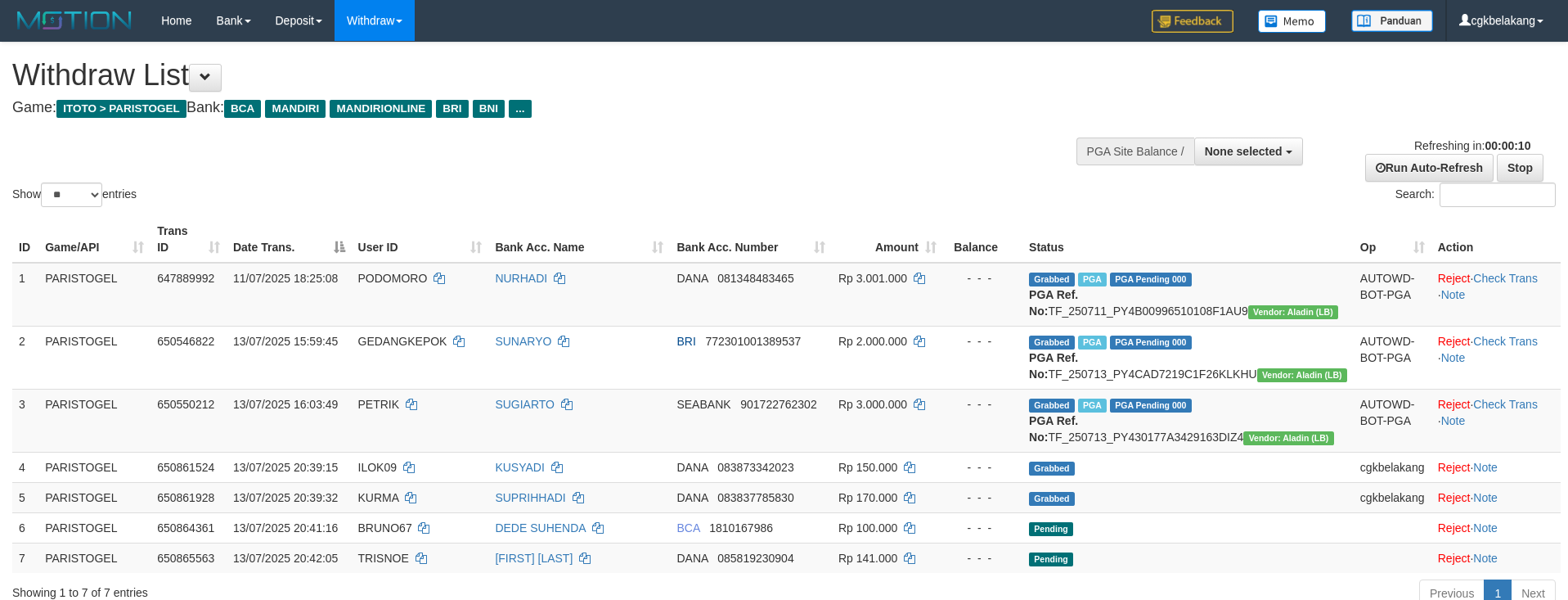 select 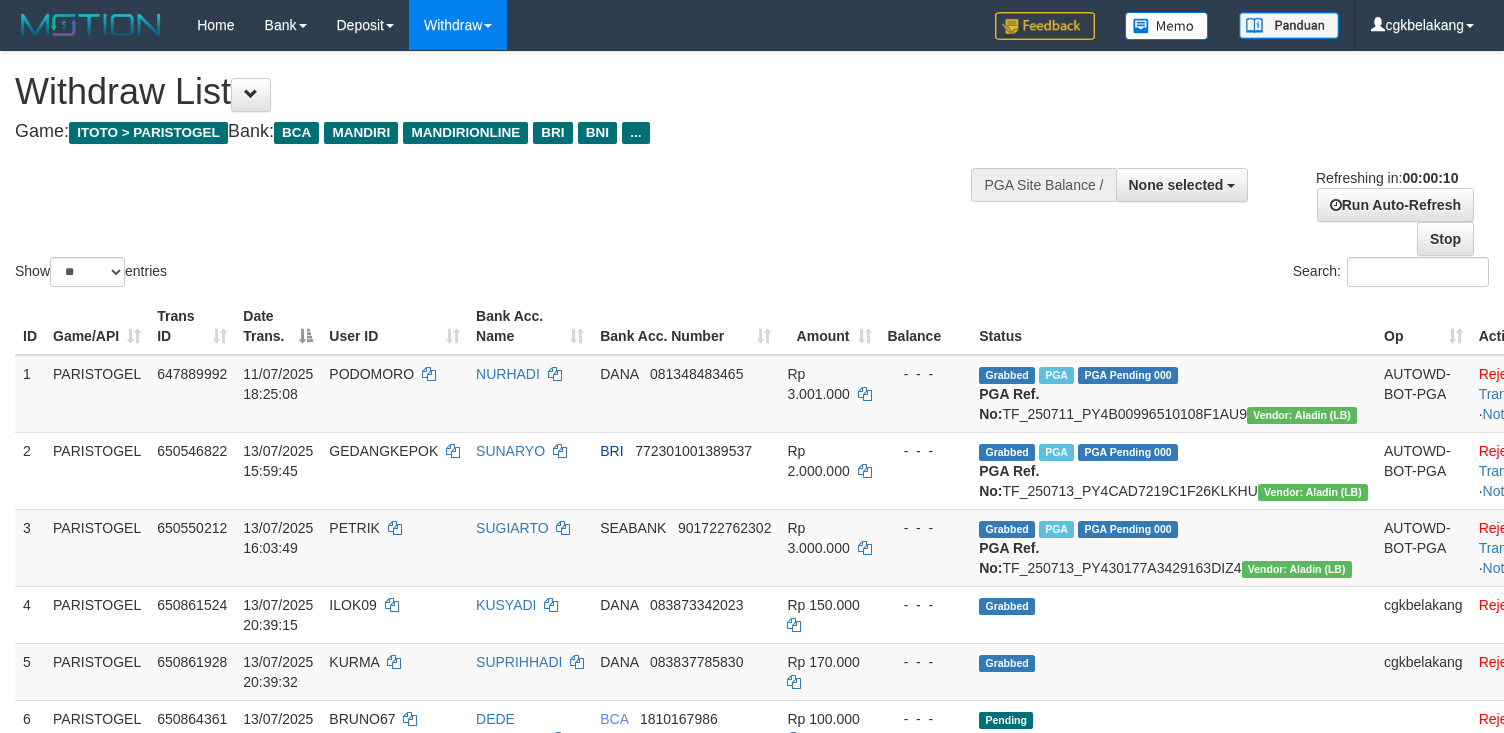 select 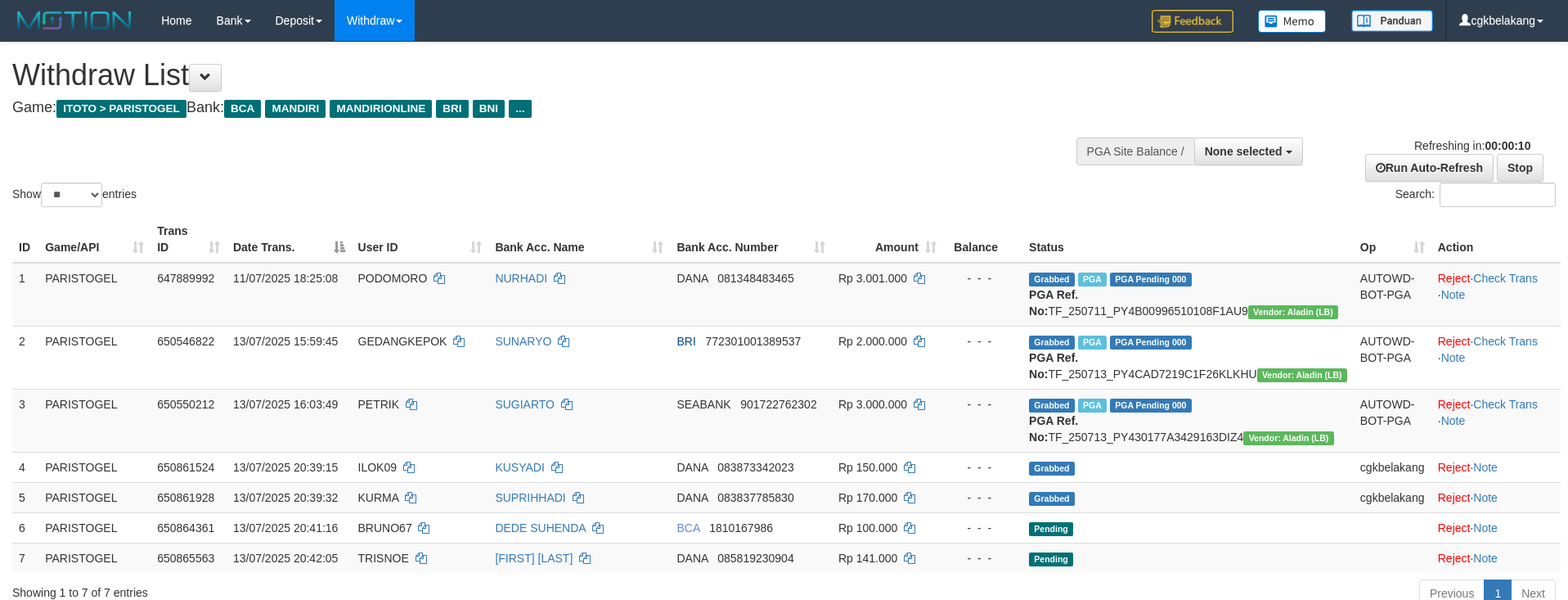 select 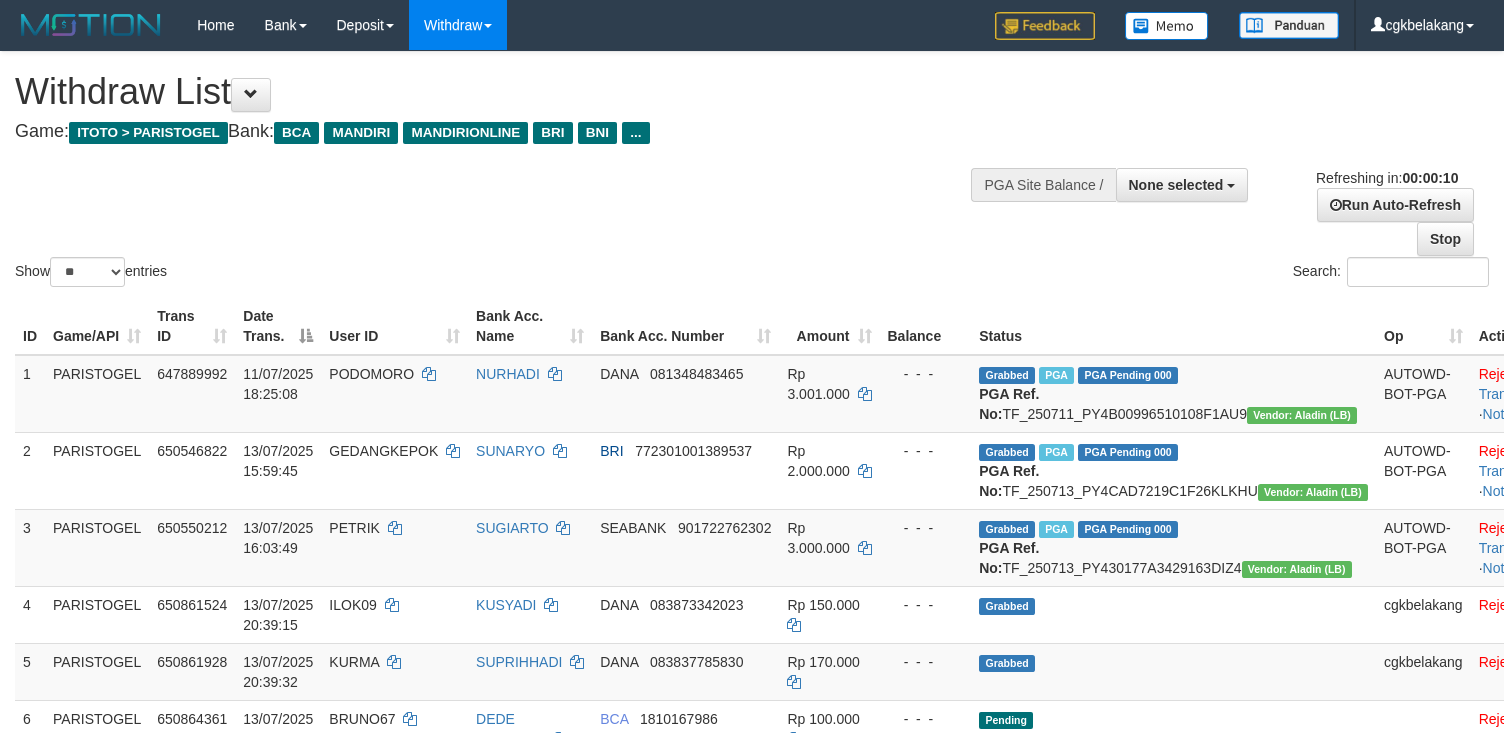 select 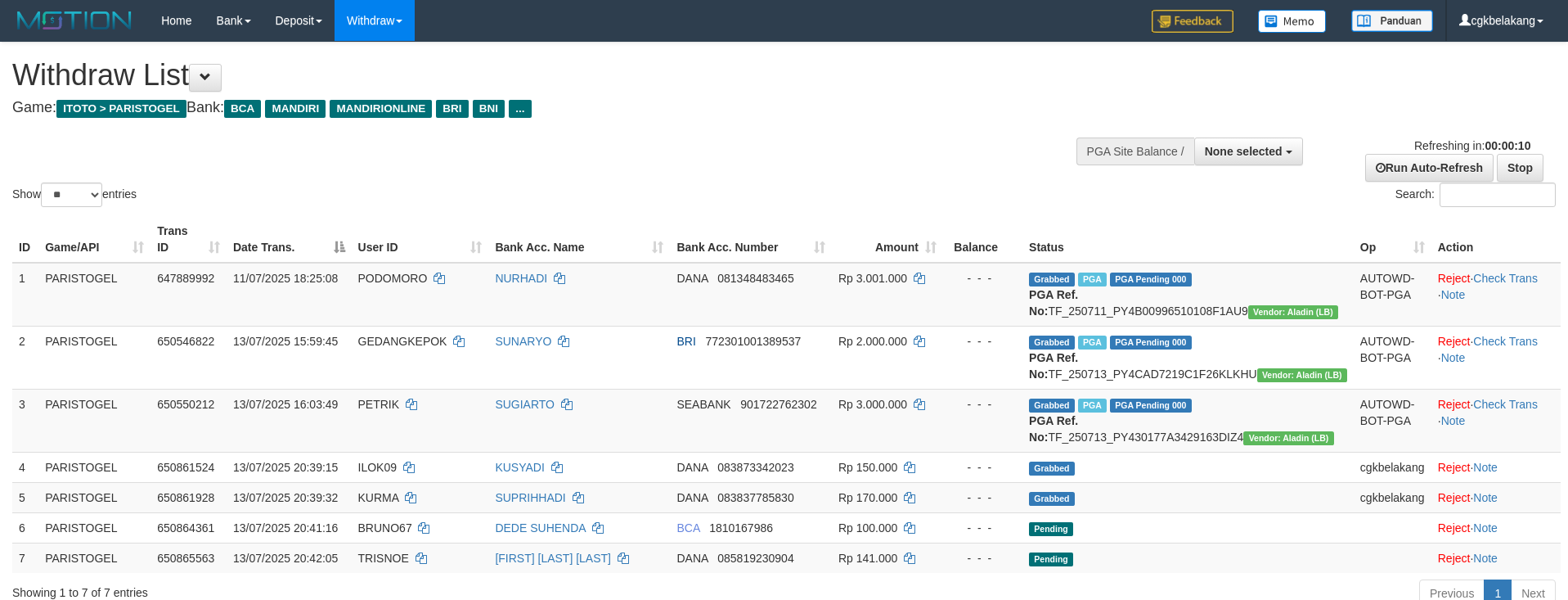 select 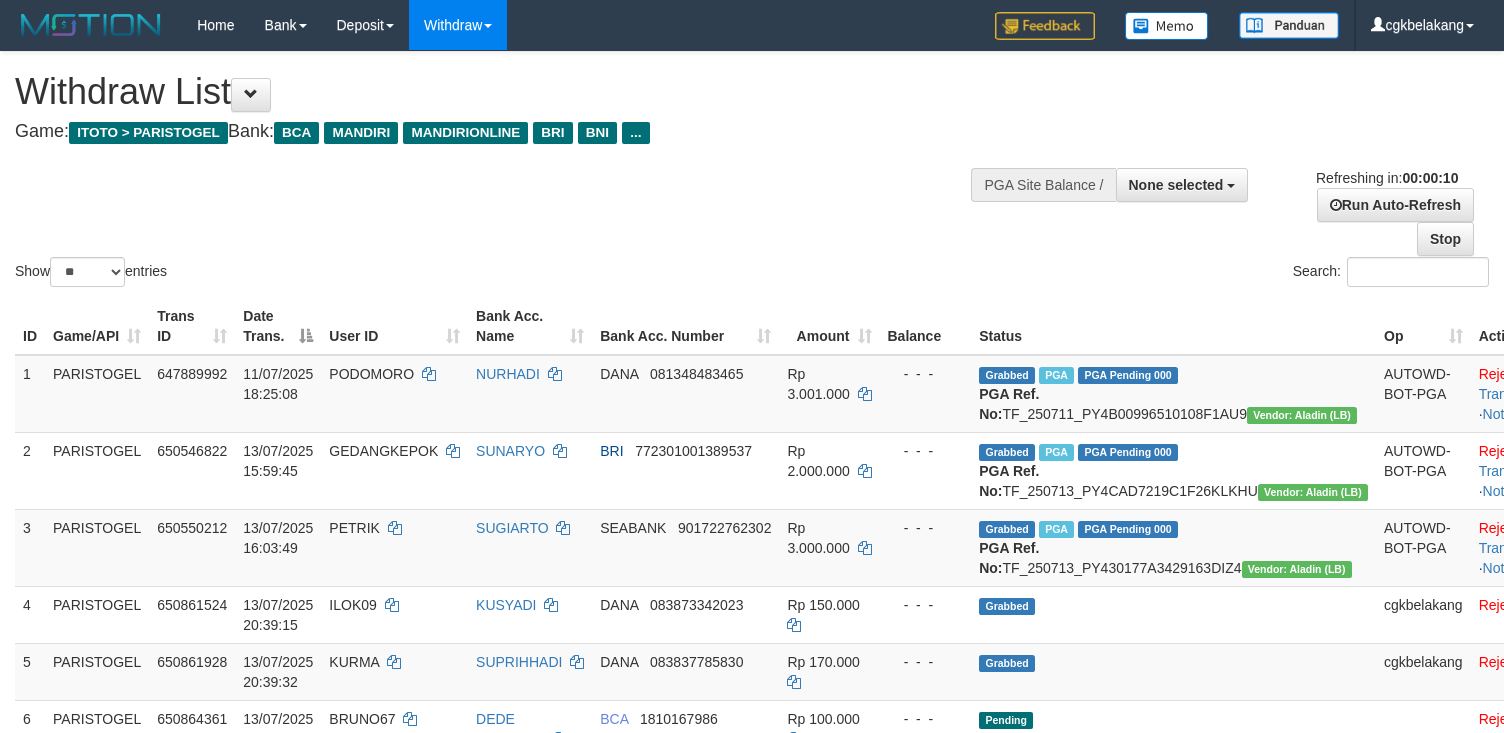select 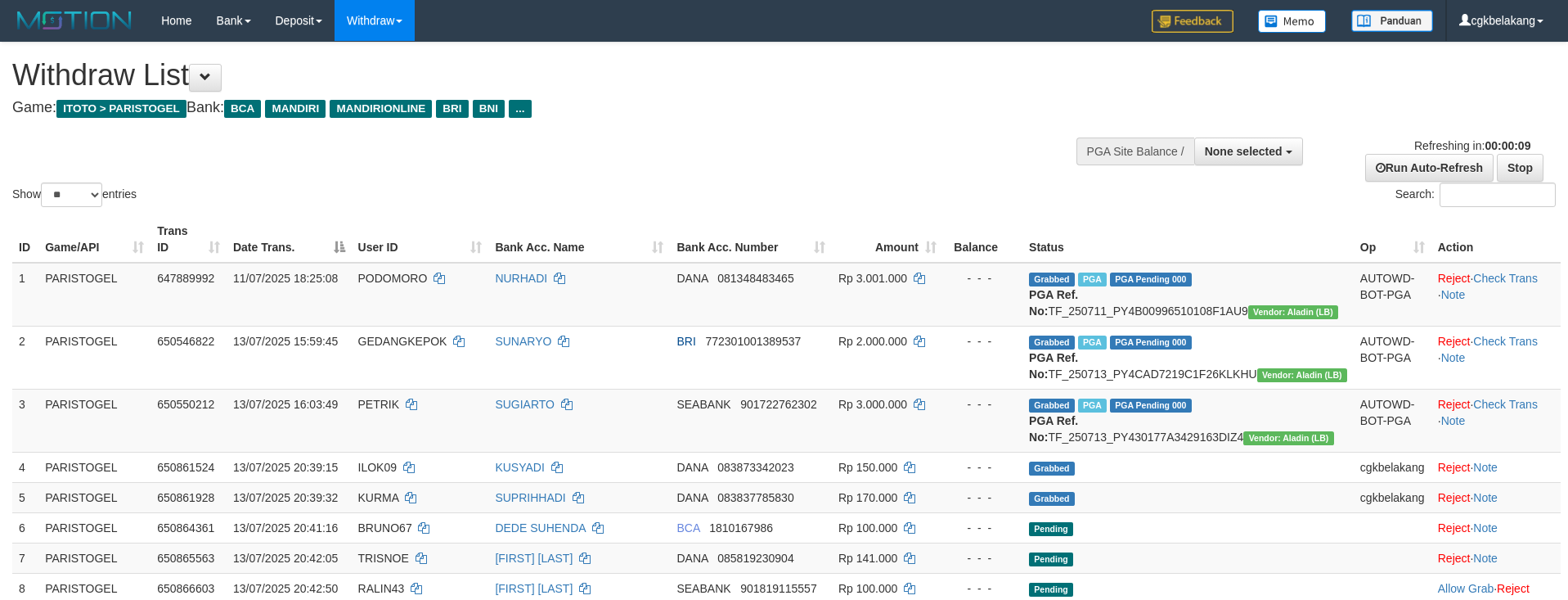 select 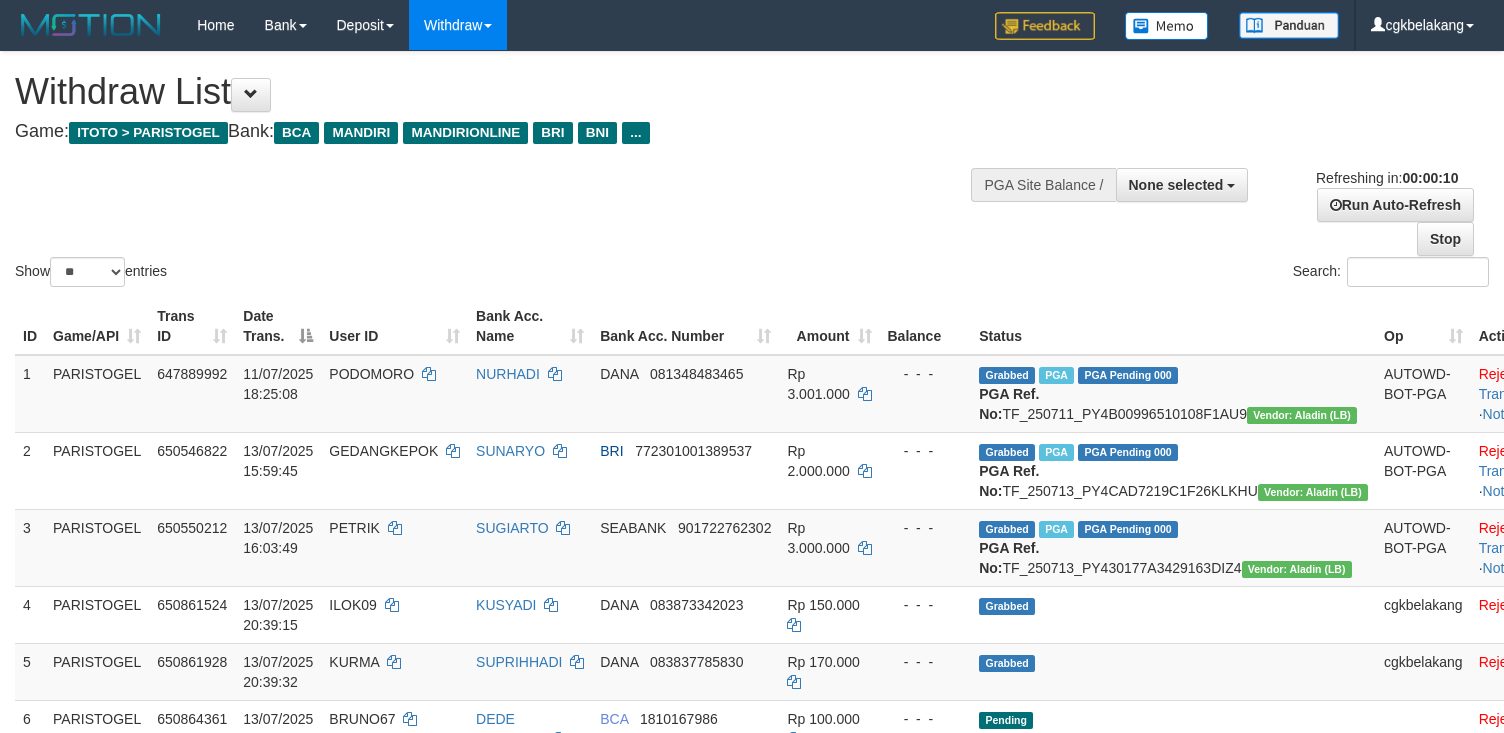 select 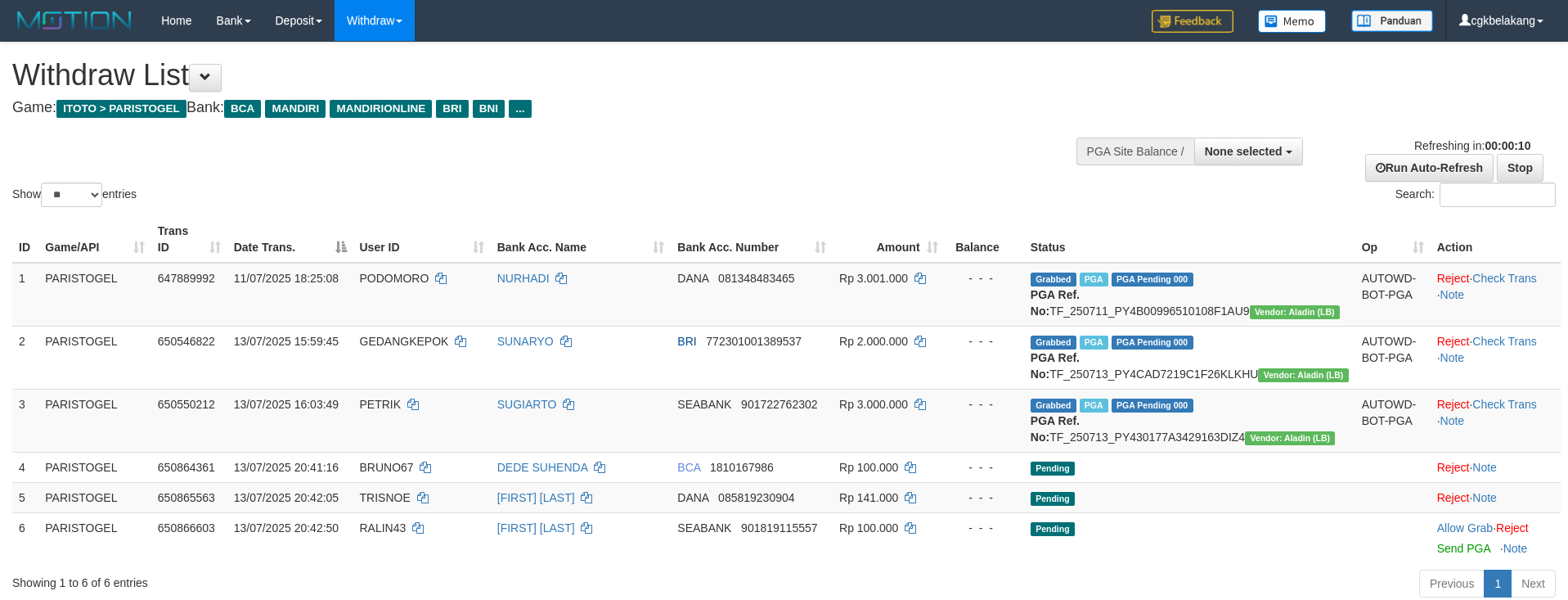 select 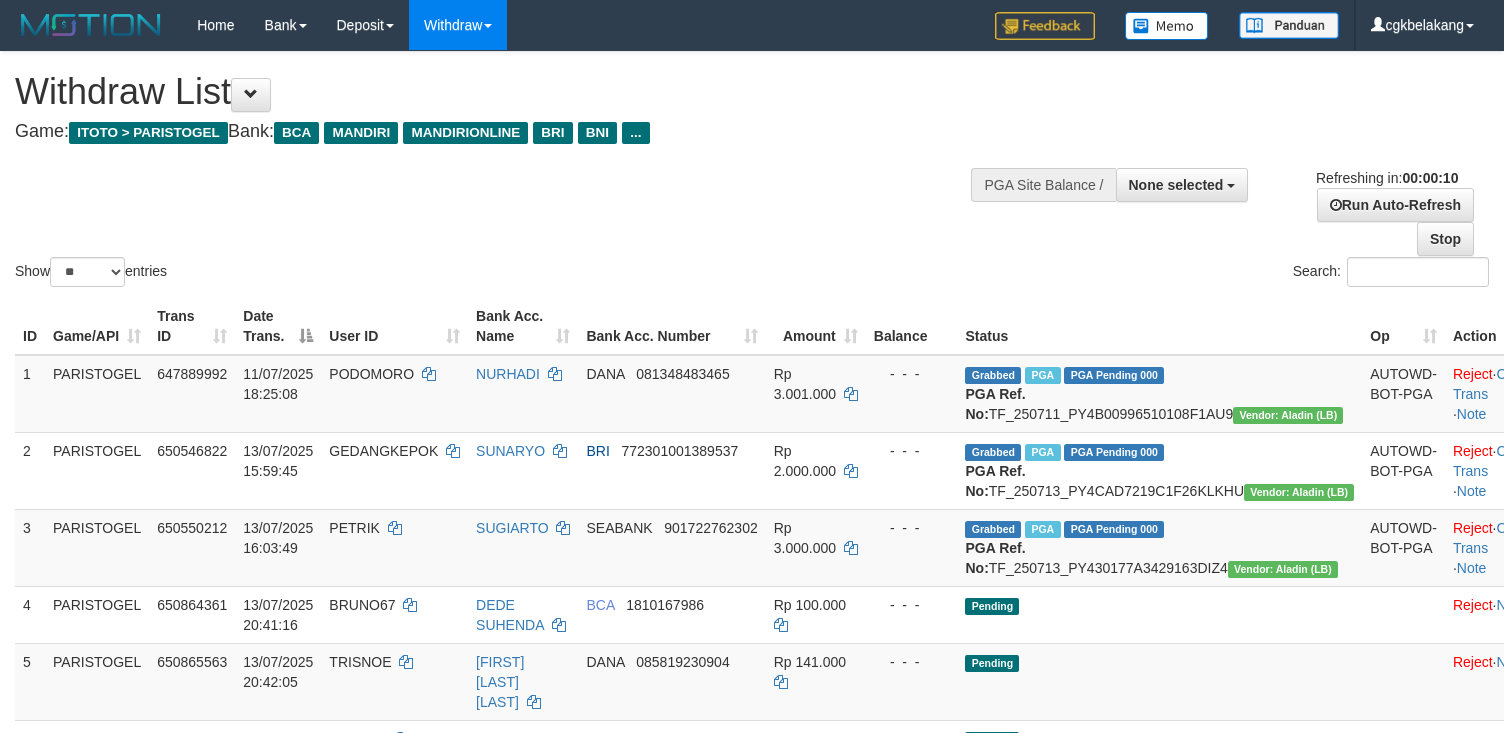 select 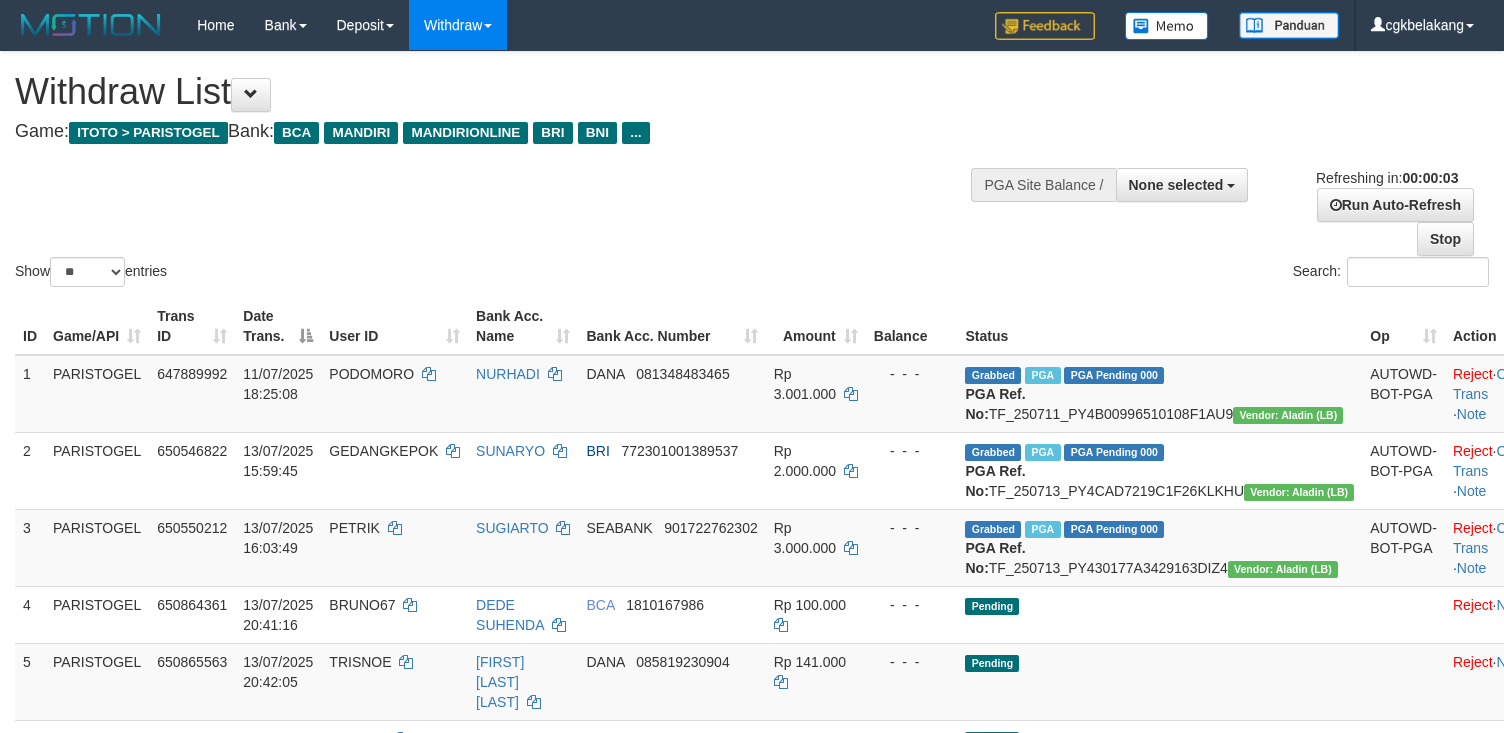 scroll, scrollTop: 0, scrollLeft: 0, axis: both 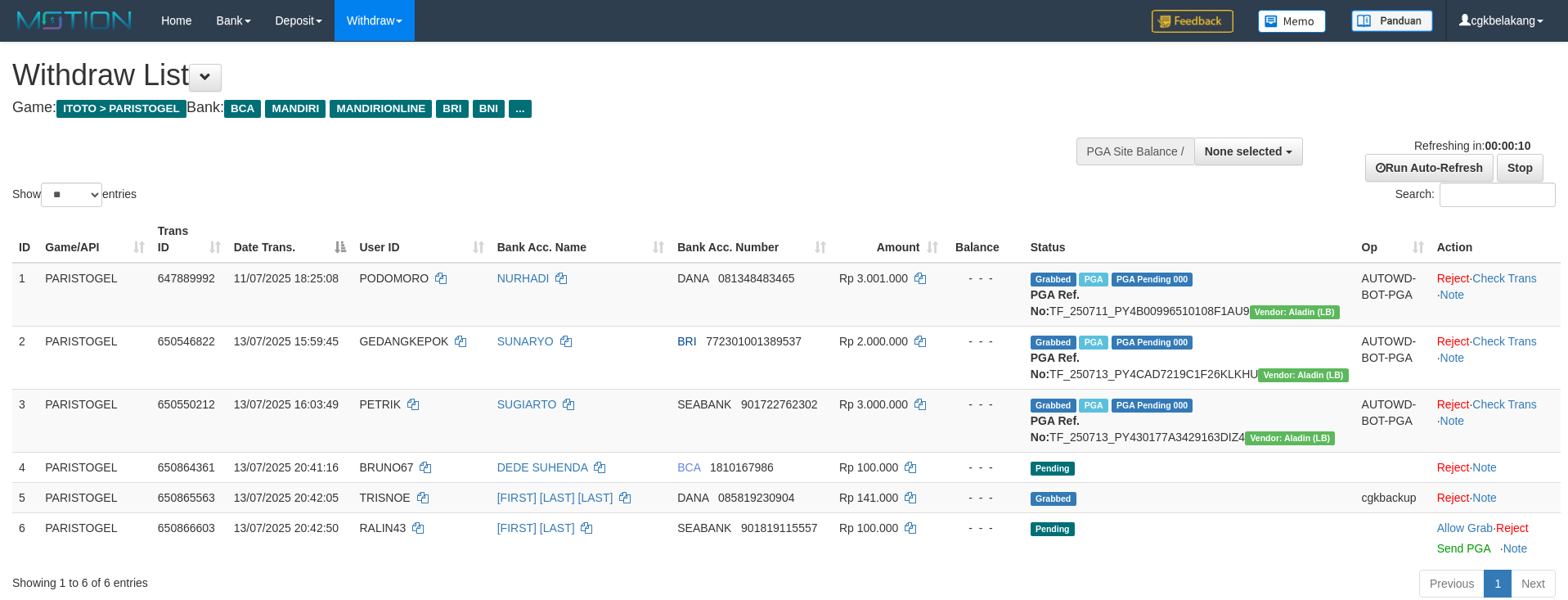 select 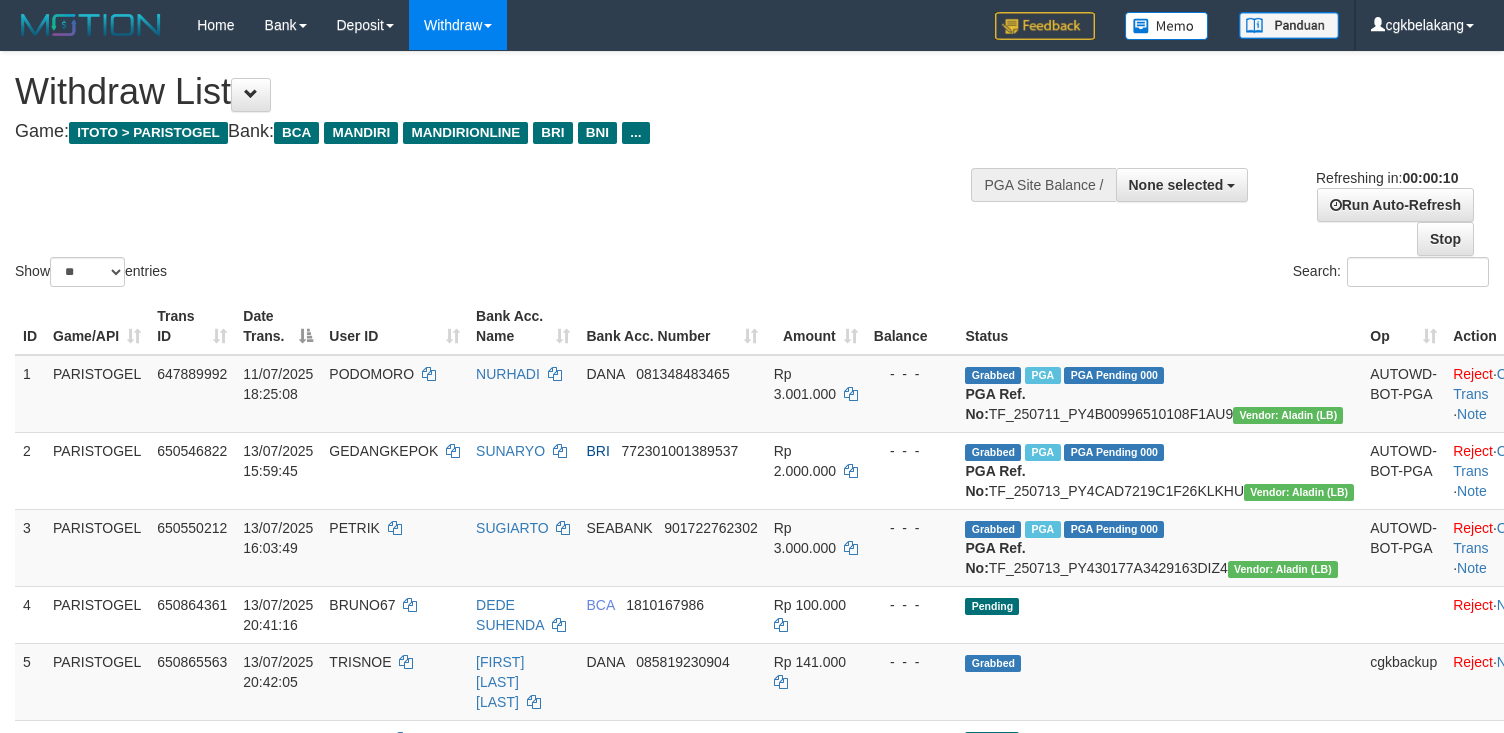 select 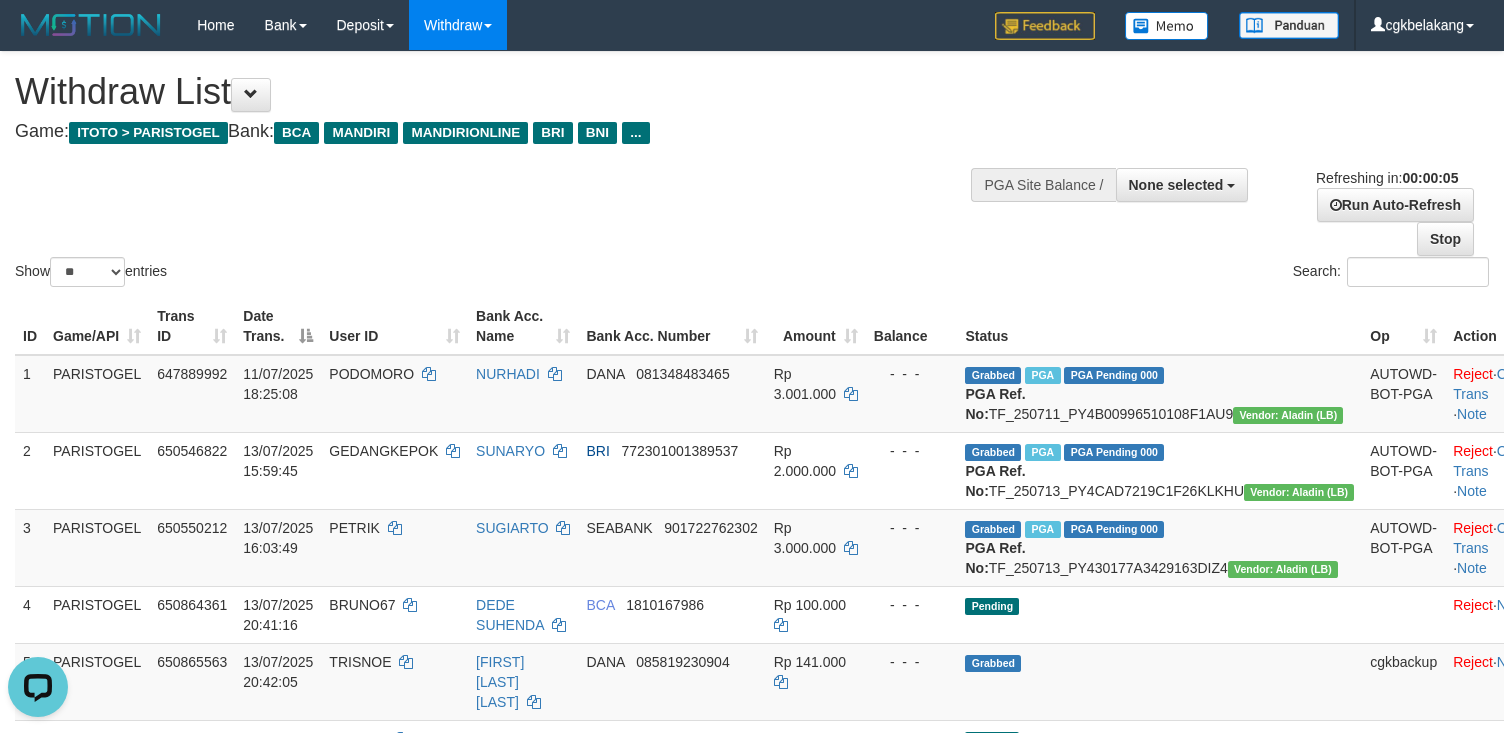 scroll, scrollTop: 0, scrollLeft: 0, axis: both 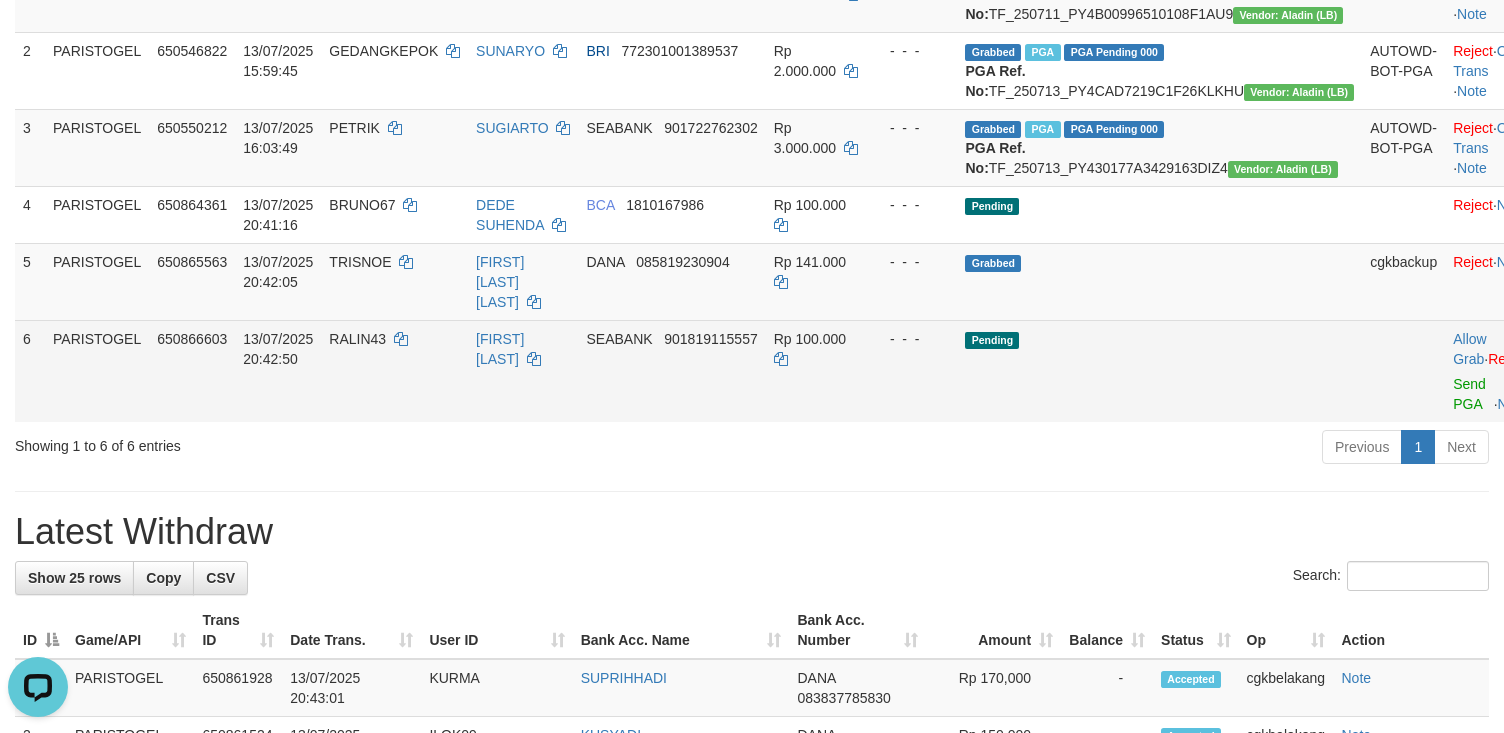 click on "Allow Grab   ·    Reject Send PGA     ·    Note" at bounding box center (1494, 371) 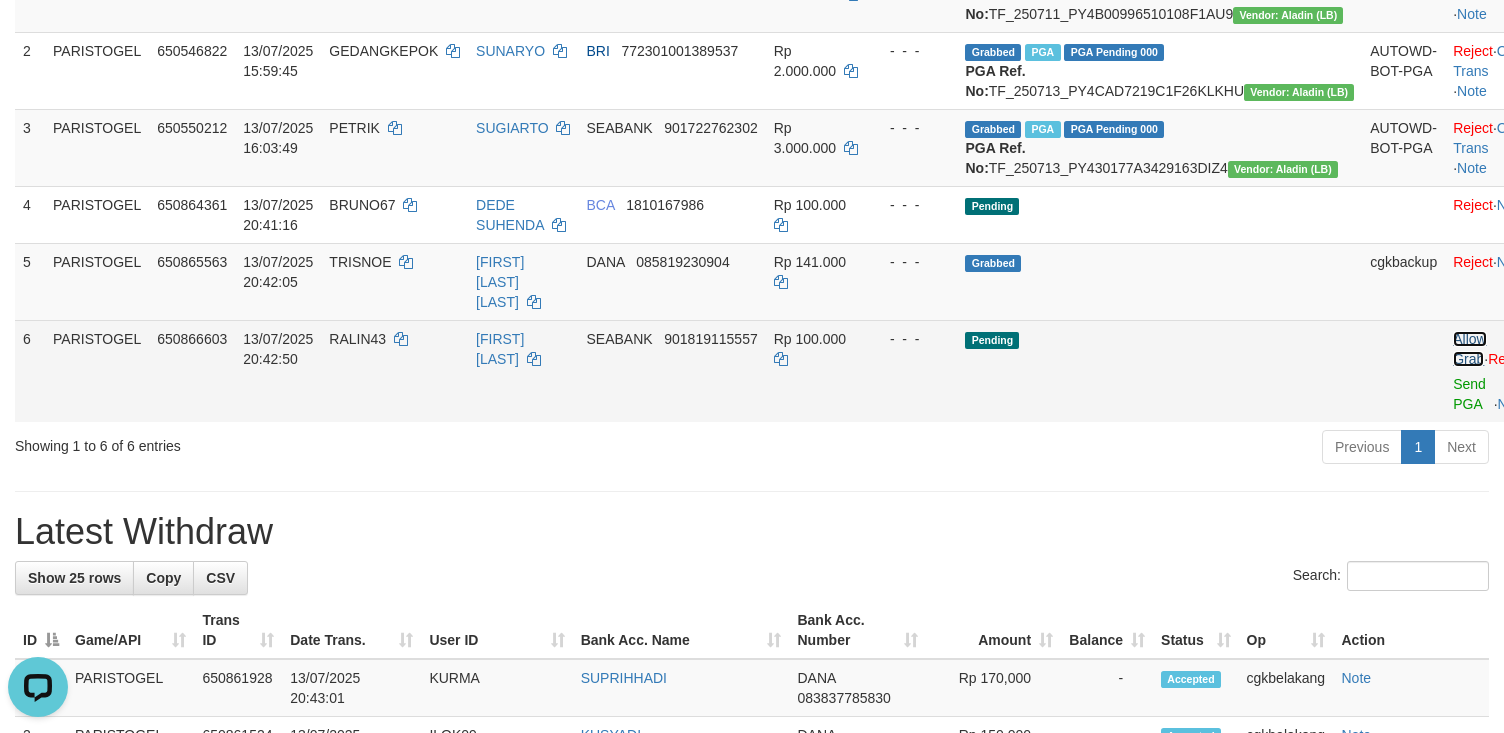 click on "Allow Grab" at bounding box center (1469, 349) 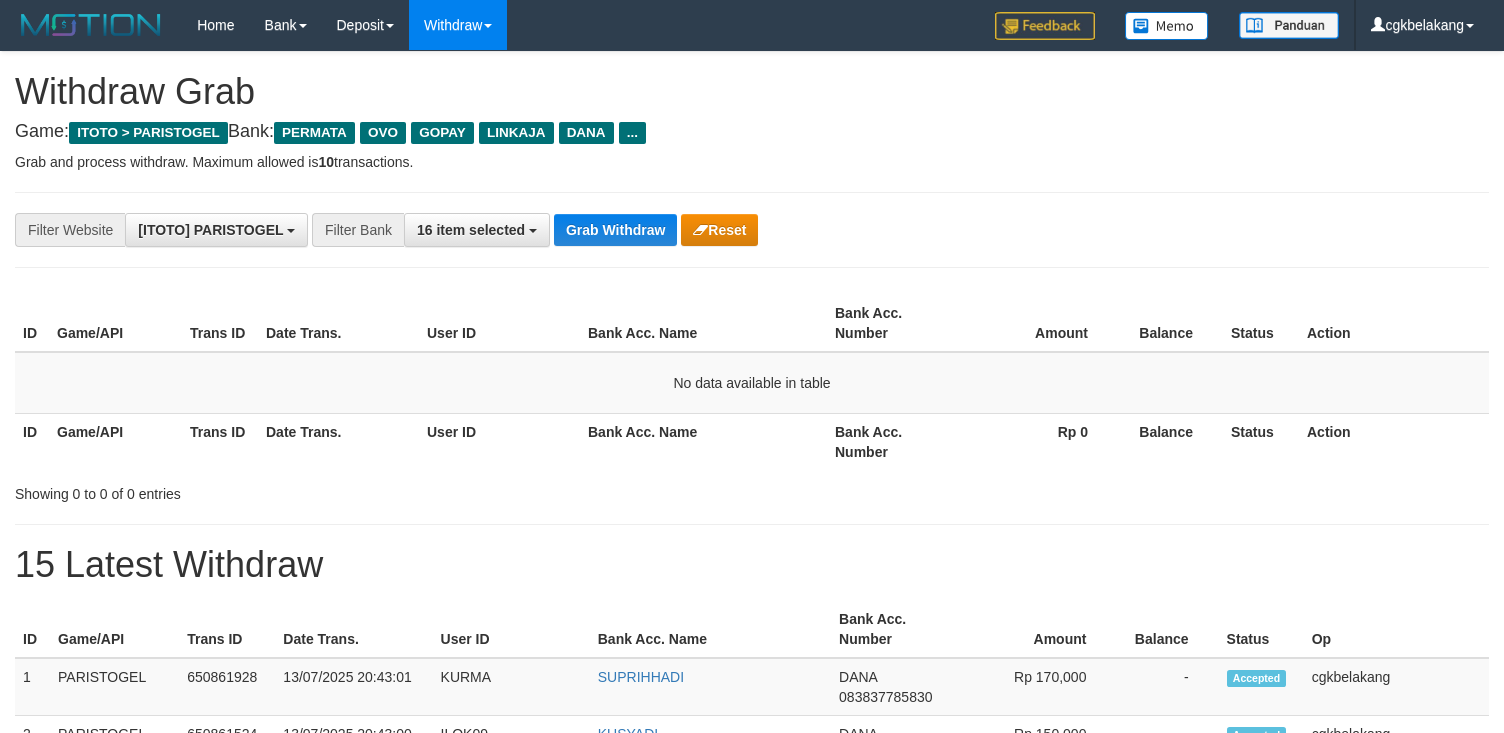scroll, scrollTop: 0, scrollLeft: 0, axis: both 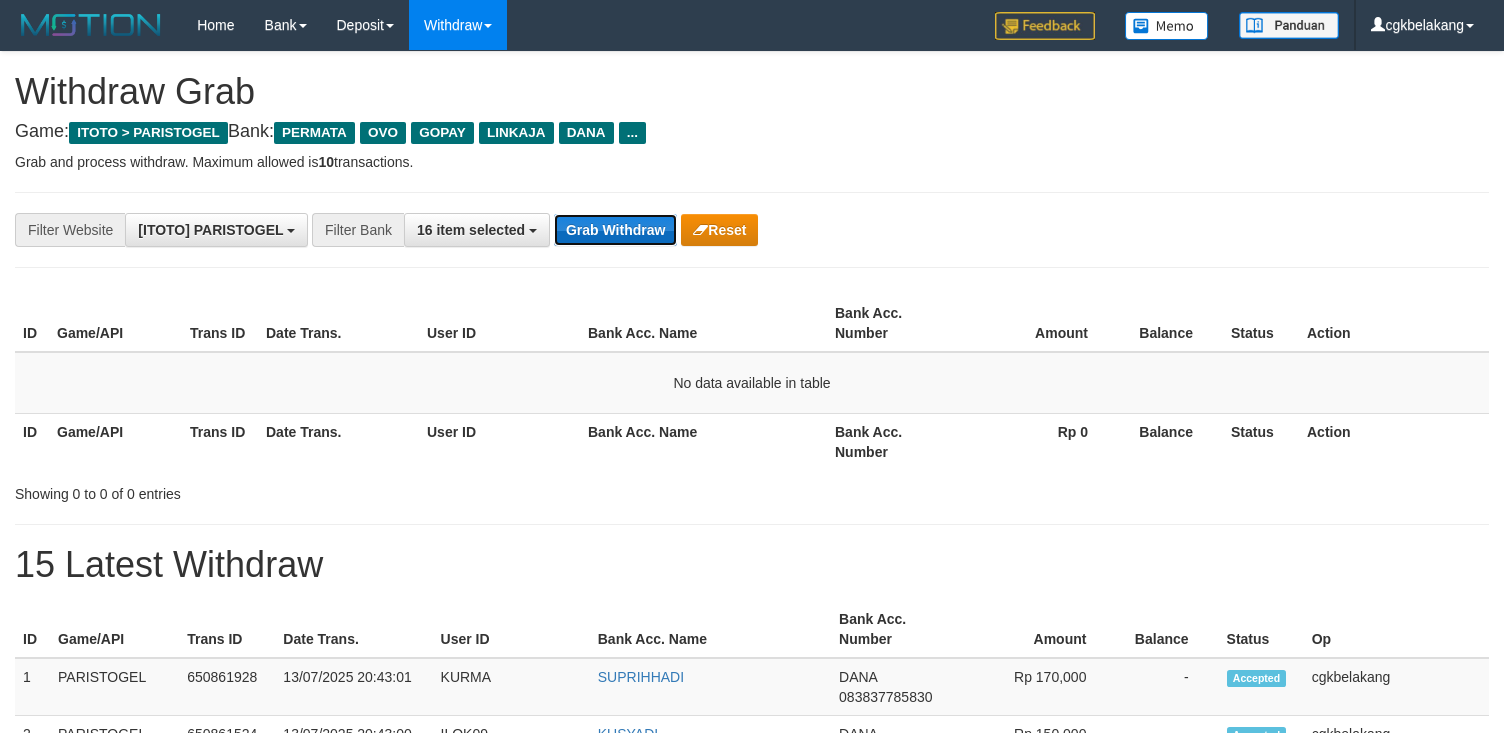 click on "Grab Withdraw" at bounding box center (615, 230) 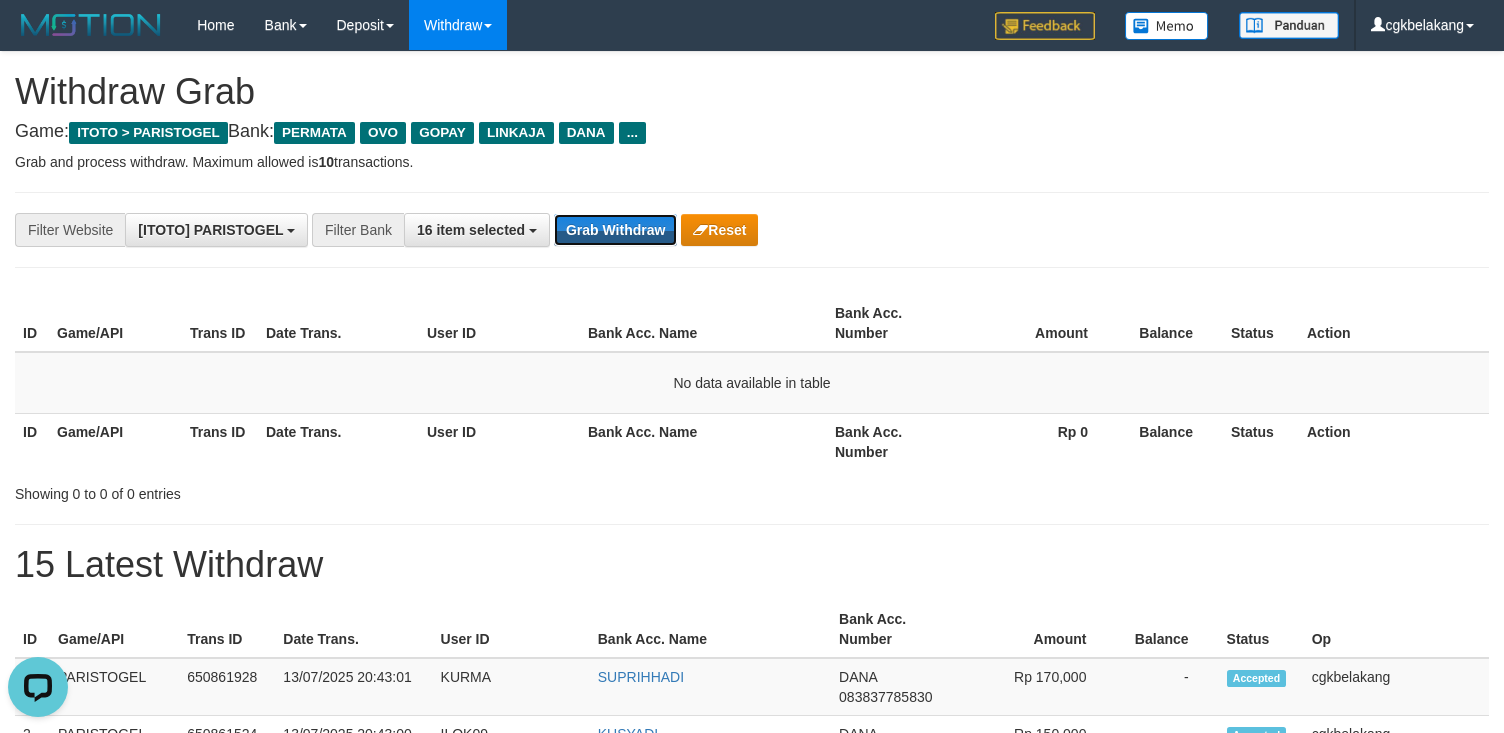 scroll, scrollTop: 0, scrollLeft: 0, axis: both 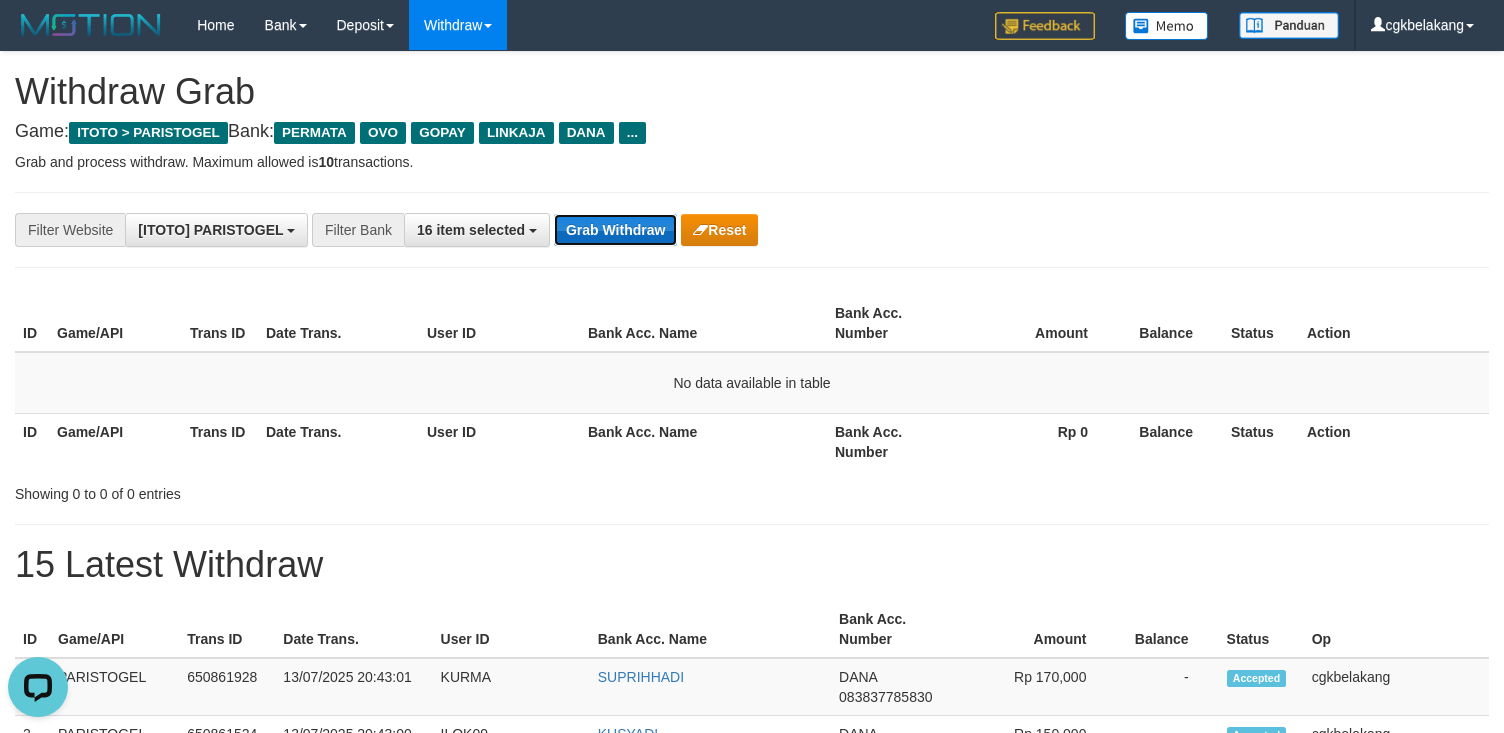 click on "Grab Withdraw" at bounding box center (615, 230) 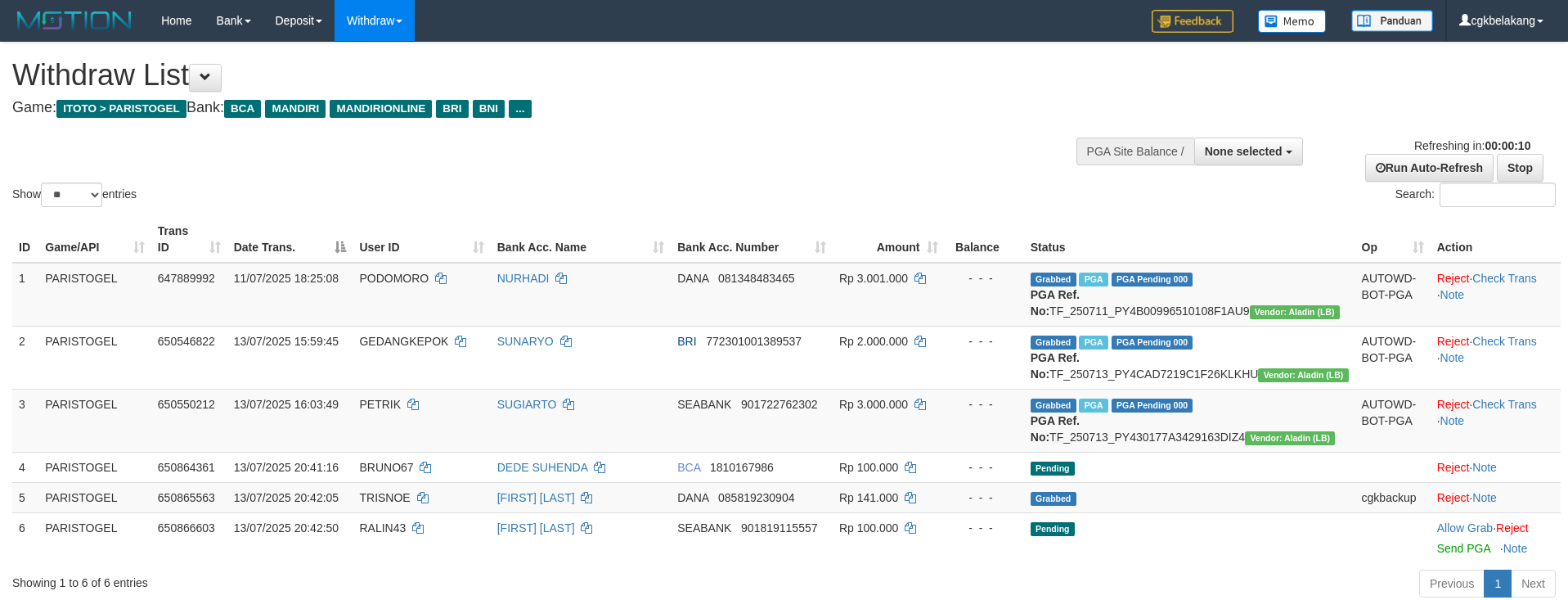 select 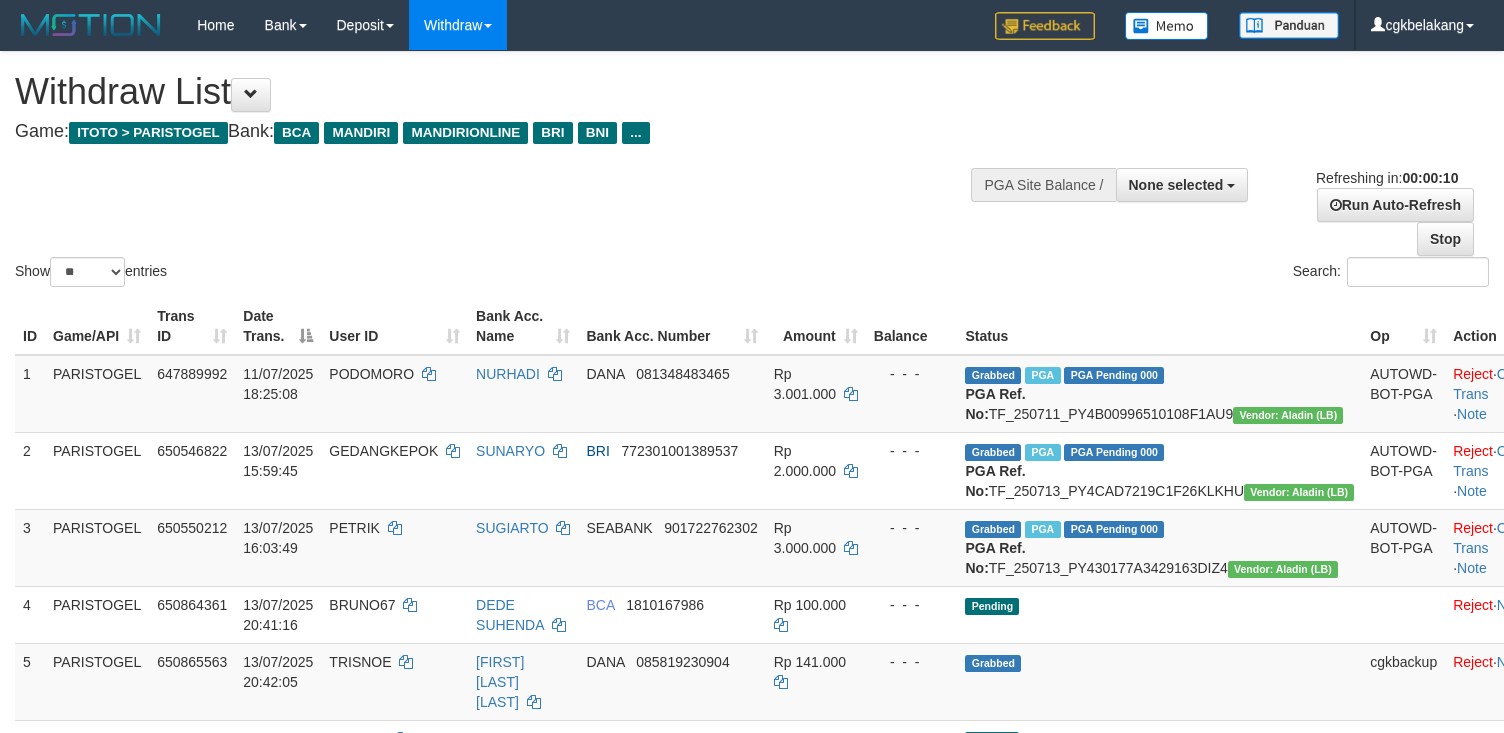 select 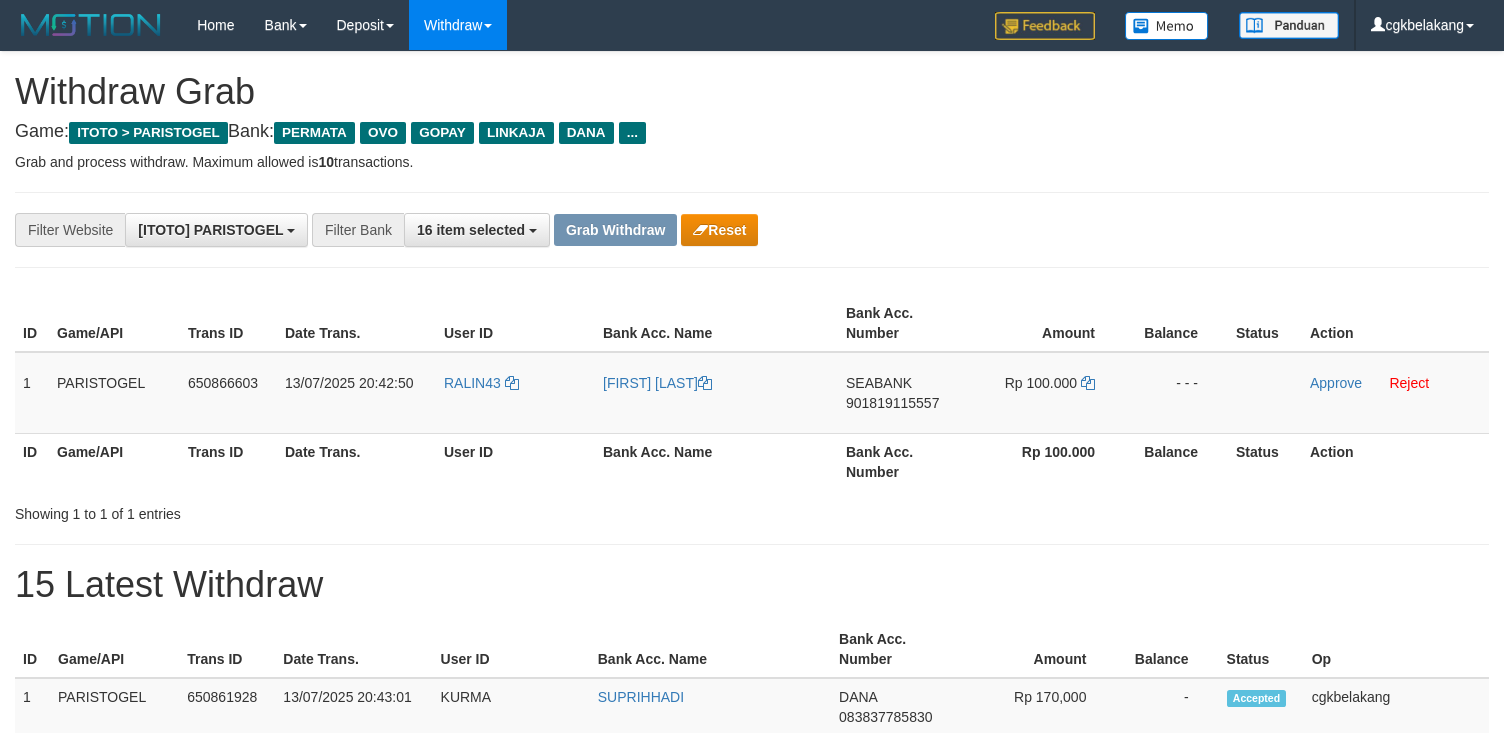 scroll, scrollTop: 0, scrollLeft: 0, axis: both 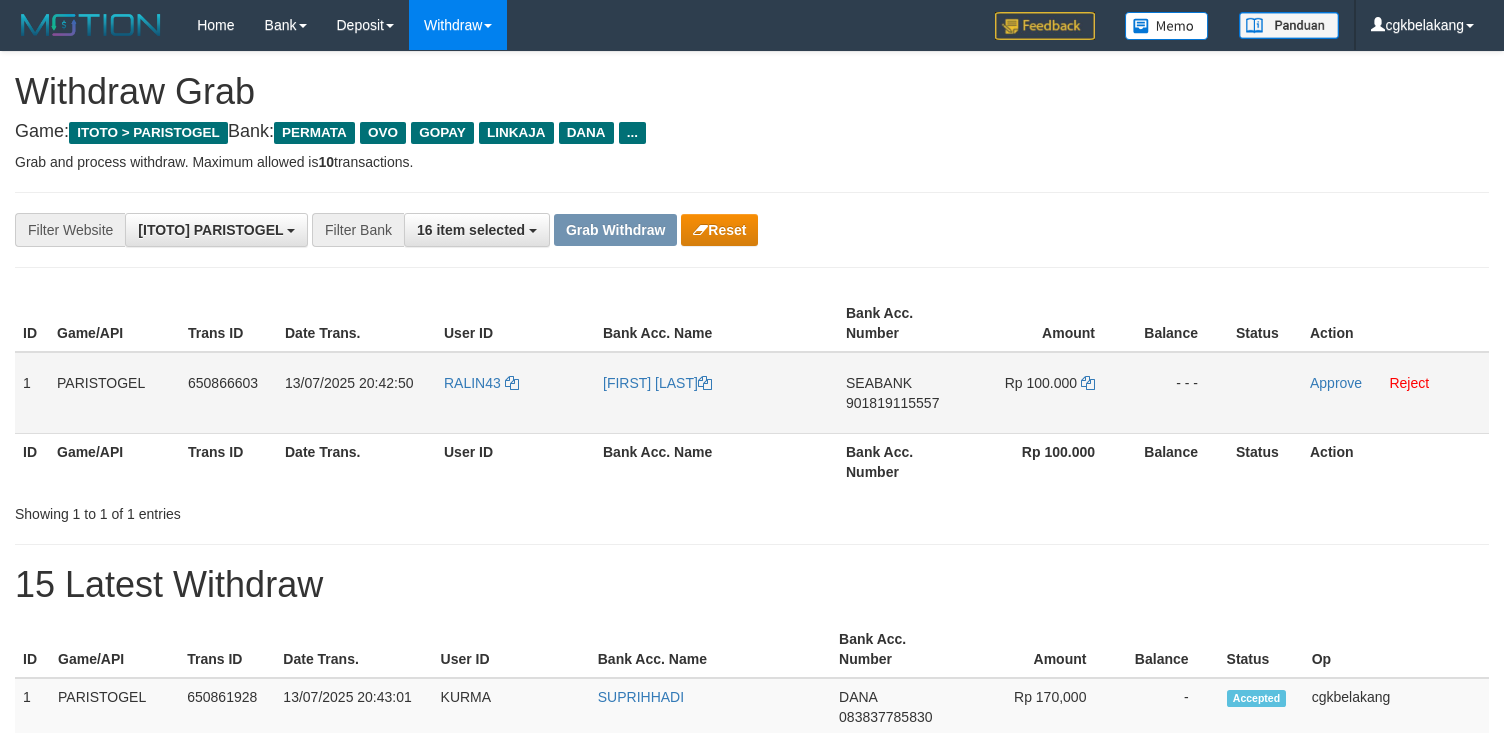 click on "RALIN43" at bounding box center (515, 393) 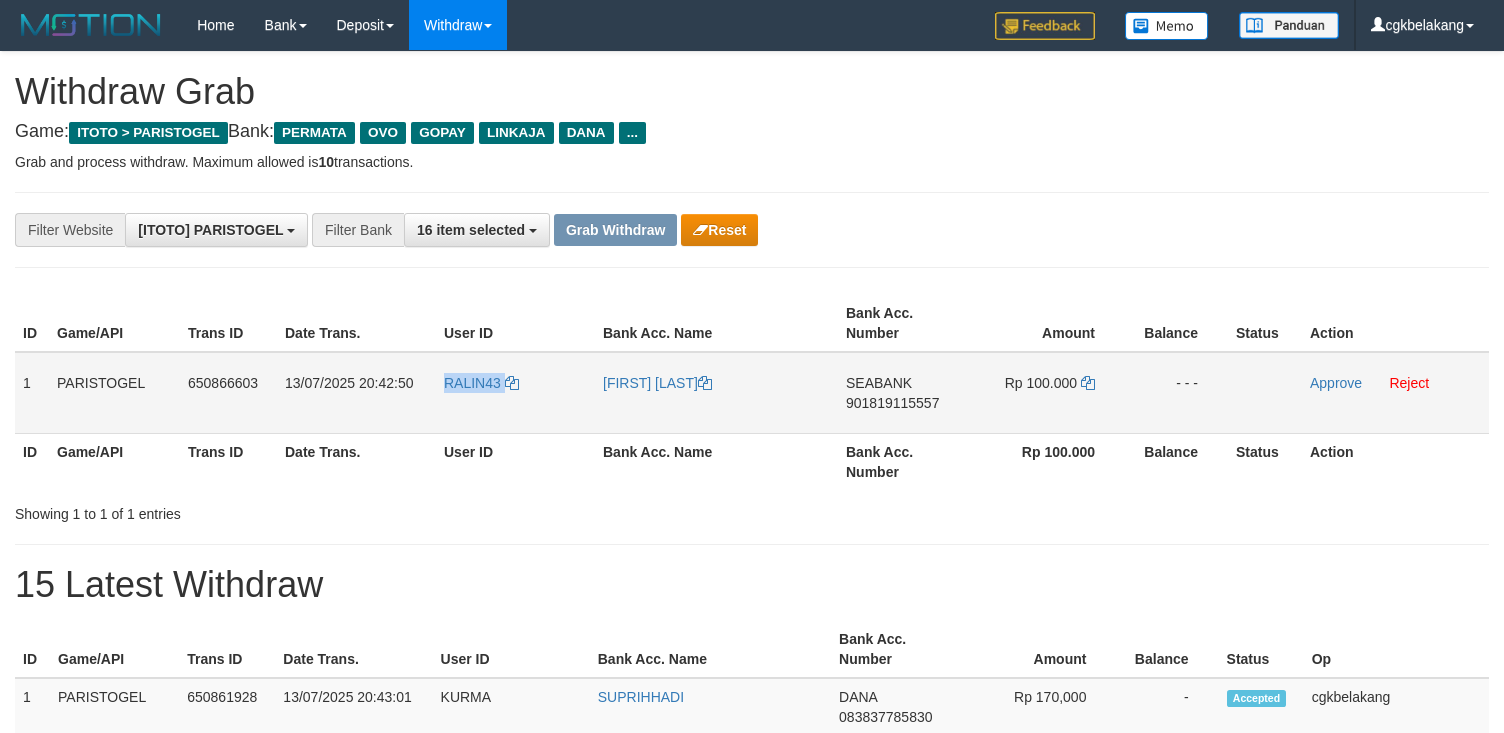 click on "RALIN43" at bounding box center (515, 393) 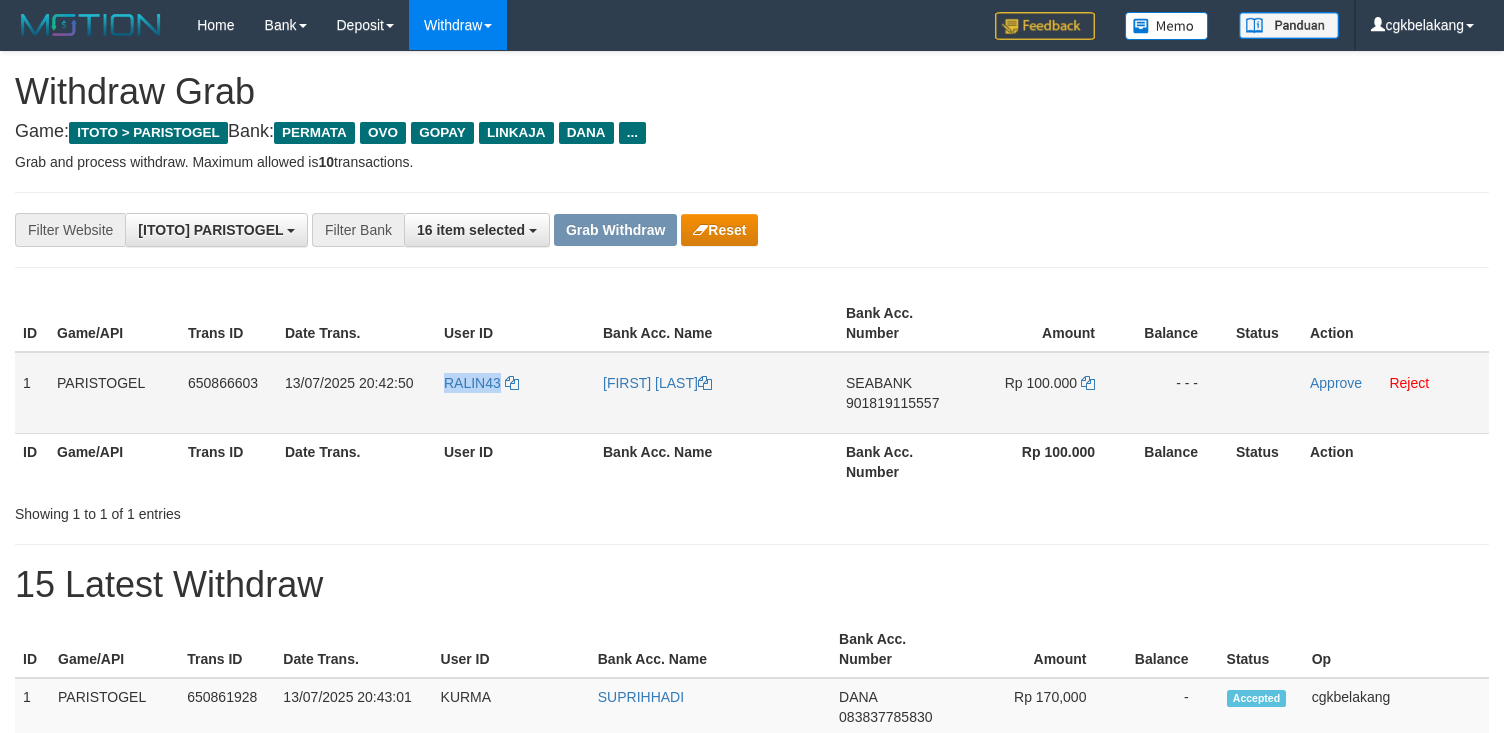 copy on "RALIN43" 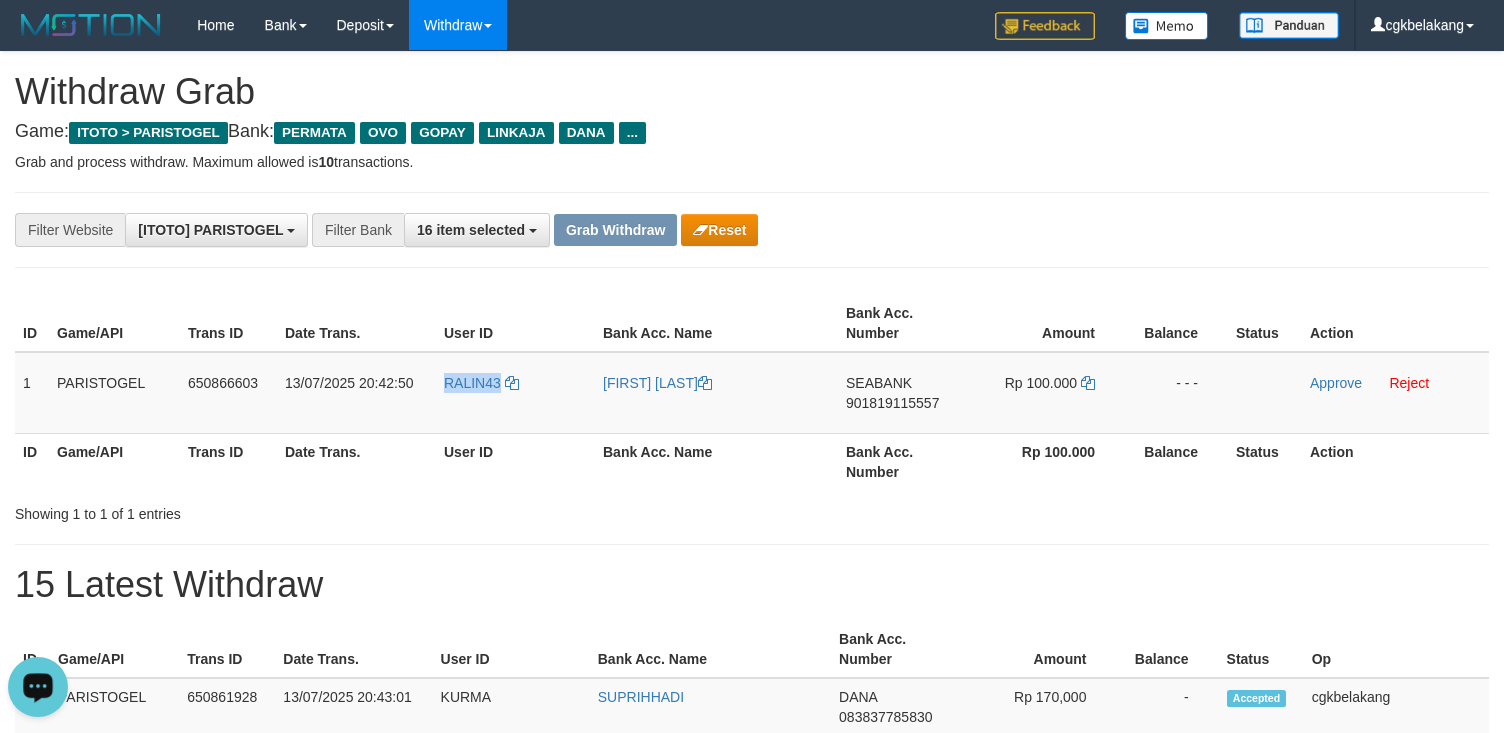 scroll, scrollTop: 0, scrollLeft: 0, axis: both 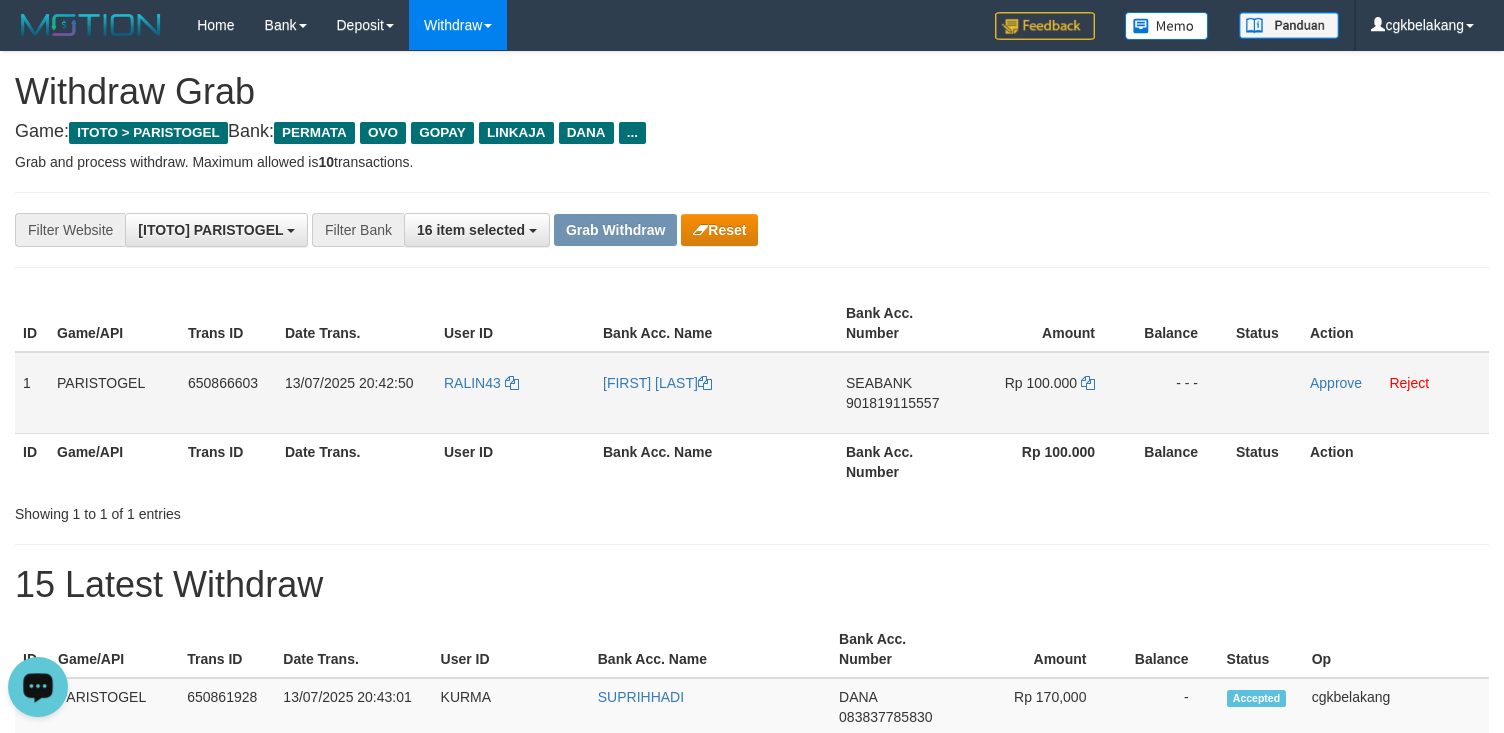 click on "[FIRST] [LAST]" at bounding box center (716, 393) 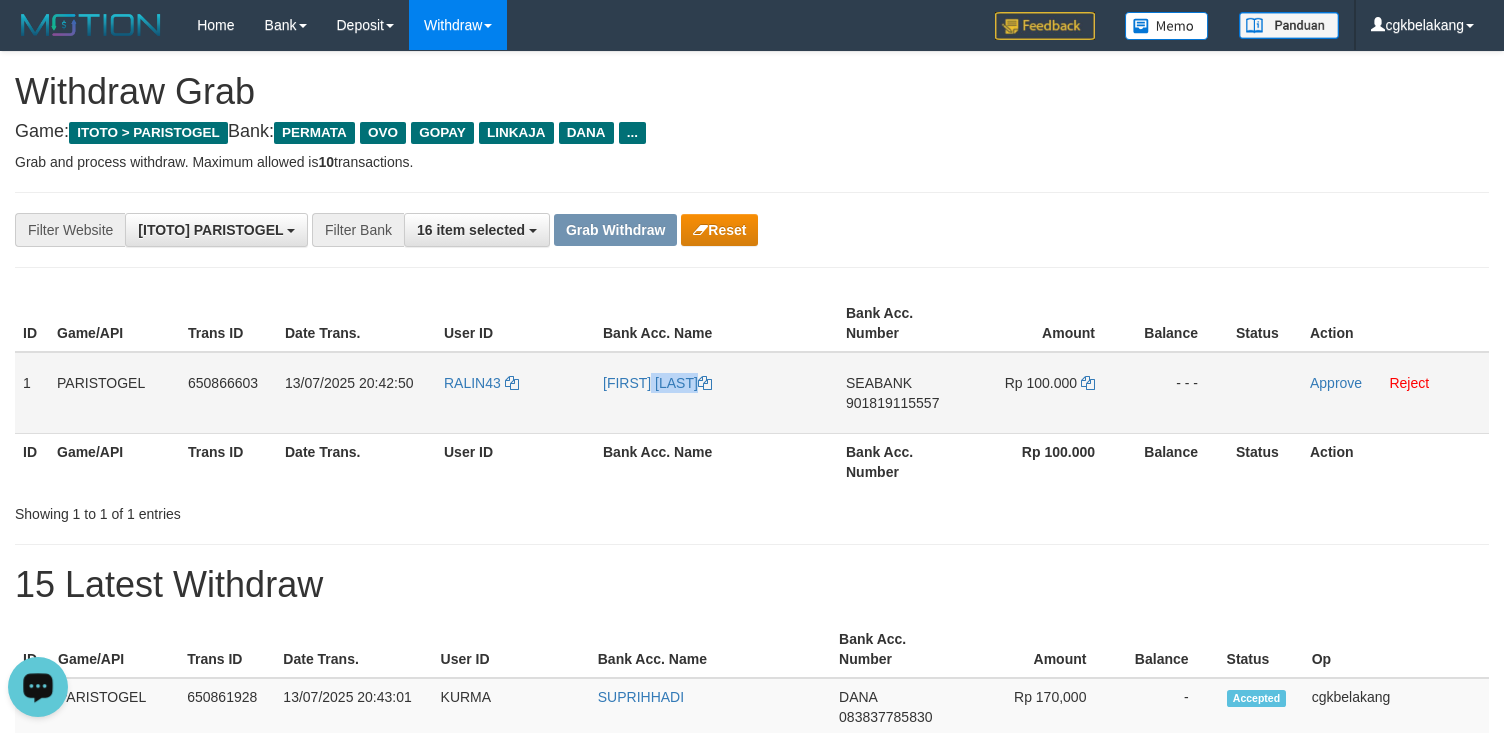 click on "[FIRST] [LAST]" at bounding box center (716, 393) 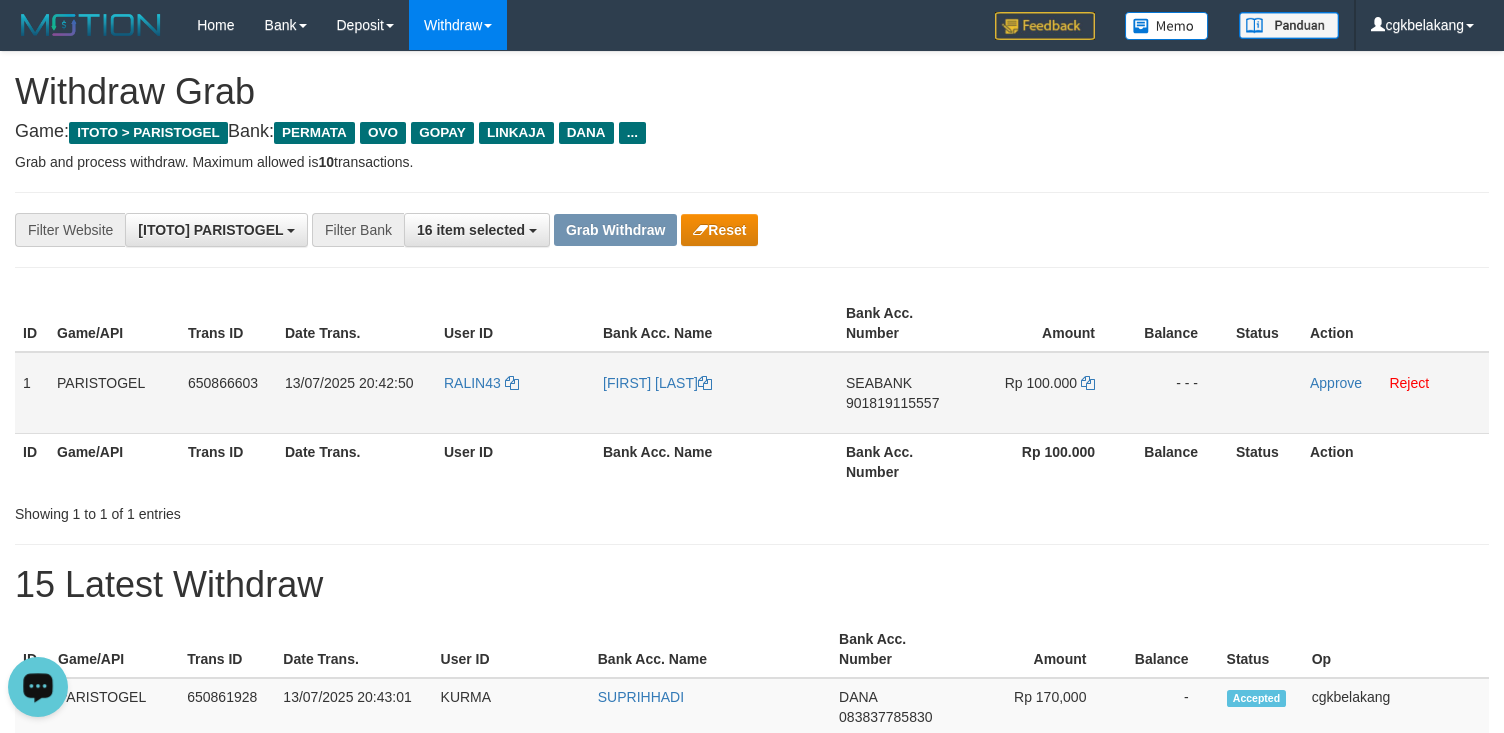 click on "SEABANK
901819115557" at bounding box center [903, 393] 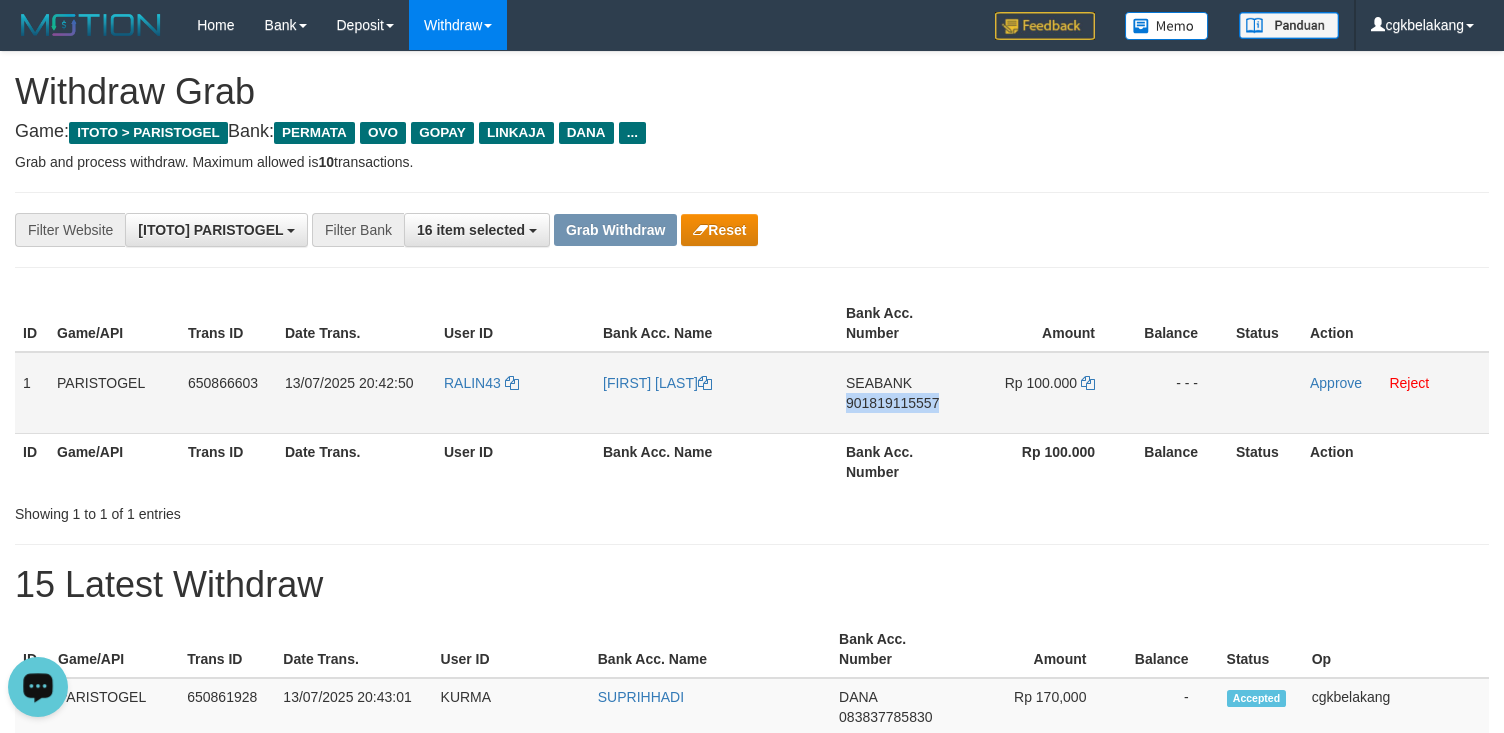 click on "SEABANK
901819115557" at bounding box center (903, 393) 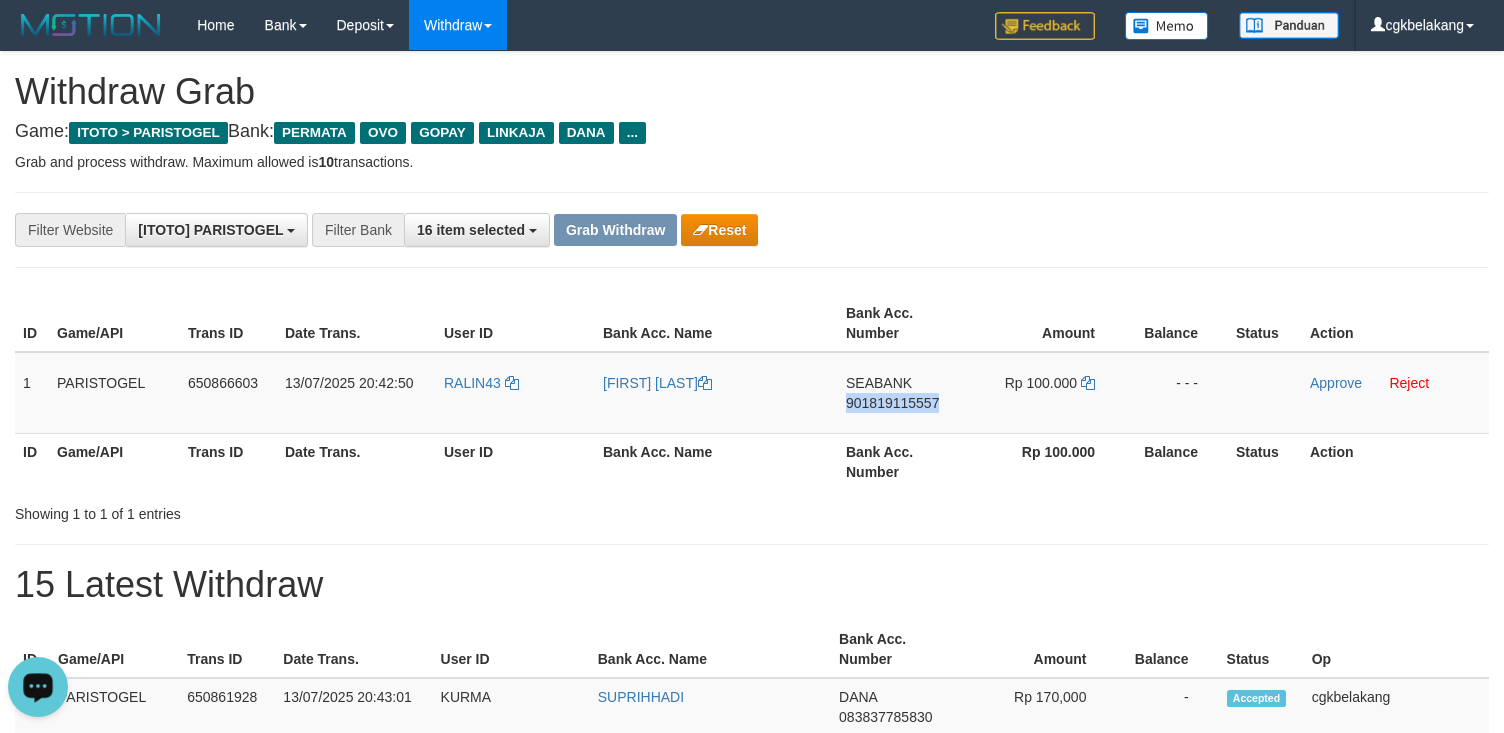 copy on "901819115557" 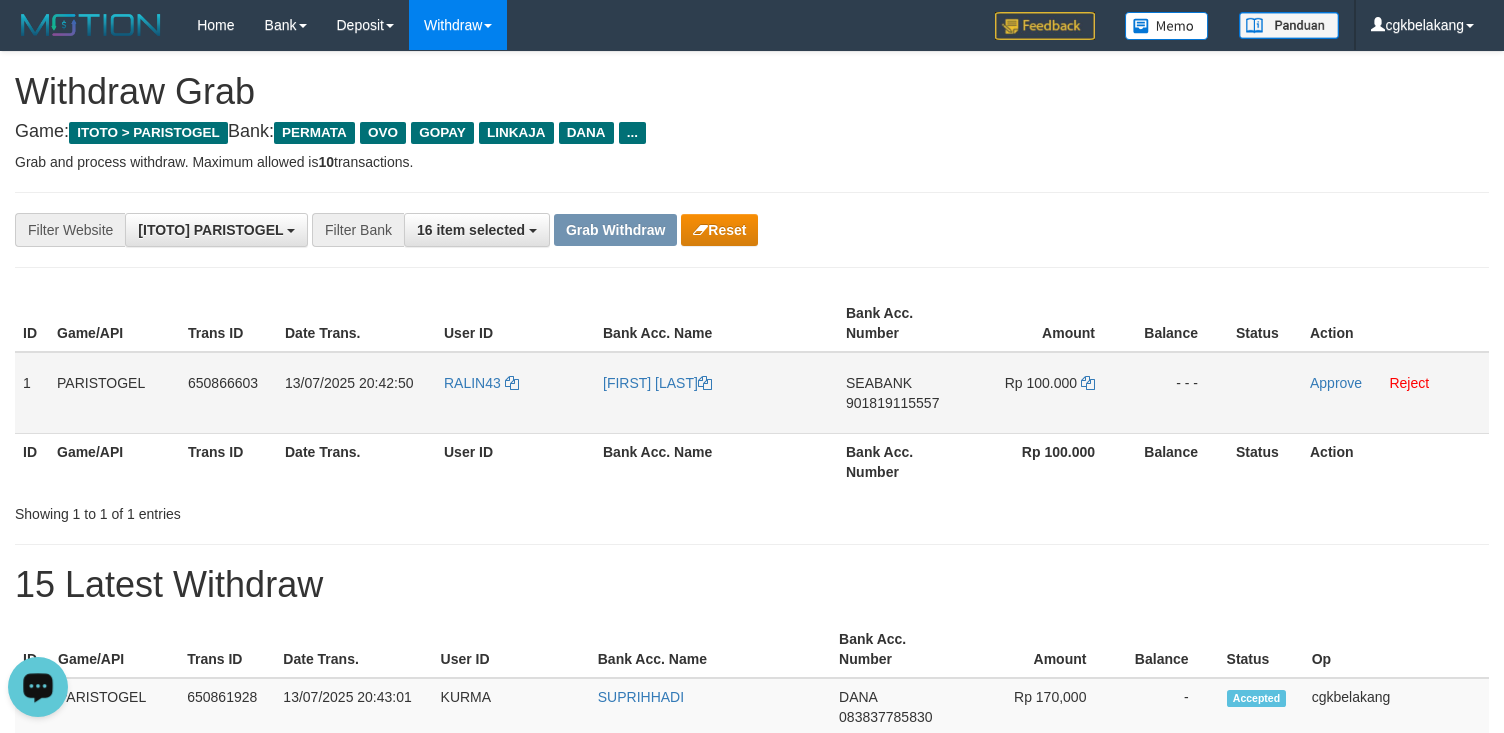 click on "Rp 100.000" at bounding box center [1047, 393] 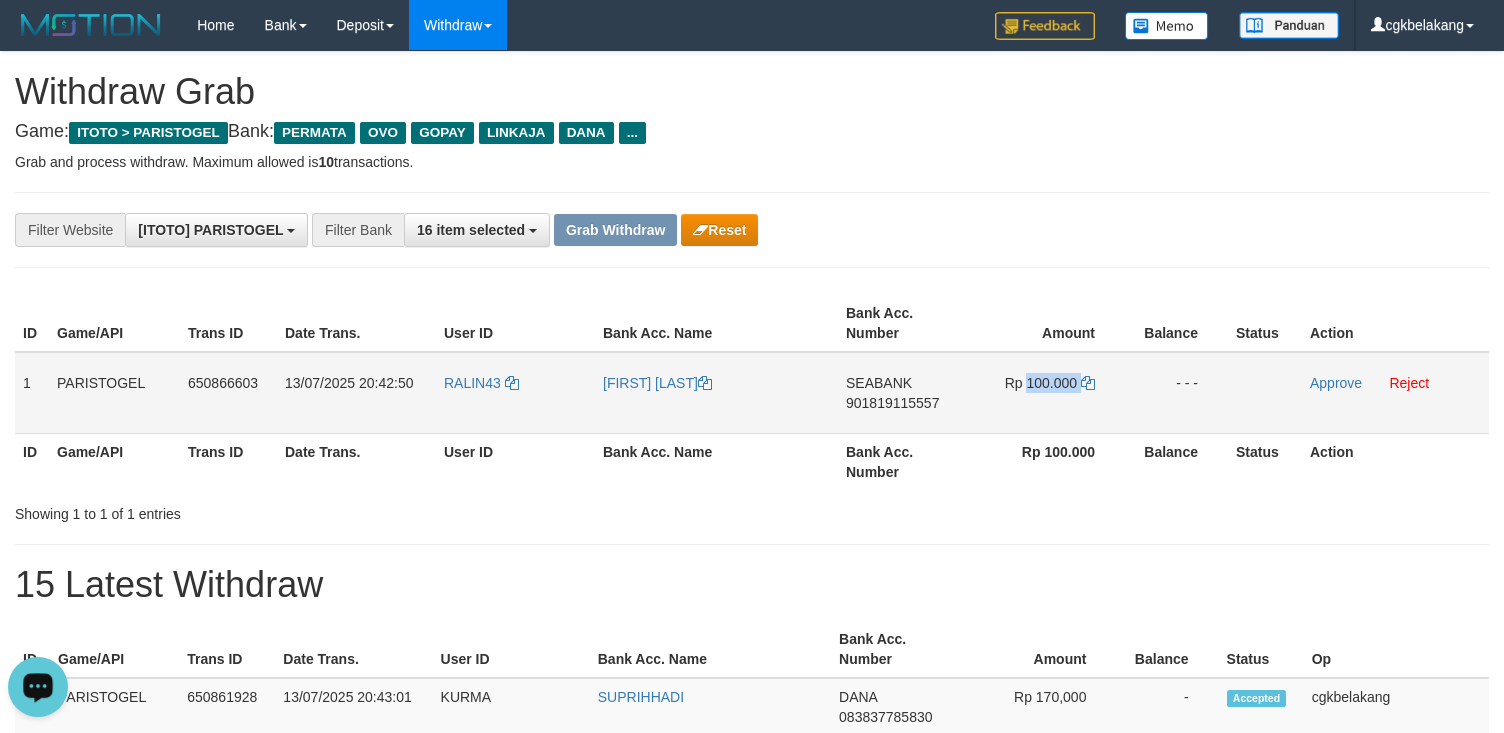 click on "Rp 100.000" at bounding box center (1047, 393) 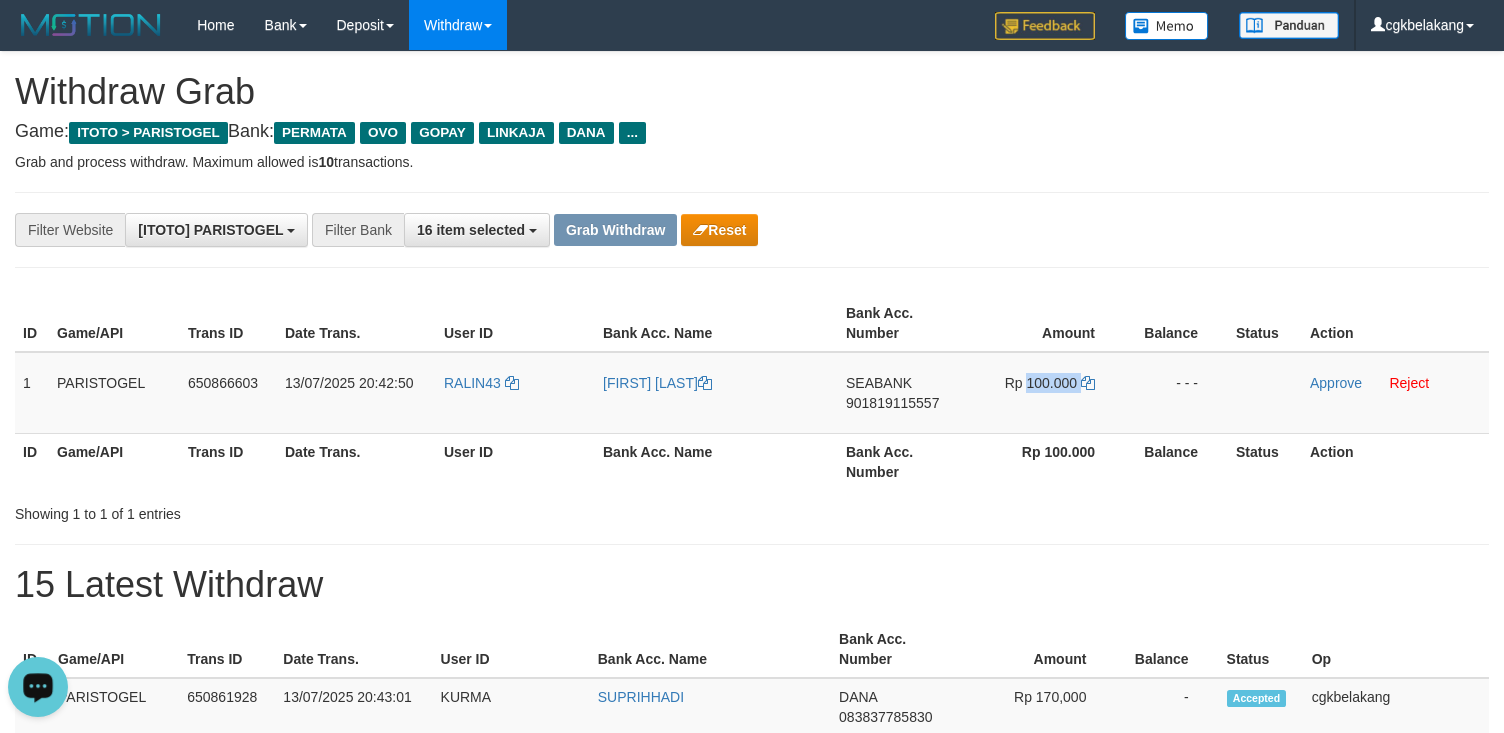 copy on "100.000" 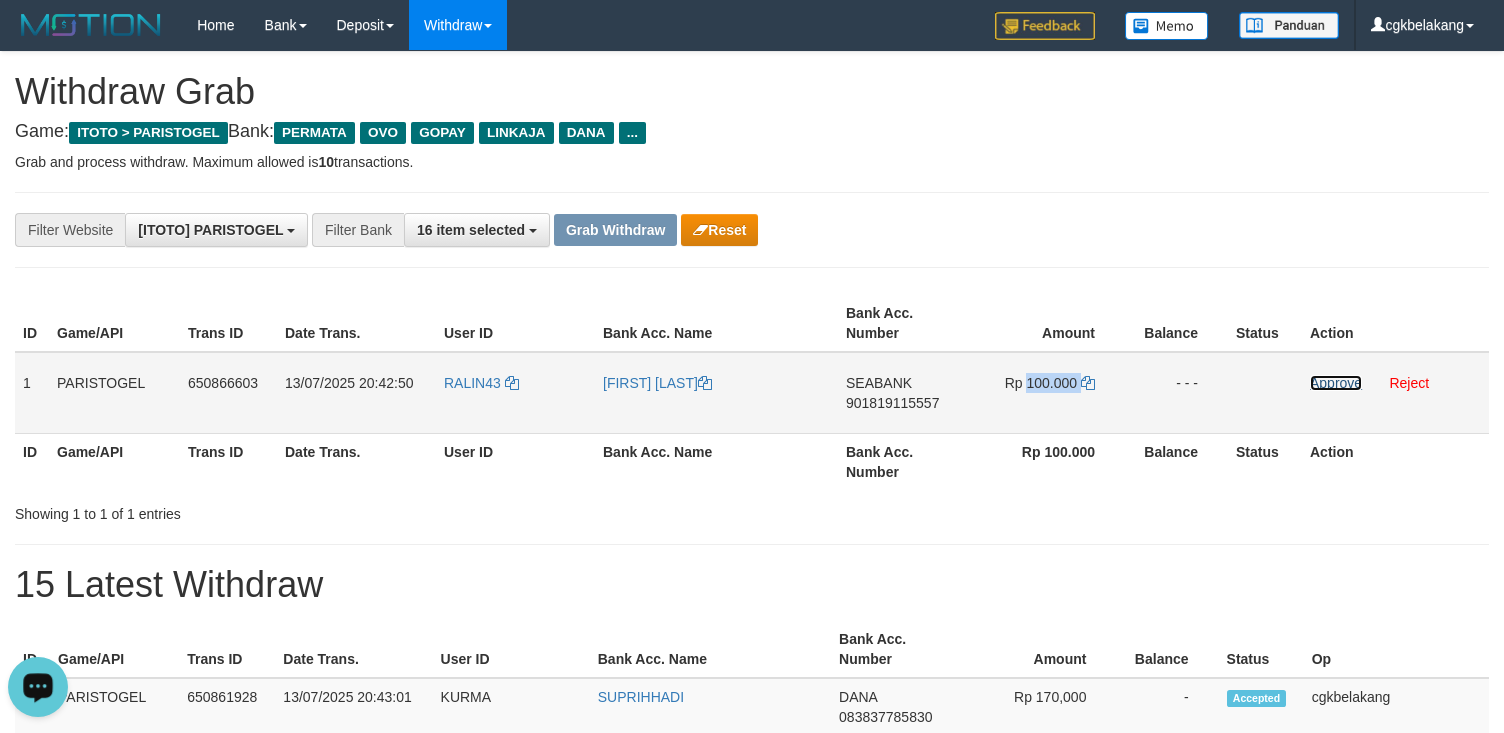 click on "Approve" at bounding box center (1336, 383) 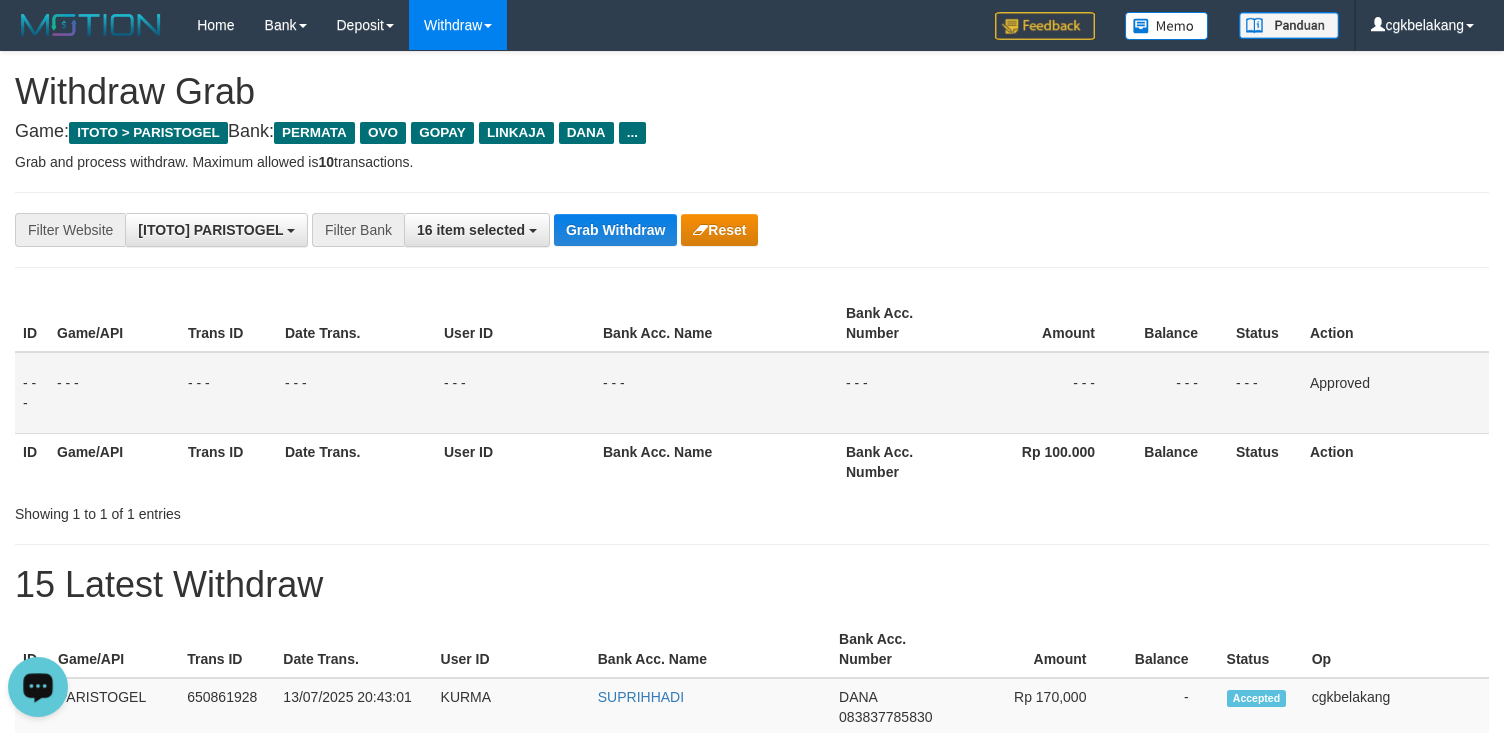 drag, startPoint x: 920, startPoint y: 136, endPoint x: 972, endPoint y: 162, distance: 58.137768 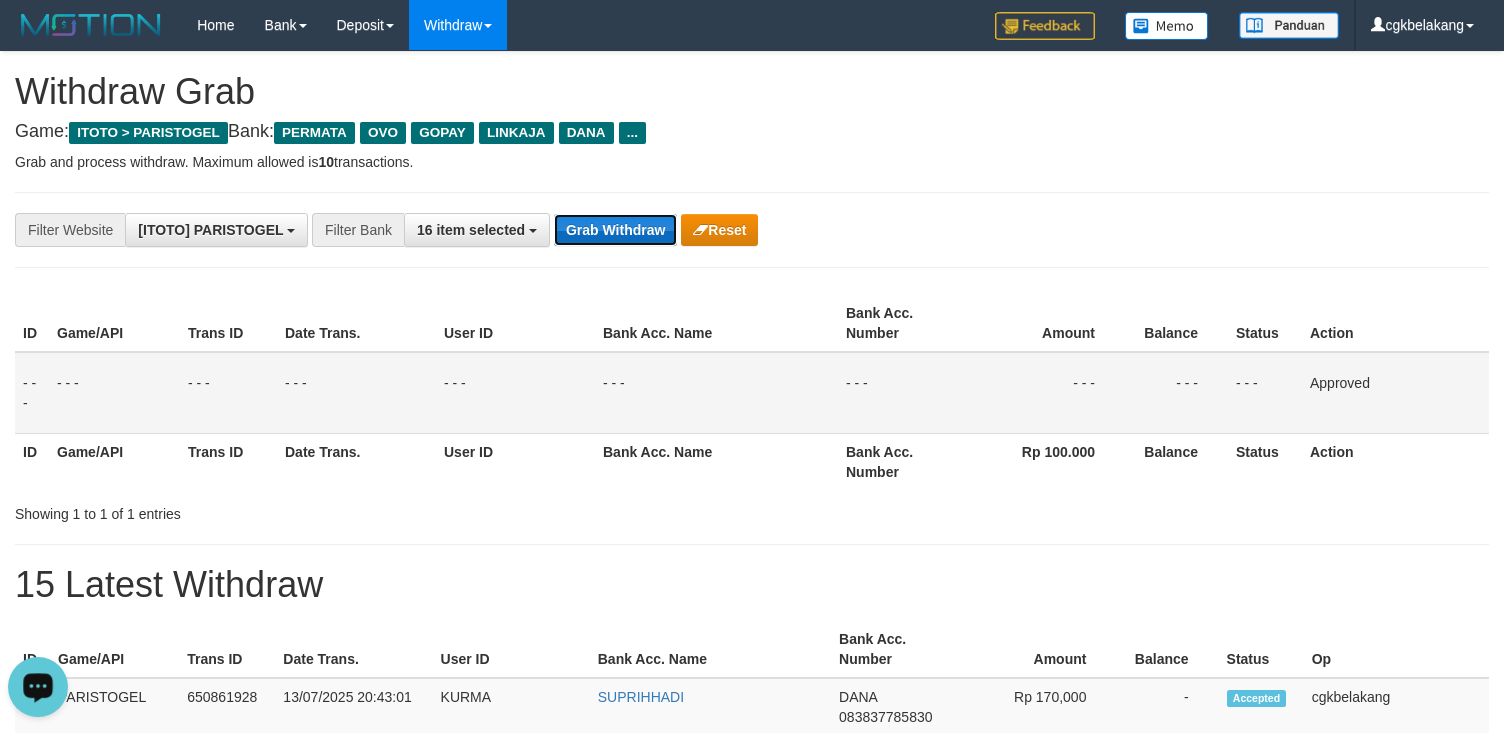 click on "Grab Withdraw" at bounding box center (615, 230) 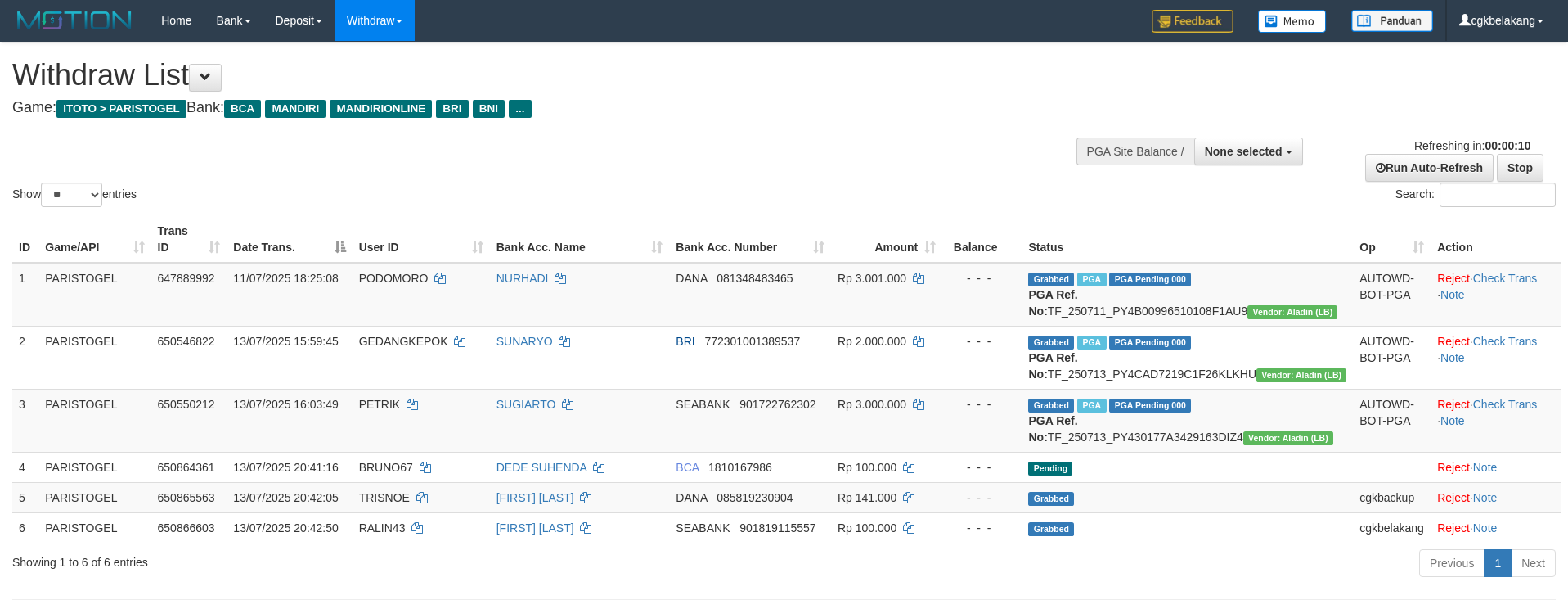 select 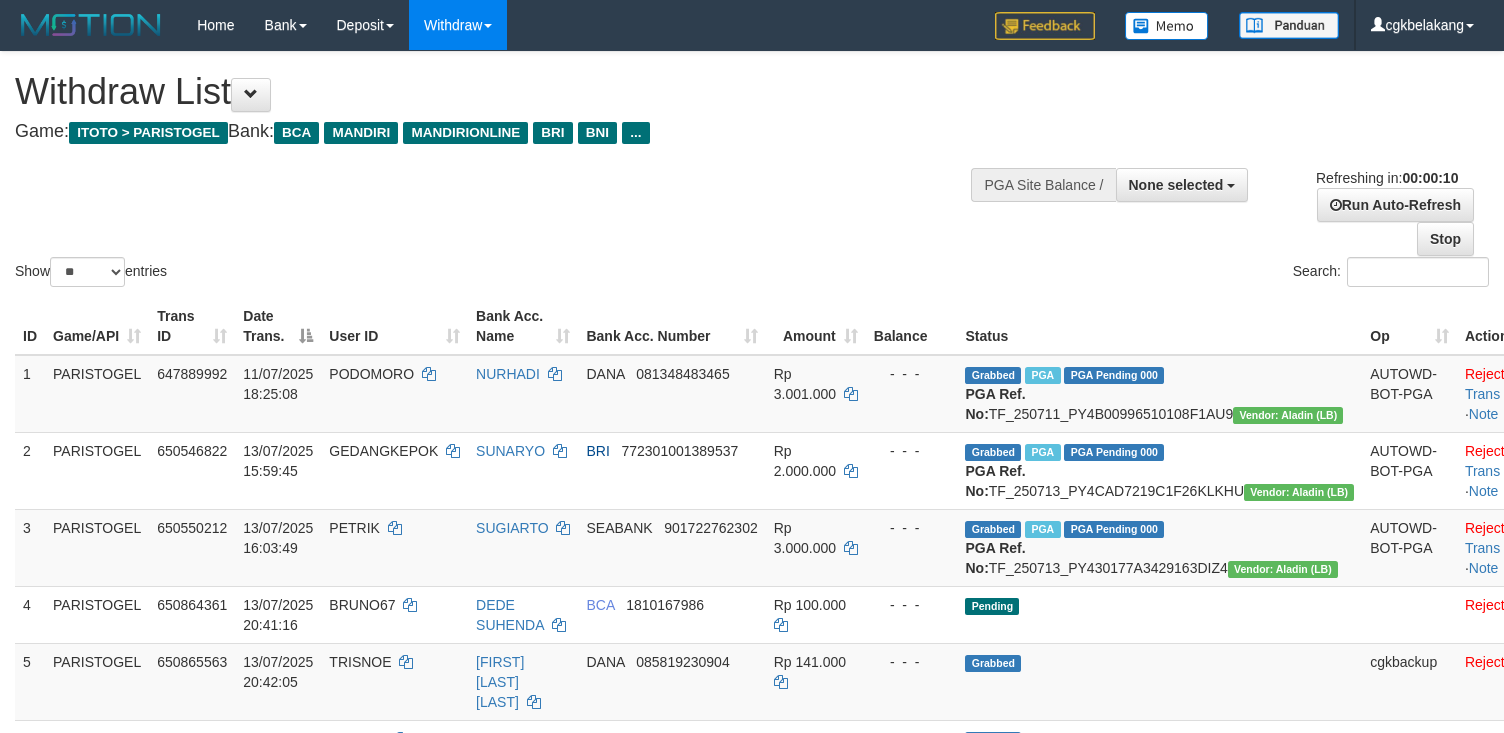 select 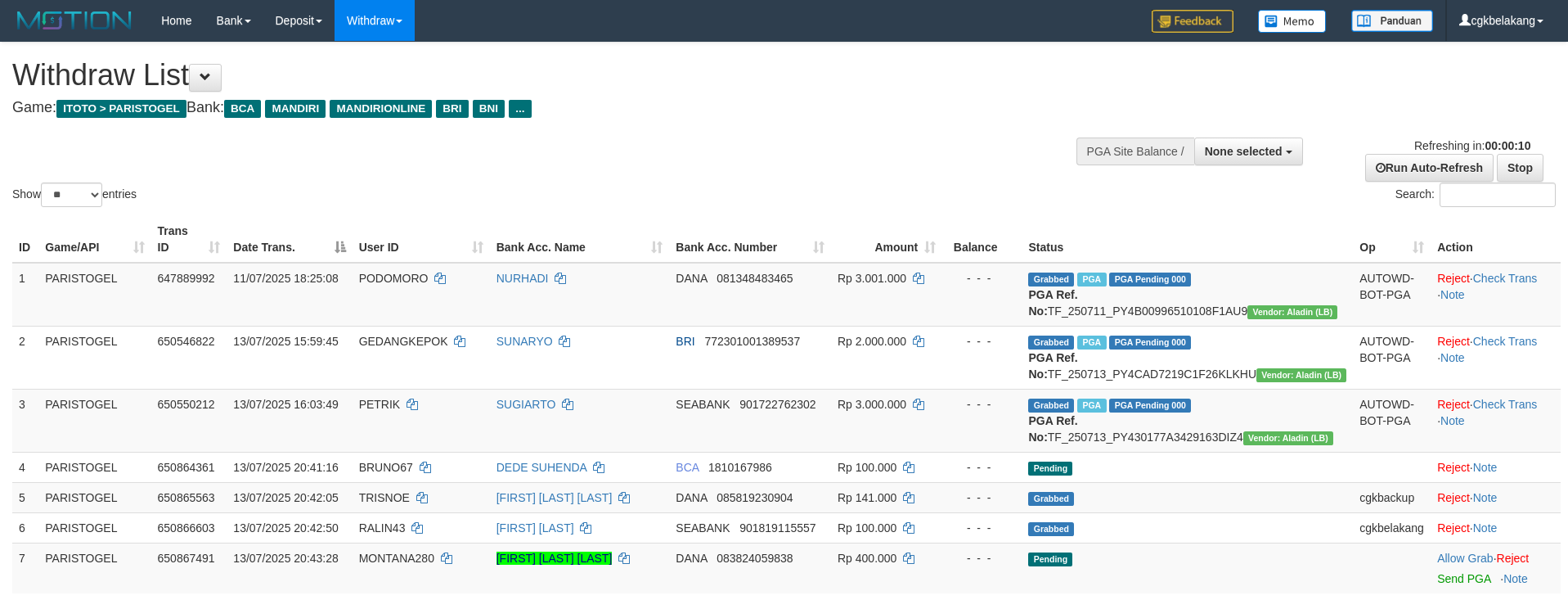 select 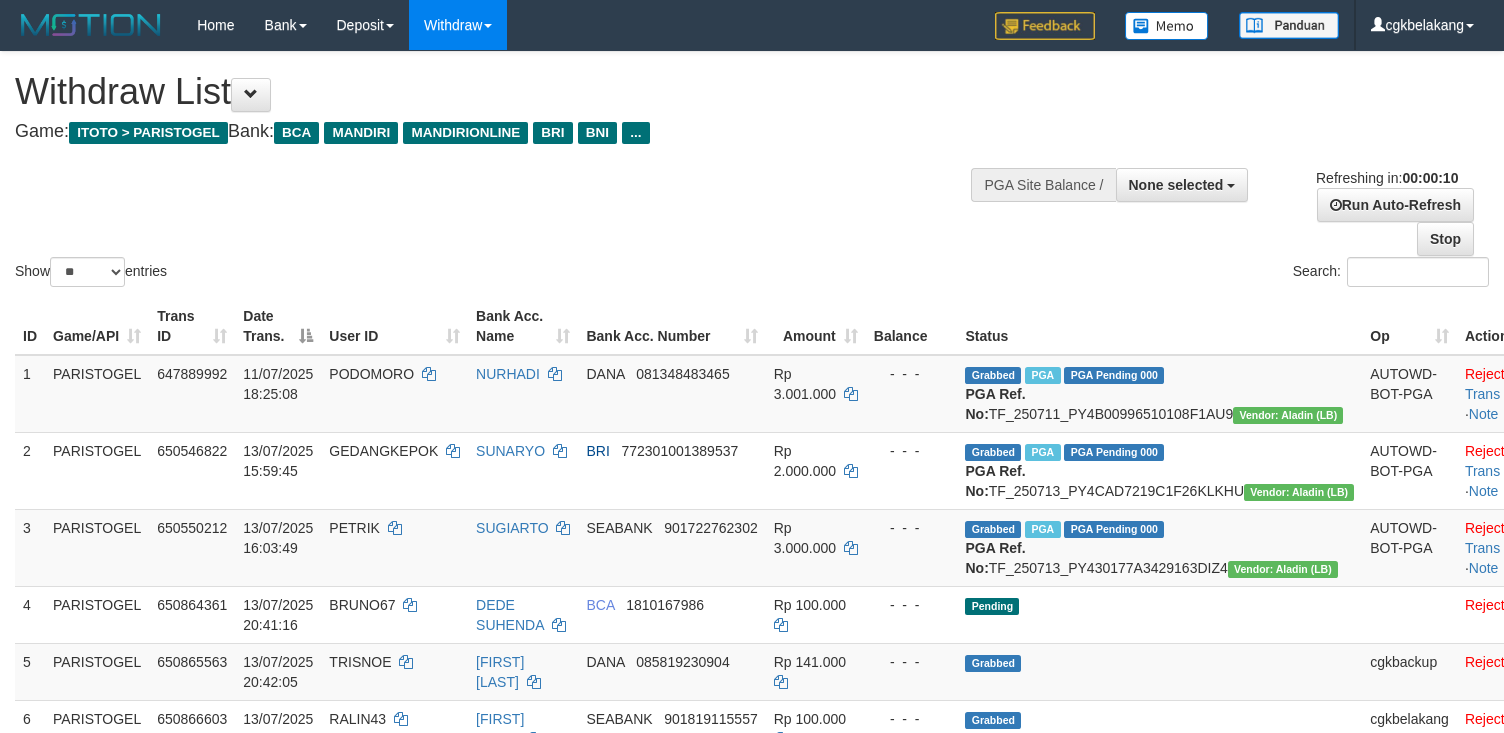 select 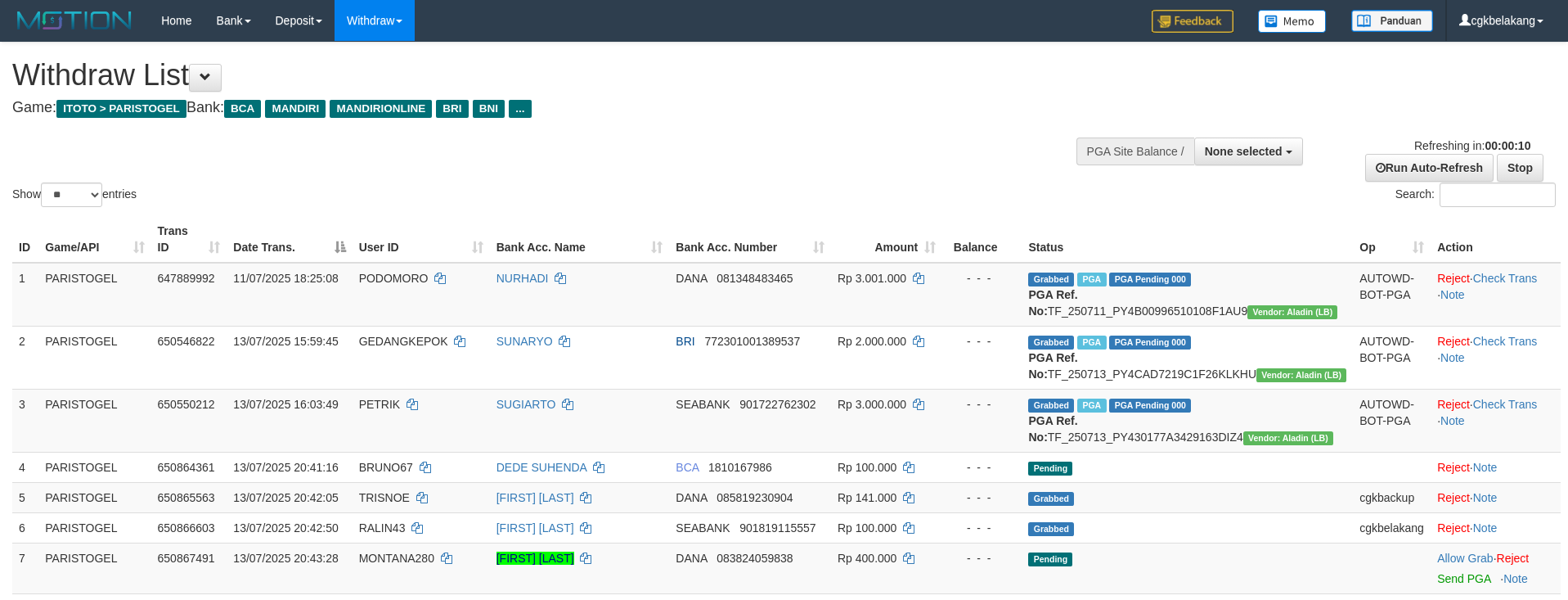 select 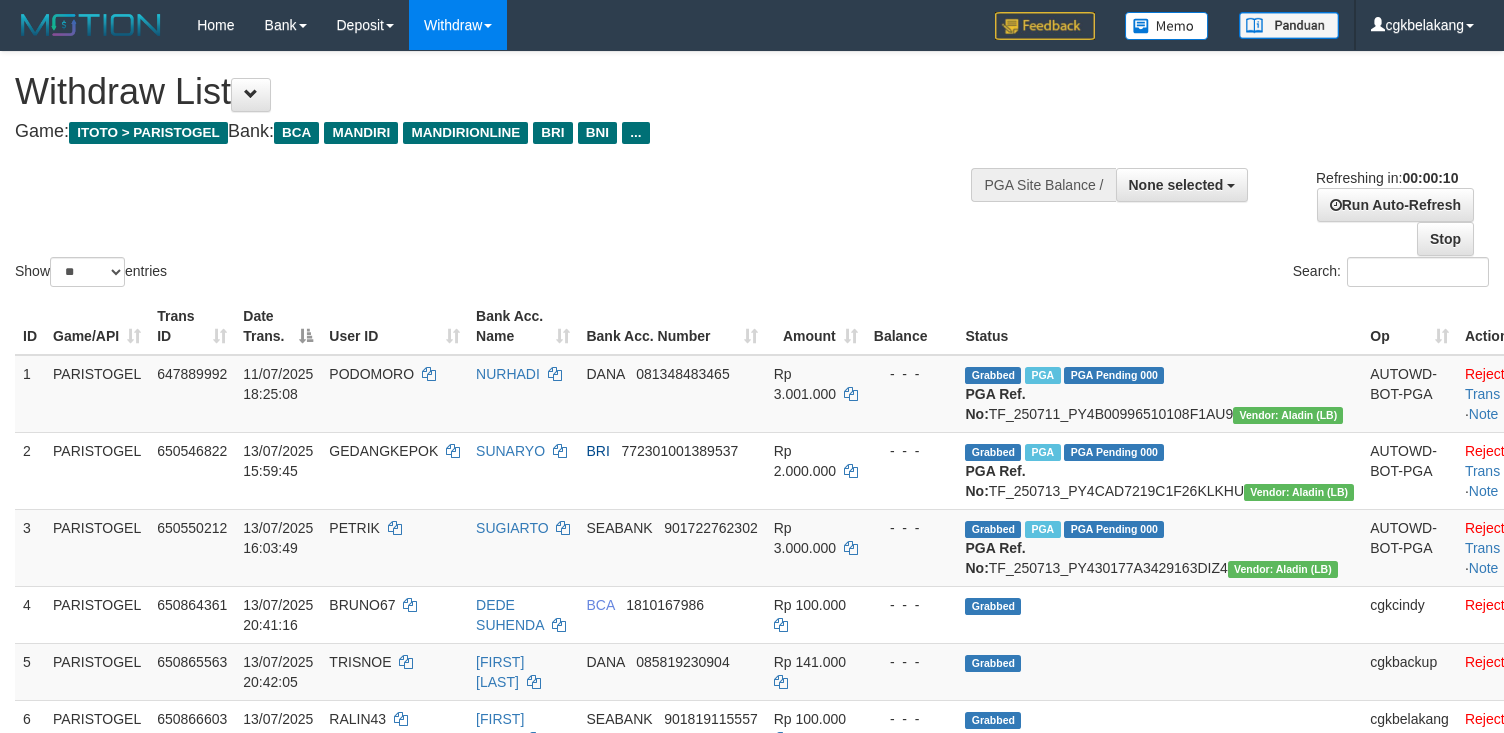 select 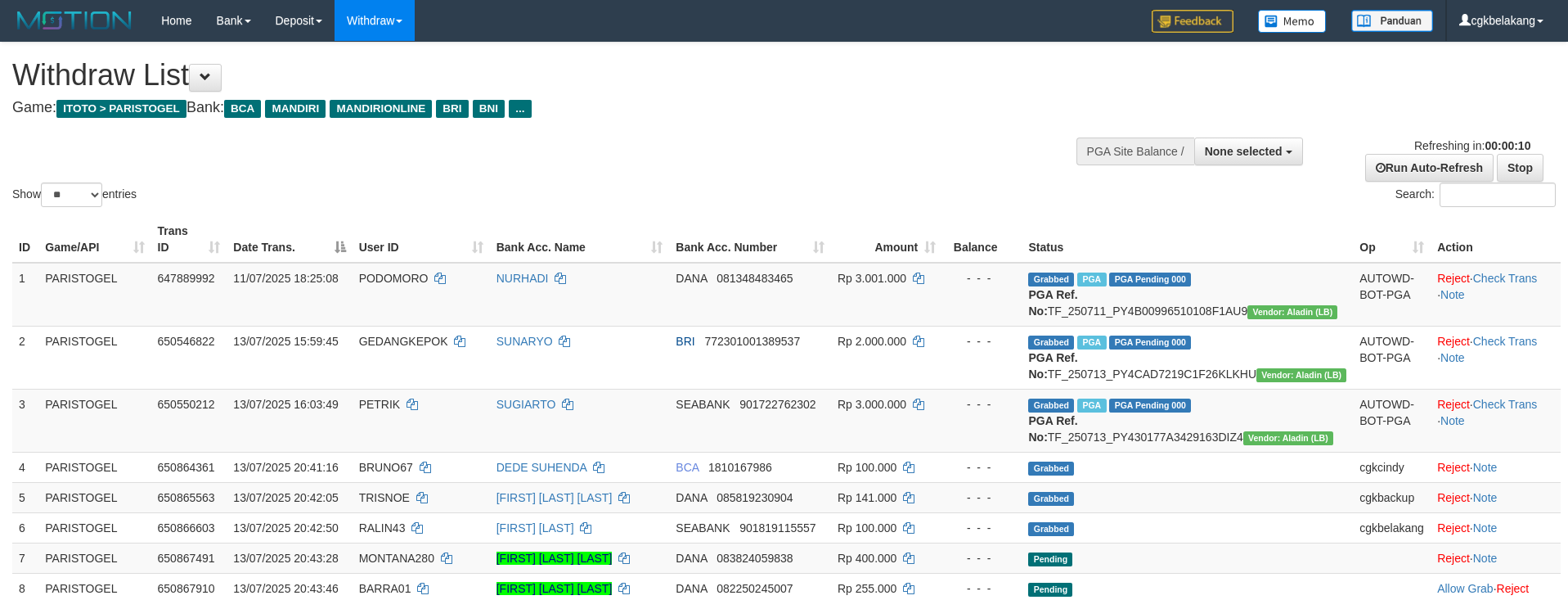 select 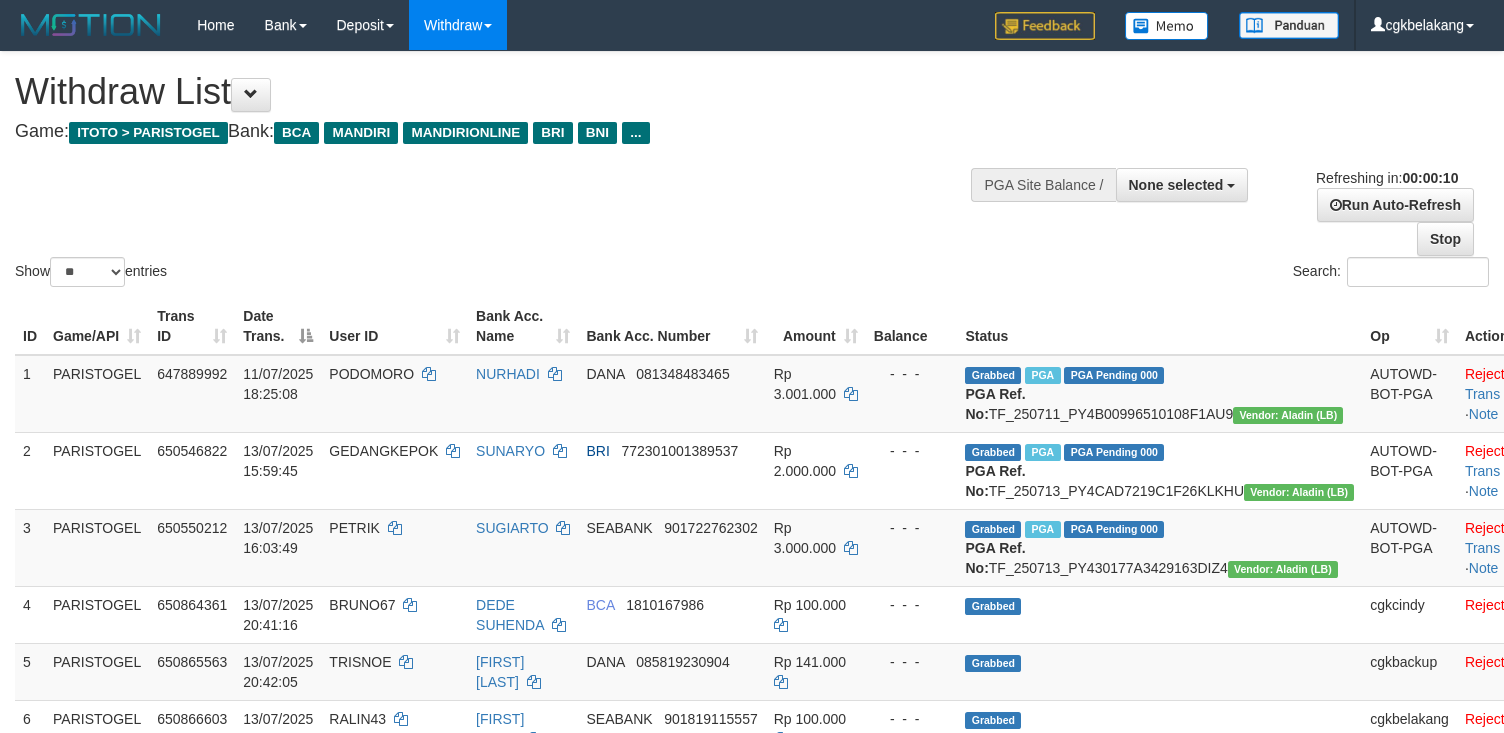 select 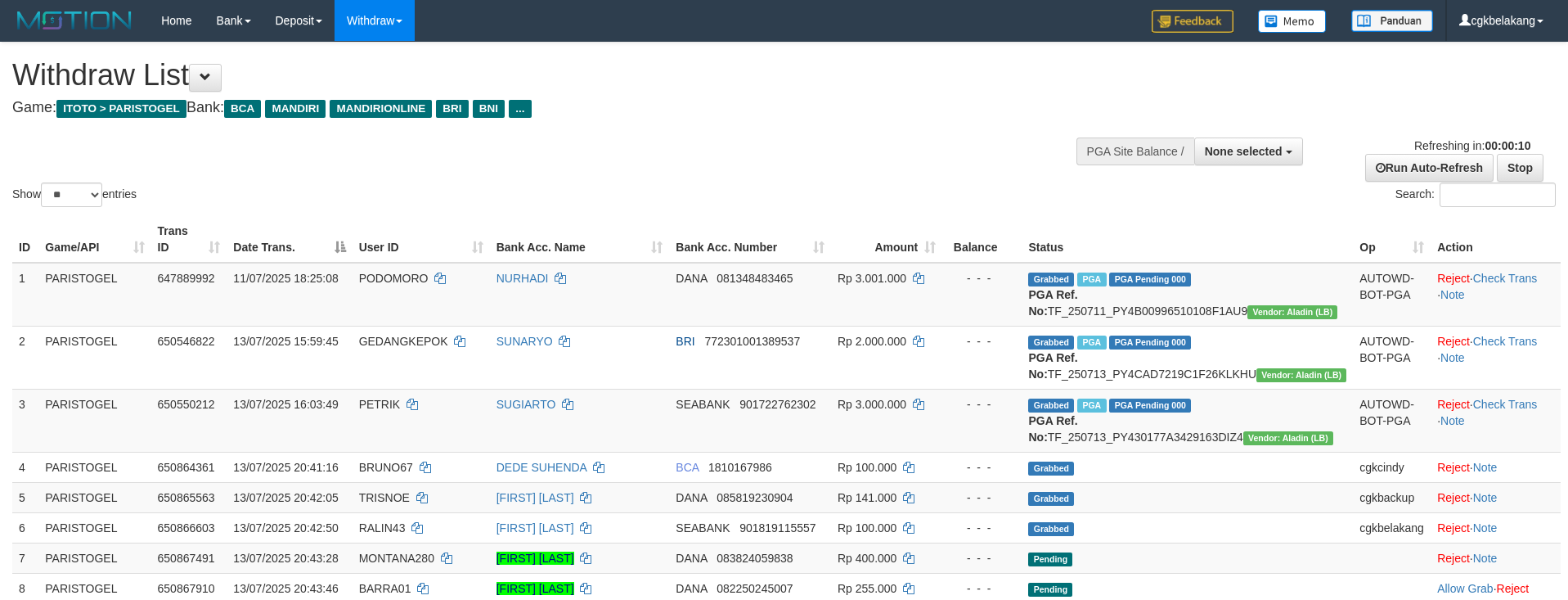 select 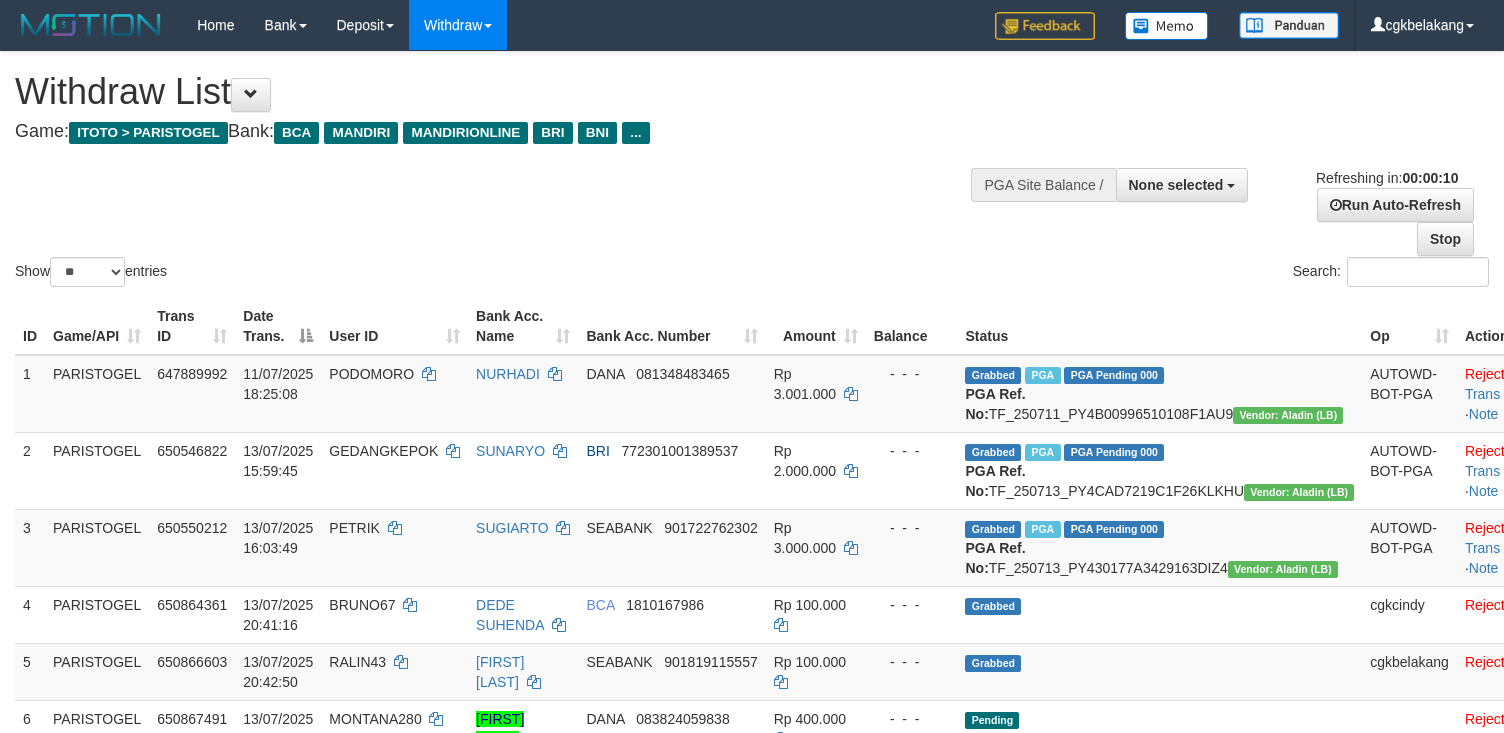 select 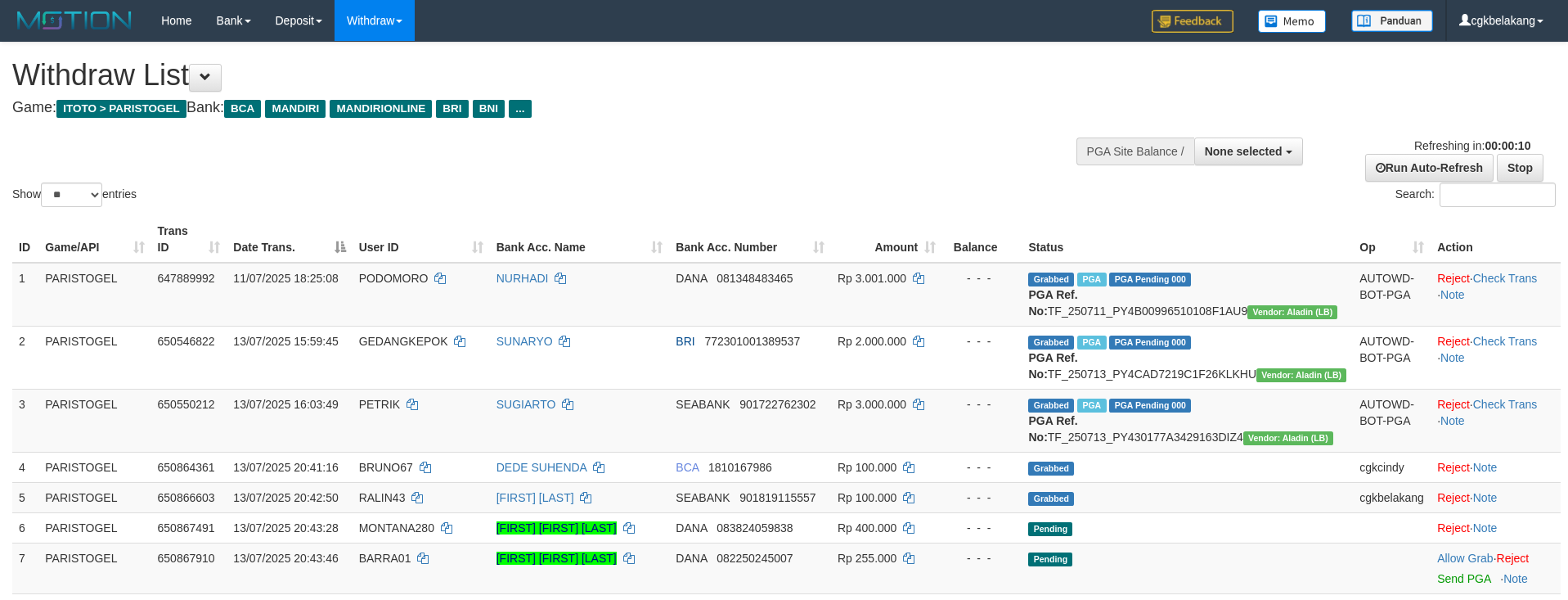 select 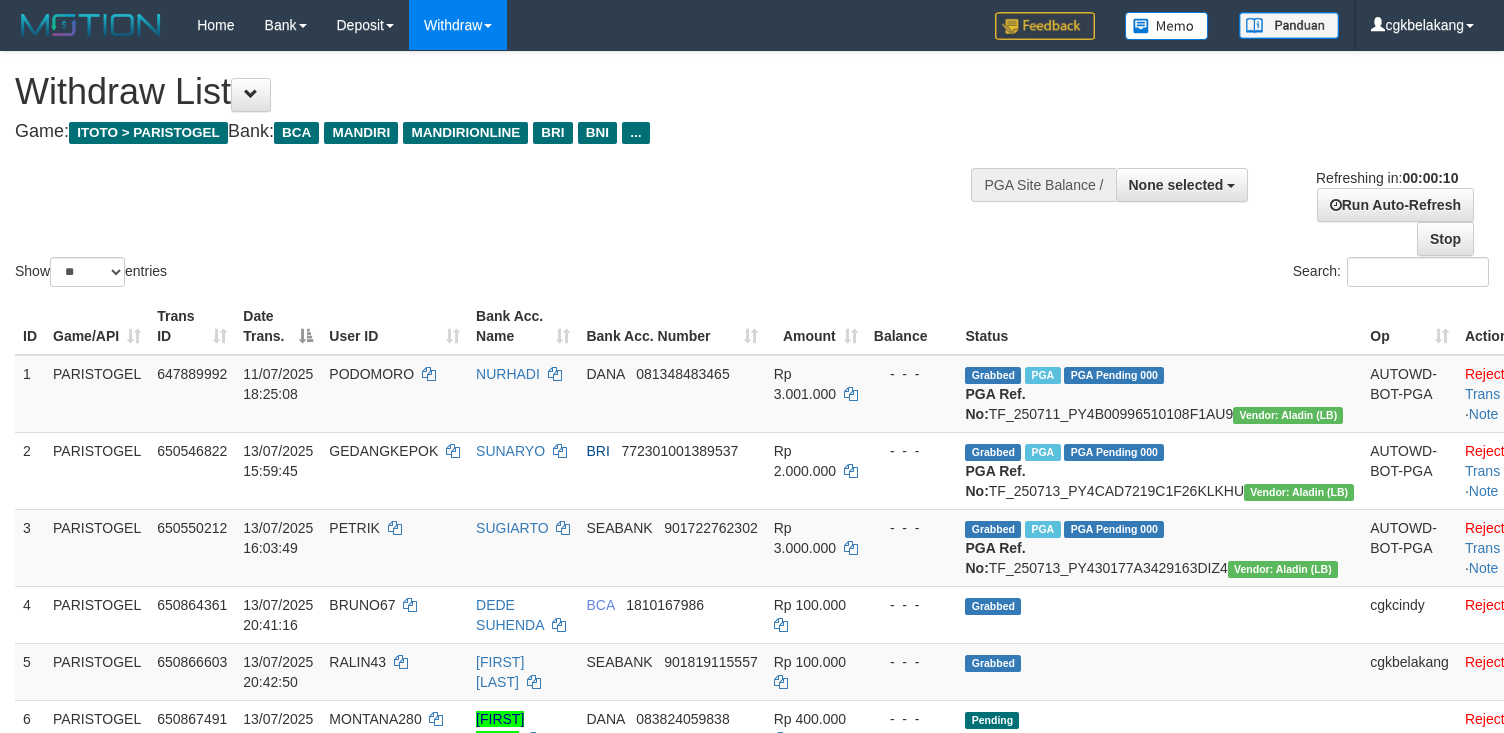 select 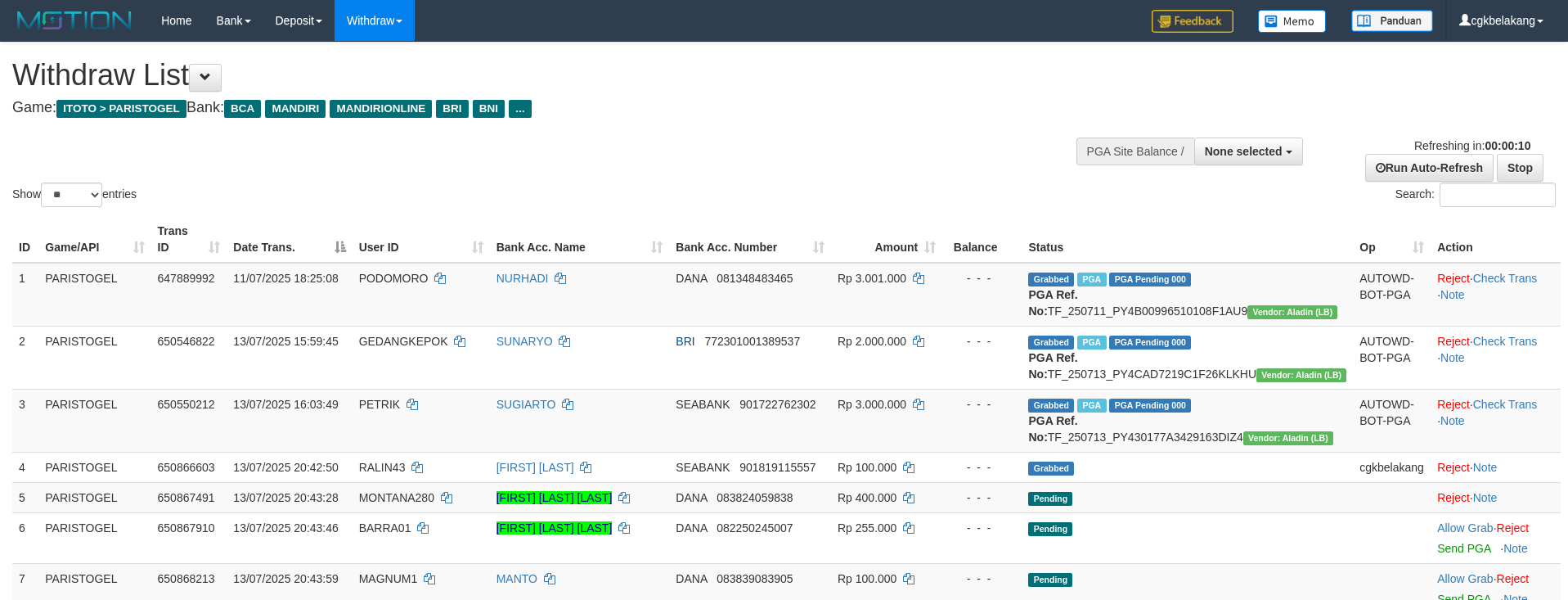 select 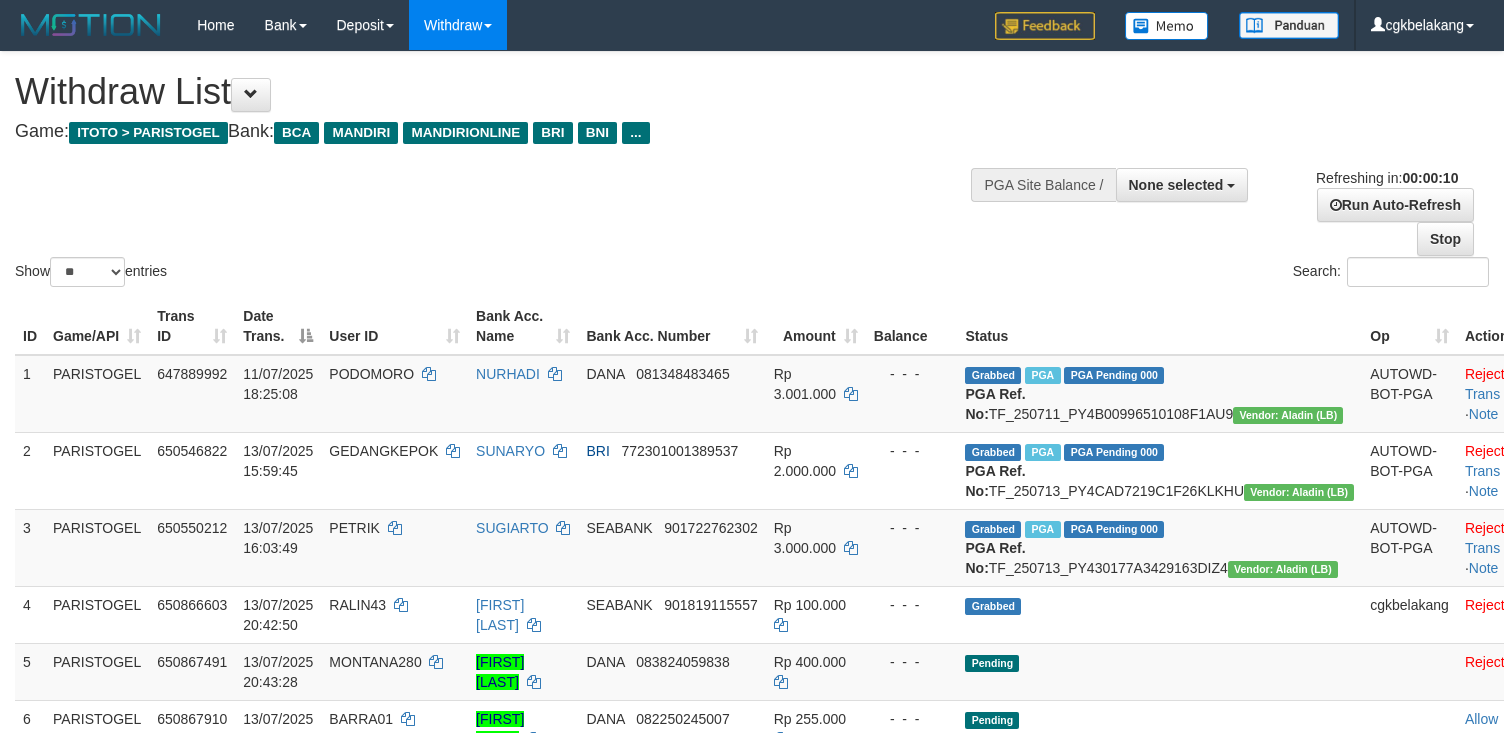 select 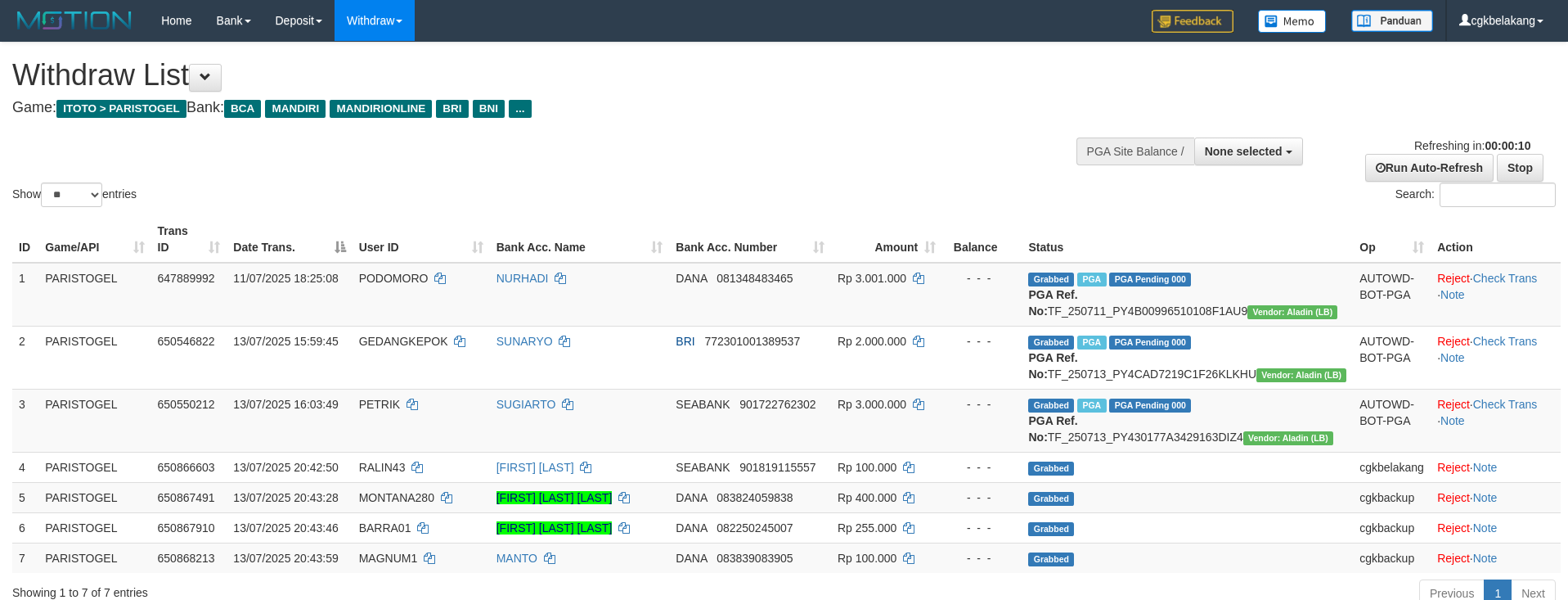 select 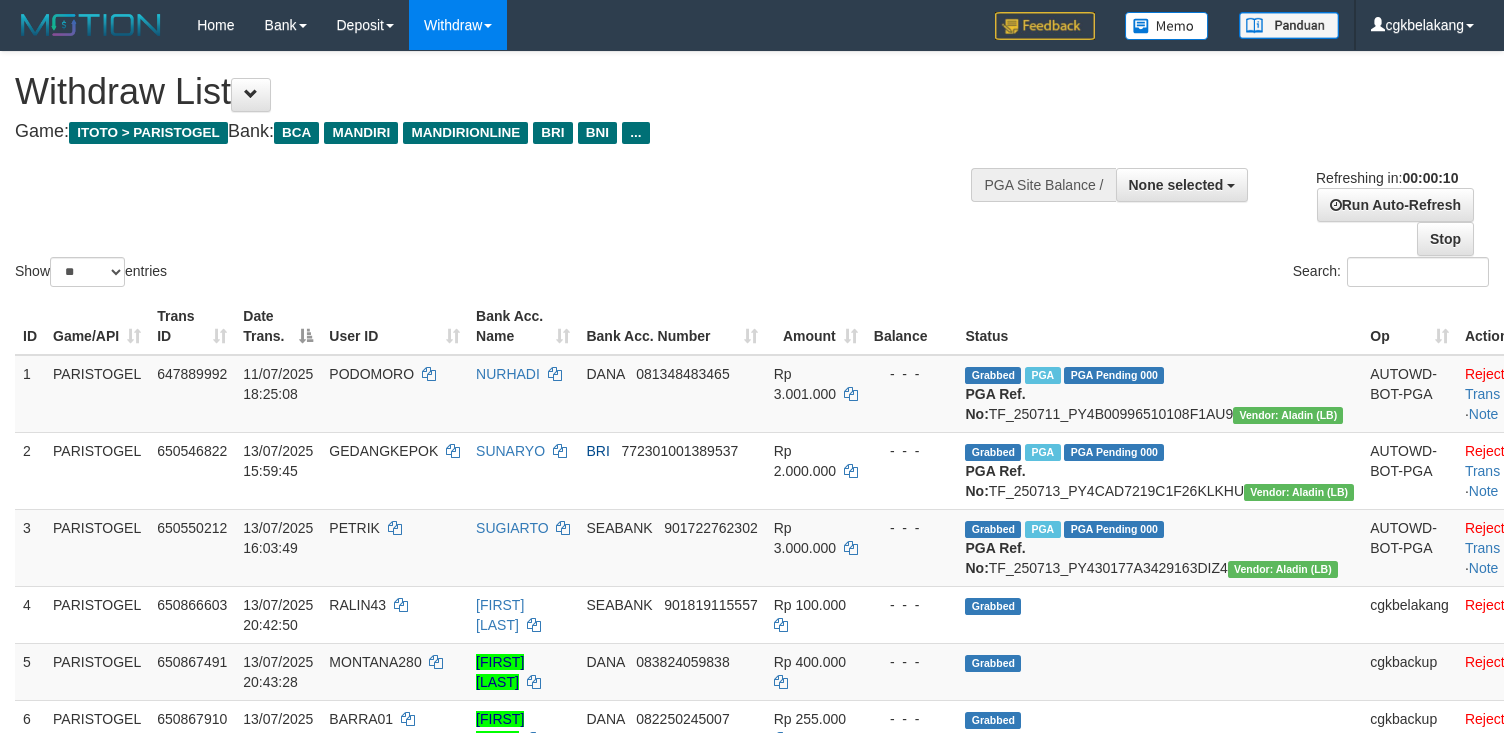 select 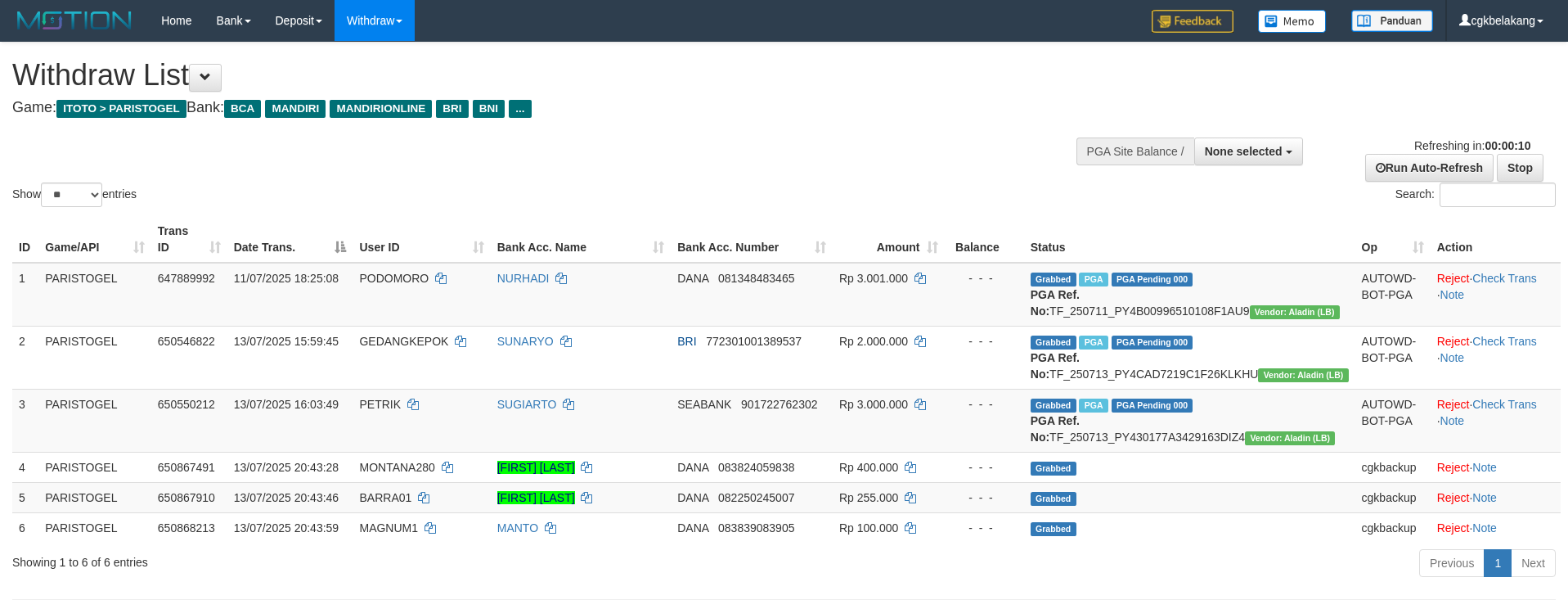 select 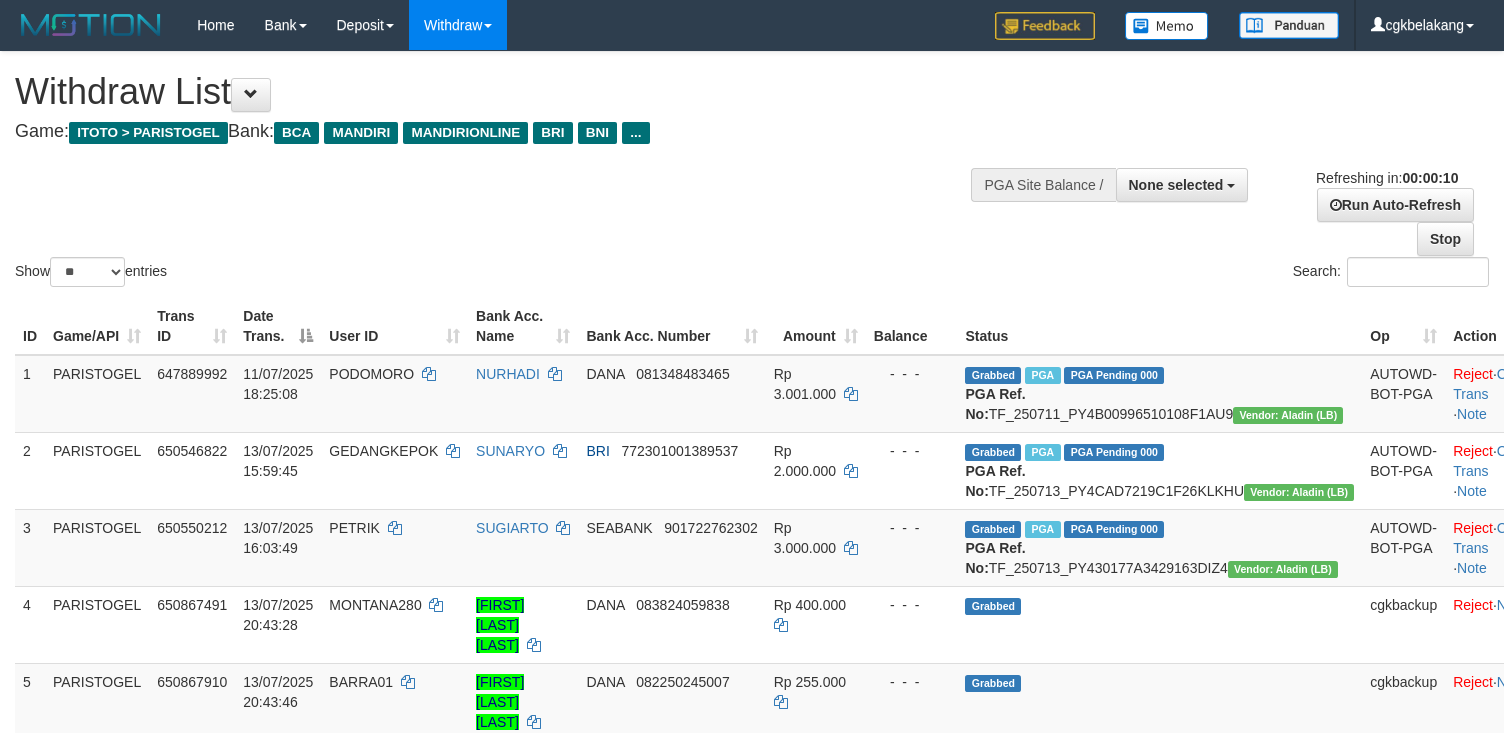 select 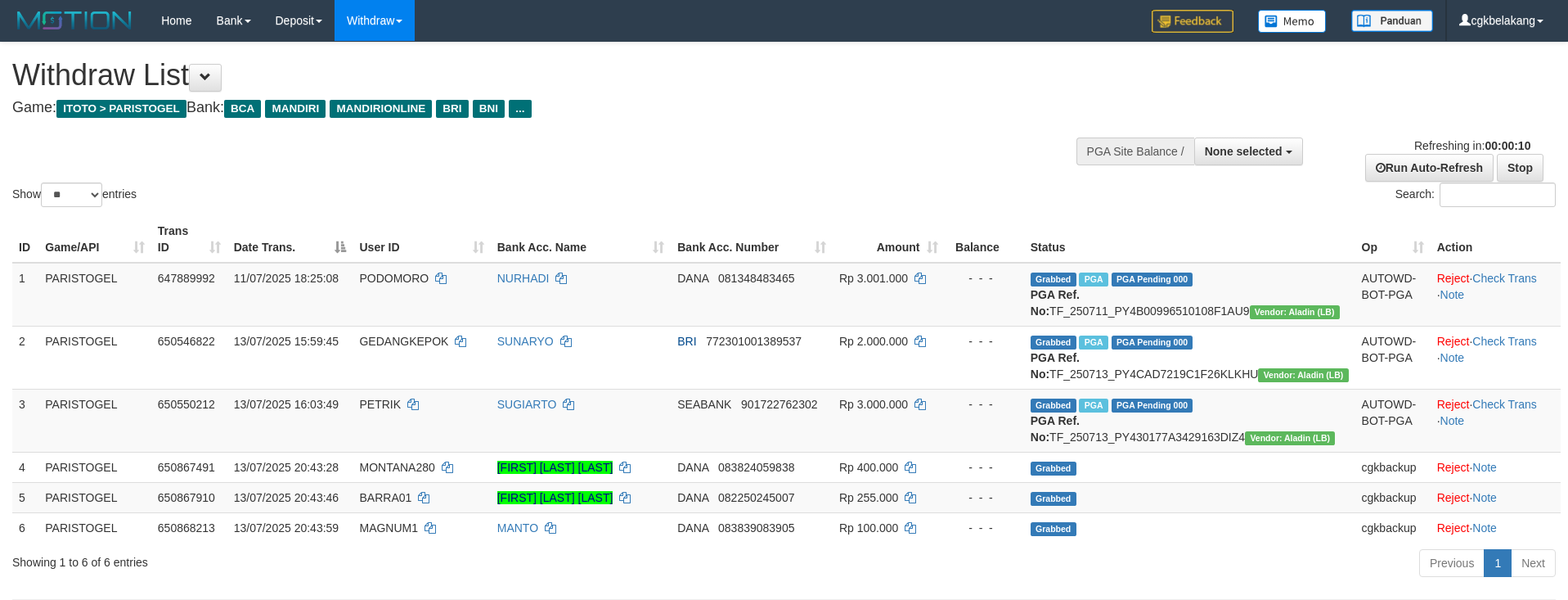 select 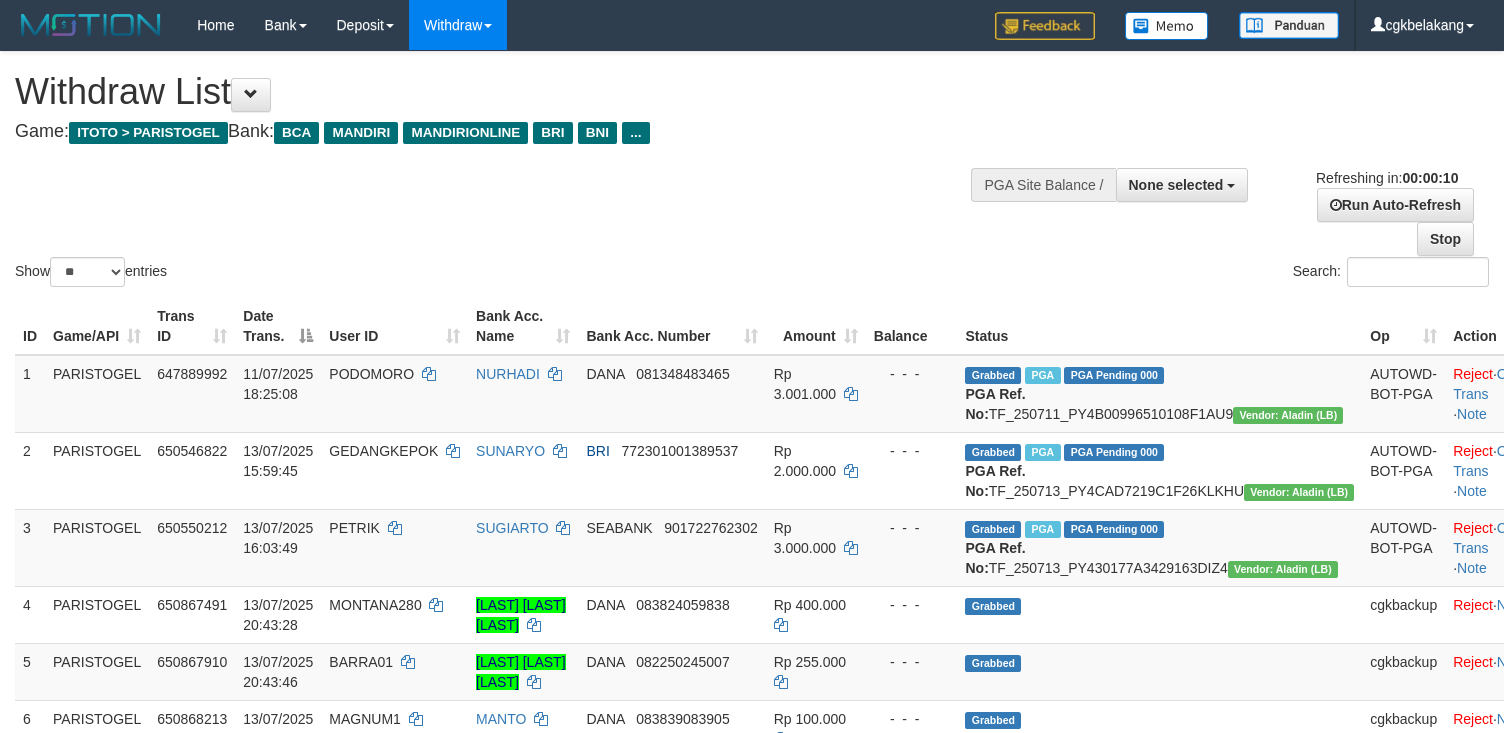 select 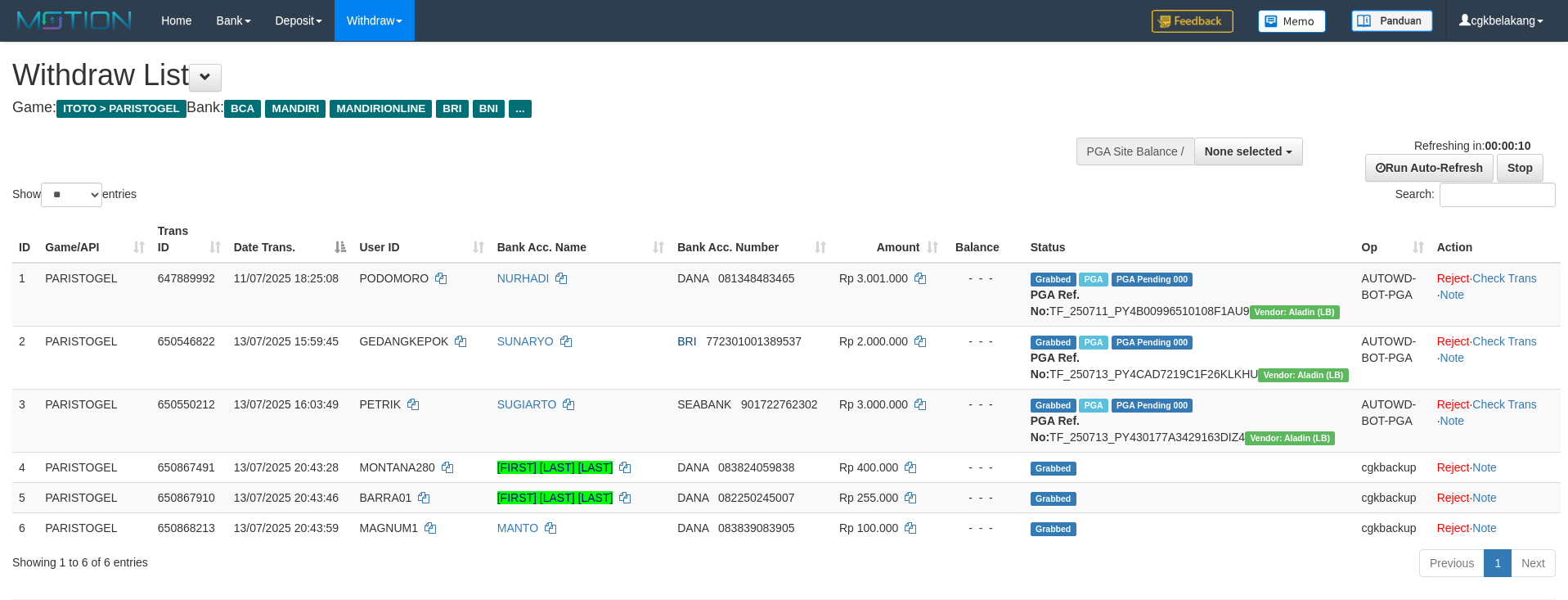 select 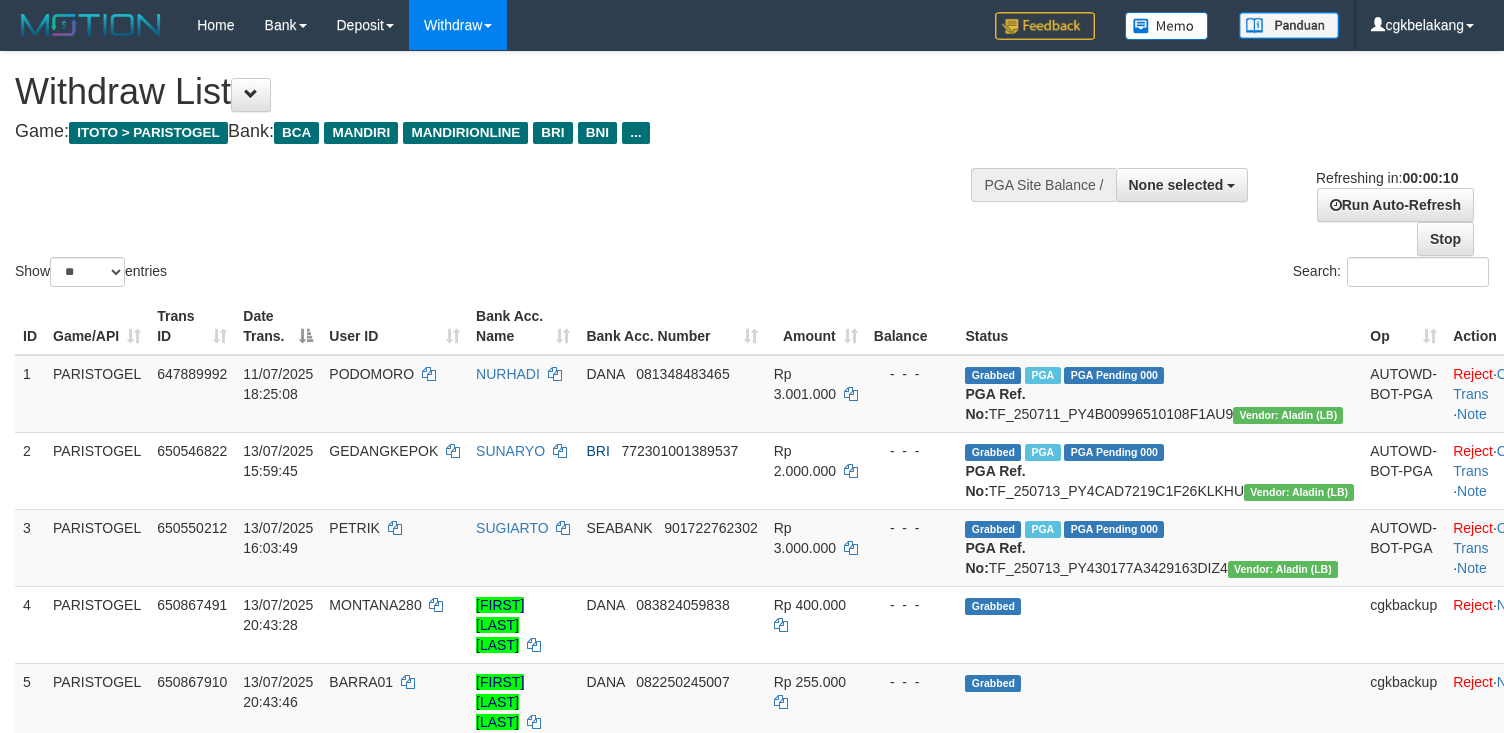 select 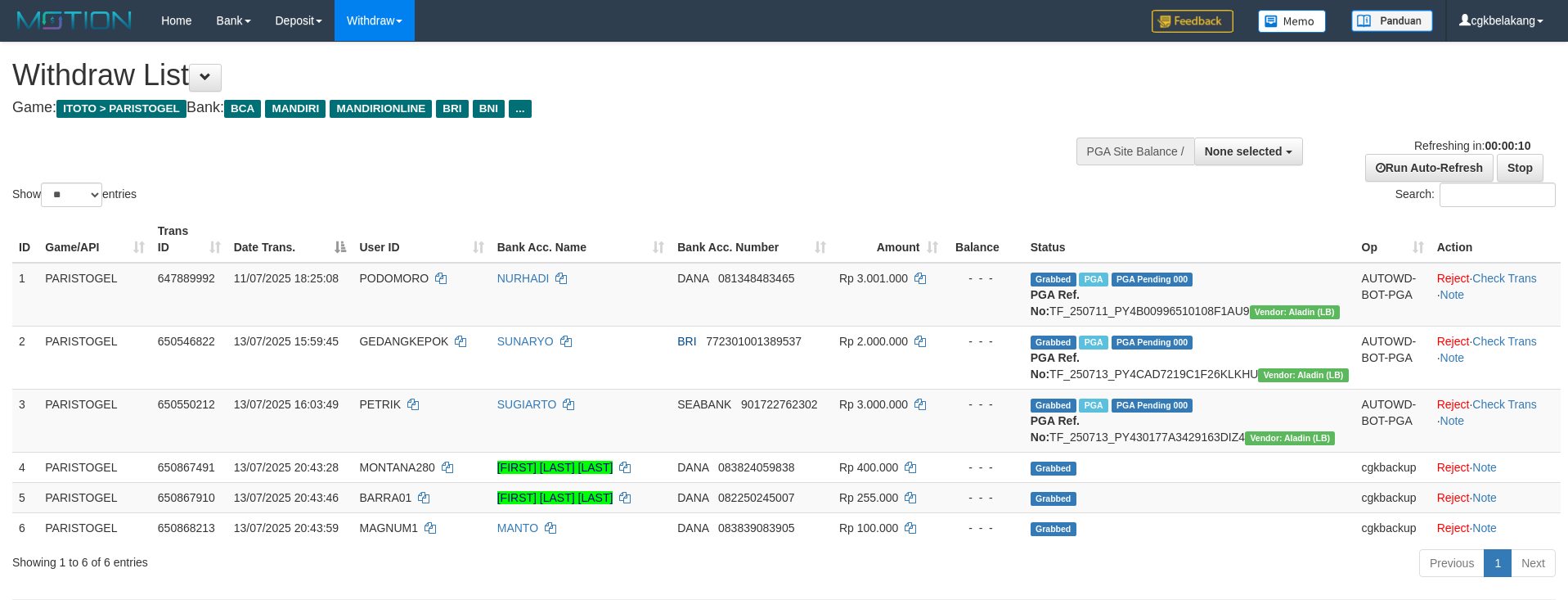 select 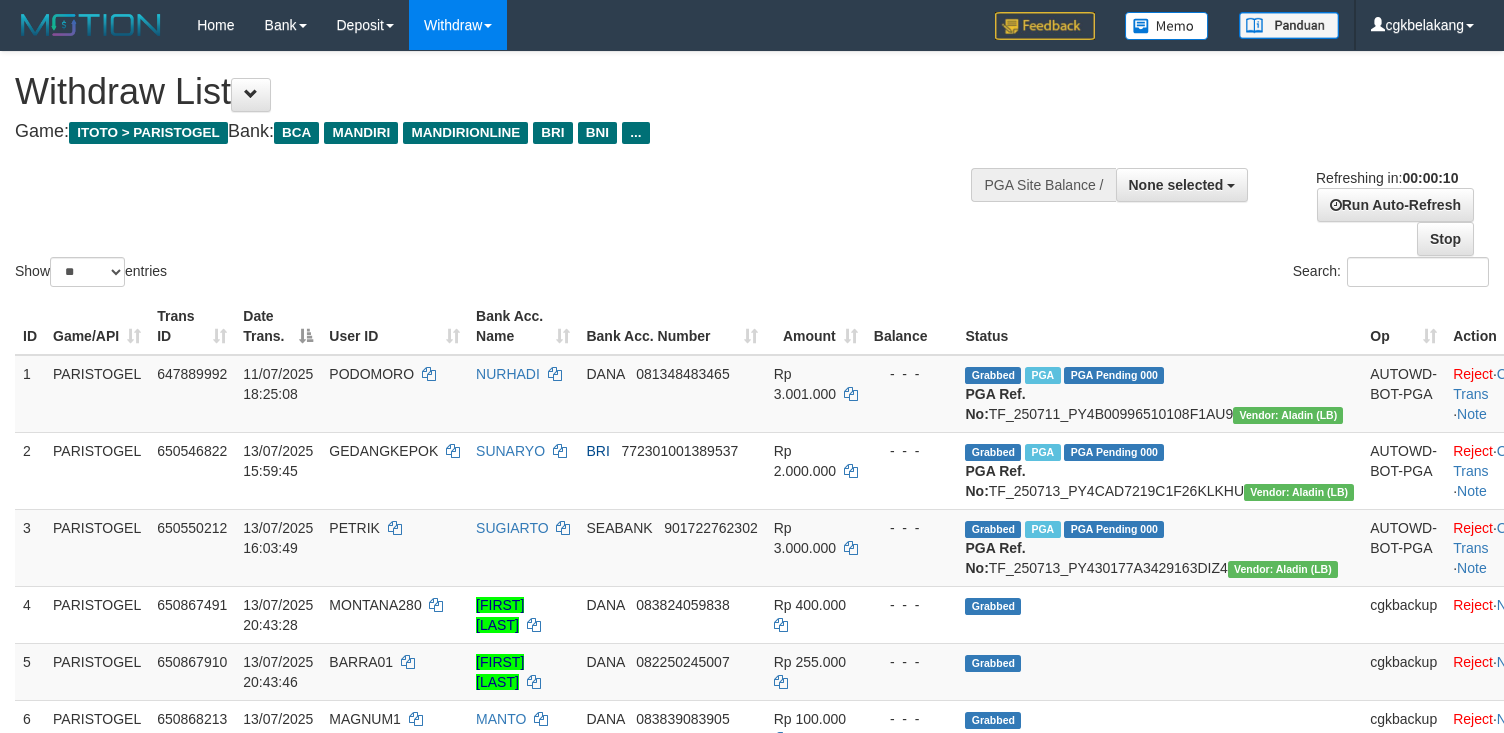 select 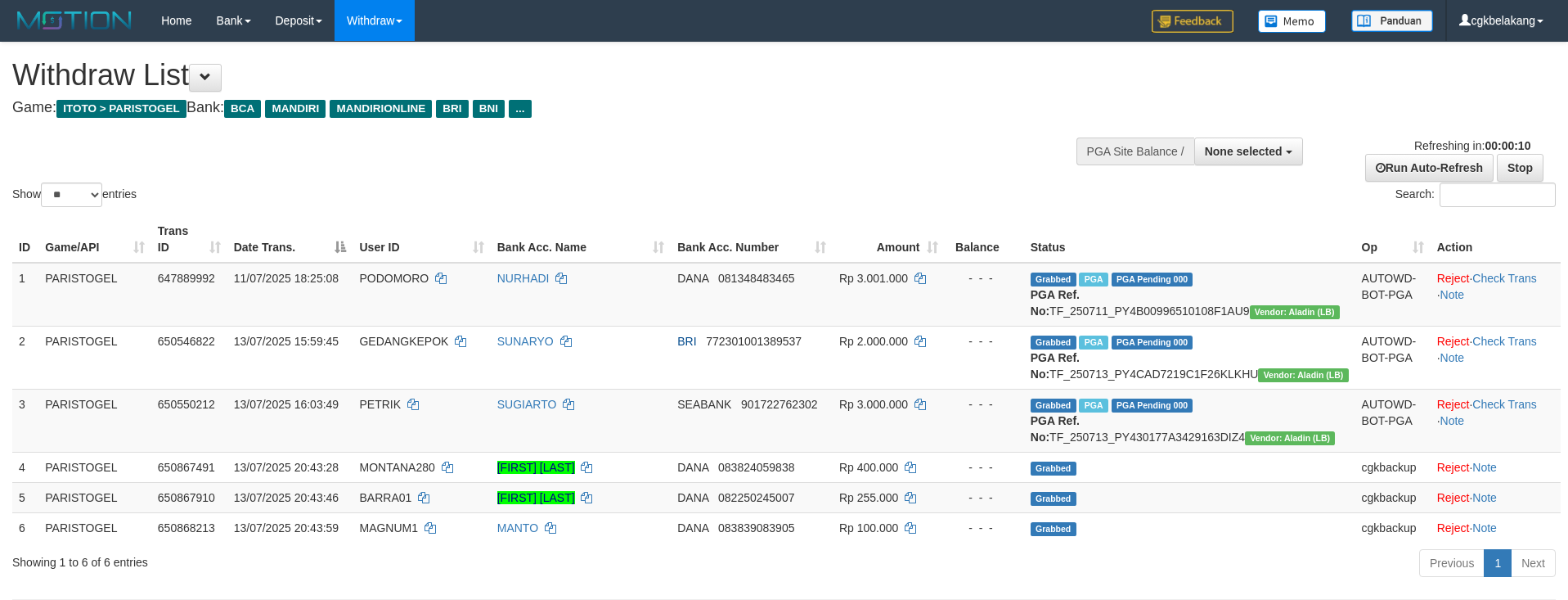 select 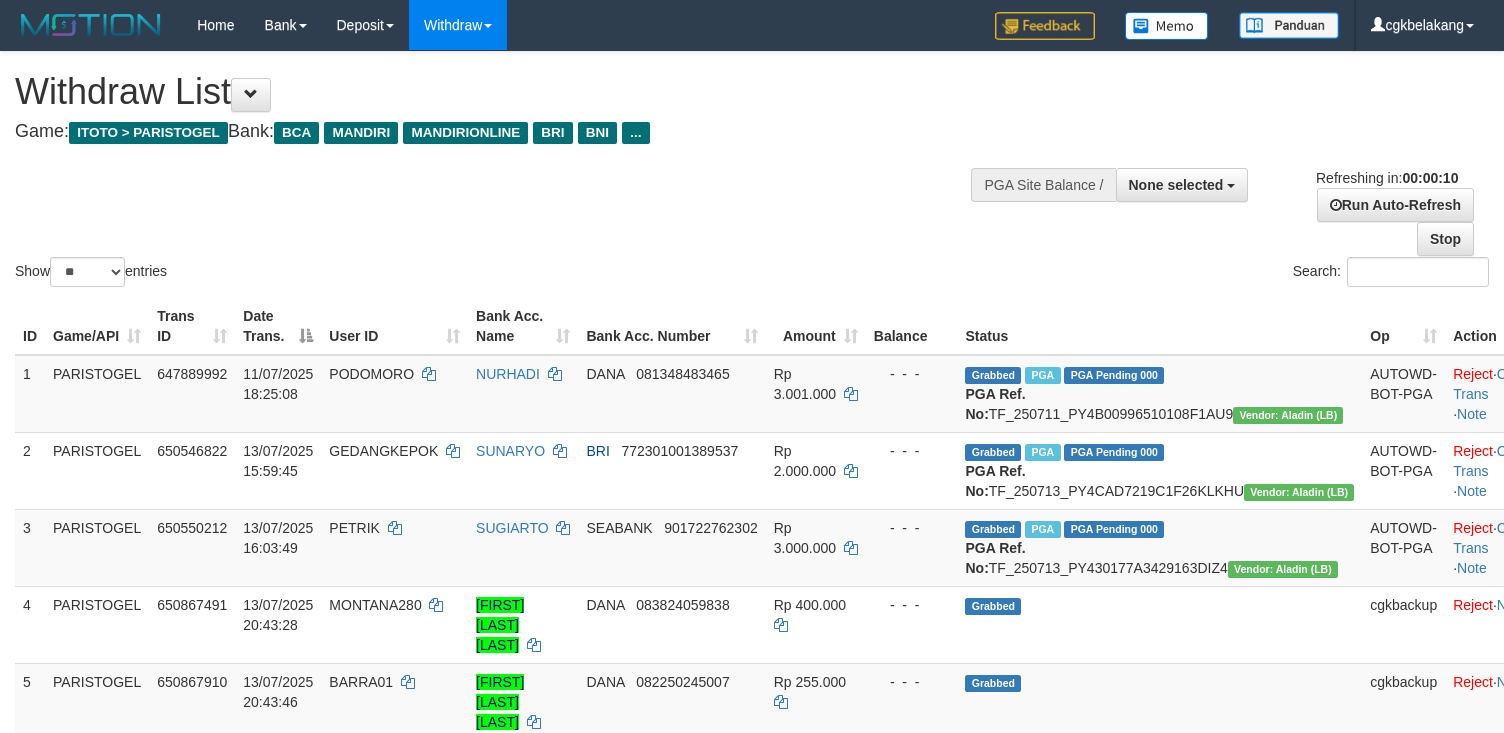 select 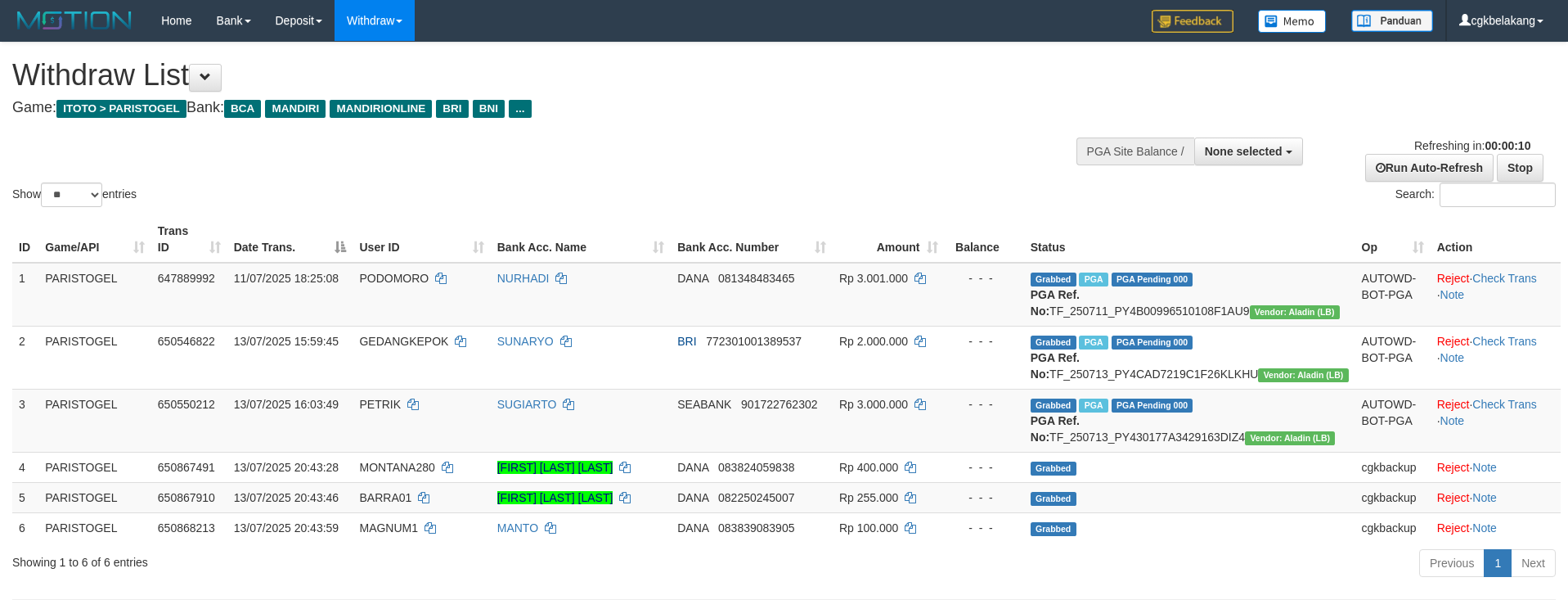 select 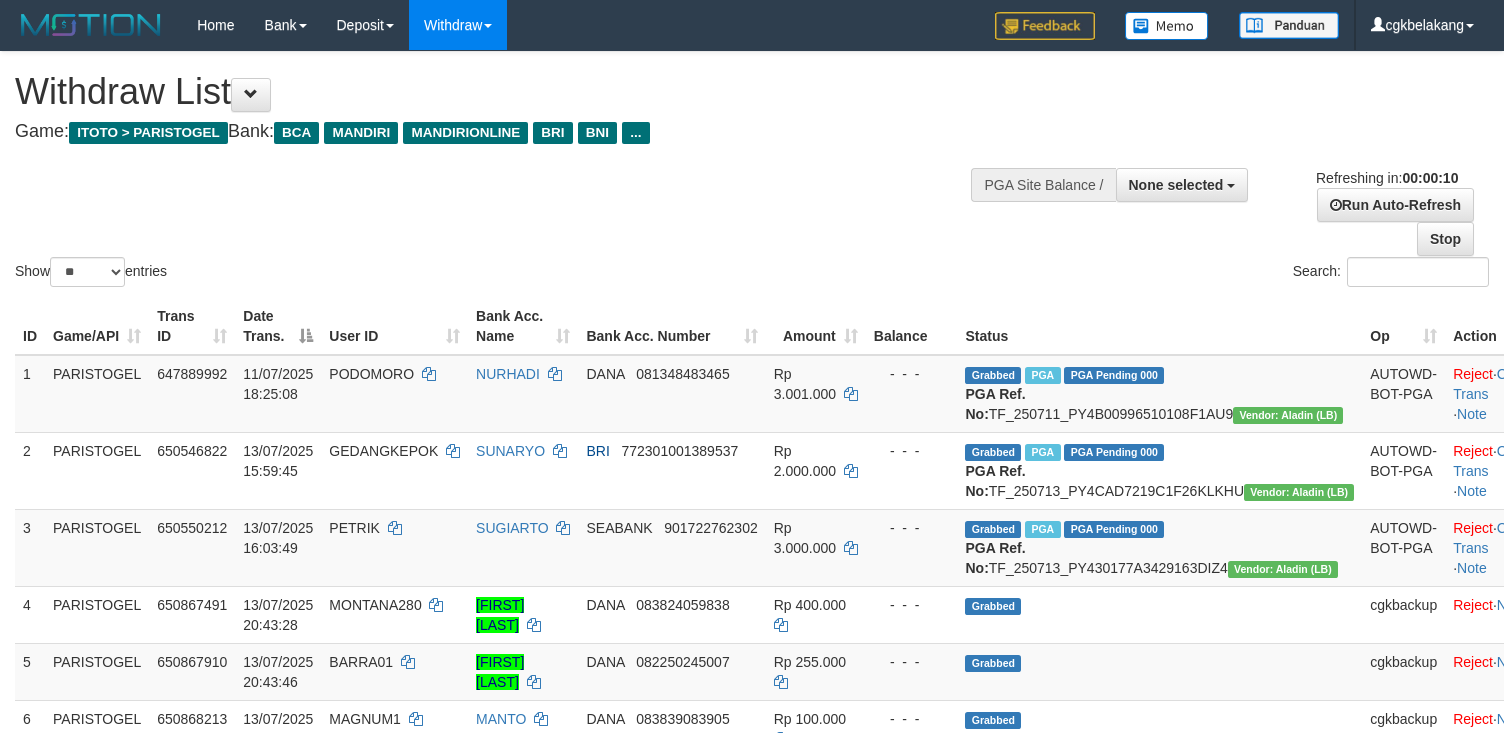 select 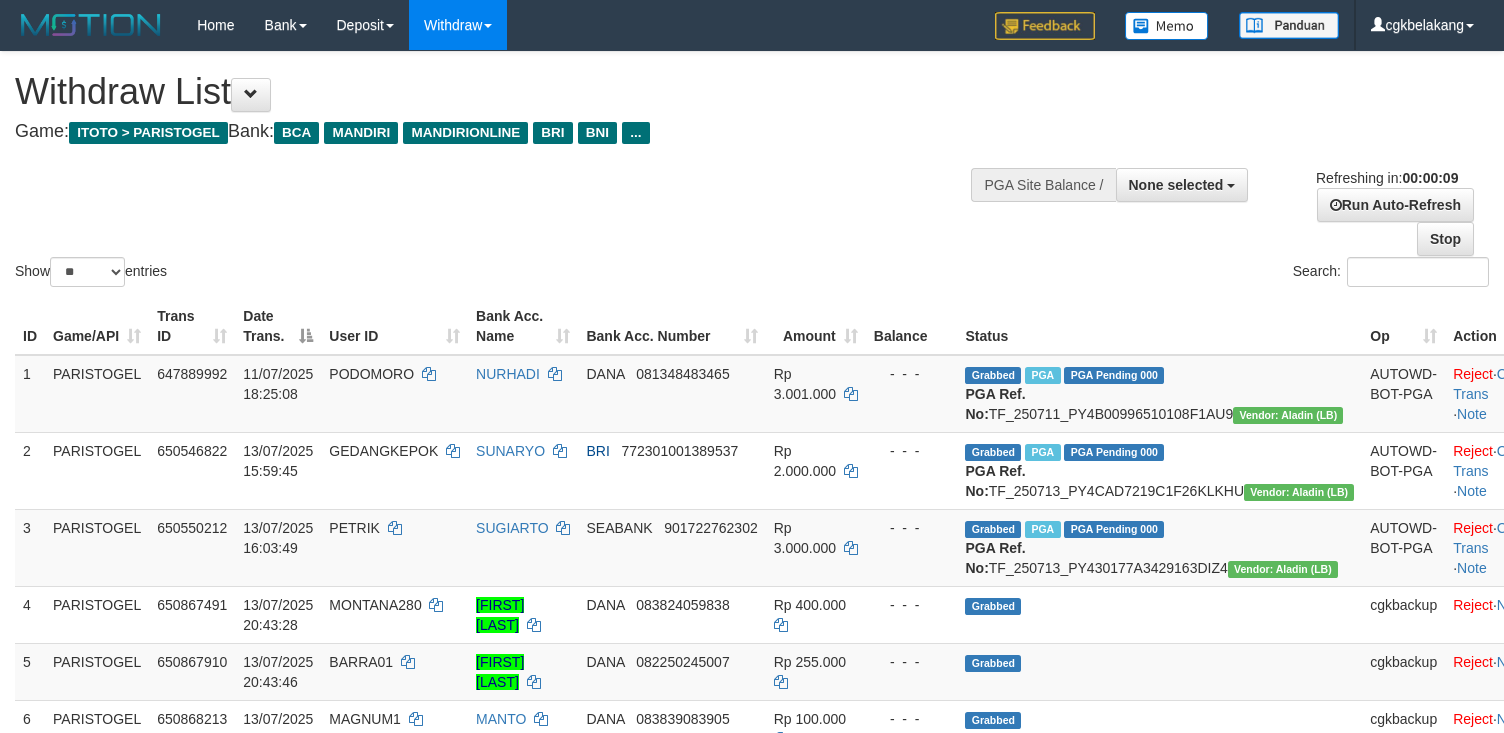 scroll, scrollTop: 0, scrollLeft: 0, axis: both 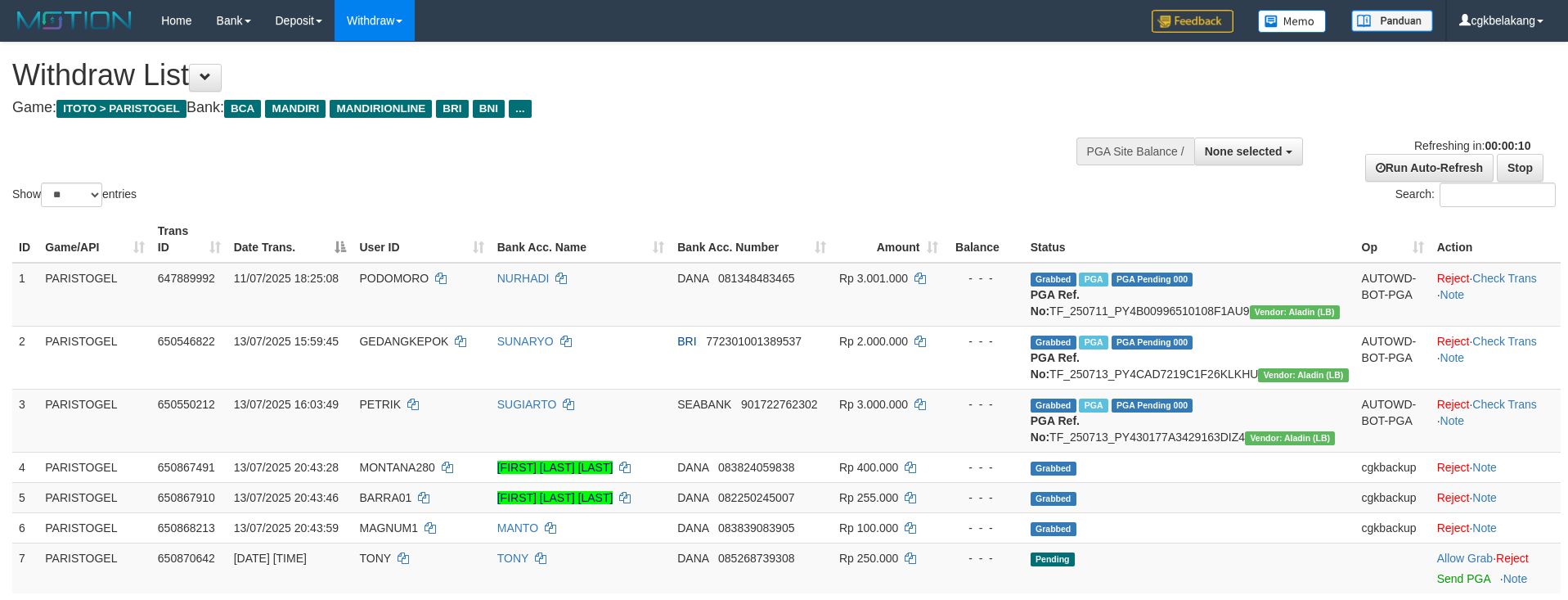 select 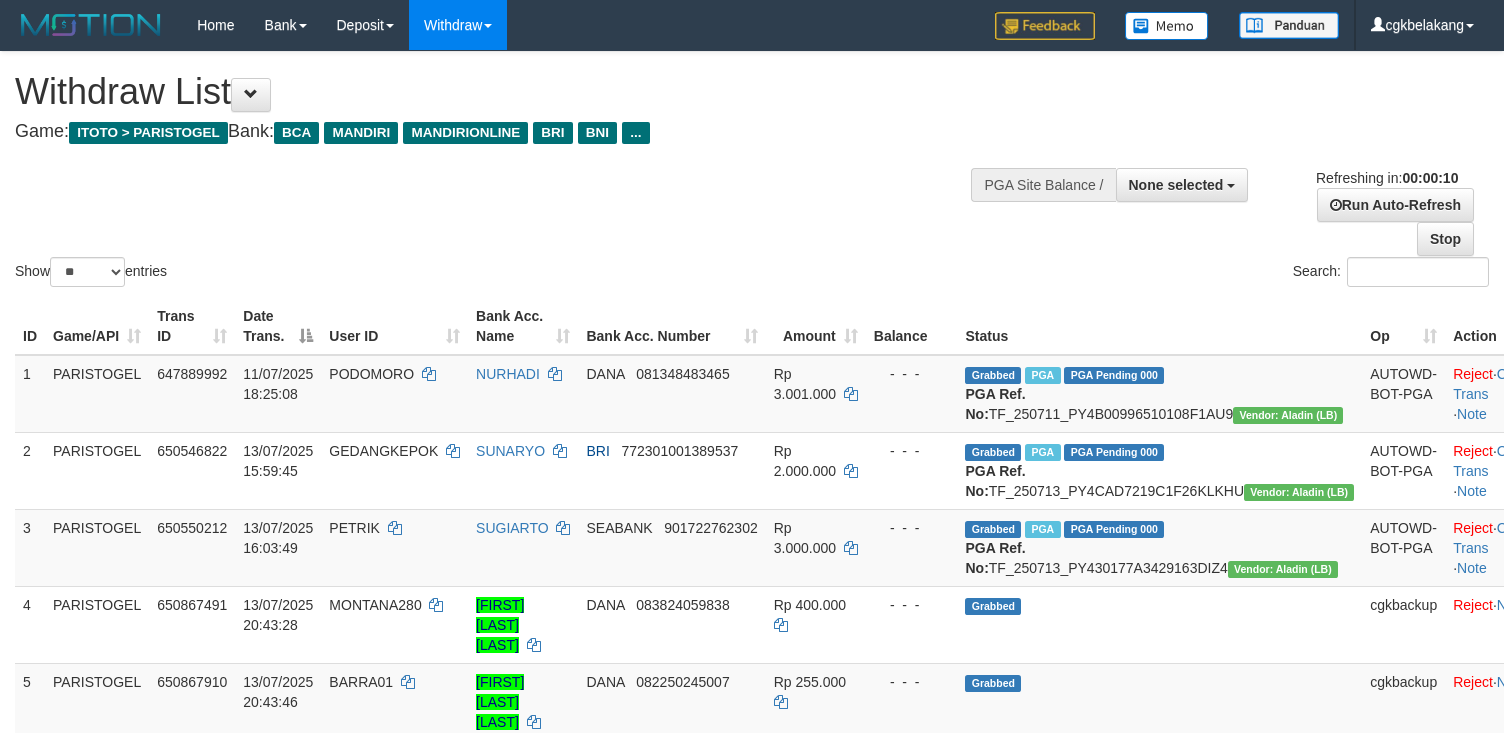 select 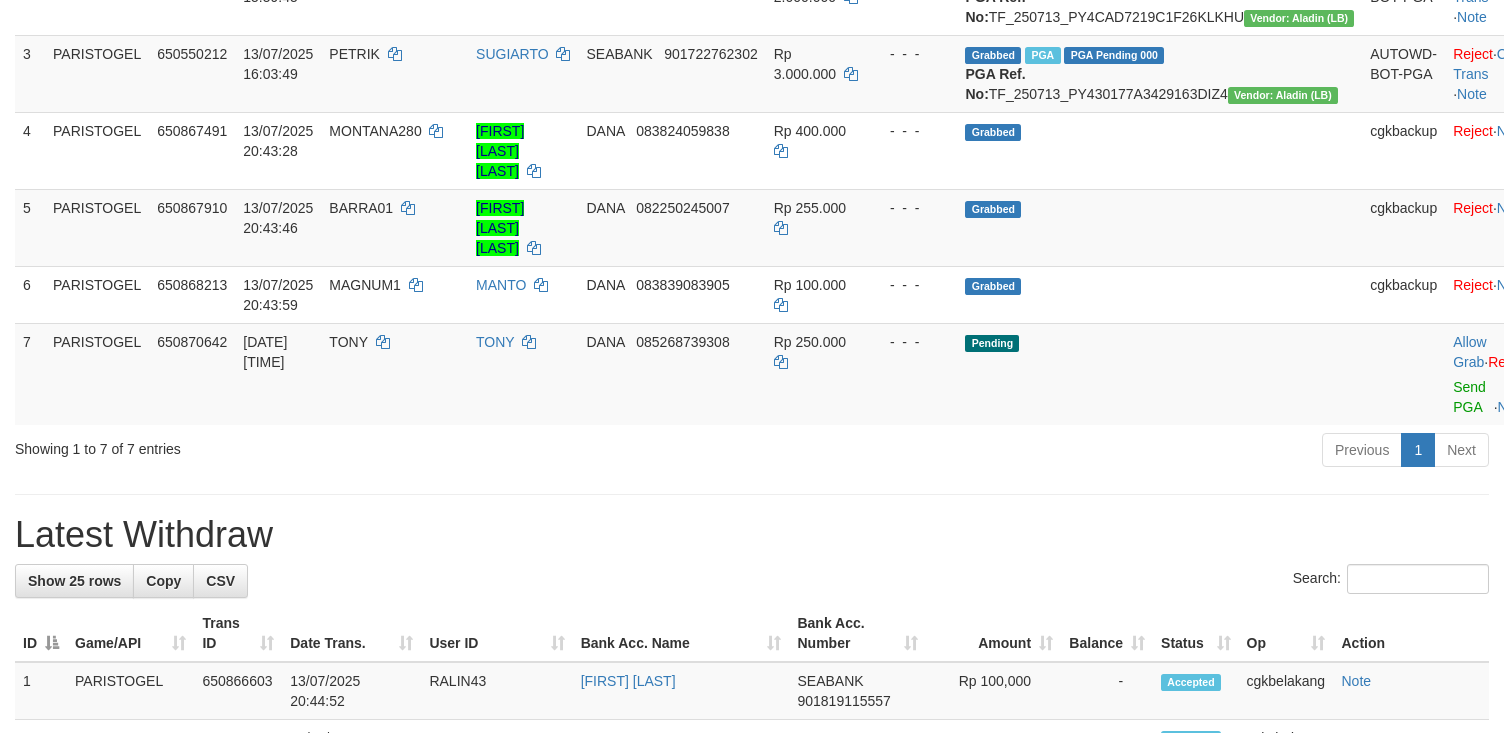 scroll, scrollTop: 400, scrollLeft: 0, axis: vertical 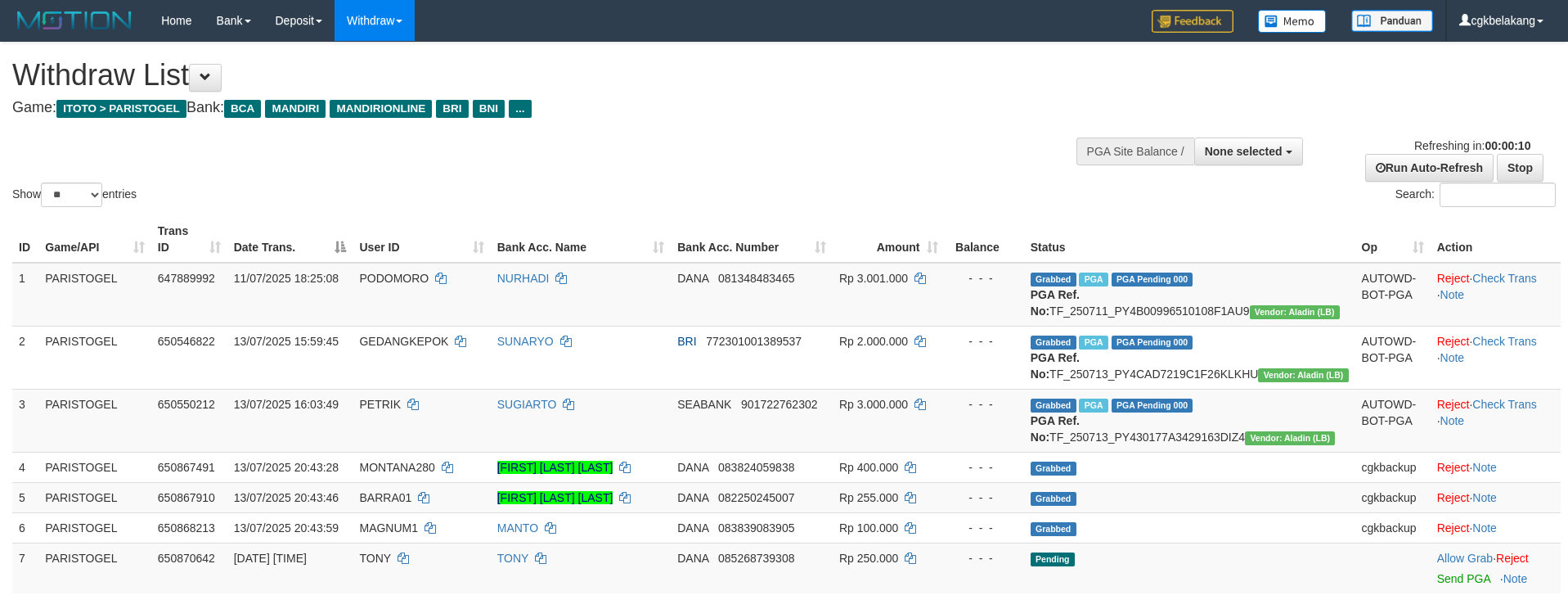 select 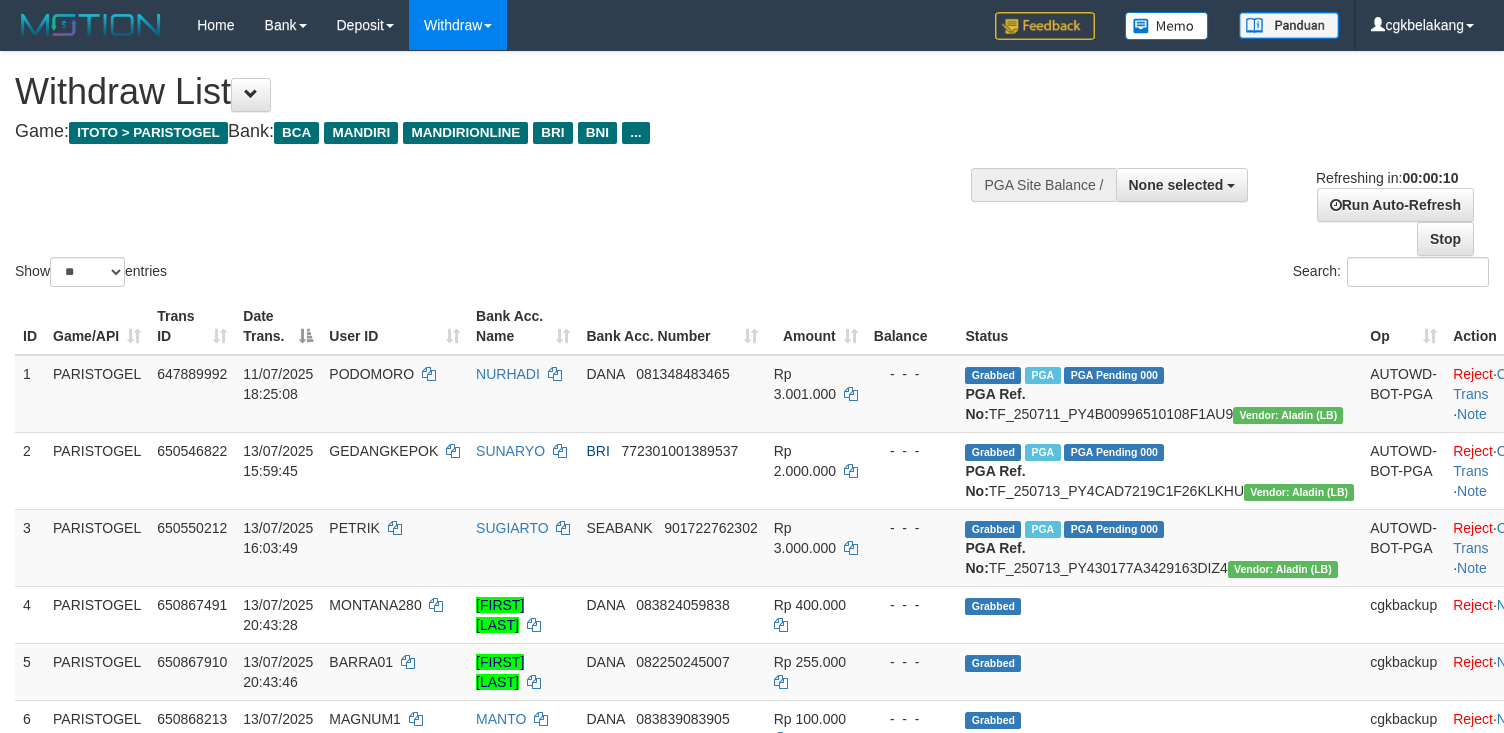 select 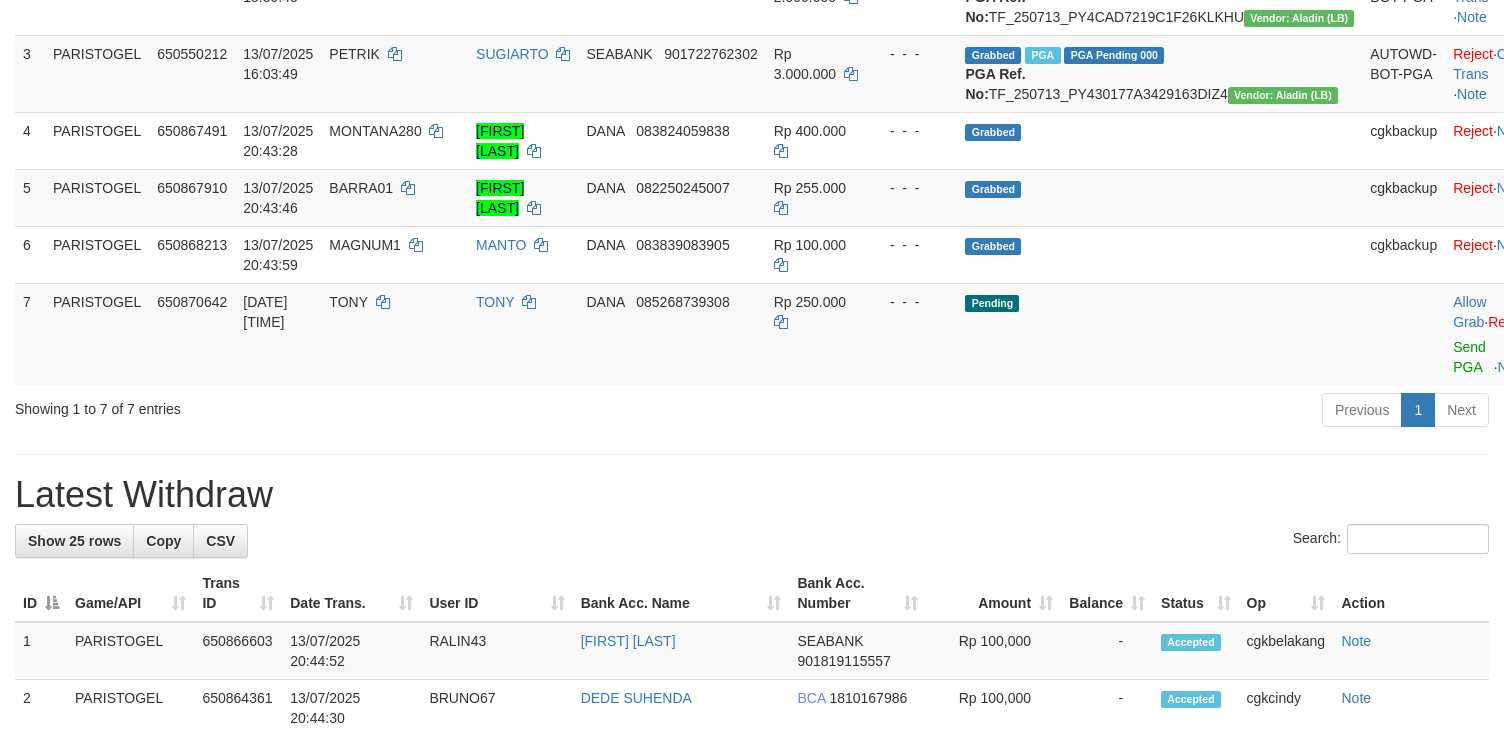 scroll, scrollTop: 400, scrollLeft: 0, axis: vertical 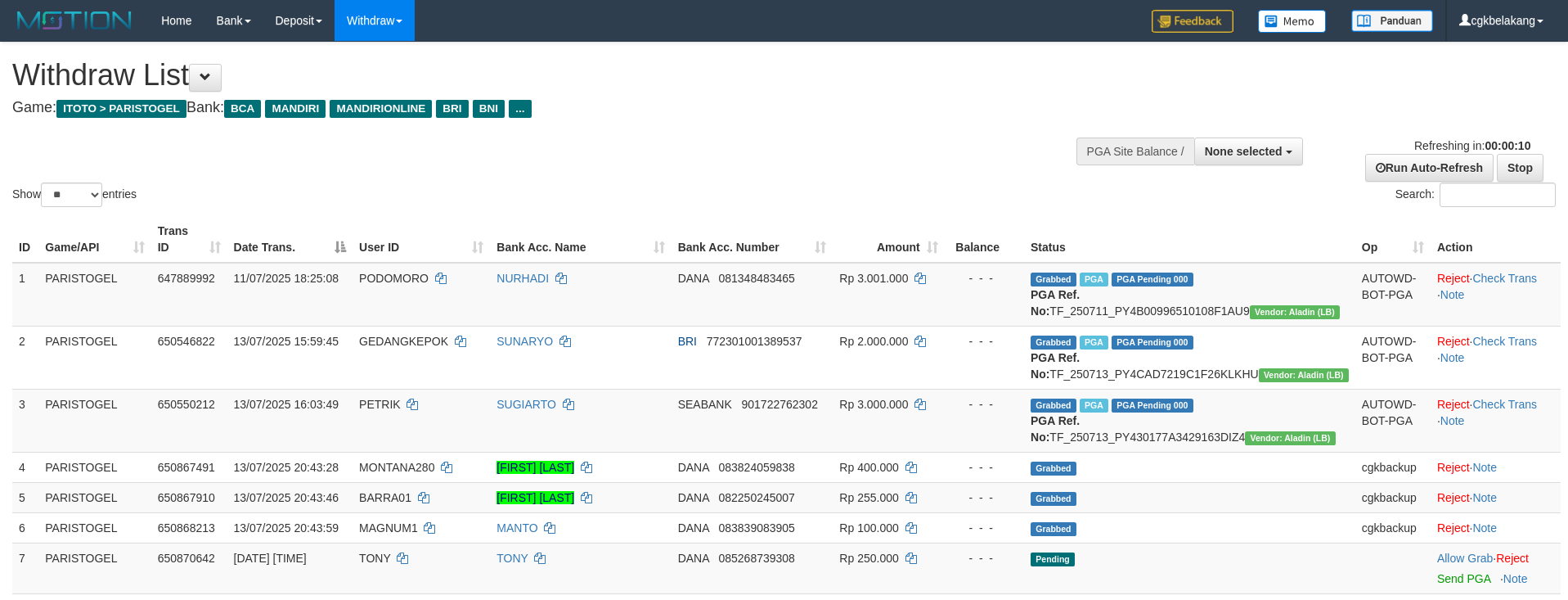 select 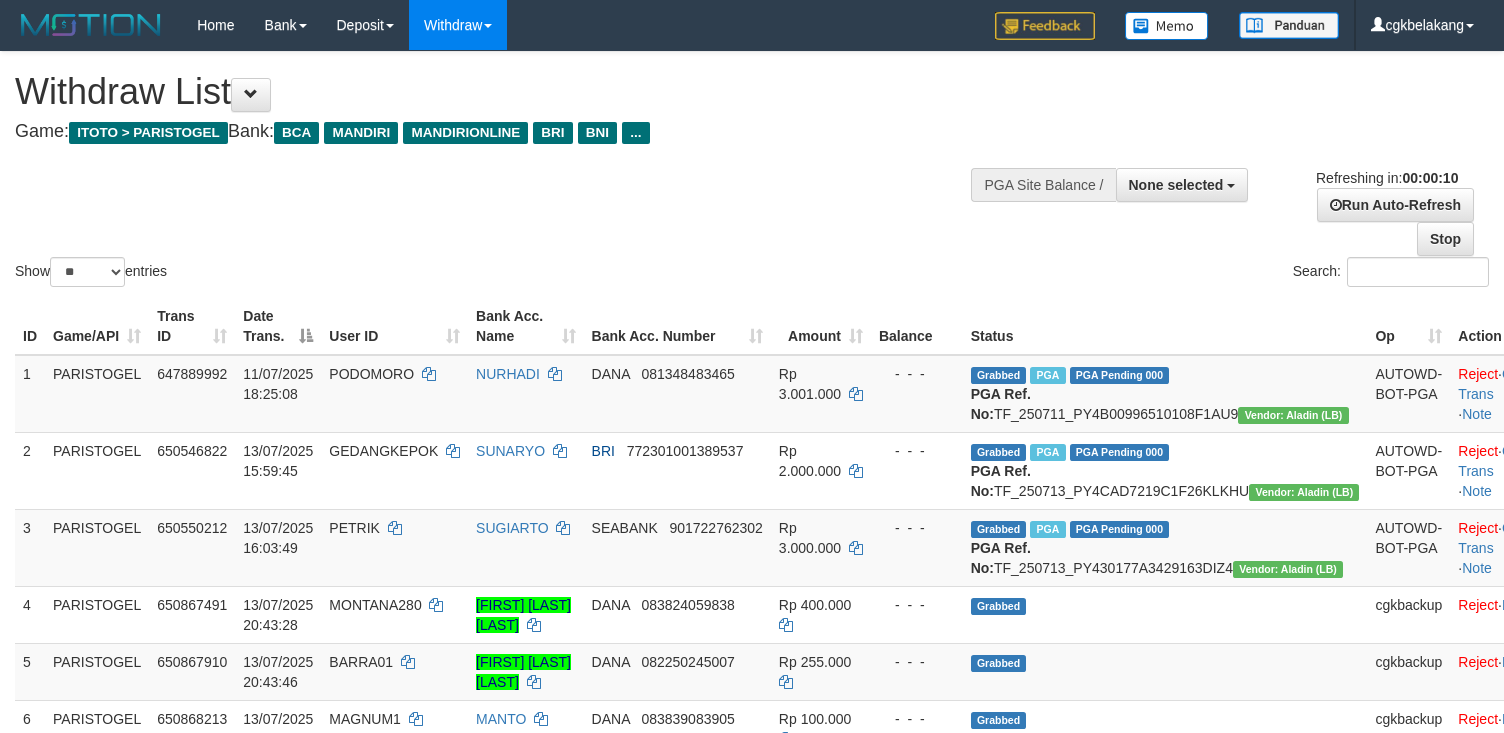 select 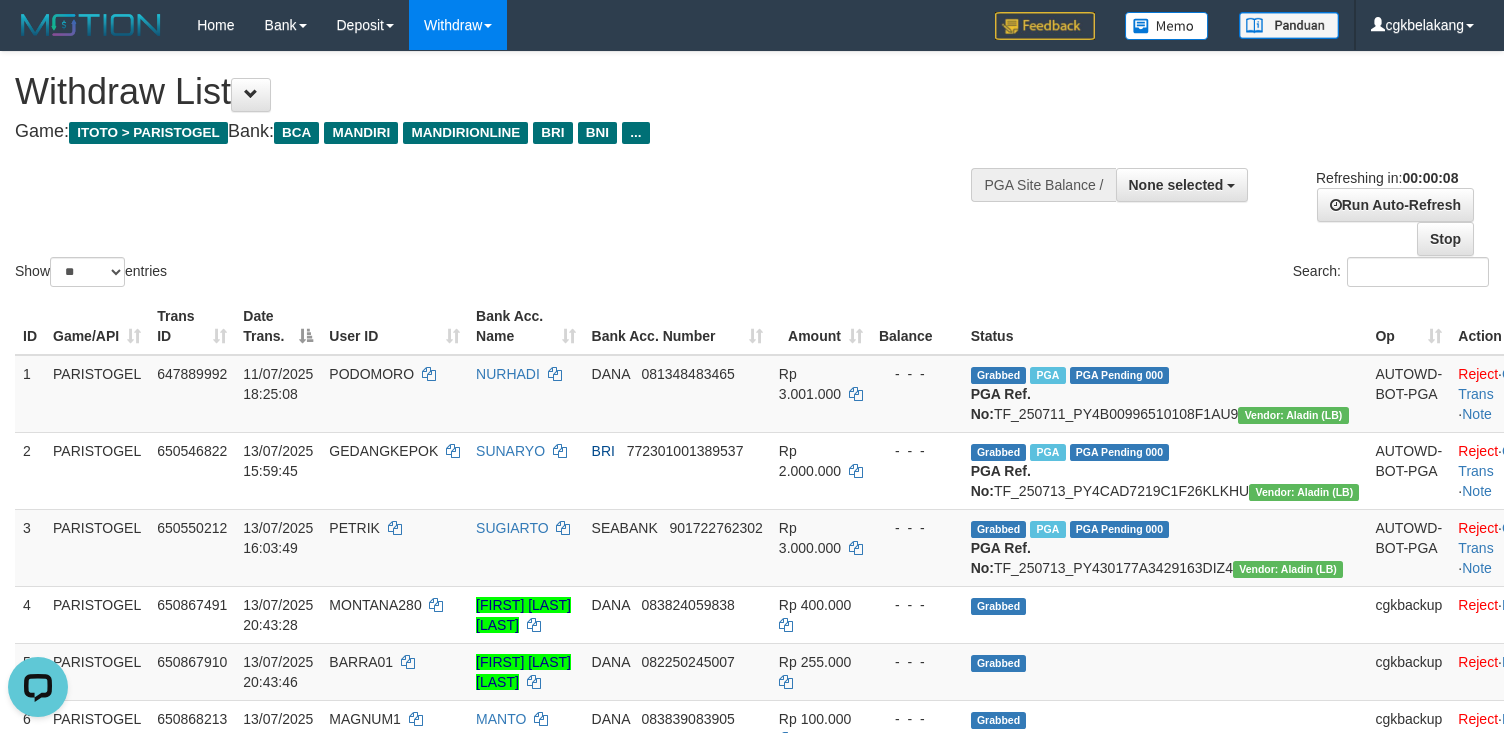 scroll, scrollTop: 0, scrollLeft: 0, axis: both 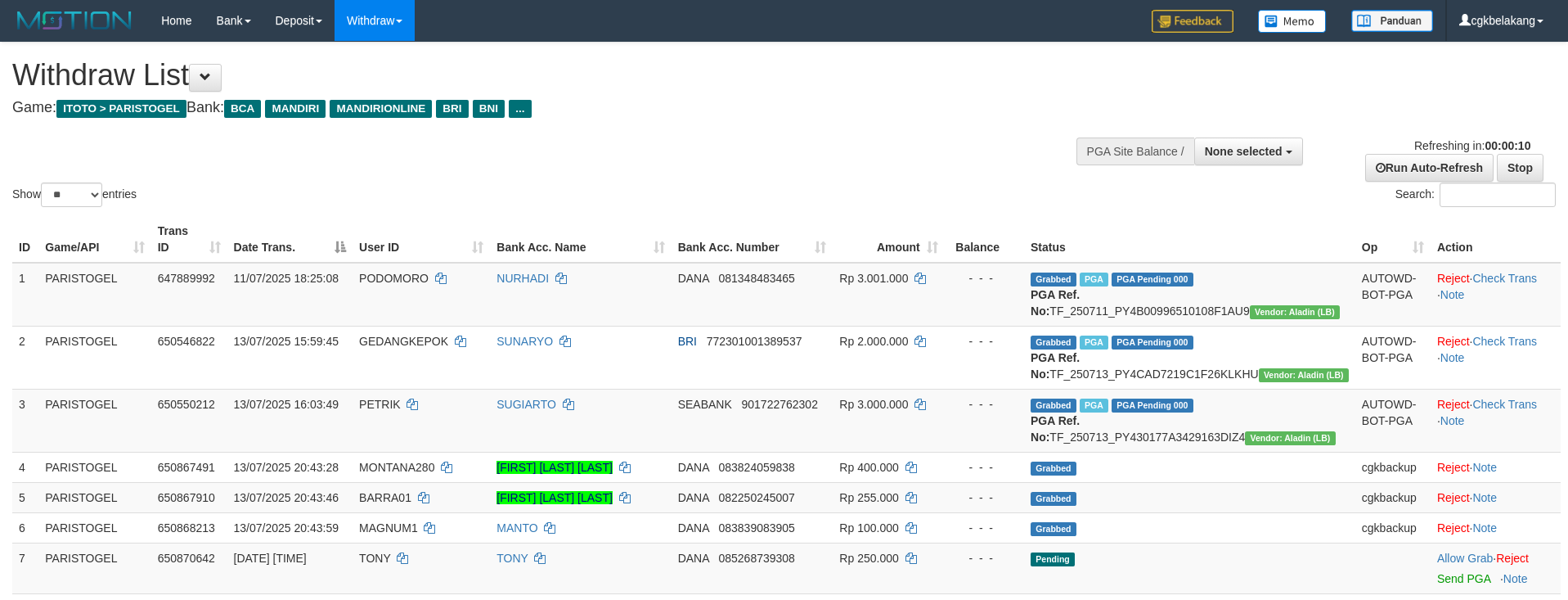select 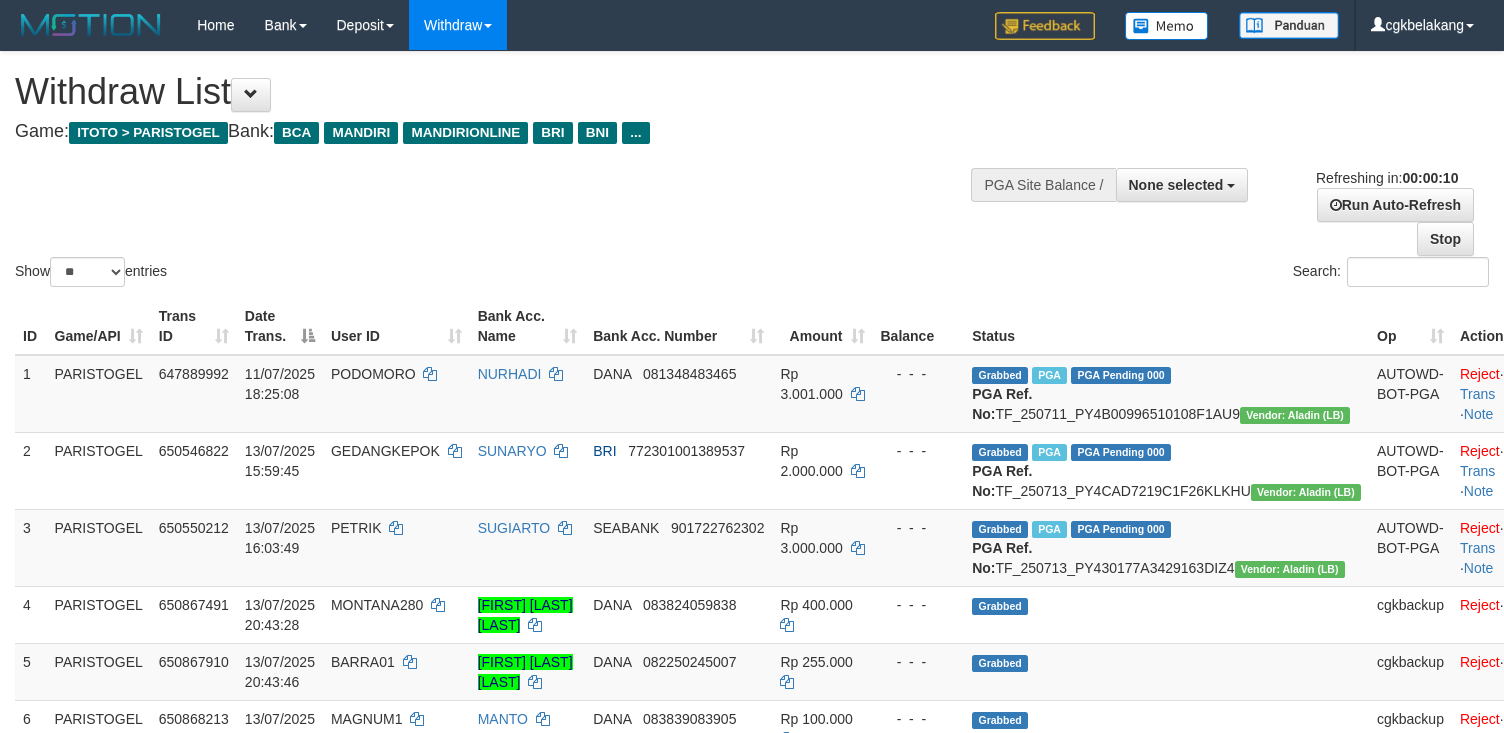 select 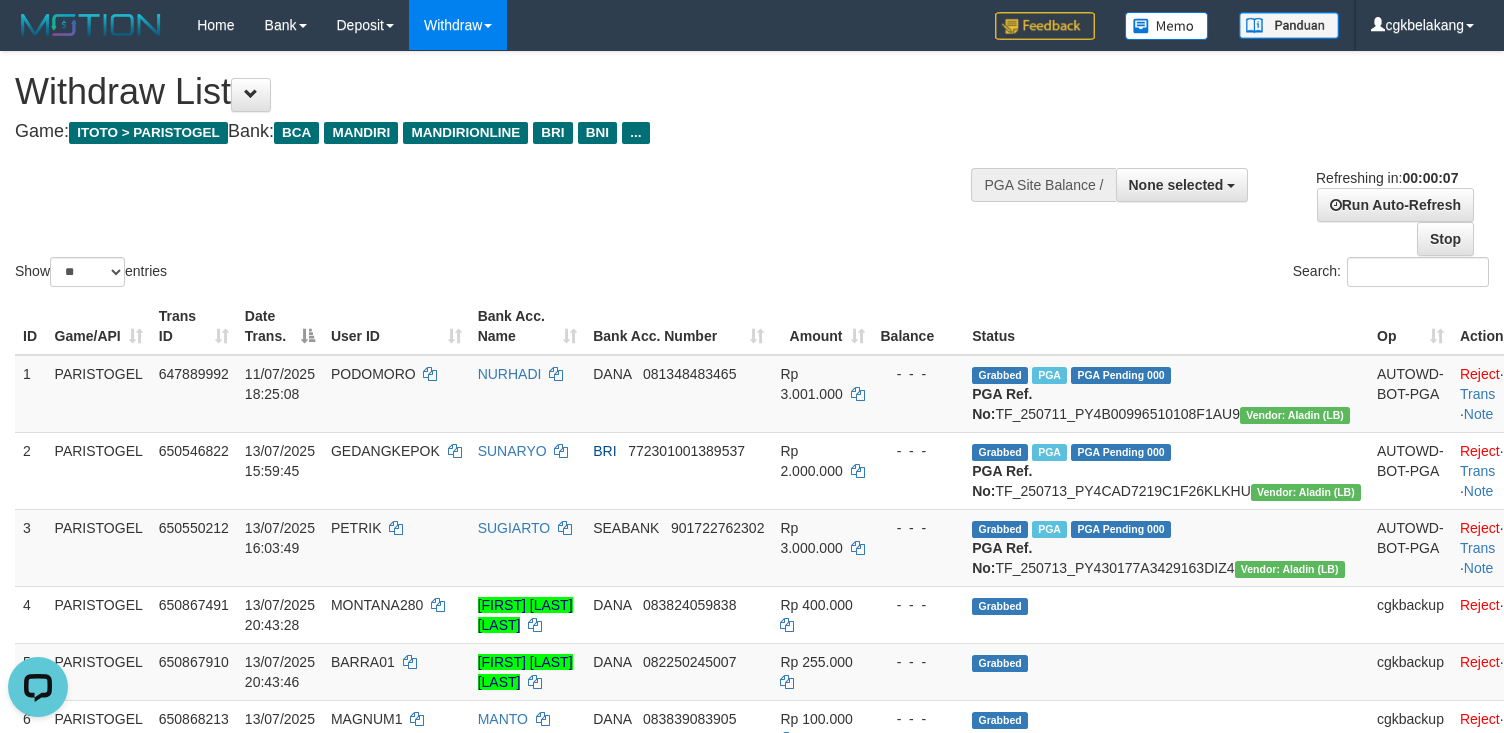 scroll, scrollTop: 0, scrollLeft: 0, axis: both 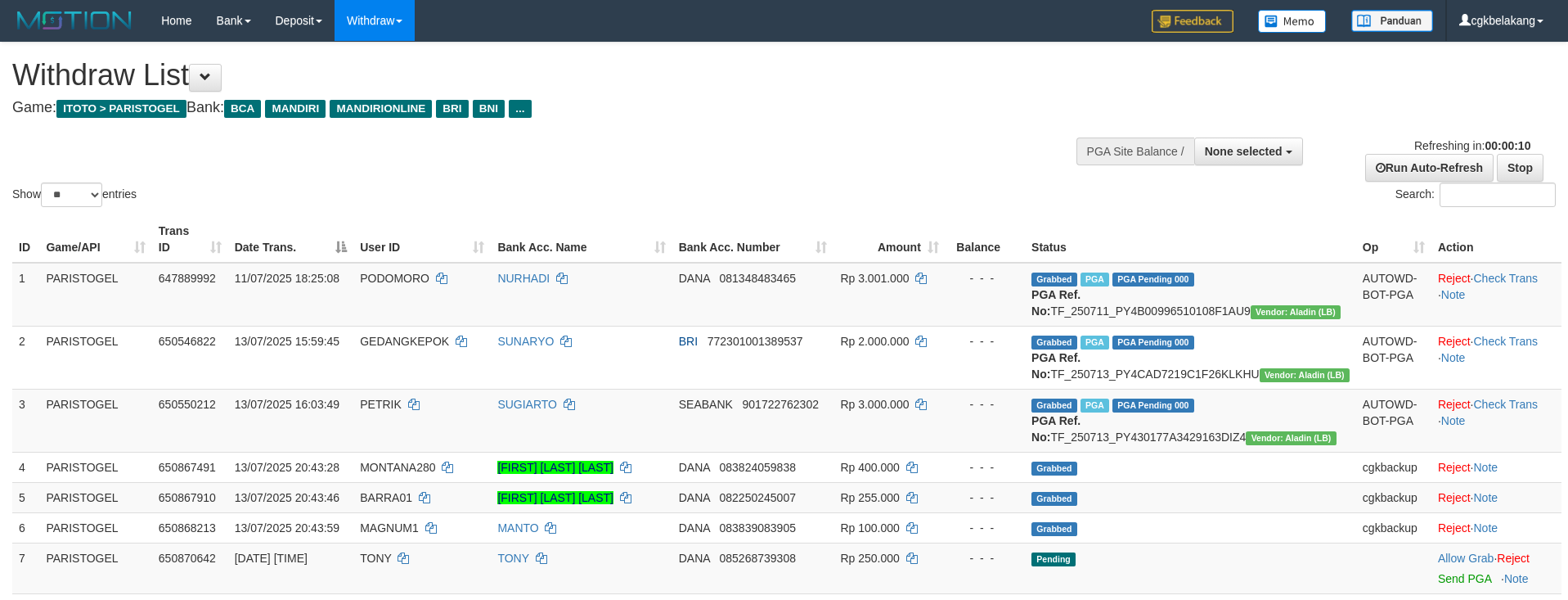 select 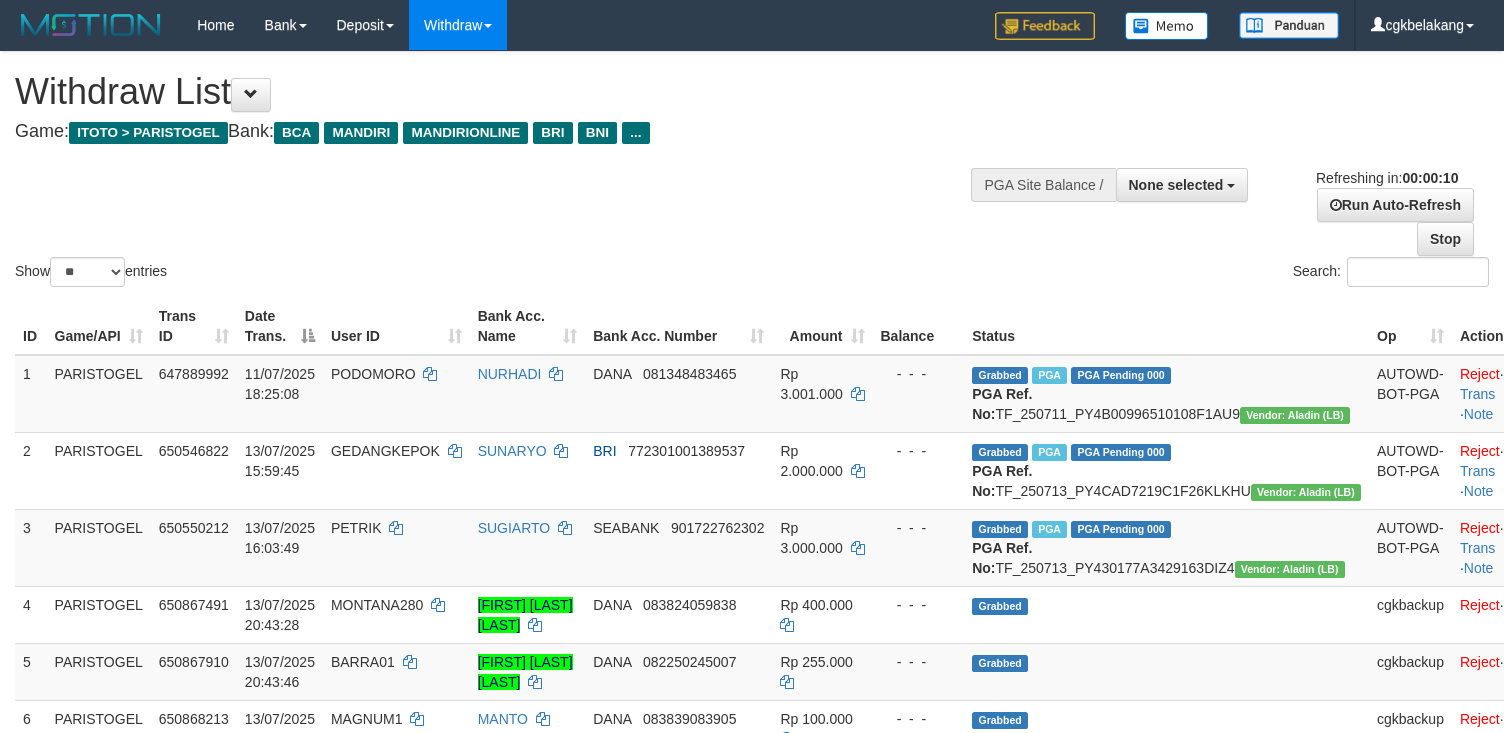 select 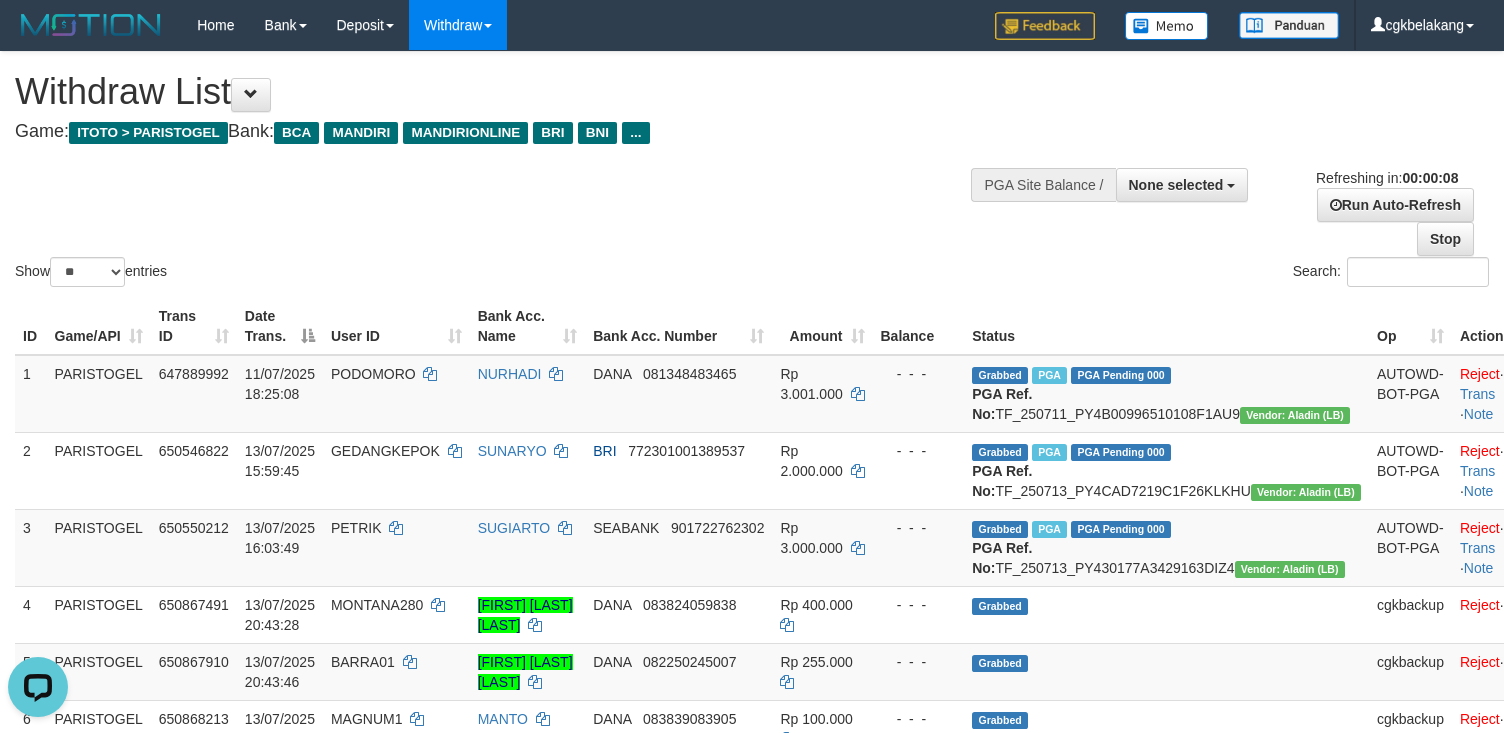 scroll, scrollTop: 0, scrollLeft: 0, axis: both 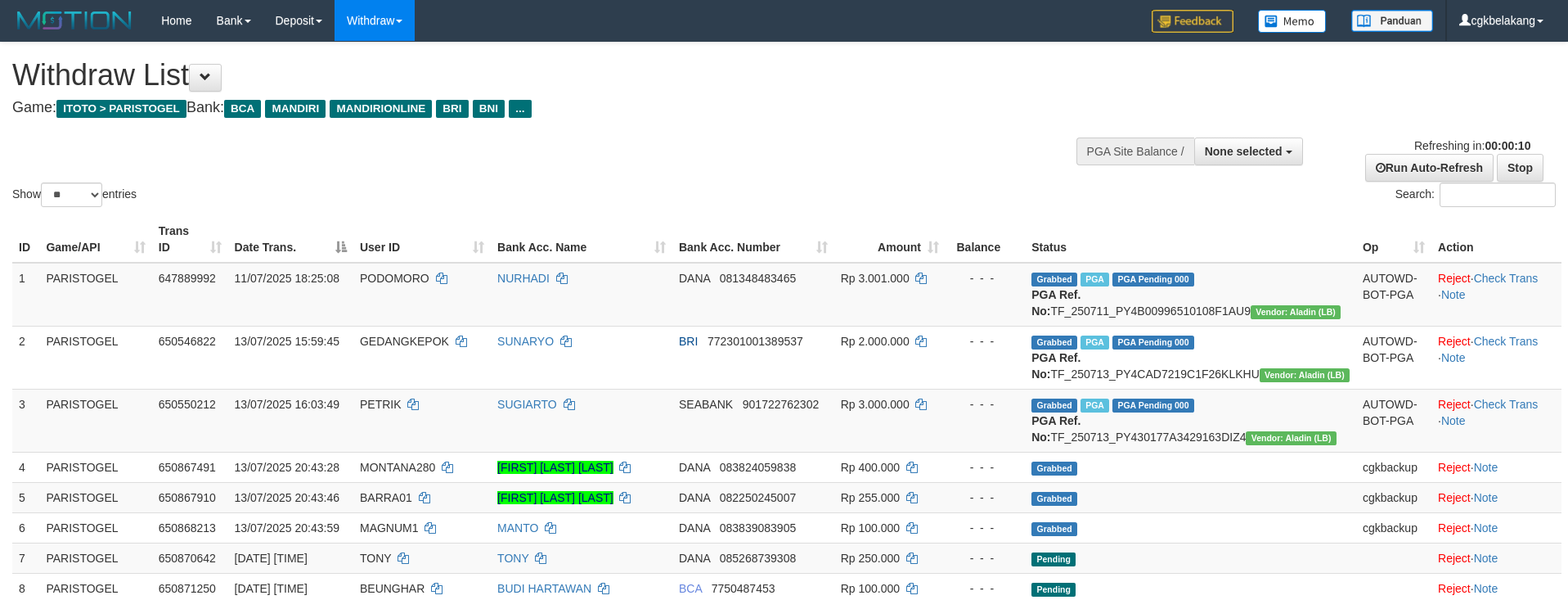 select 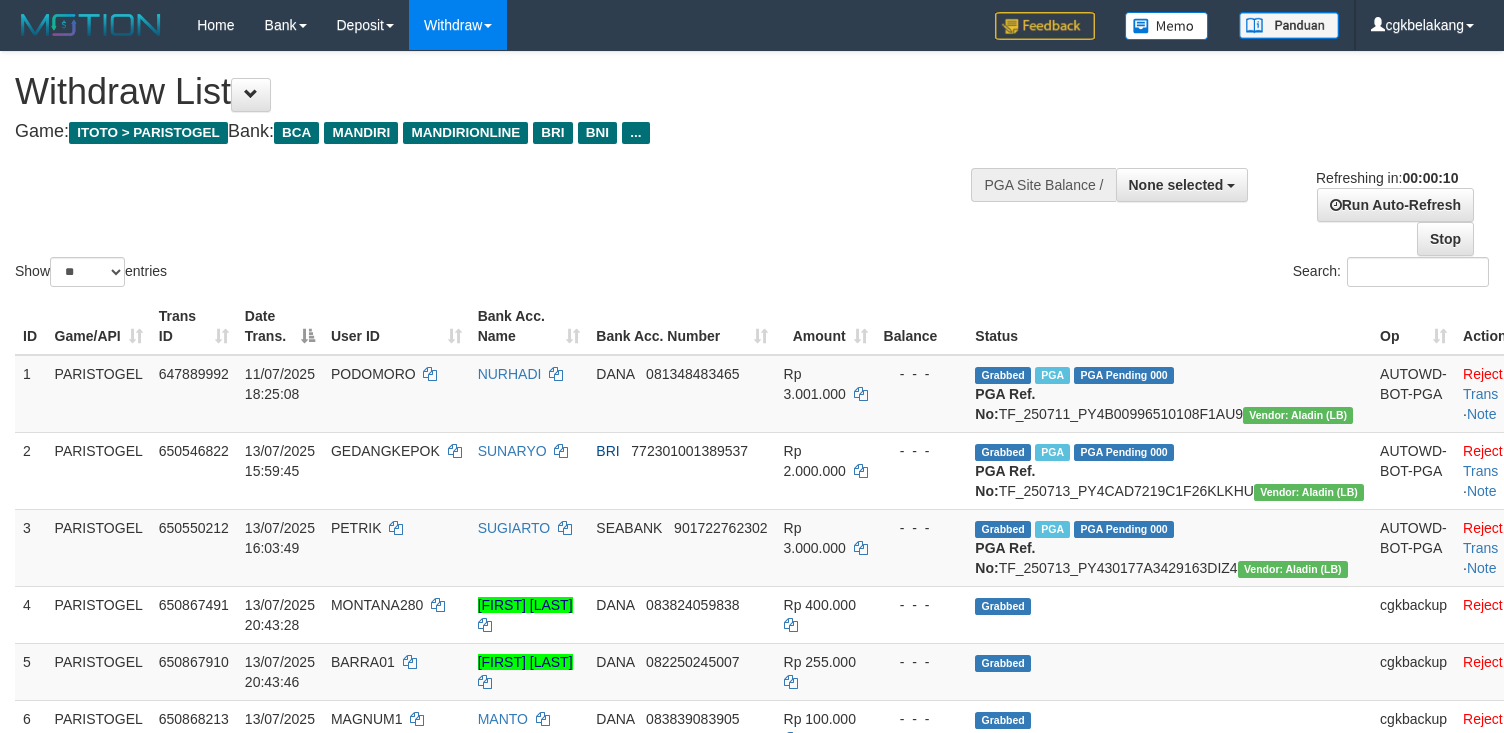 select 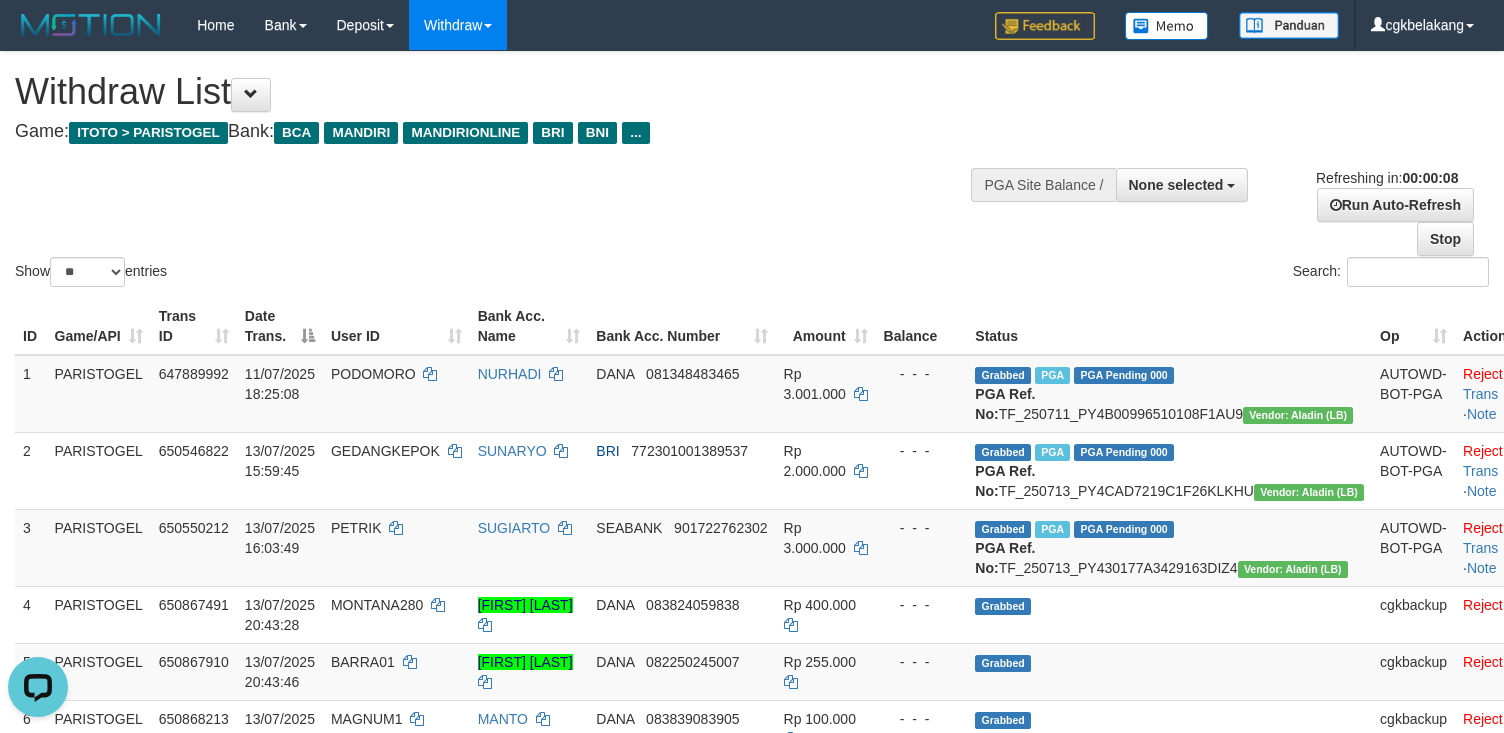scroll, scrollTop: 0, scrollLeft: 0, axis: both 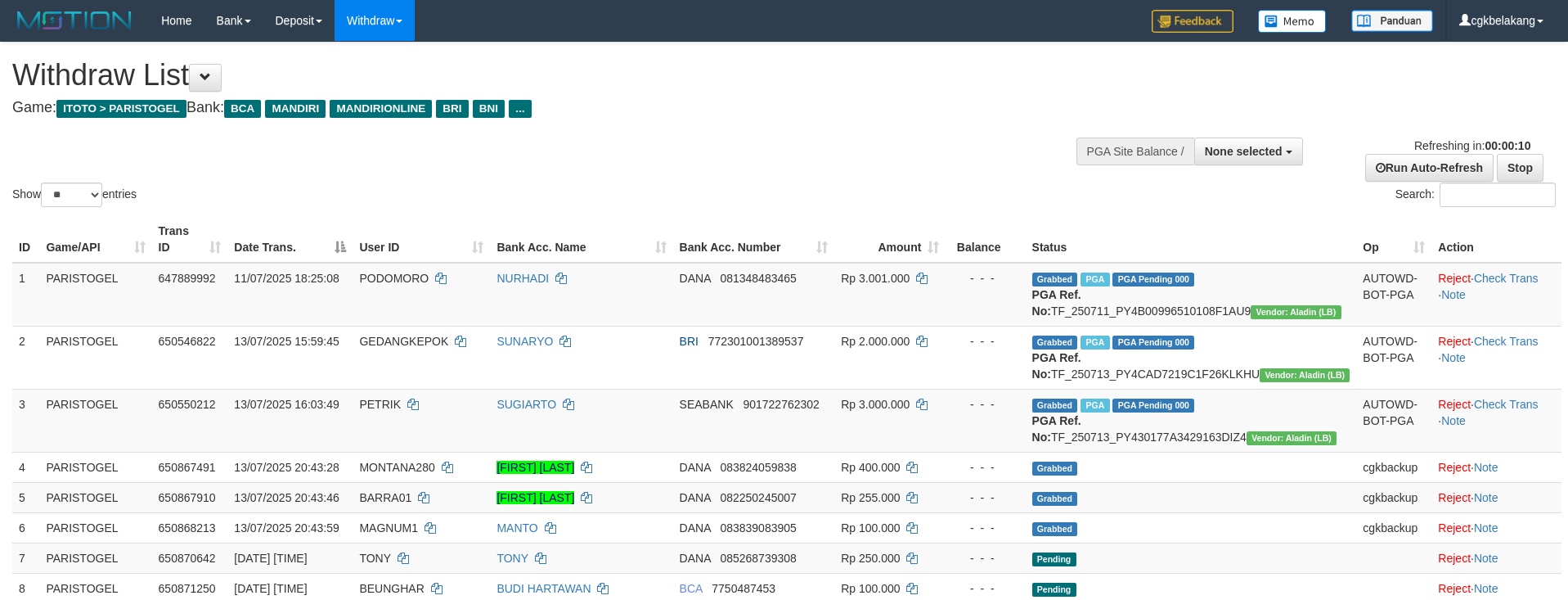 select 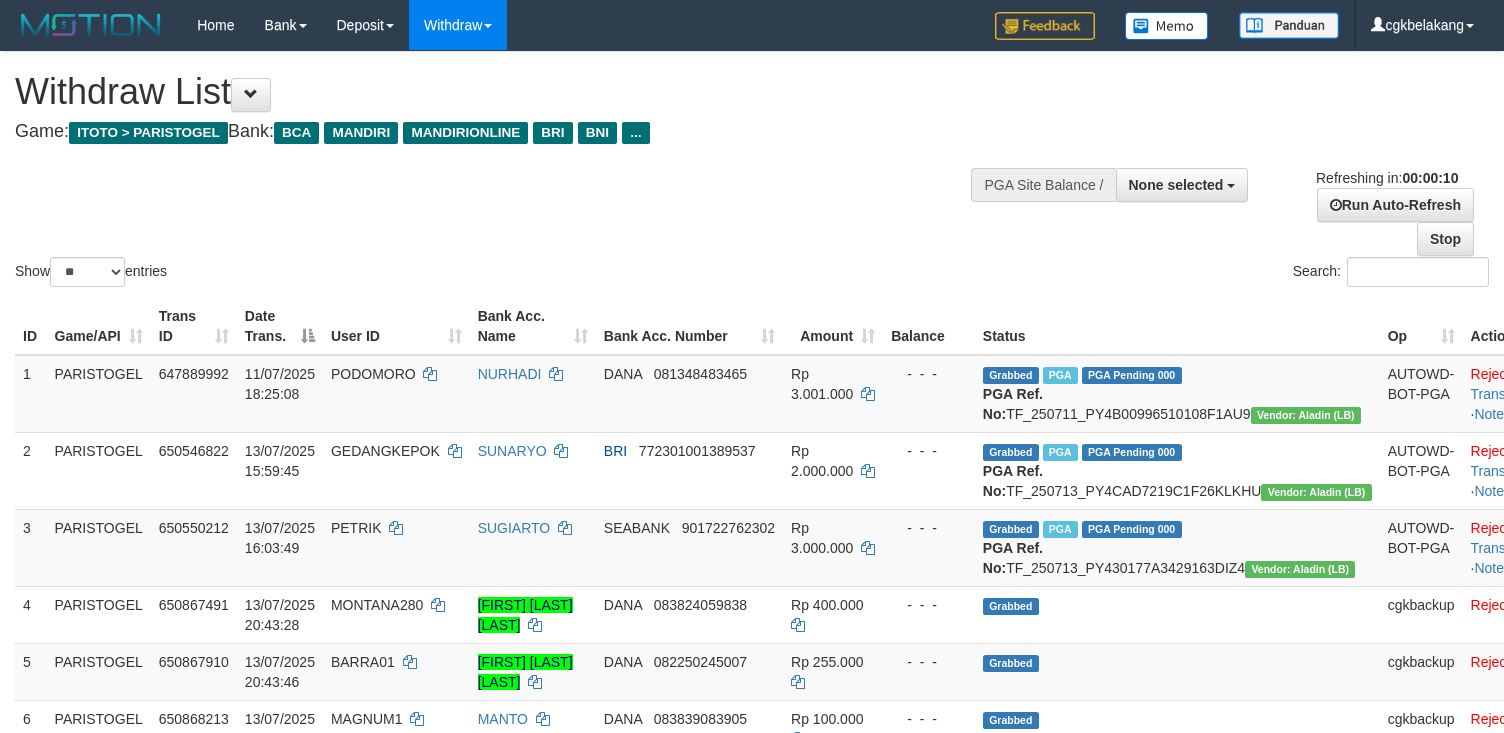 select 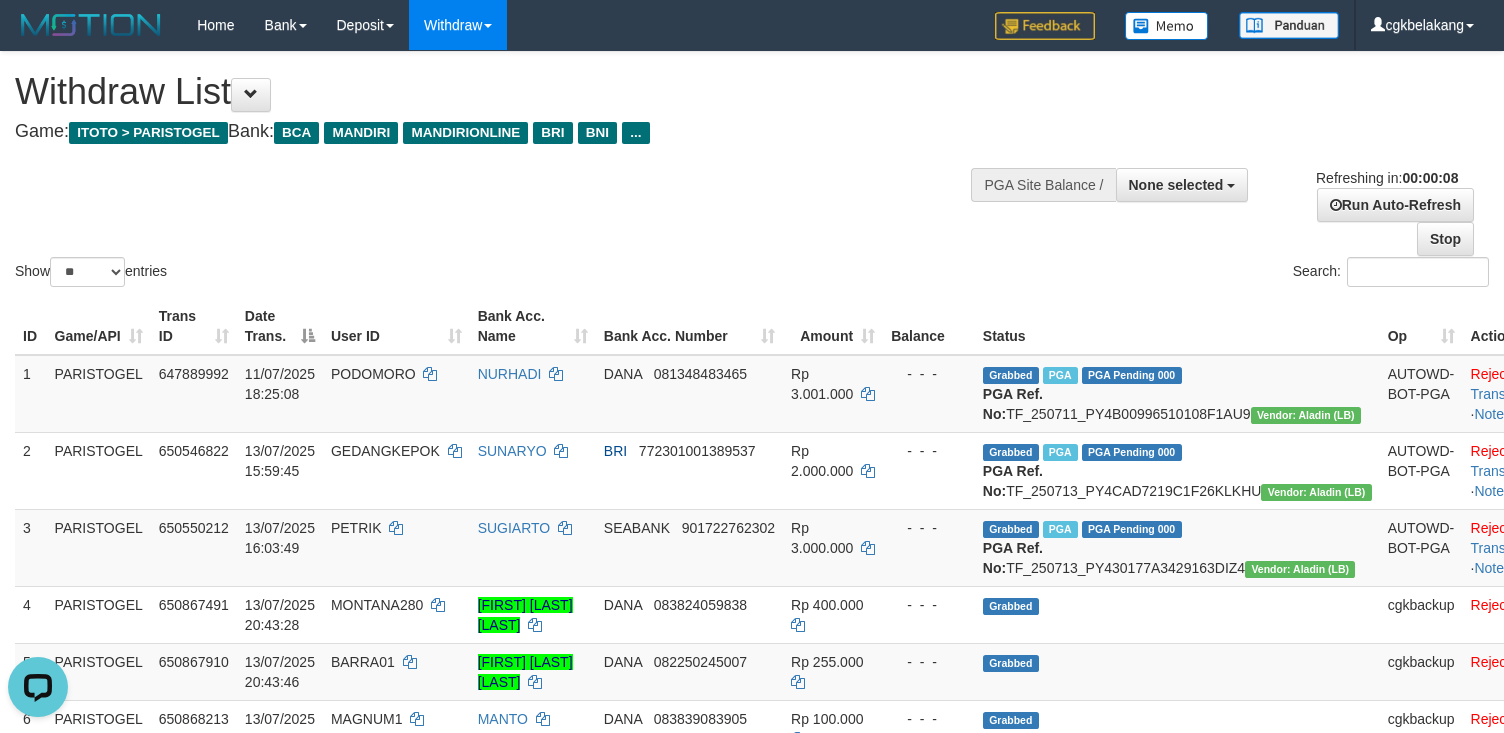 scroll, scrollTop: 0, scrollLeft: 0, axis: both 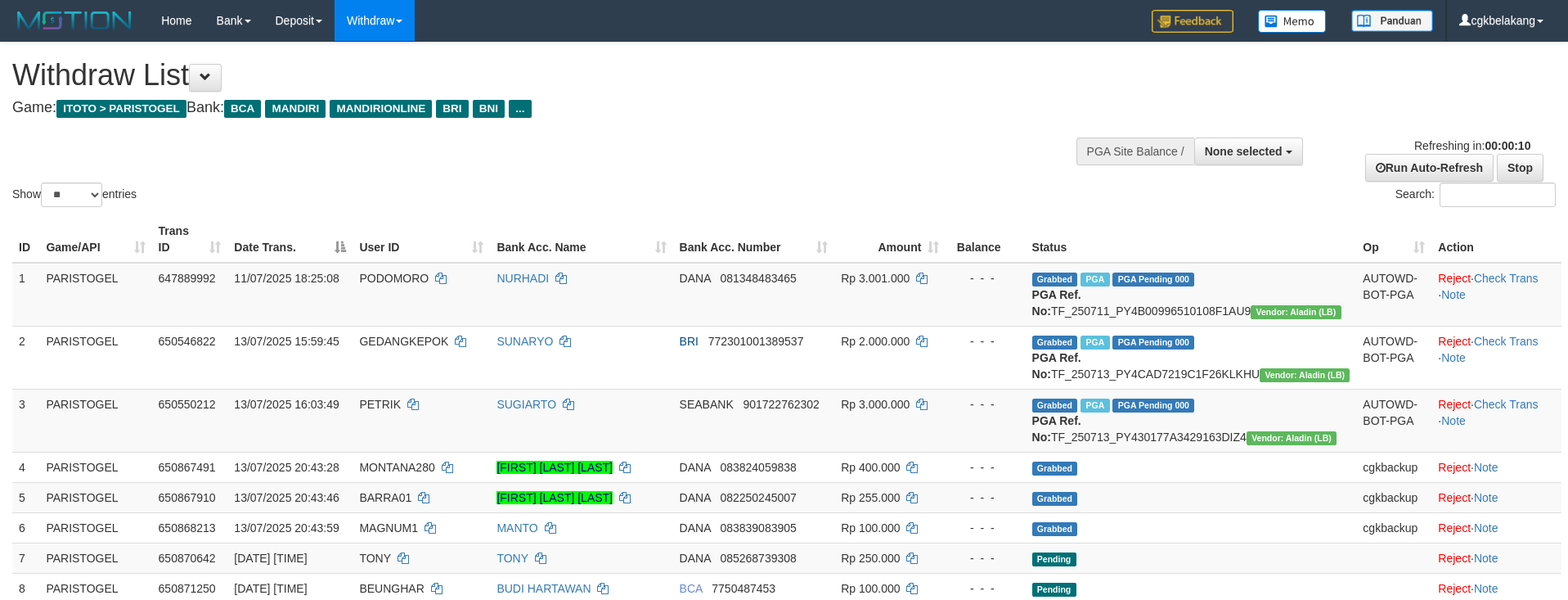 select 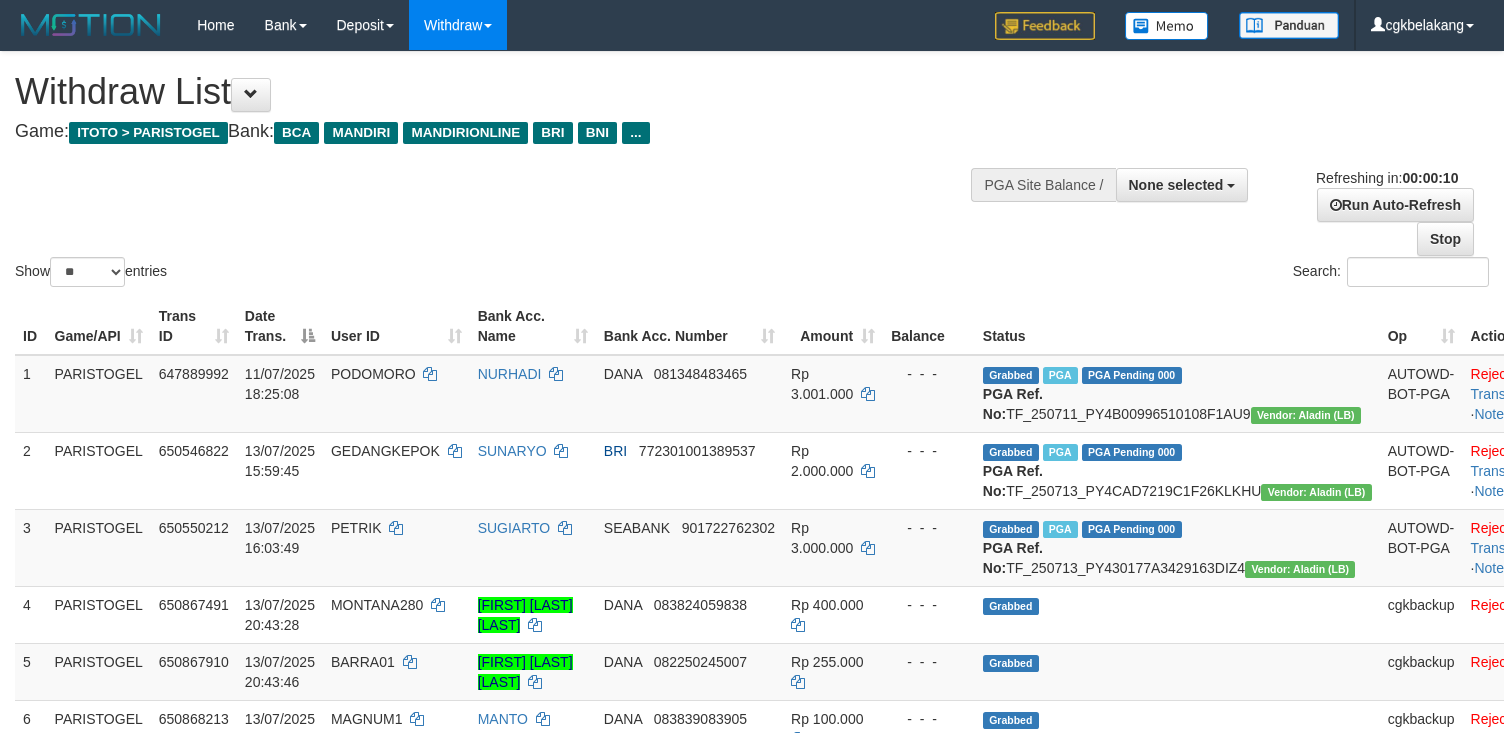select 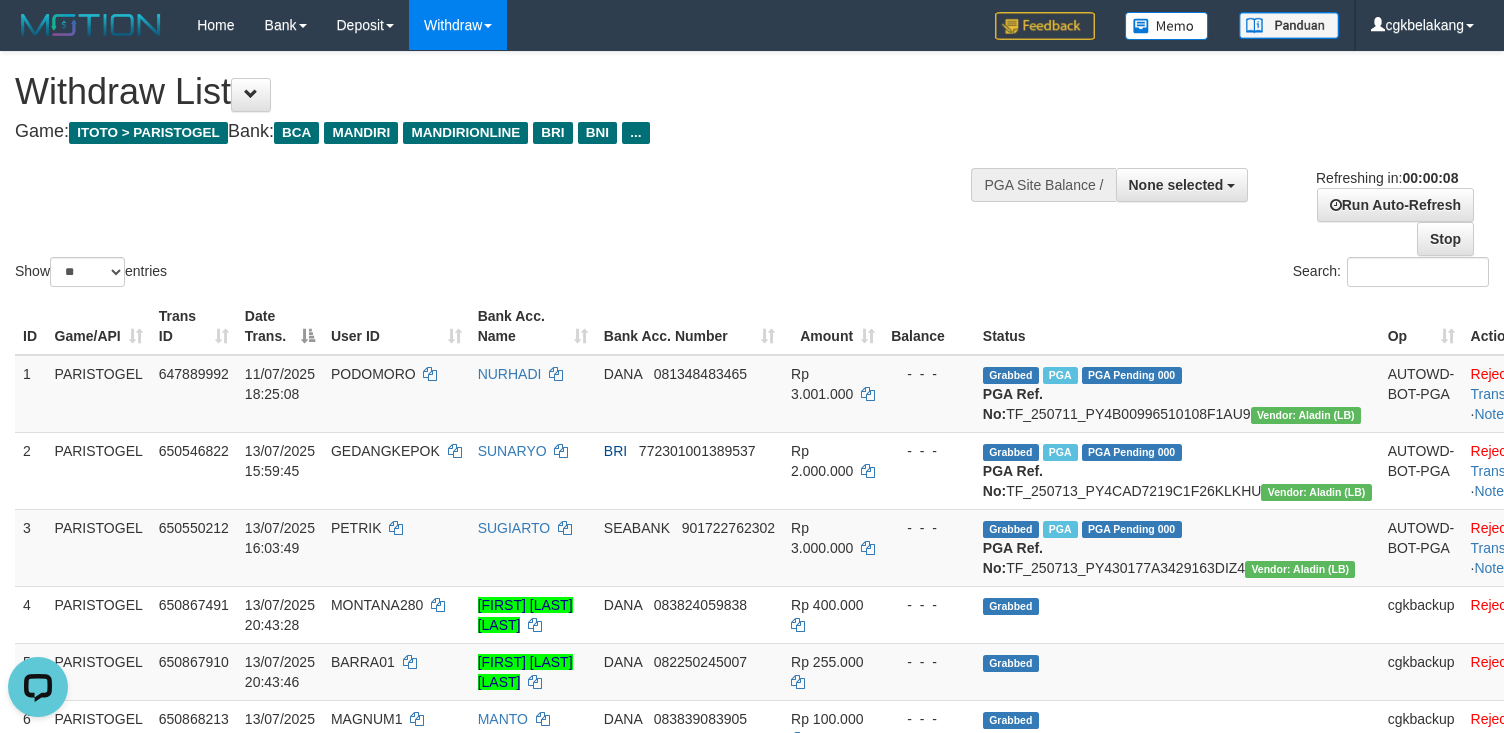 scroll, scrollTop: 0, scrollLeft: 0, axis: both 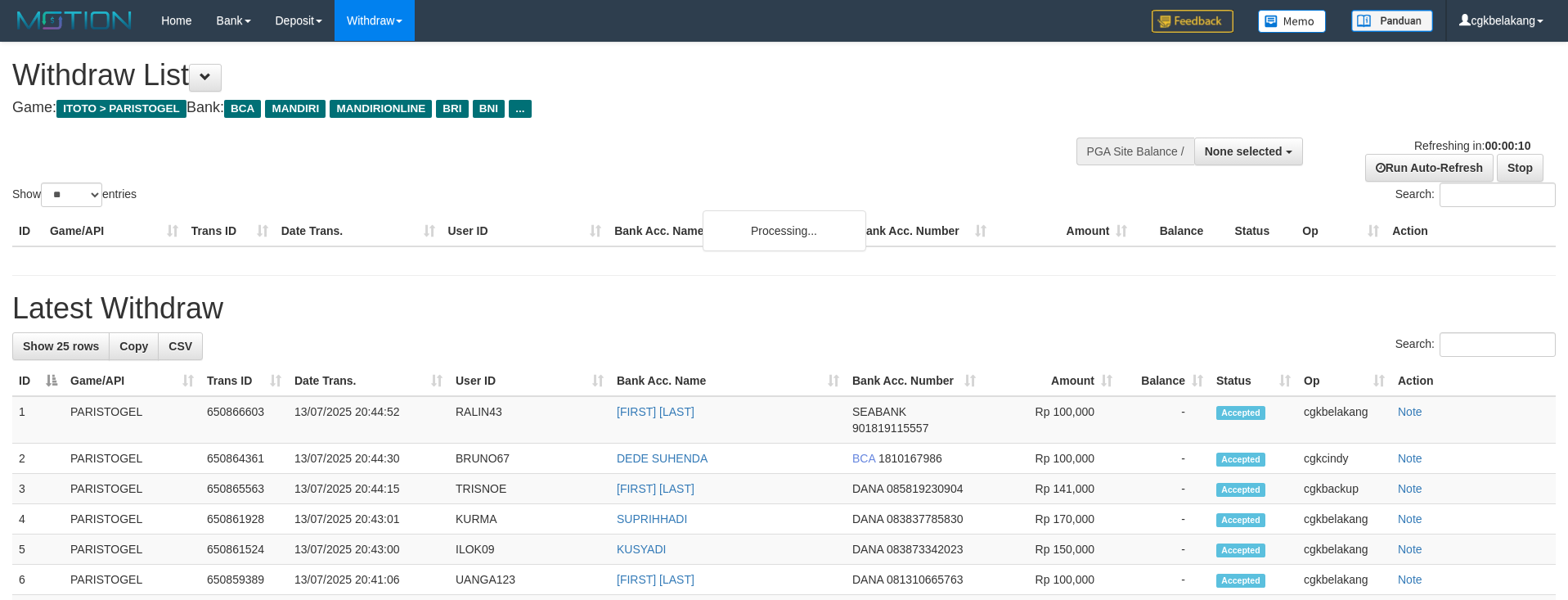 select 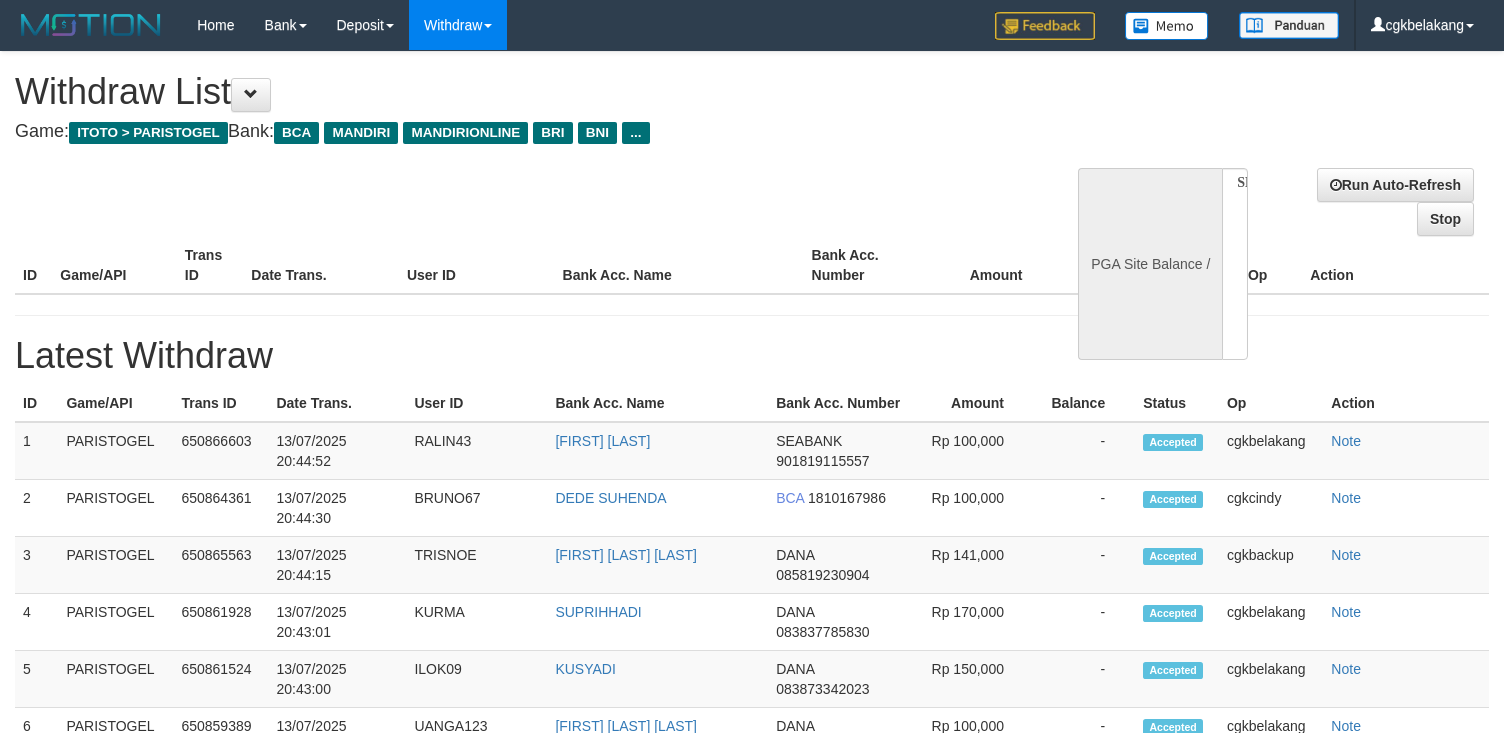 select 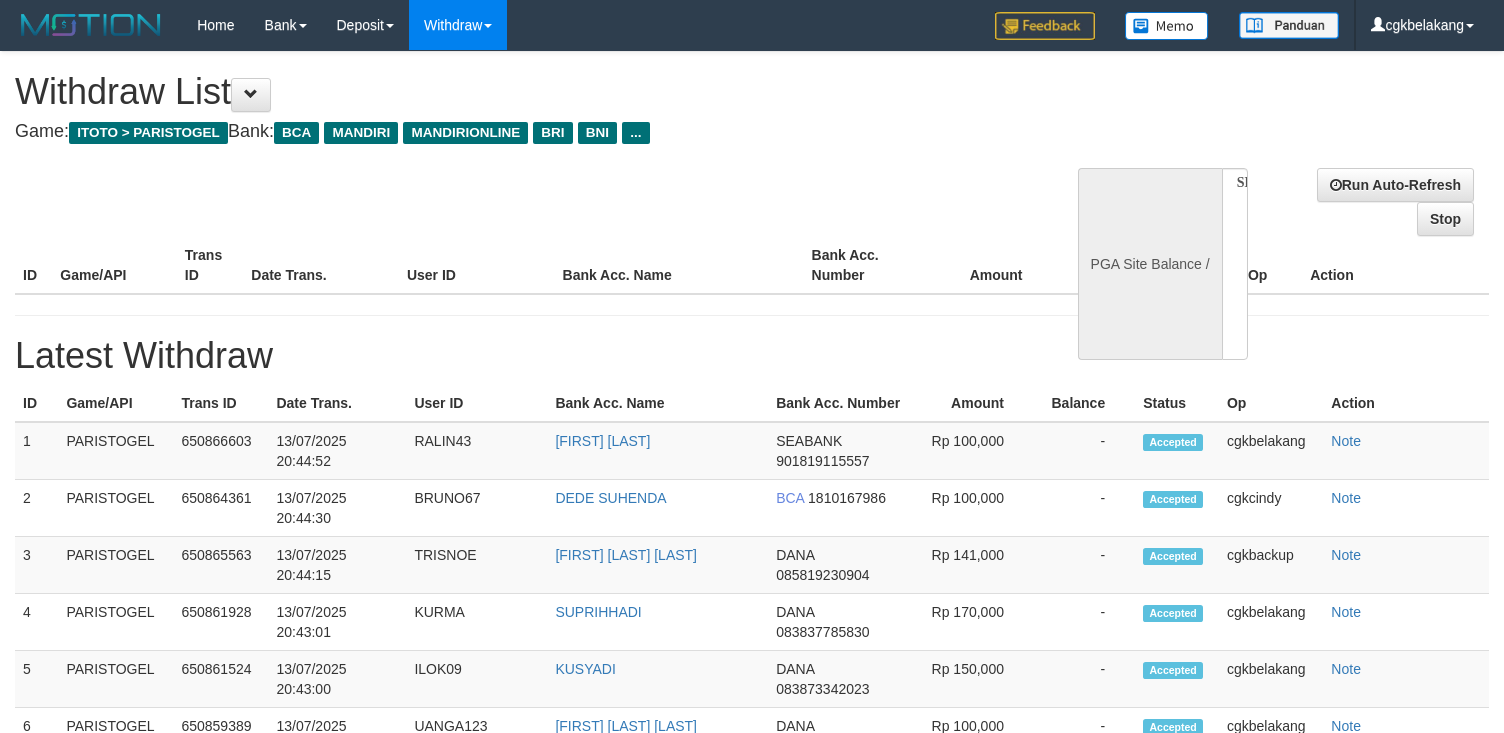 scroll, scrollTop: 0, scrollLeft: 0, axis: both 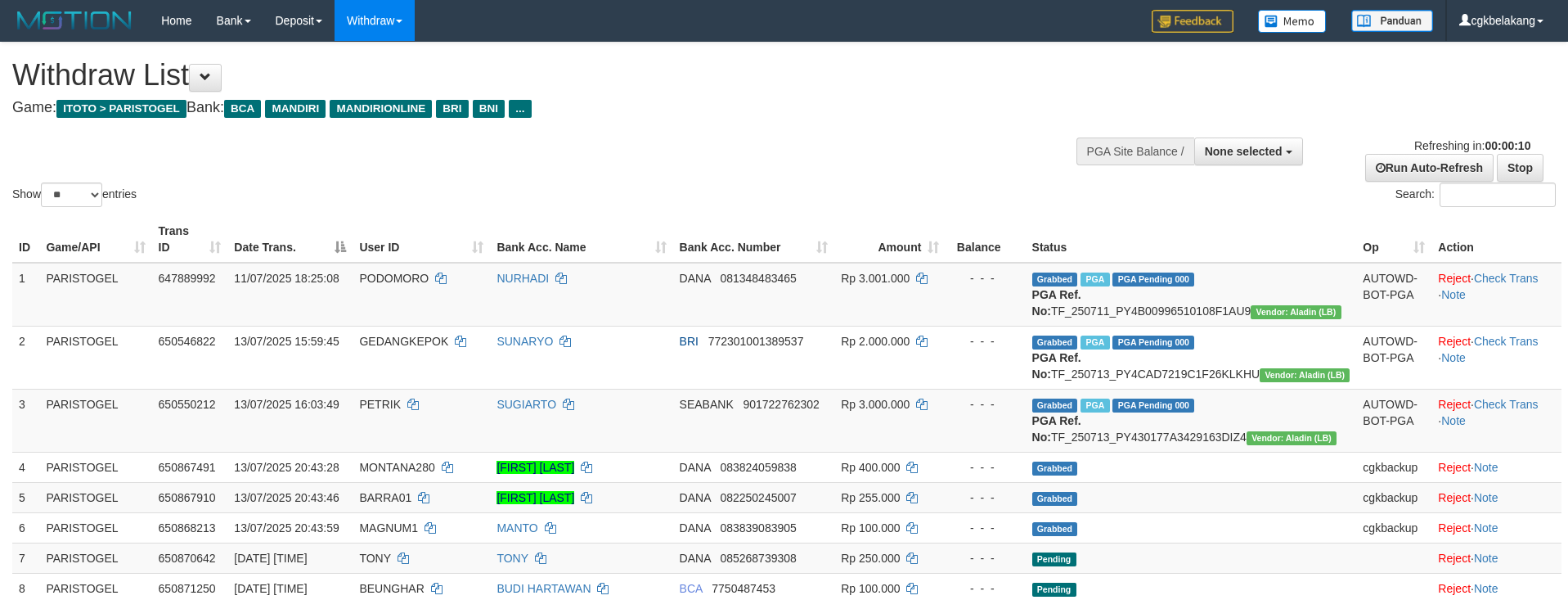 select 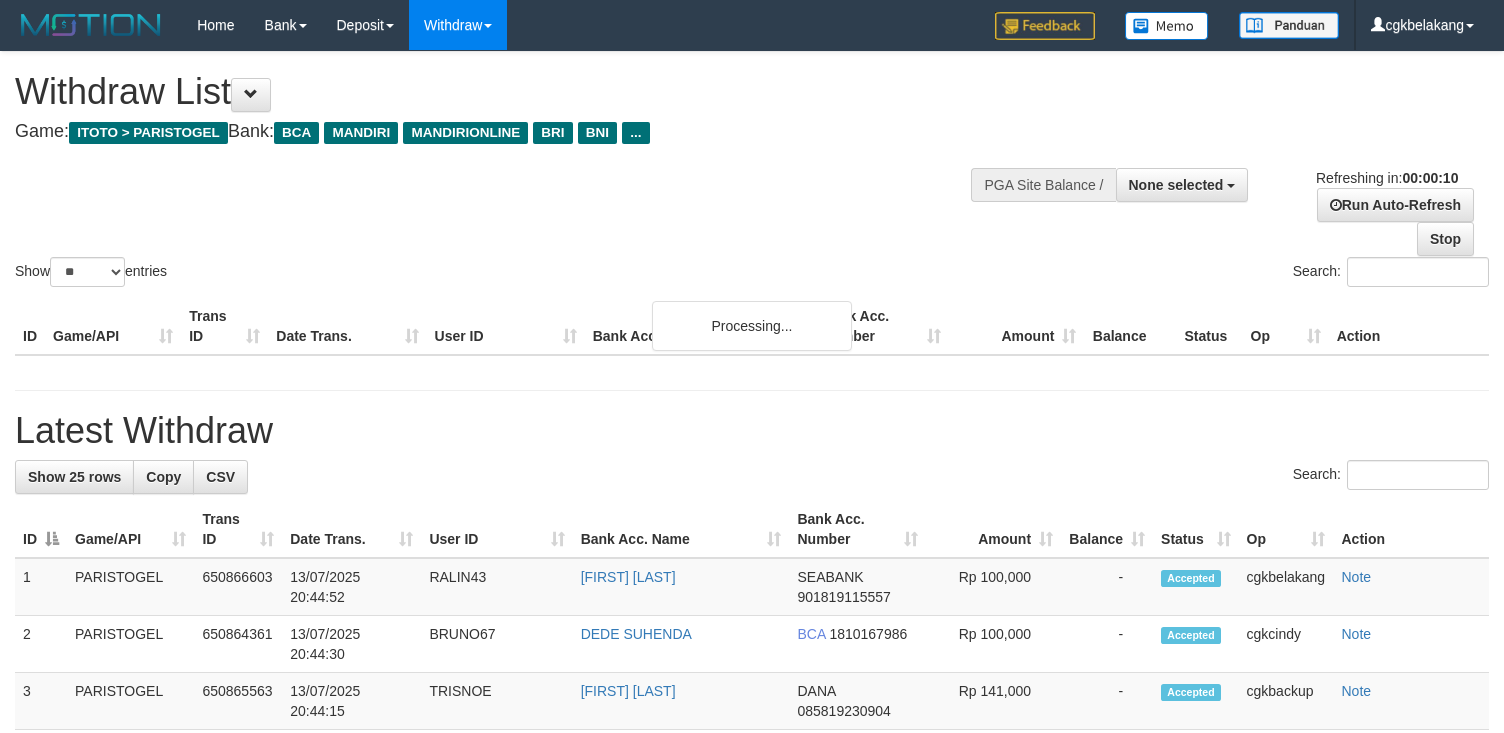 select 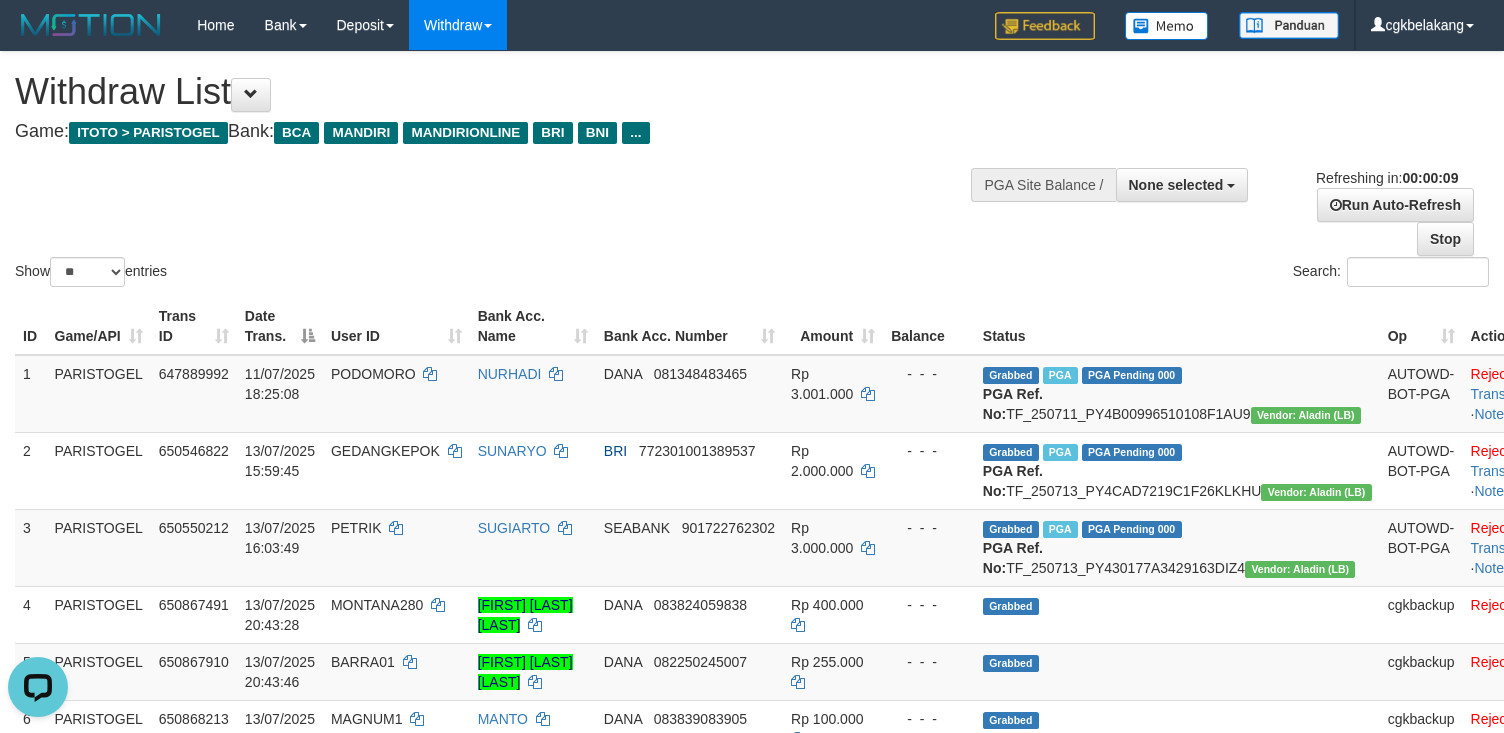 scroll, scrollTop: 0, scrollLeft: 0, axis: both 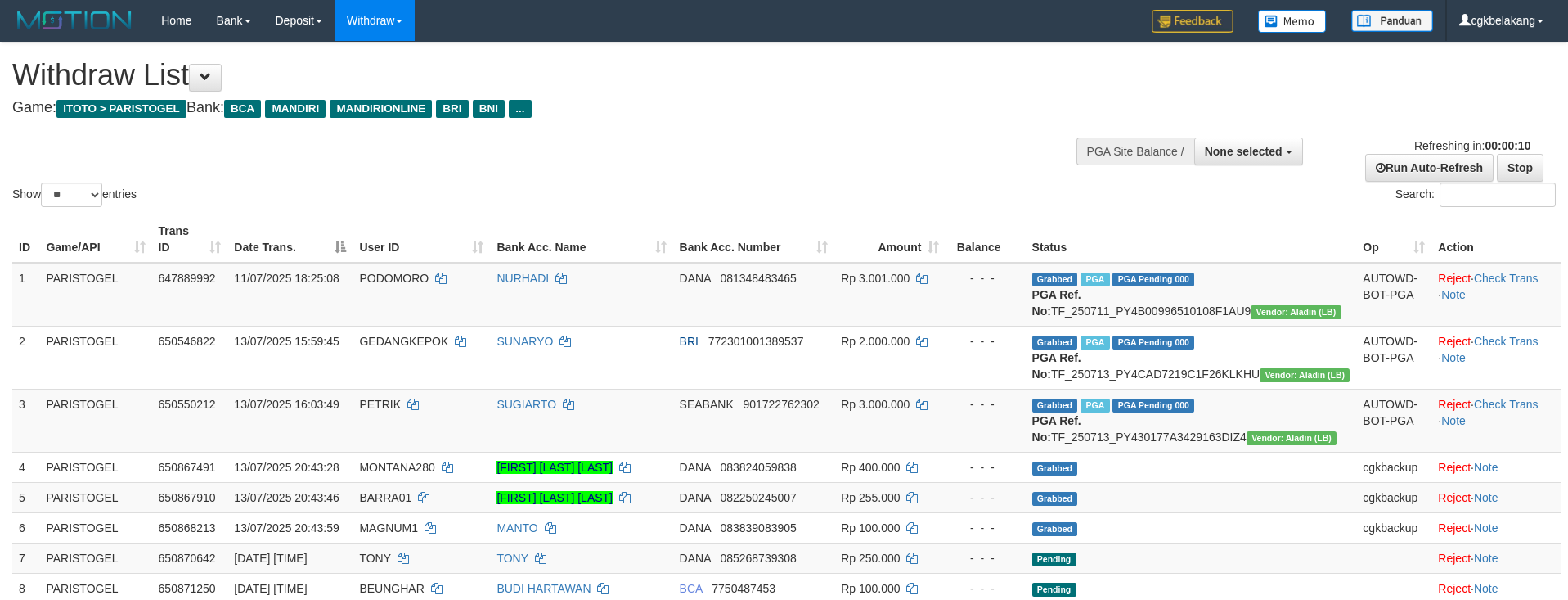 select 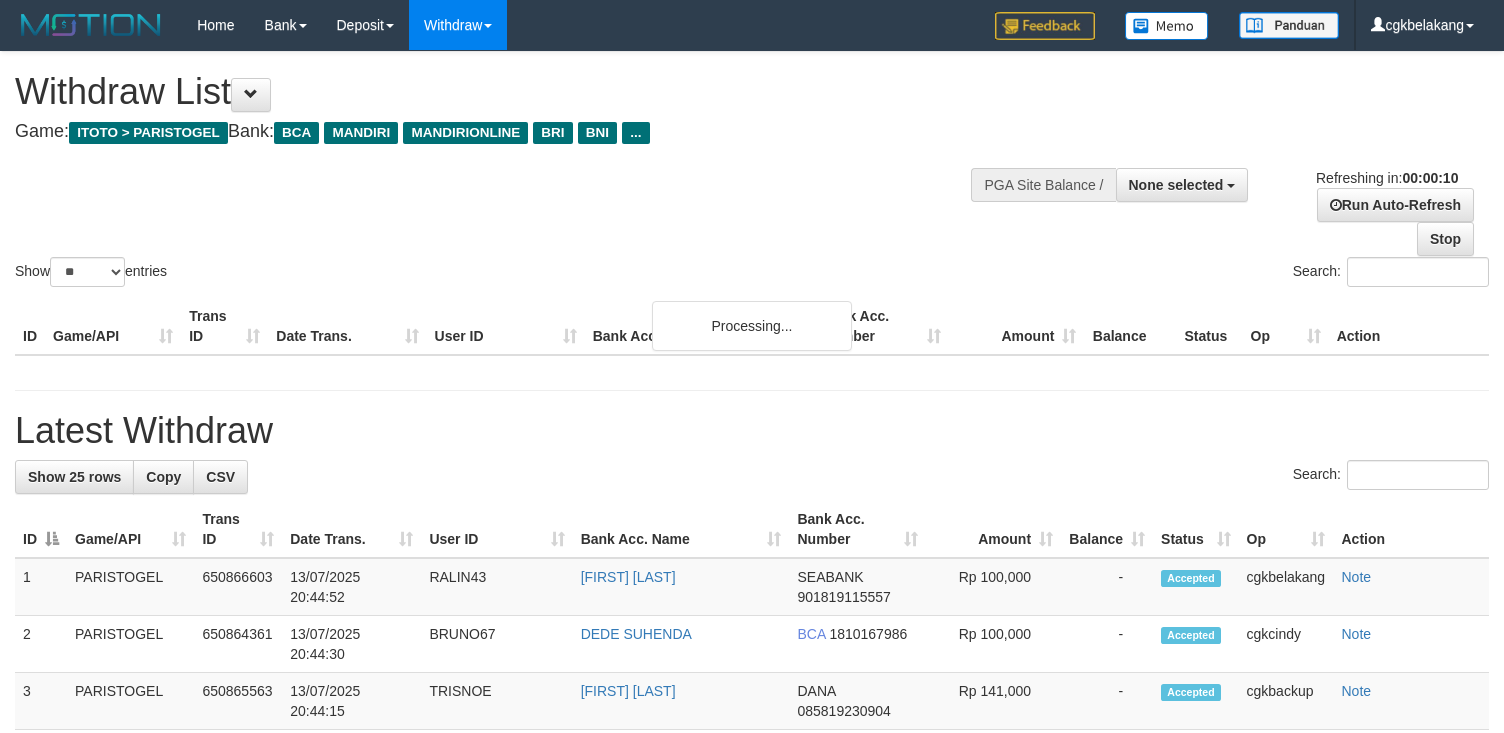 select 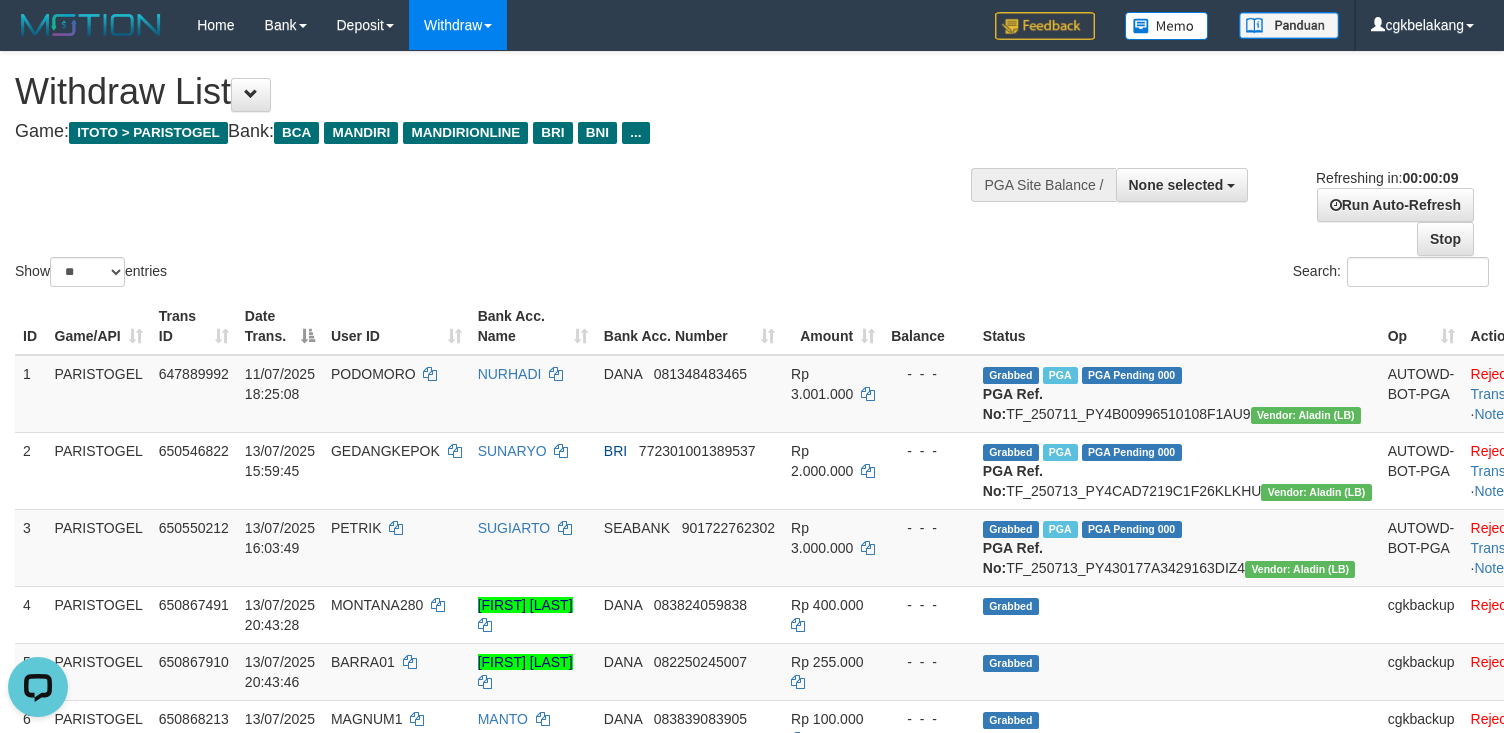 scroll, scrollTop: 0, scrollLeft: 0, axis: both 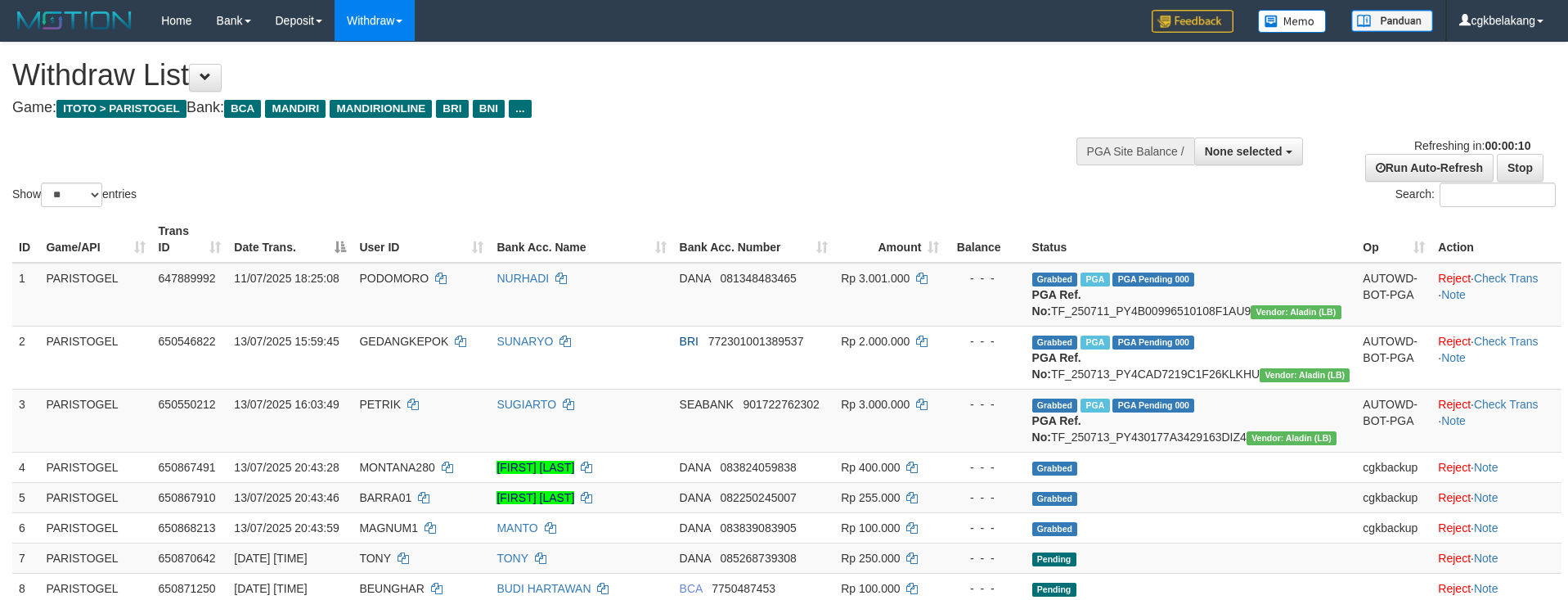 select 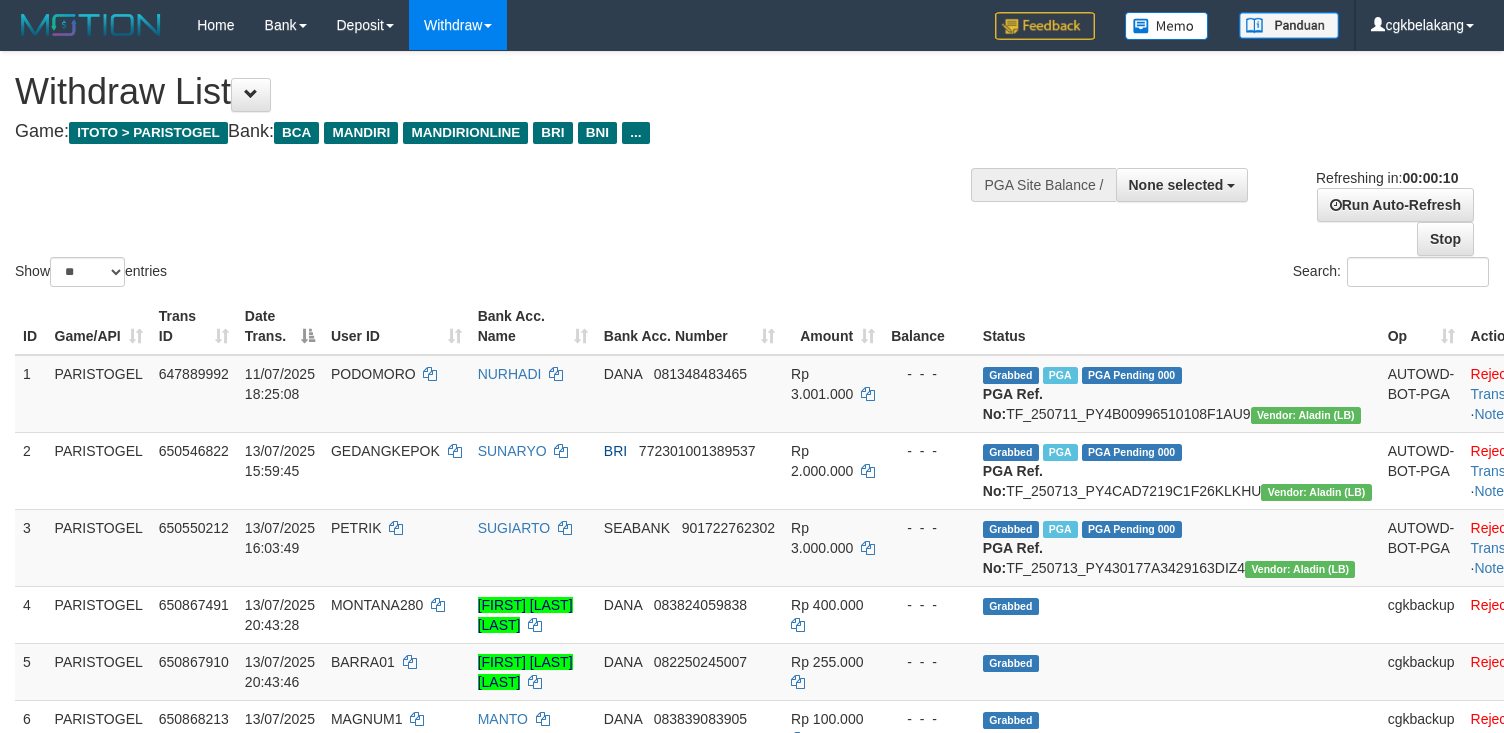 select 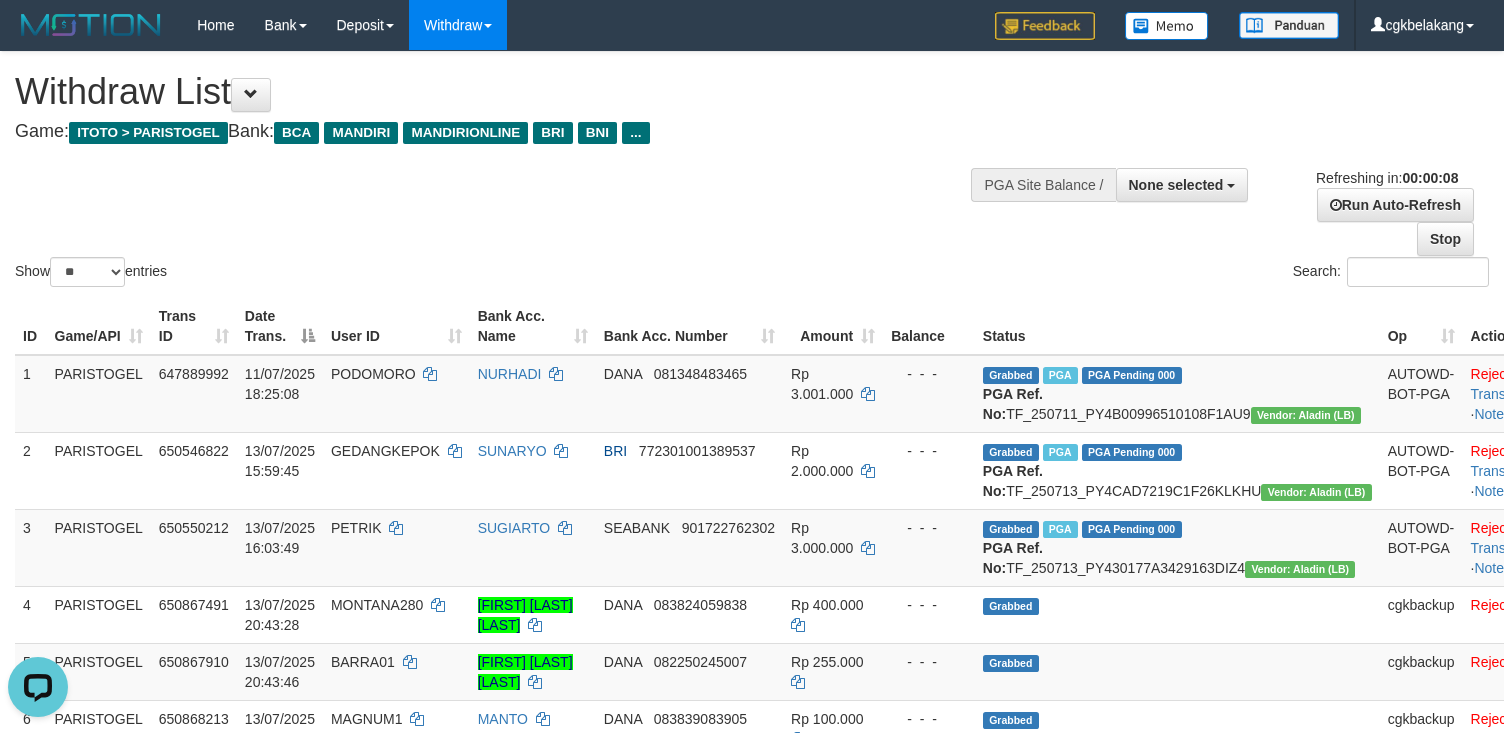scroll, scrollTop: 0, scrollLeft: 0, axis: both 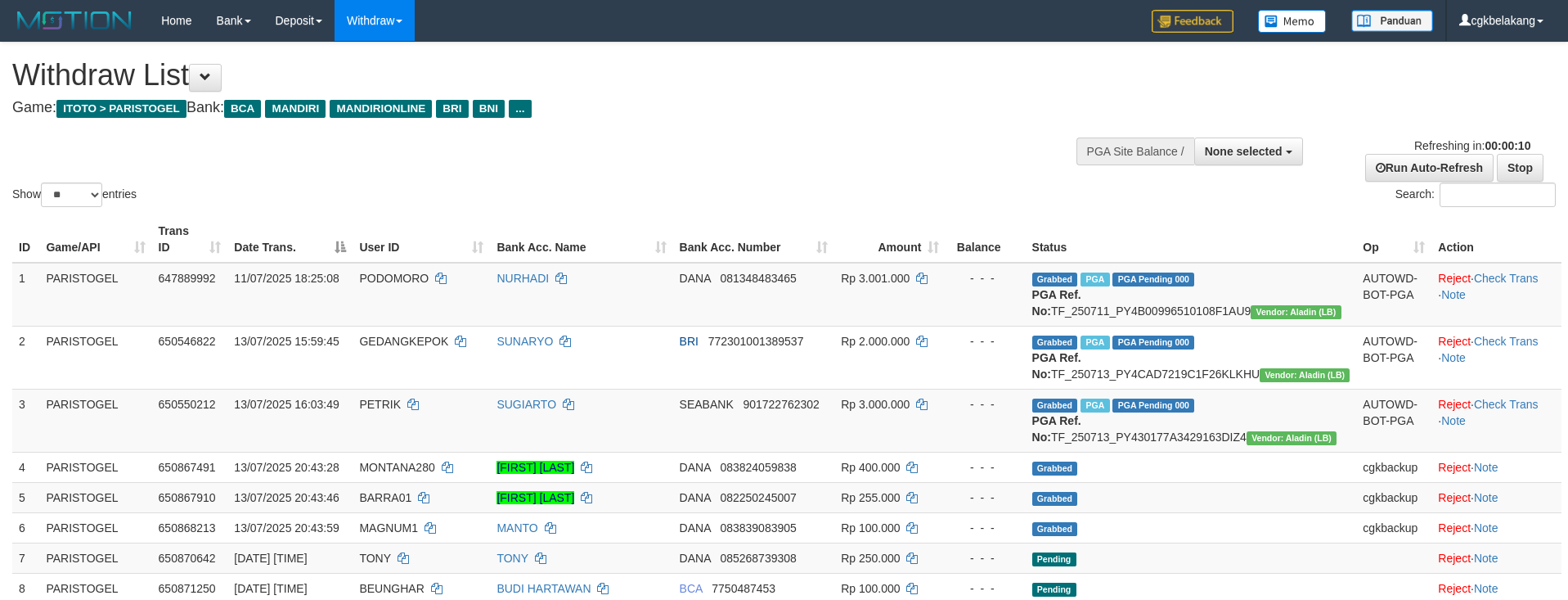 select 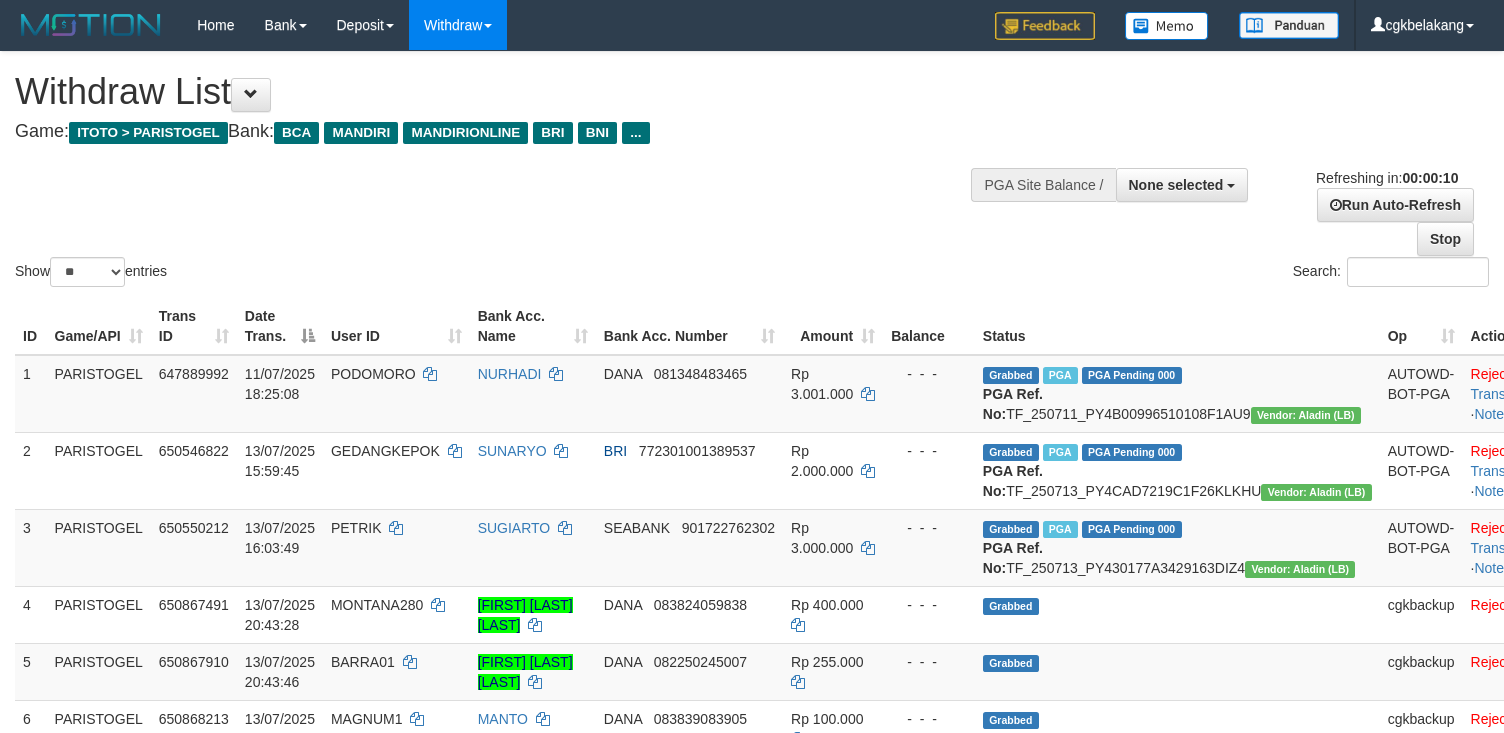 select 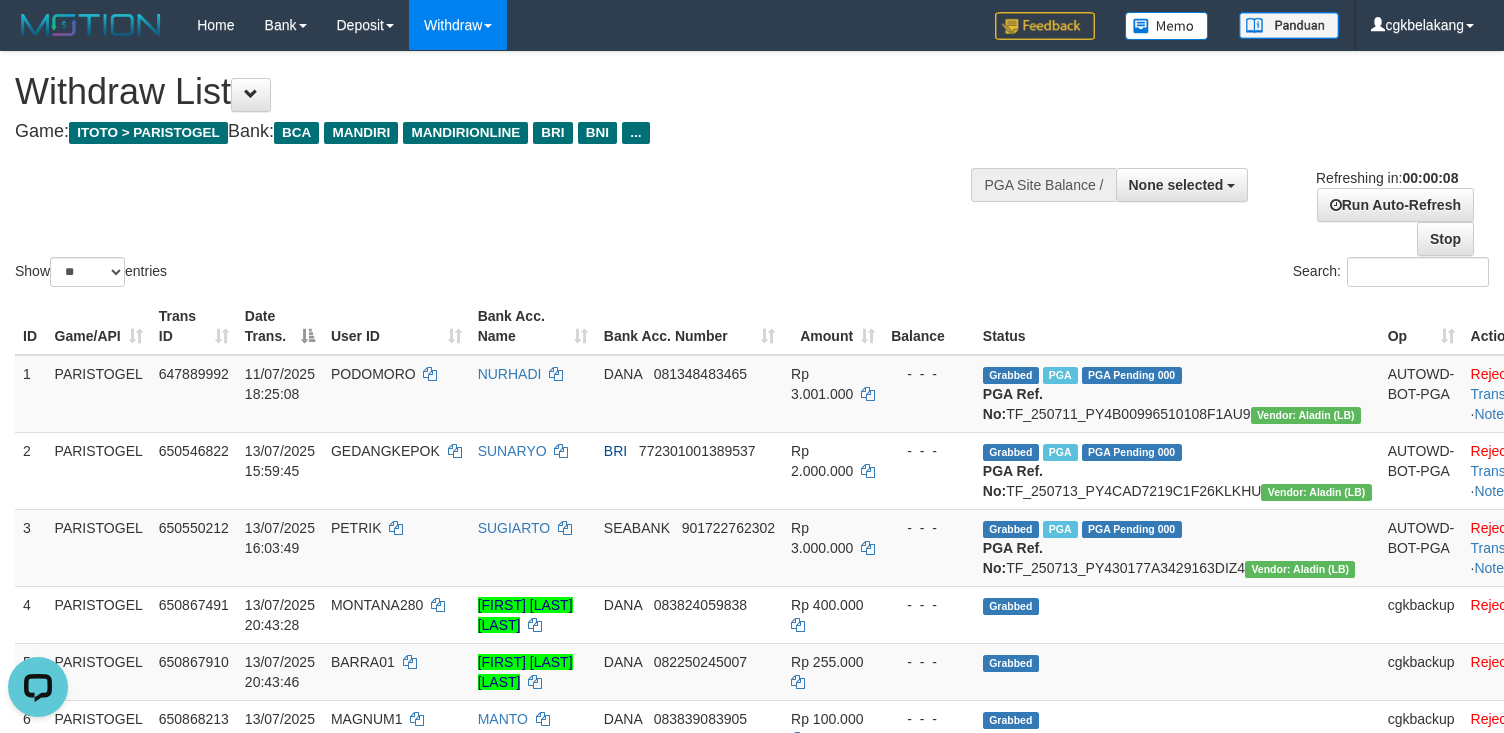 scroll, scrollTop: 0, scrollLeft: 0, axis: both 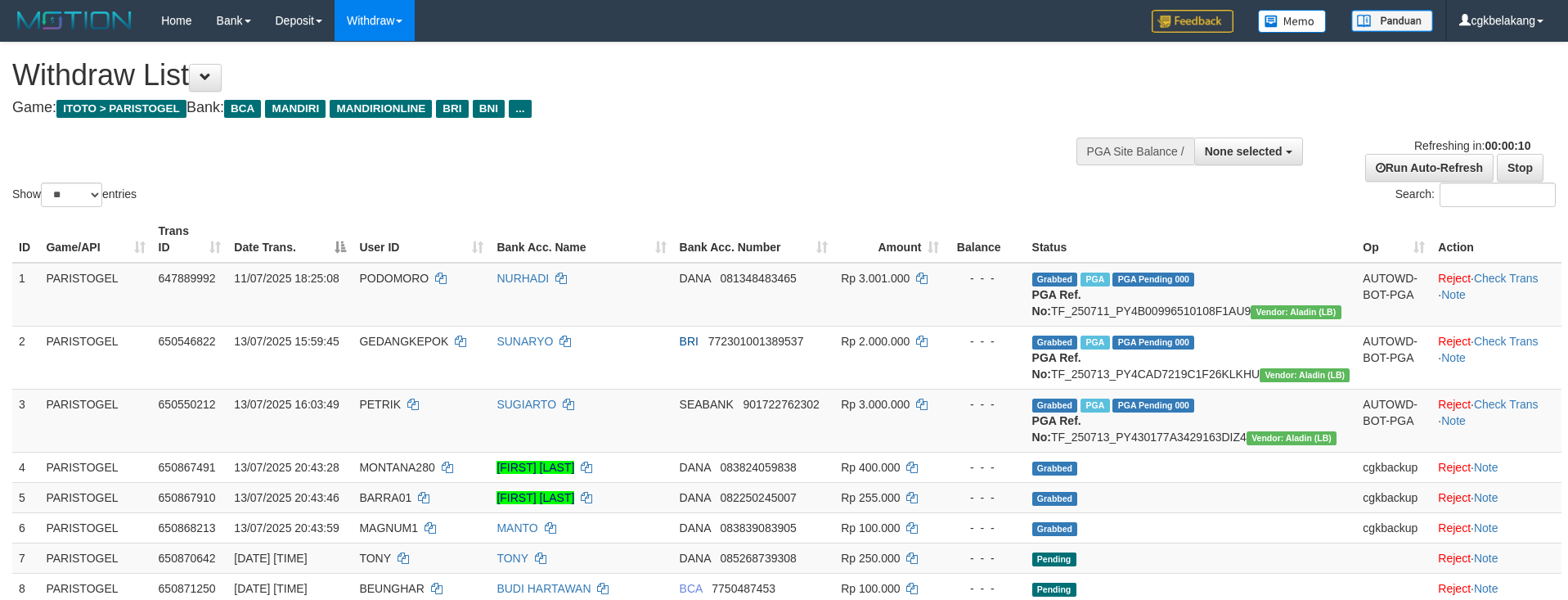 select 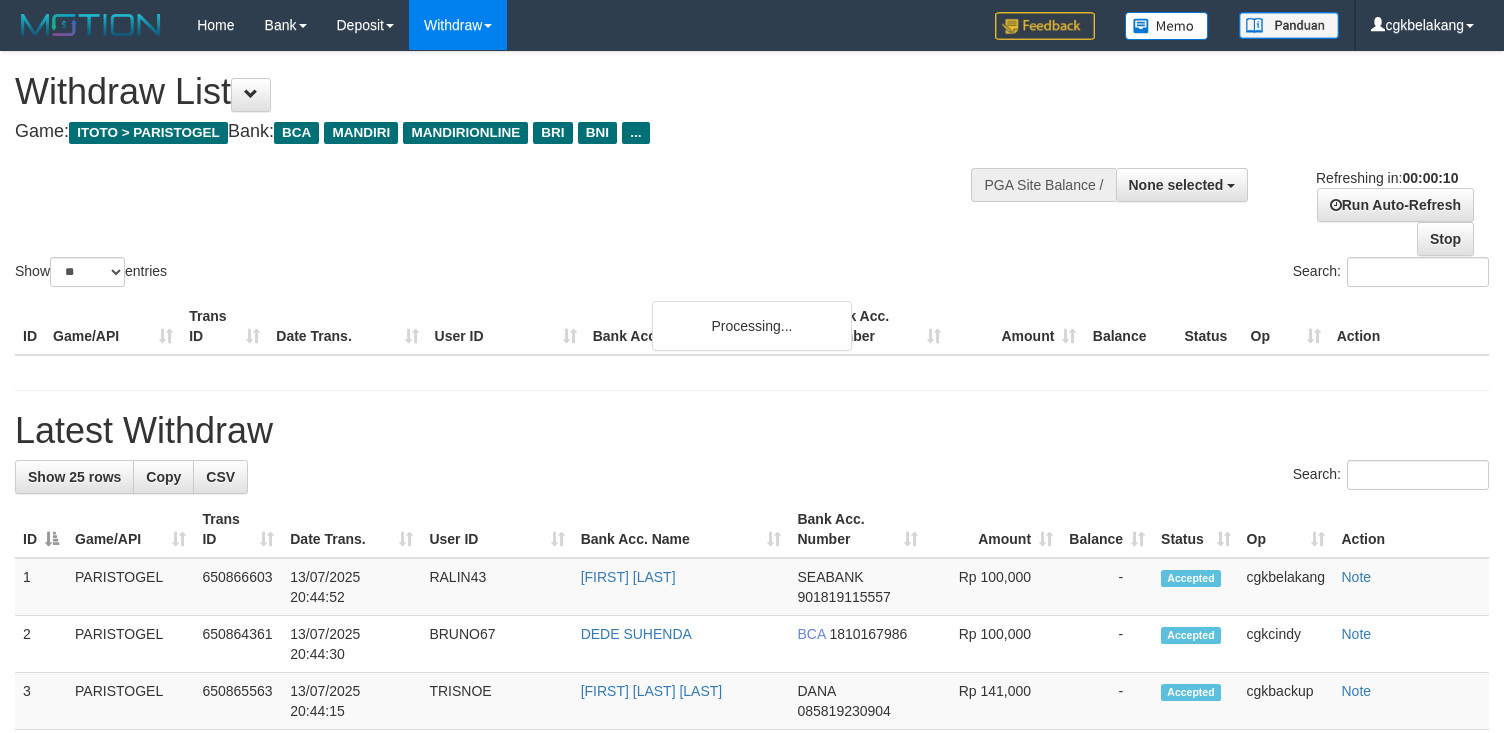 select 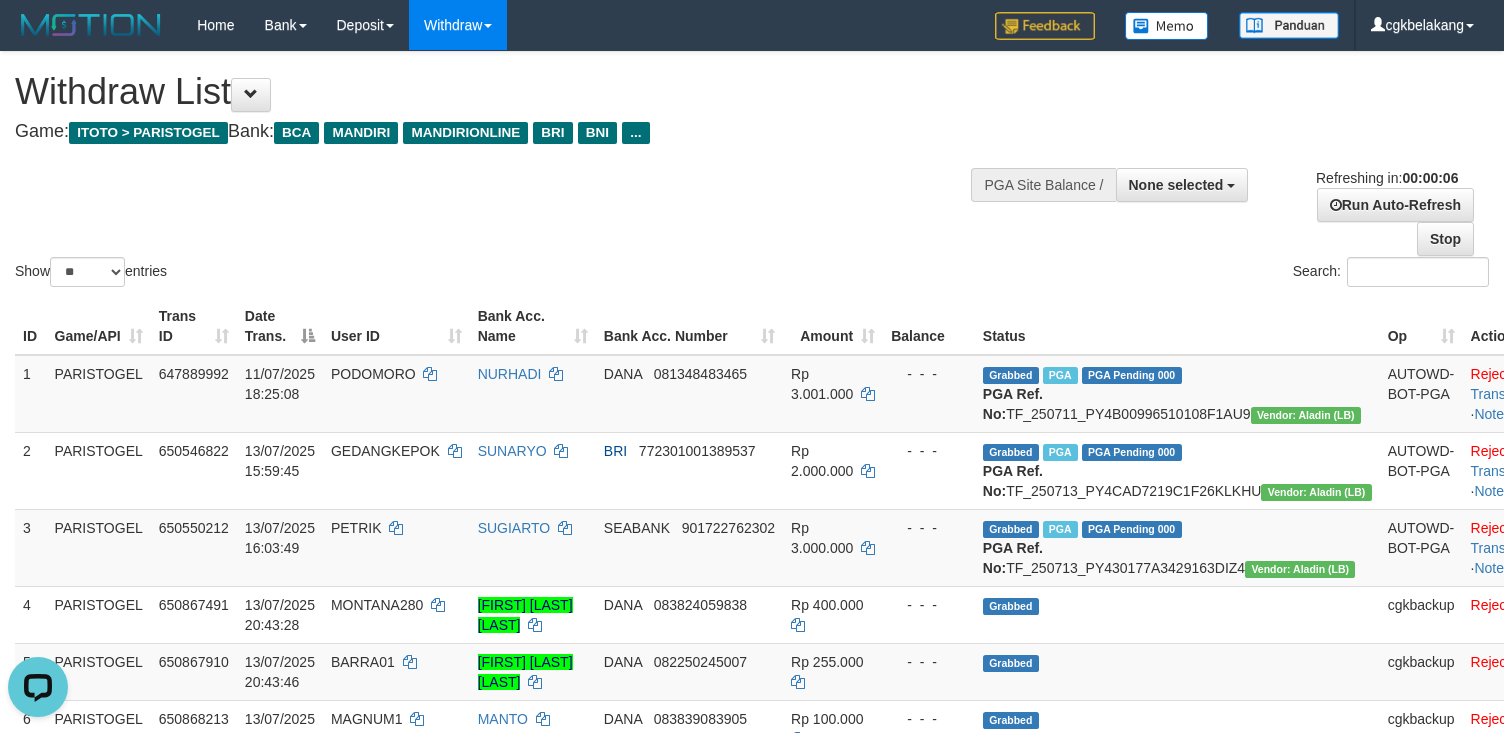 scroll, scrollTop: 0, scrollLeft: 0, axis: both 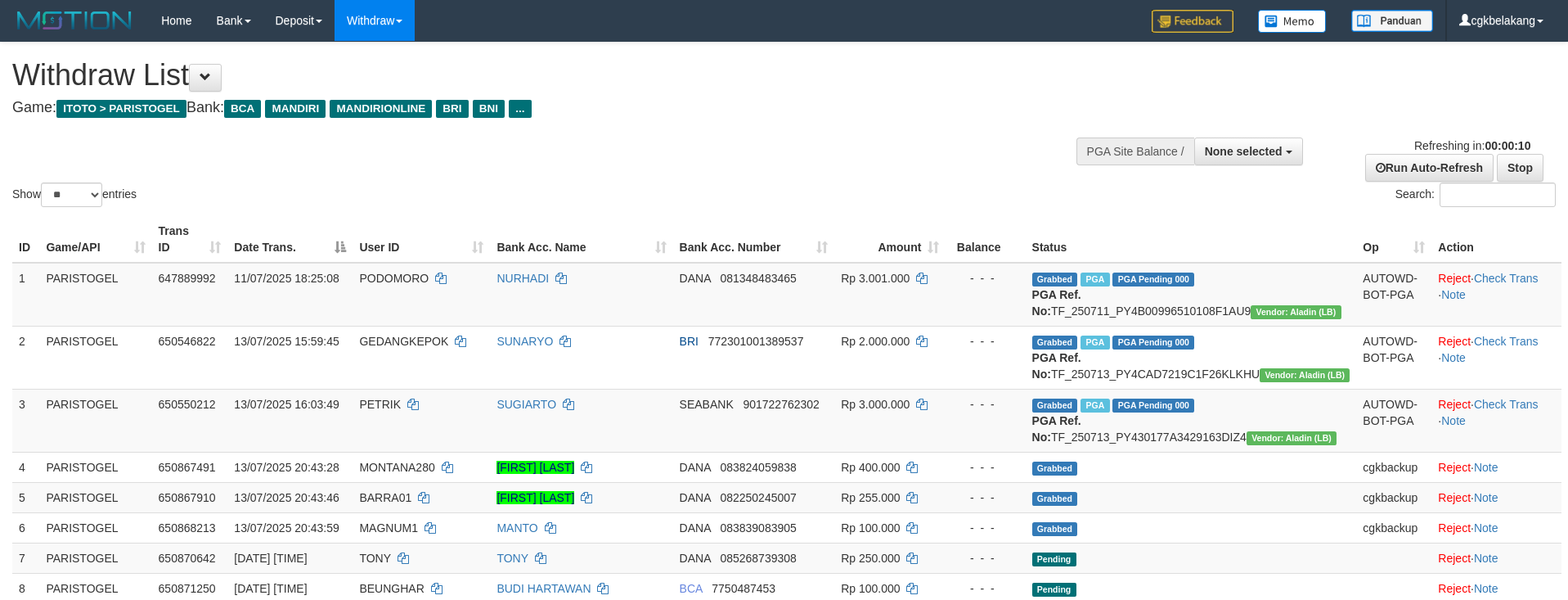 select 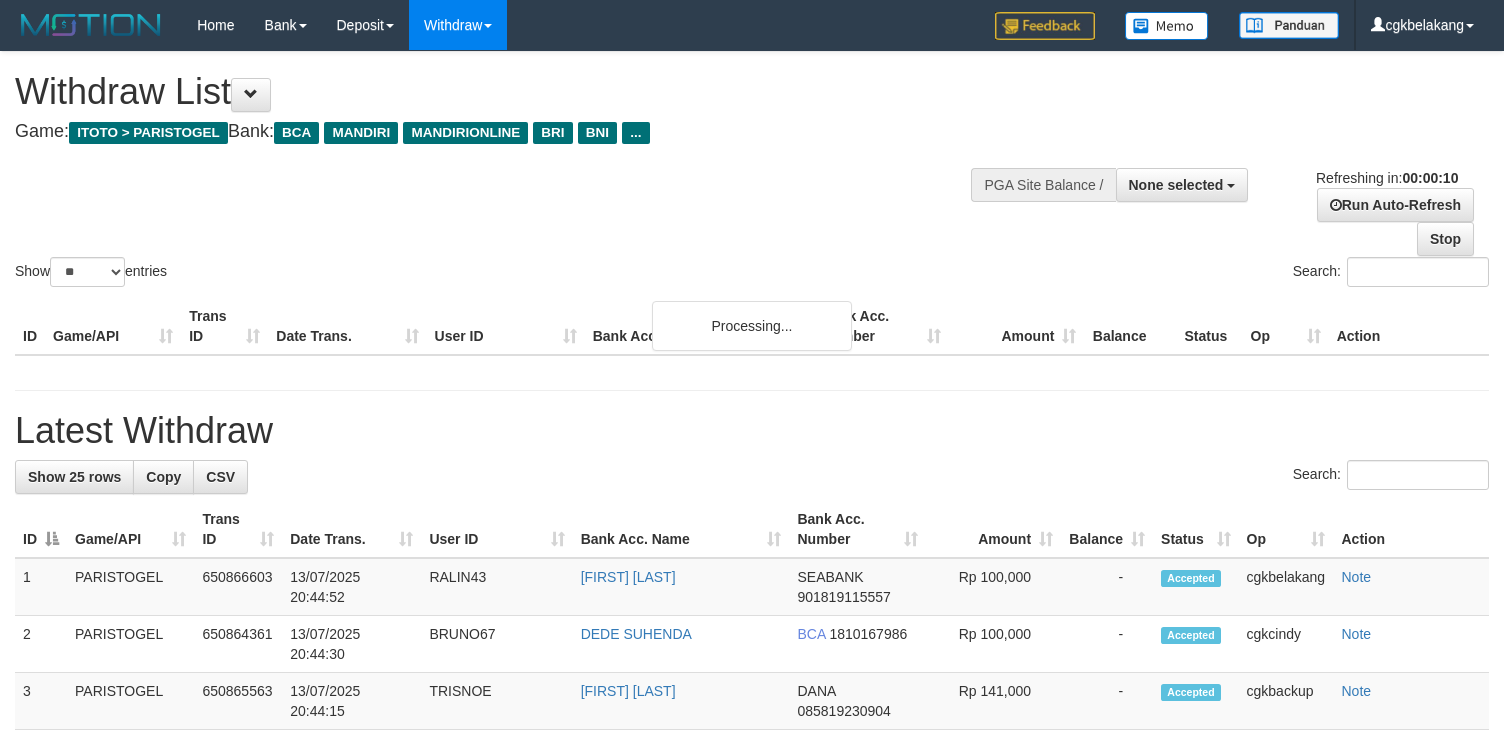 select 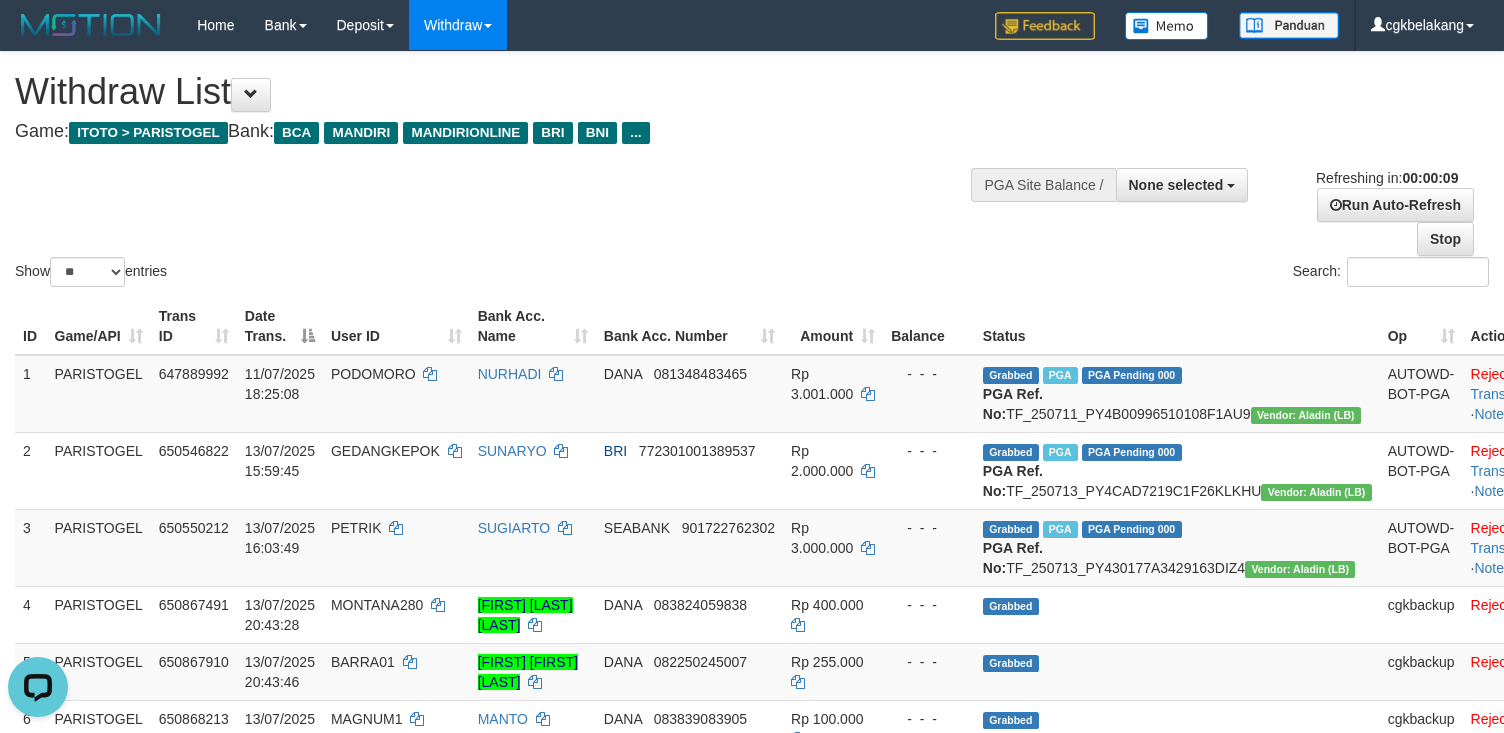 scroll, scrollTop: 0, scrollLeft: 0, axis: both 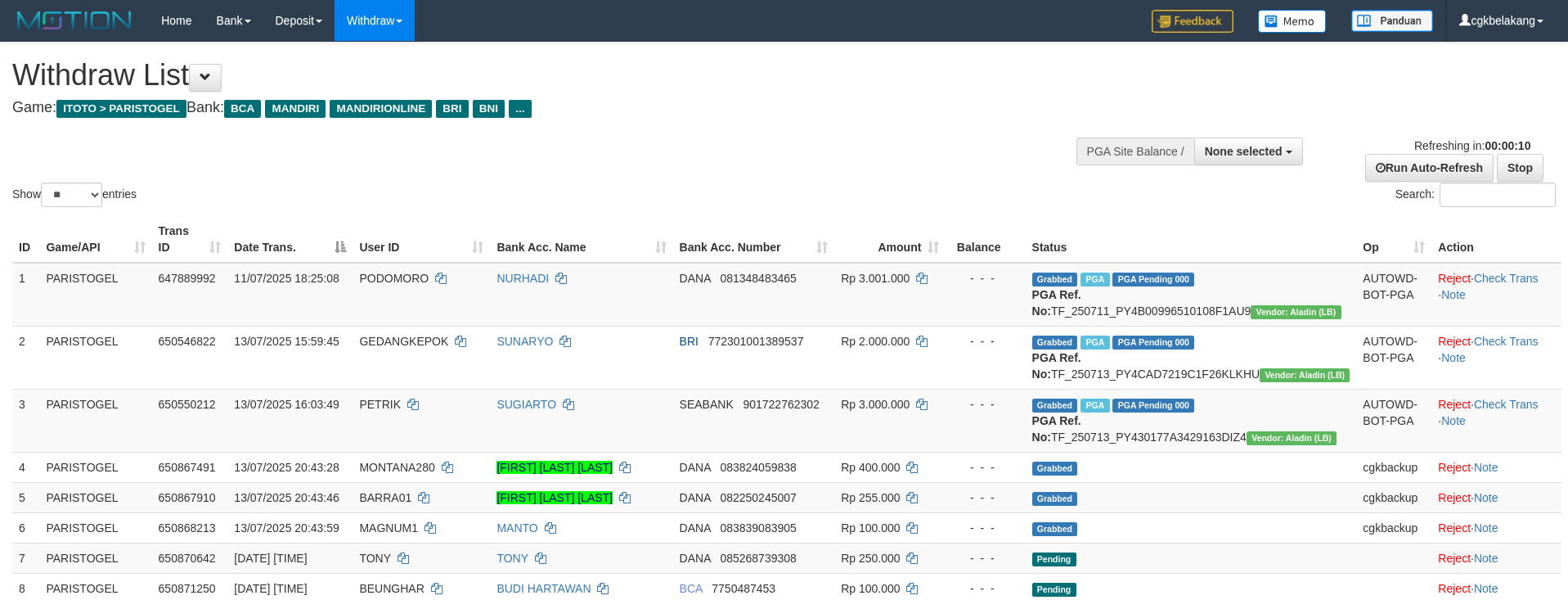 select 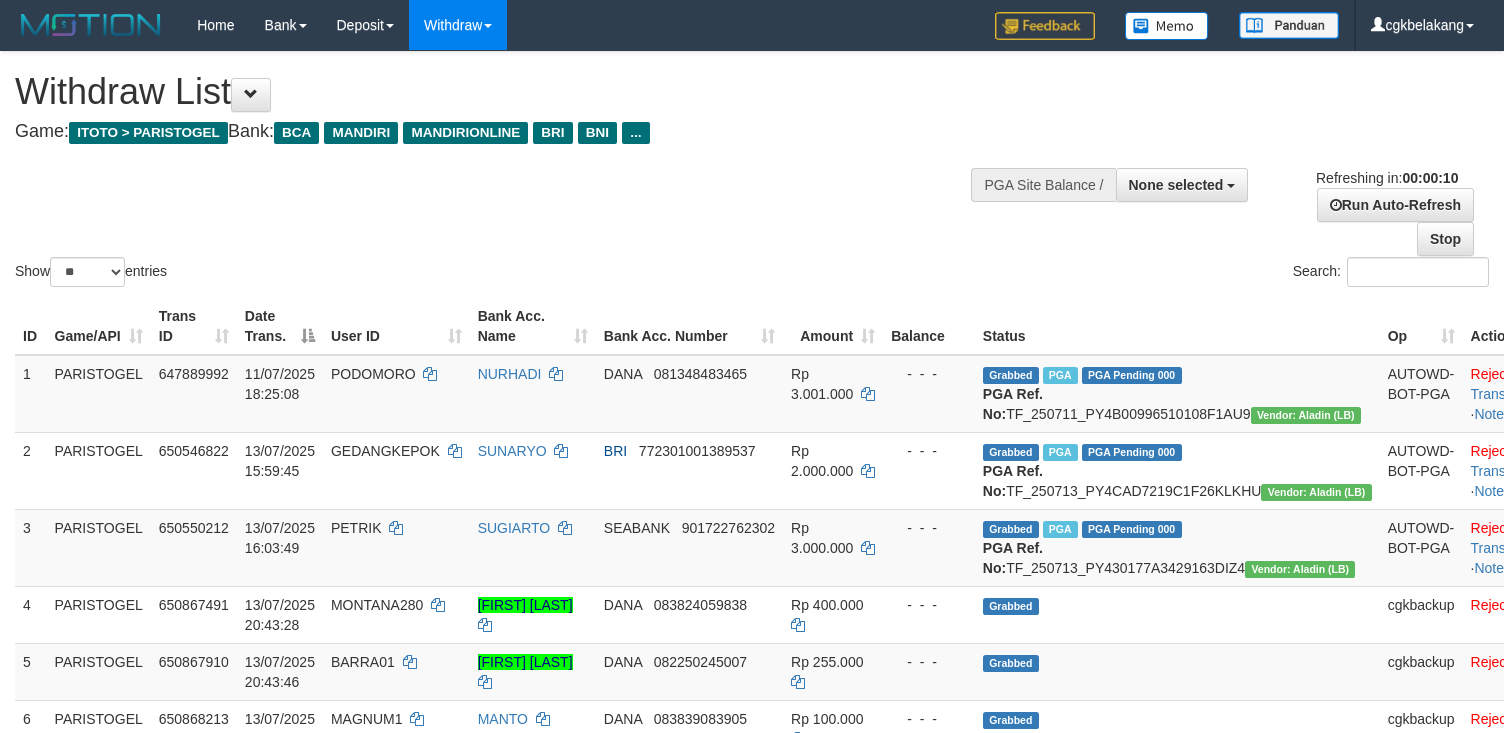select 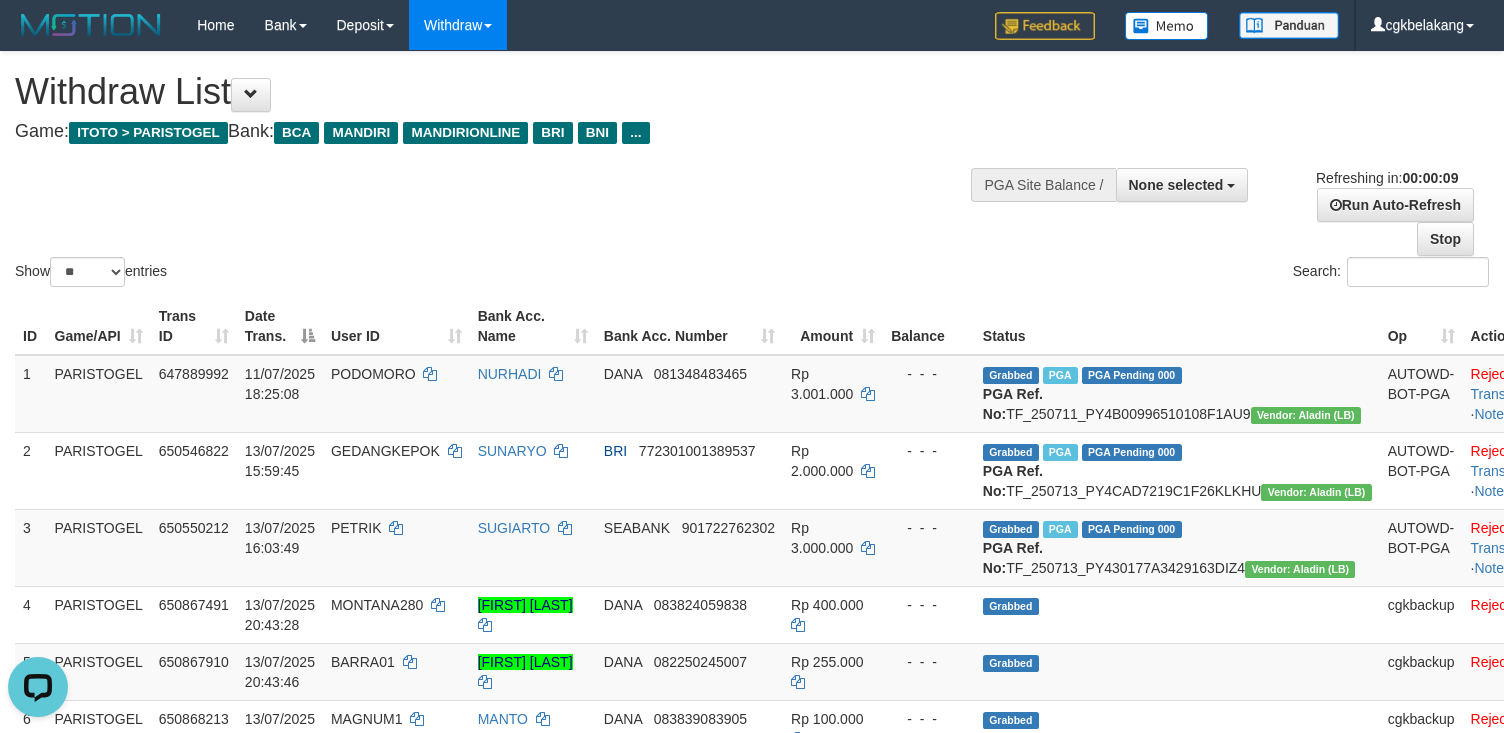 scroll, scrollTop: 0, scrollLeft: 0, axis: both 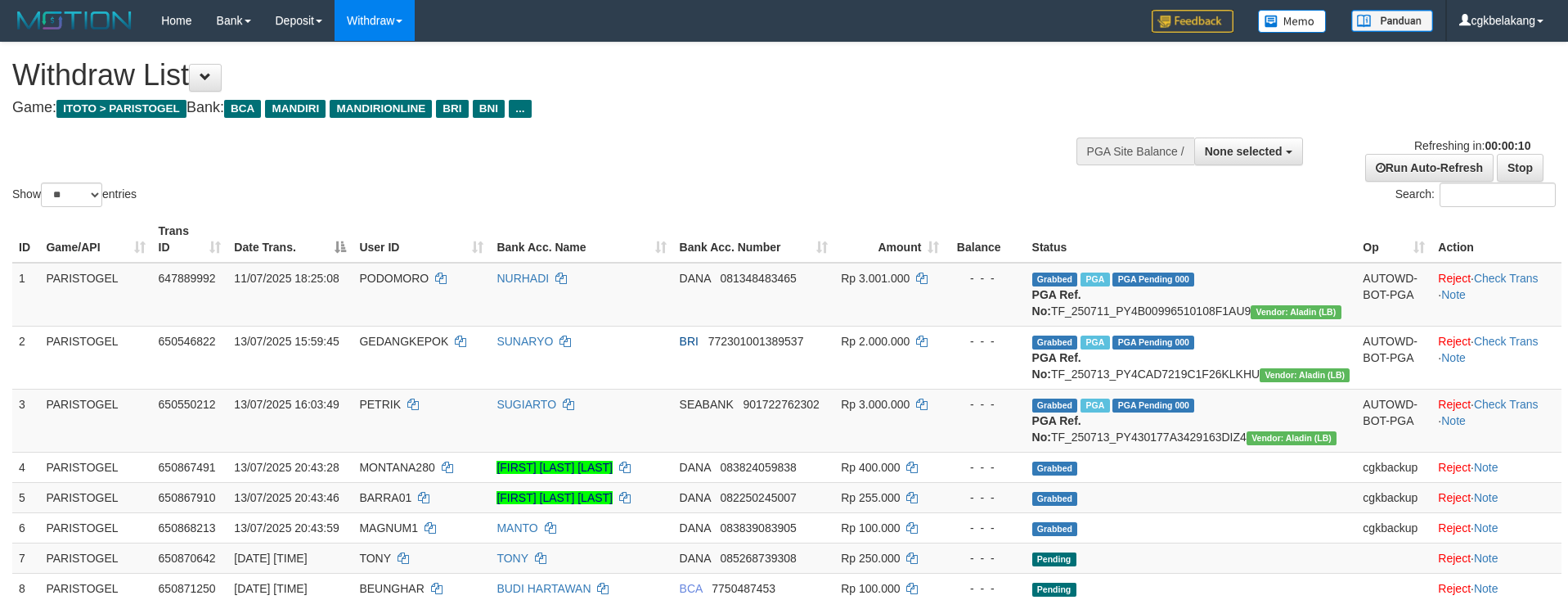 select 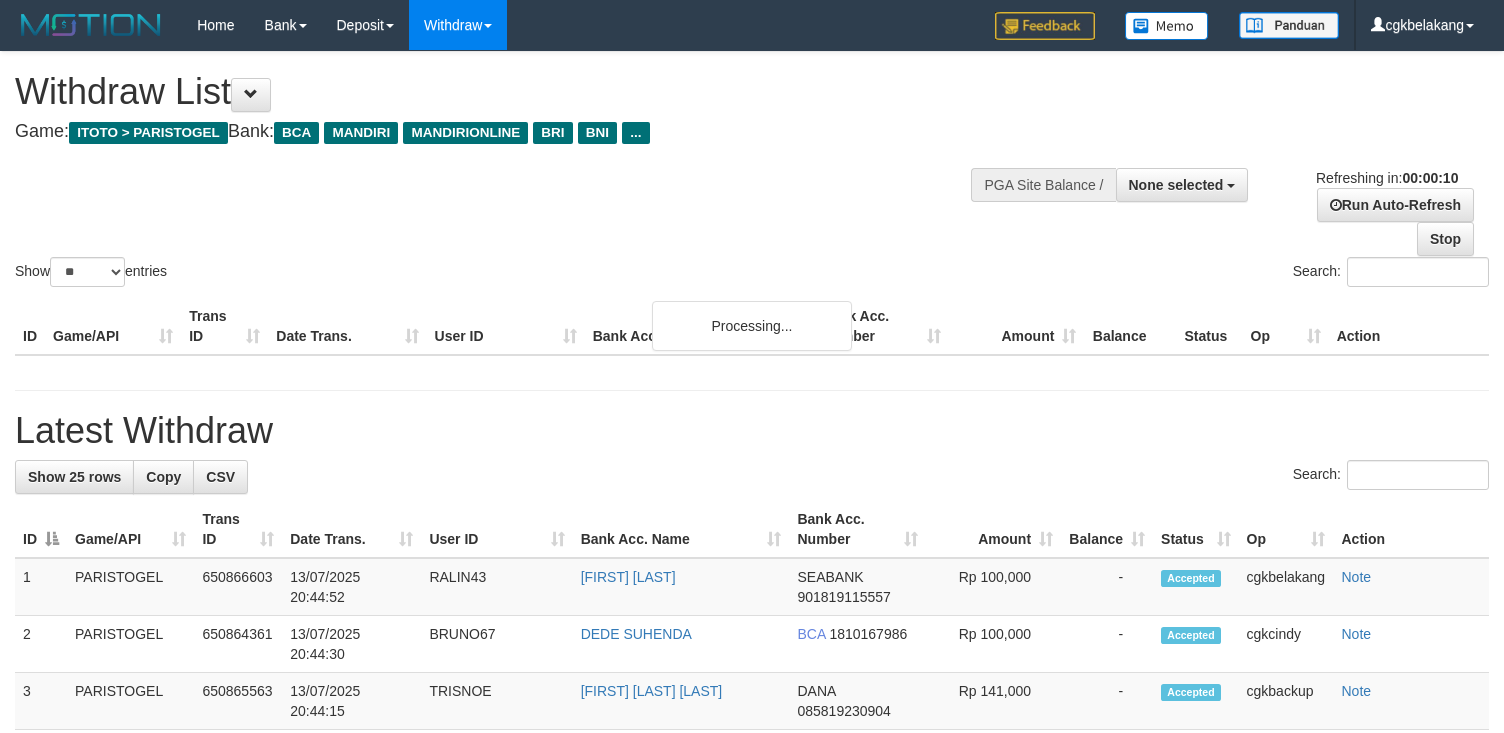 select 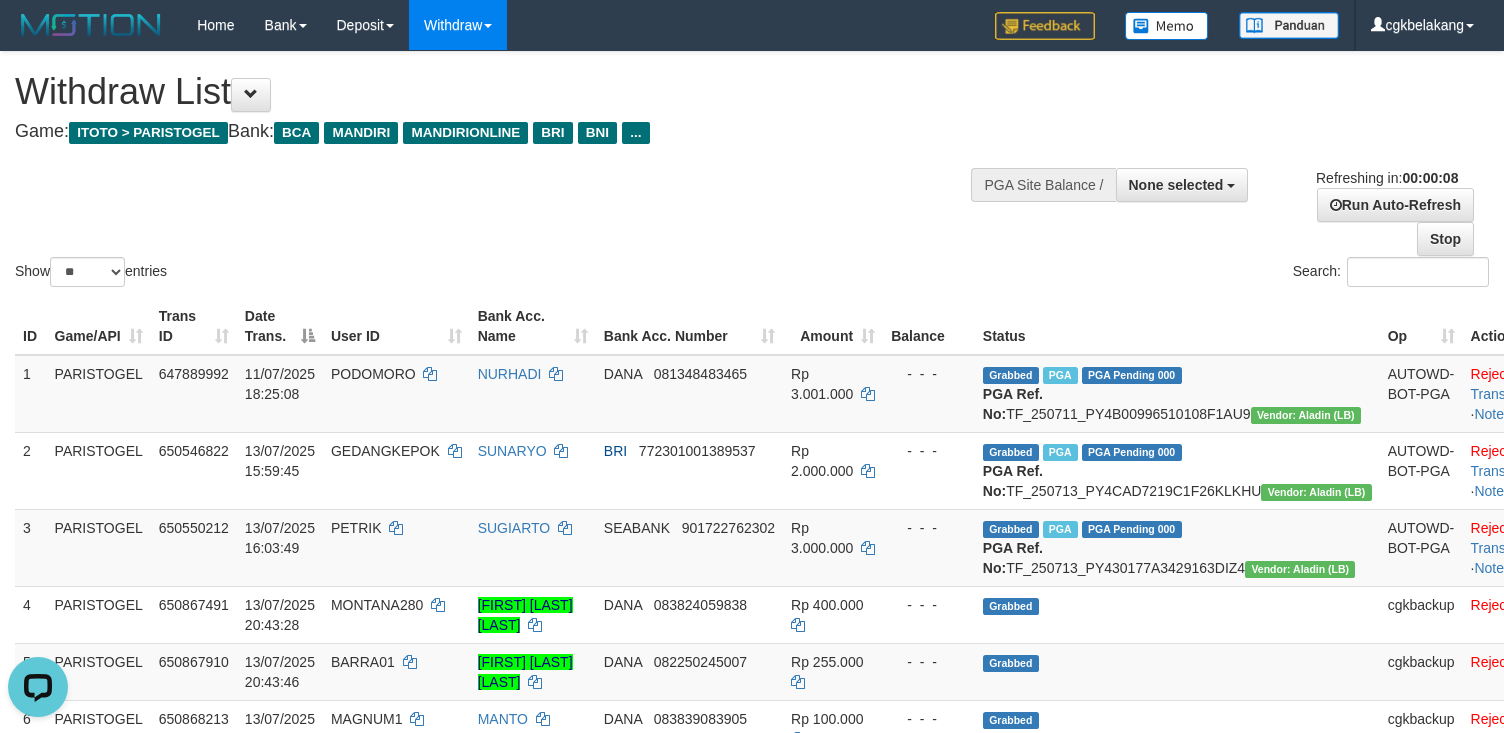 scroll, scrollTop: 0, scrollLeft: 0, axis: both 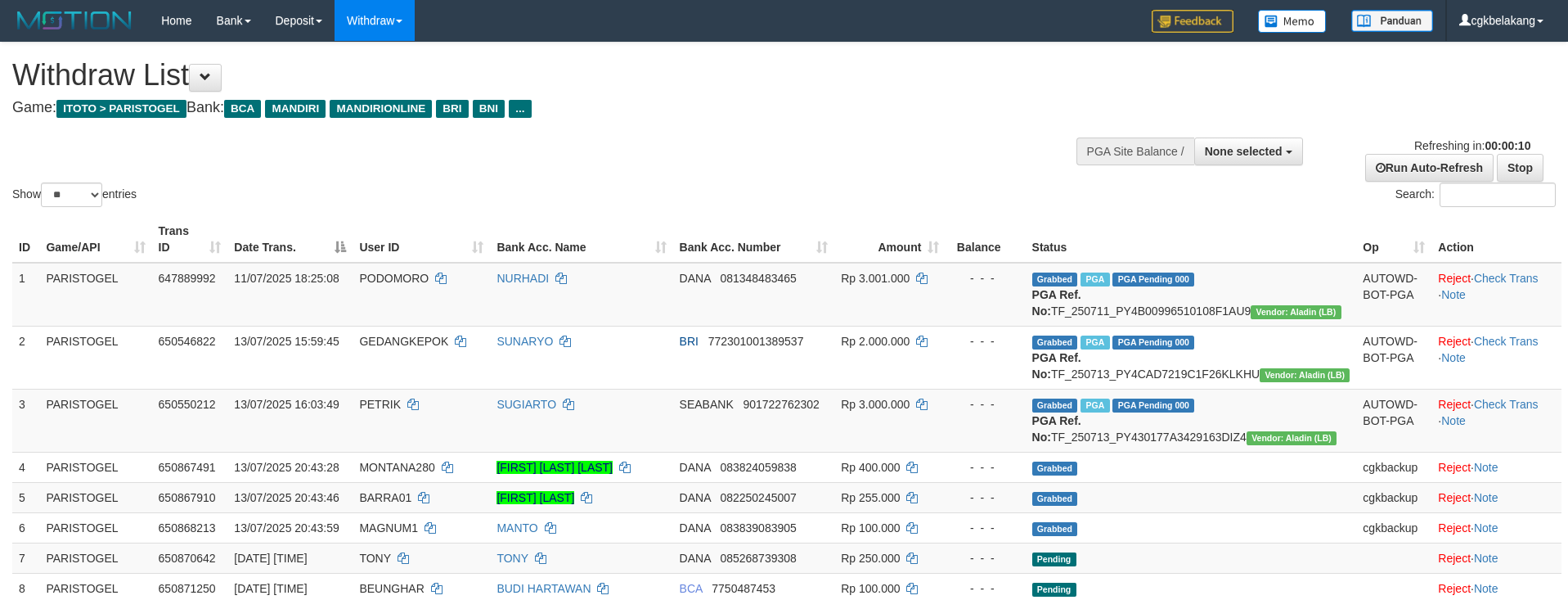 select 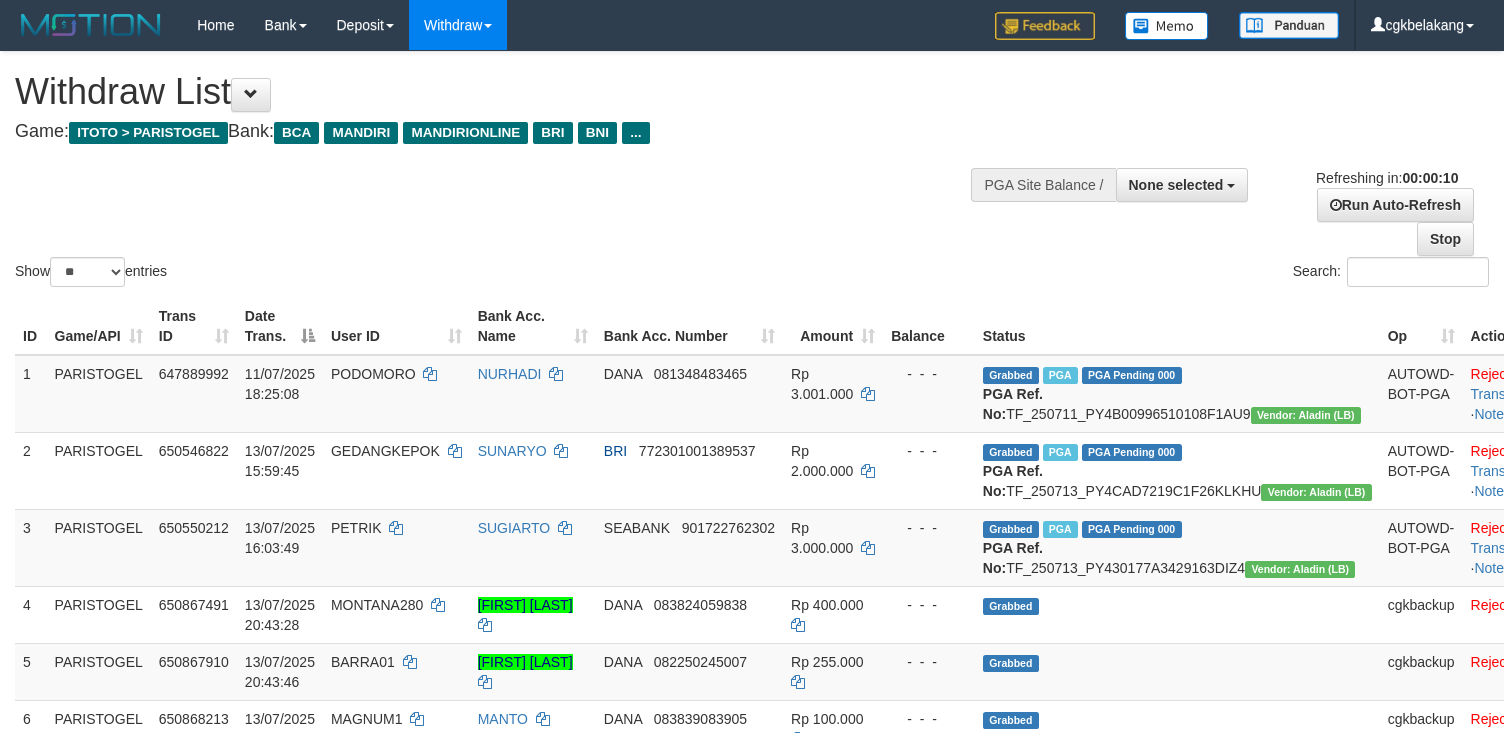 select 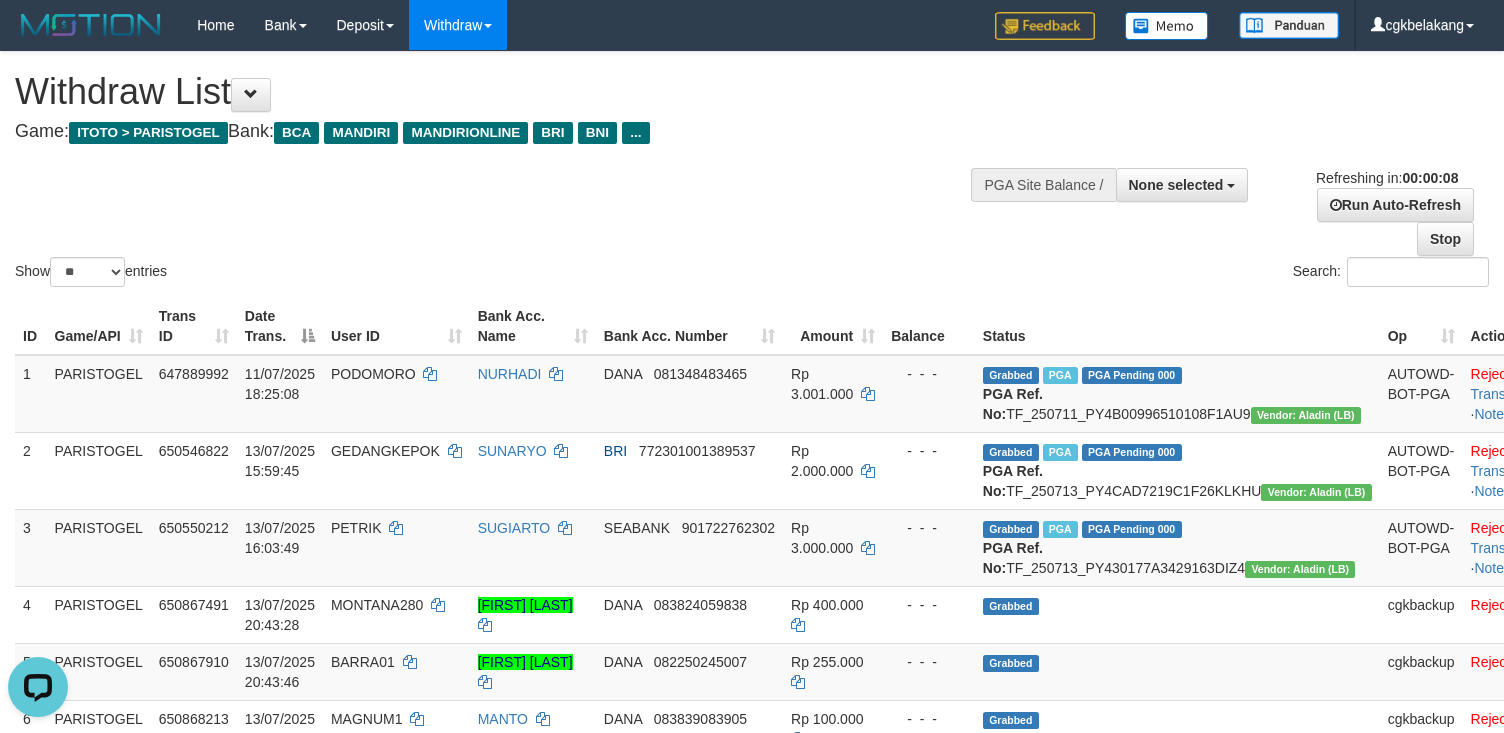 scroll, scrollTop: 0, scrollLeft: 0, axis: both 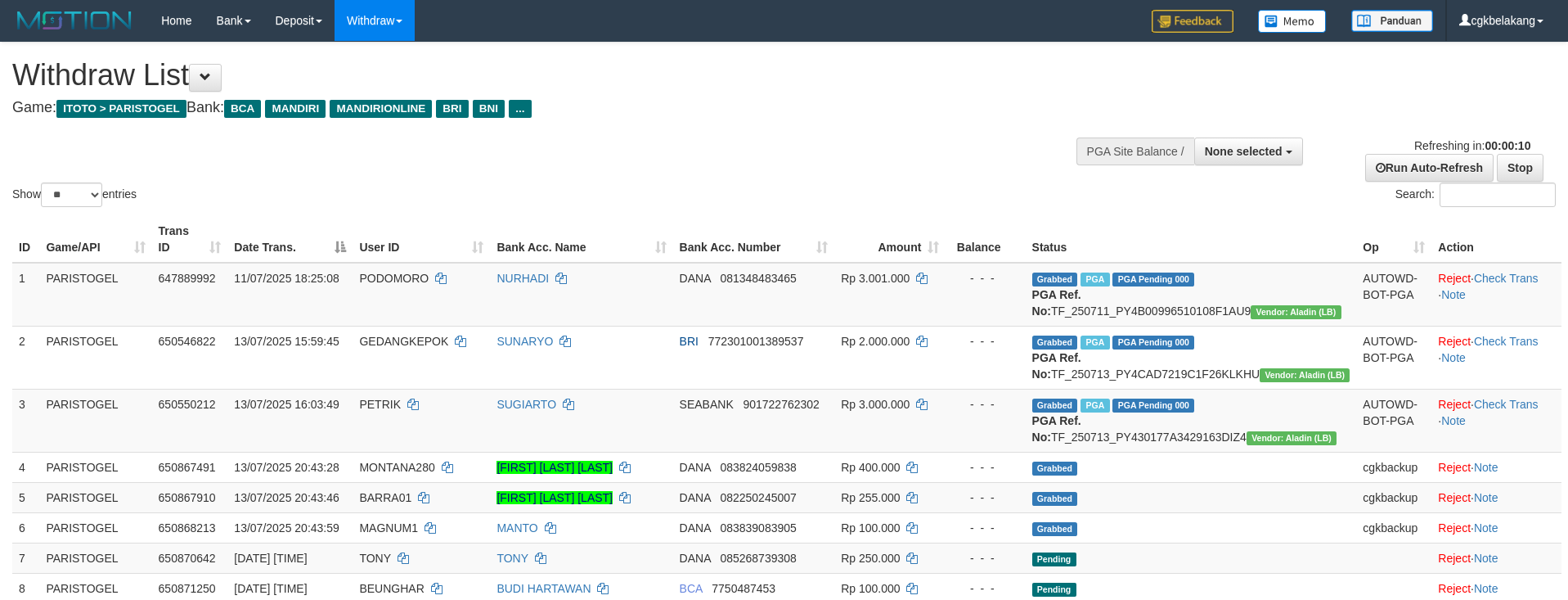 select 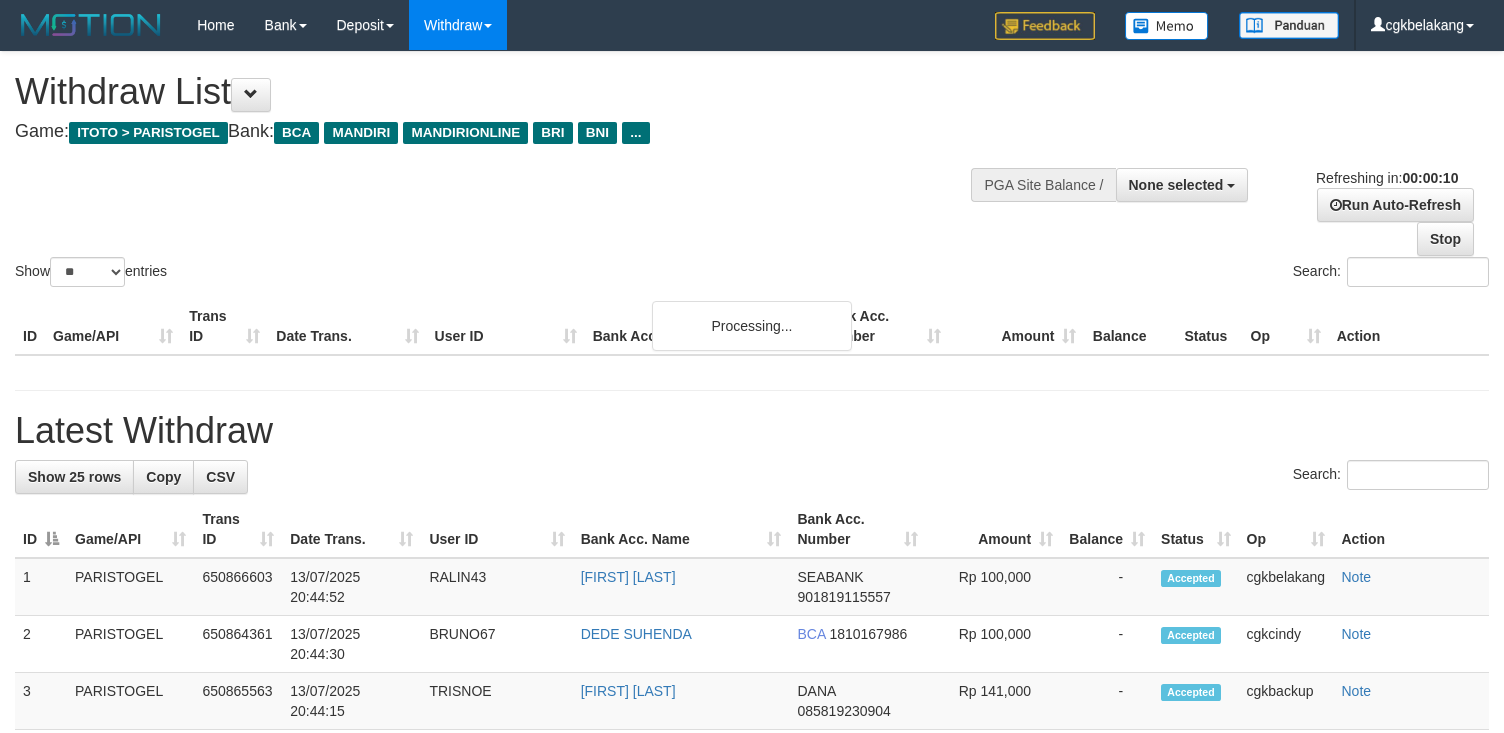 select 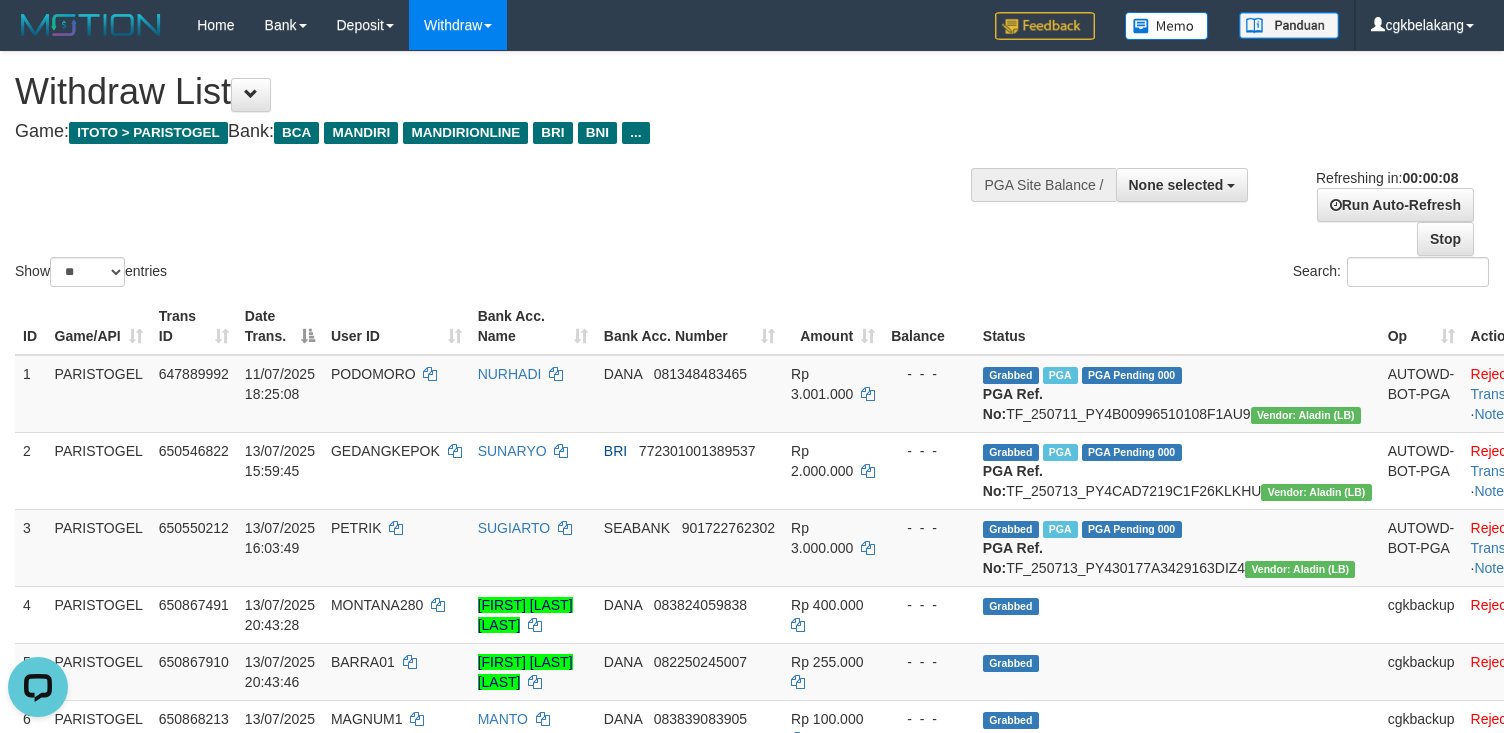 scroll, scrollTop: 0, scrollLeft: 0, axis: both 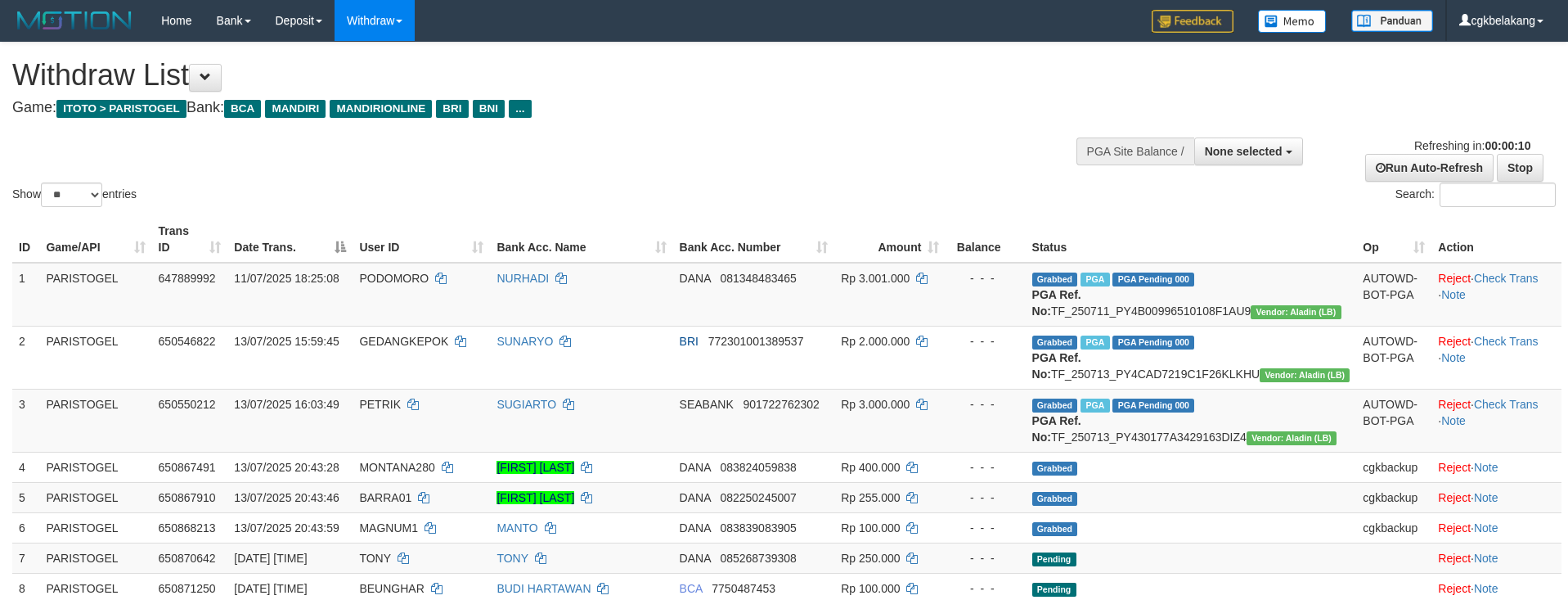 select 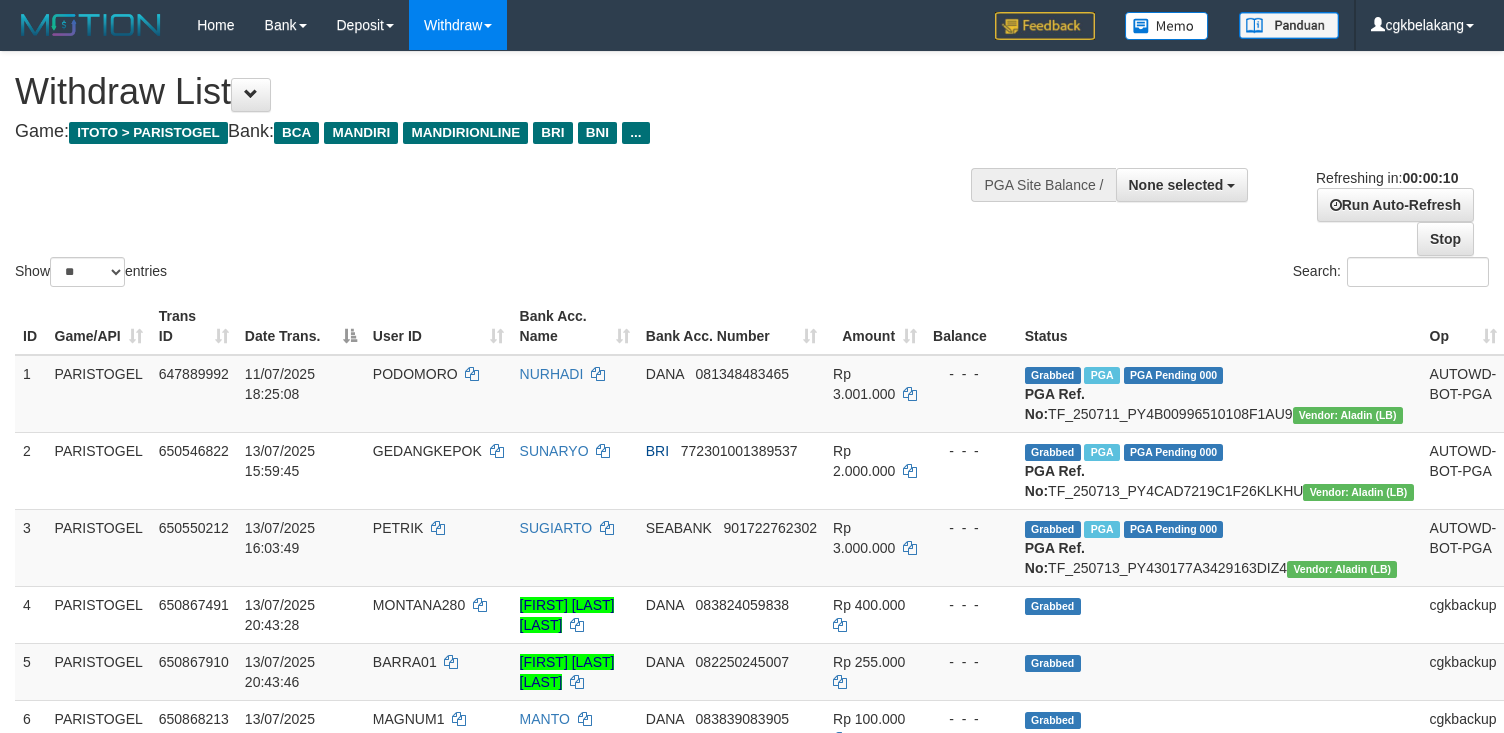 select 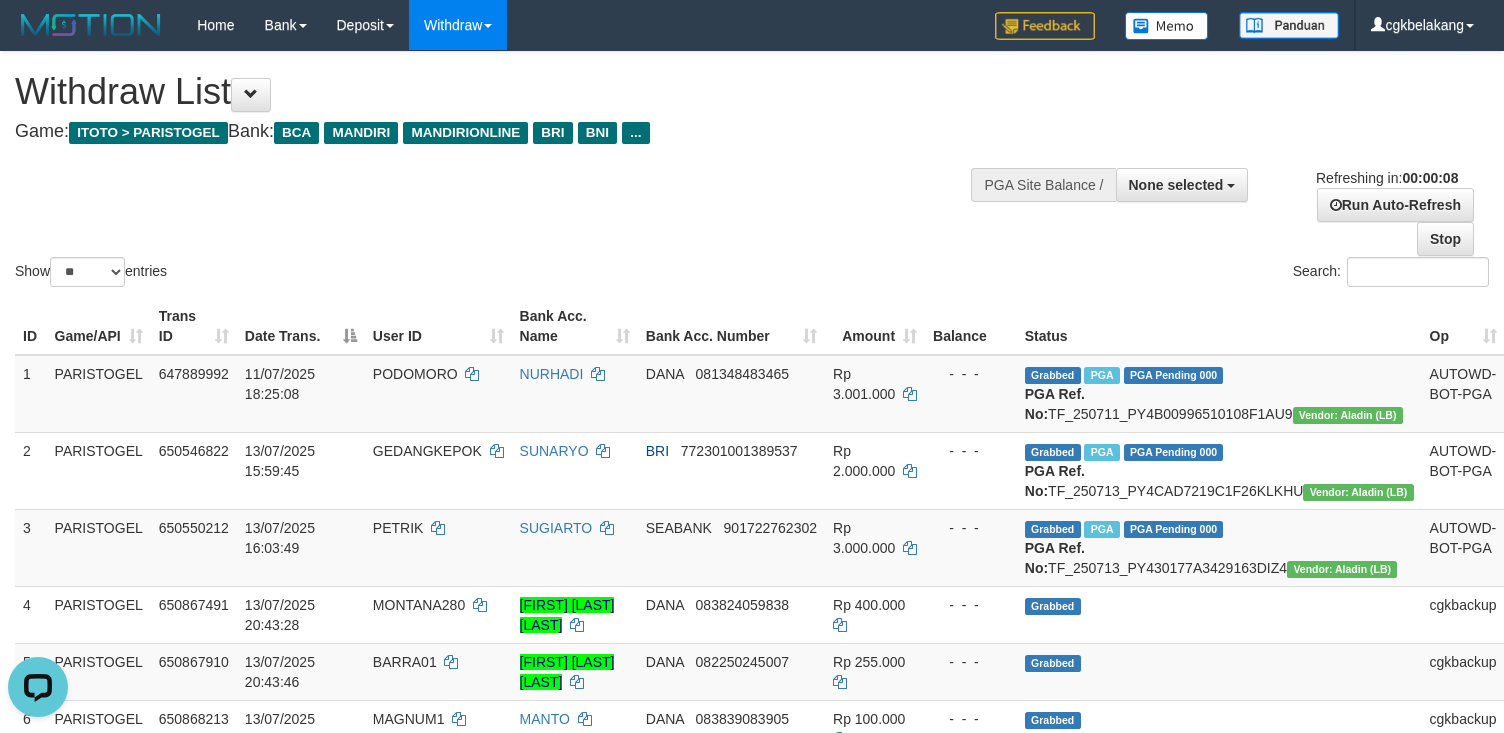 scroll, scrollTop: 0, scrollLeft: 0, axis: both 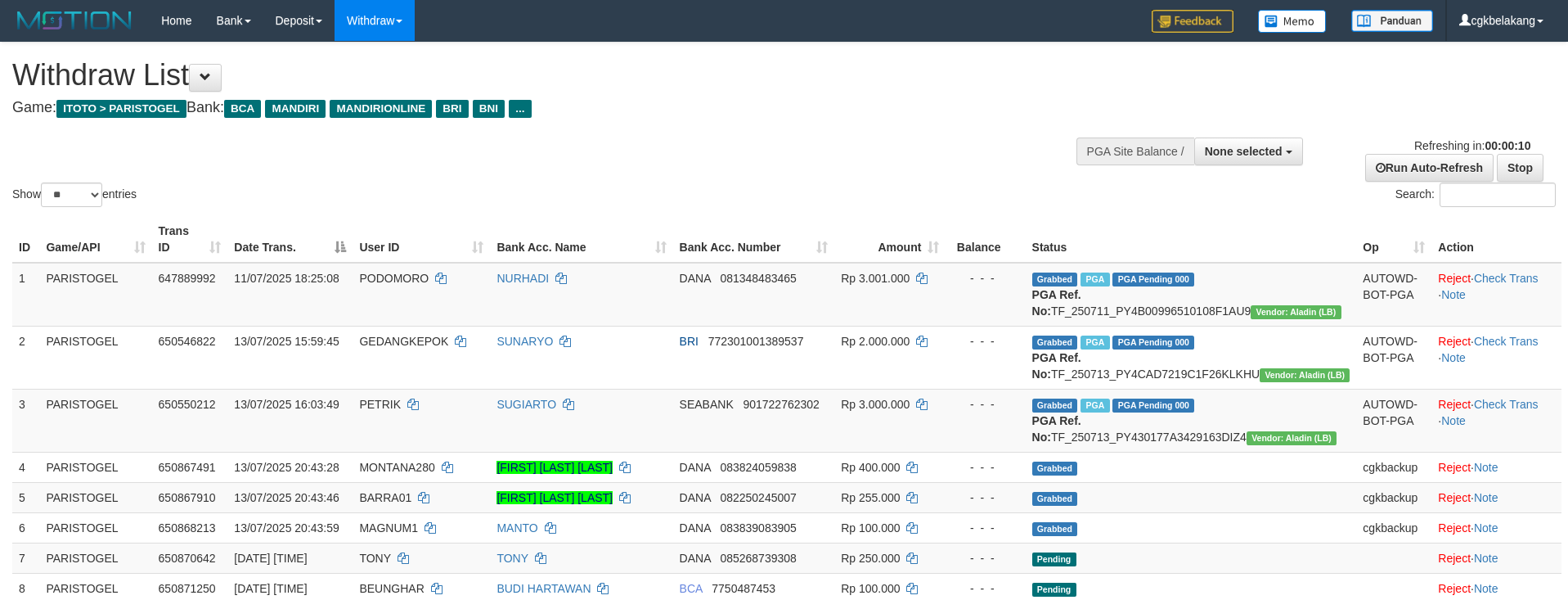 select 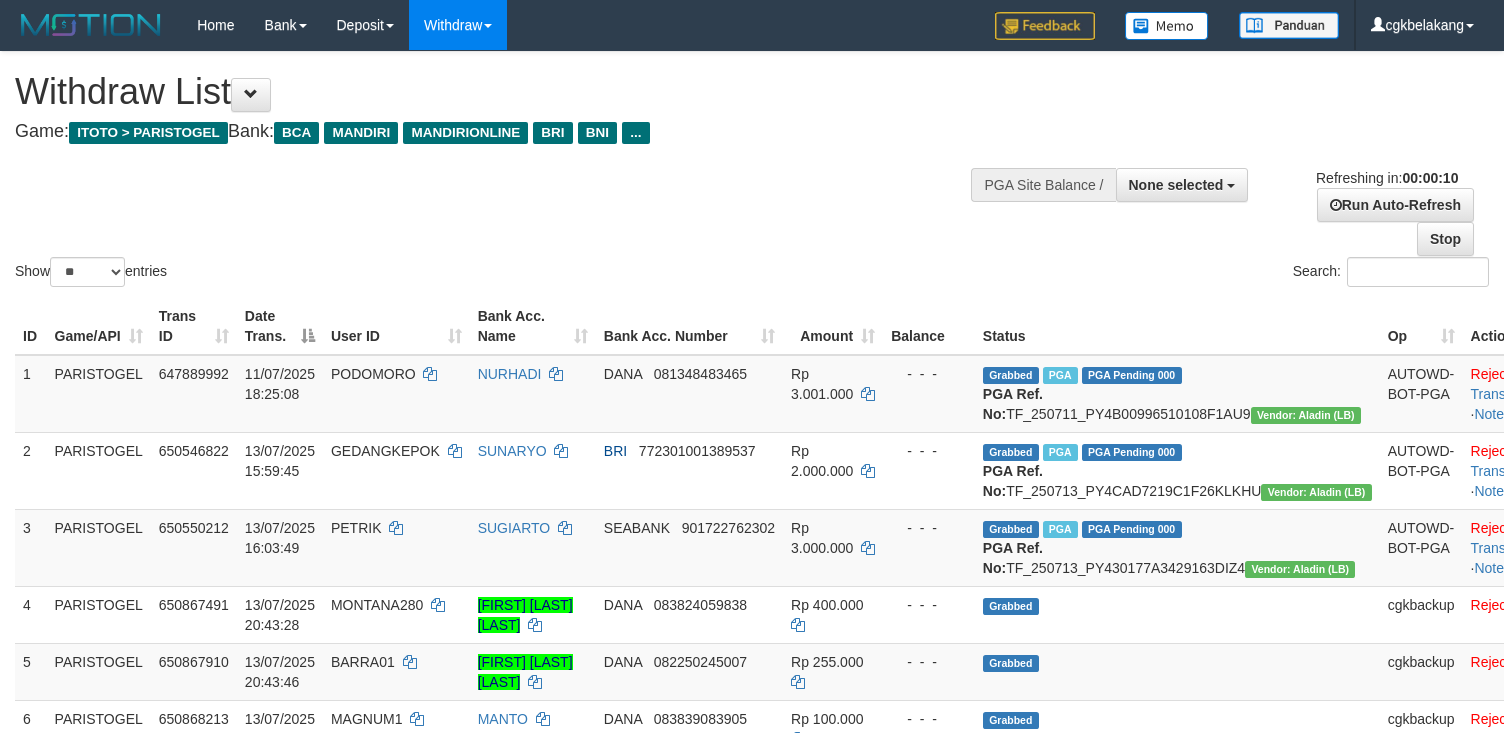 select 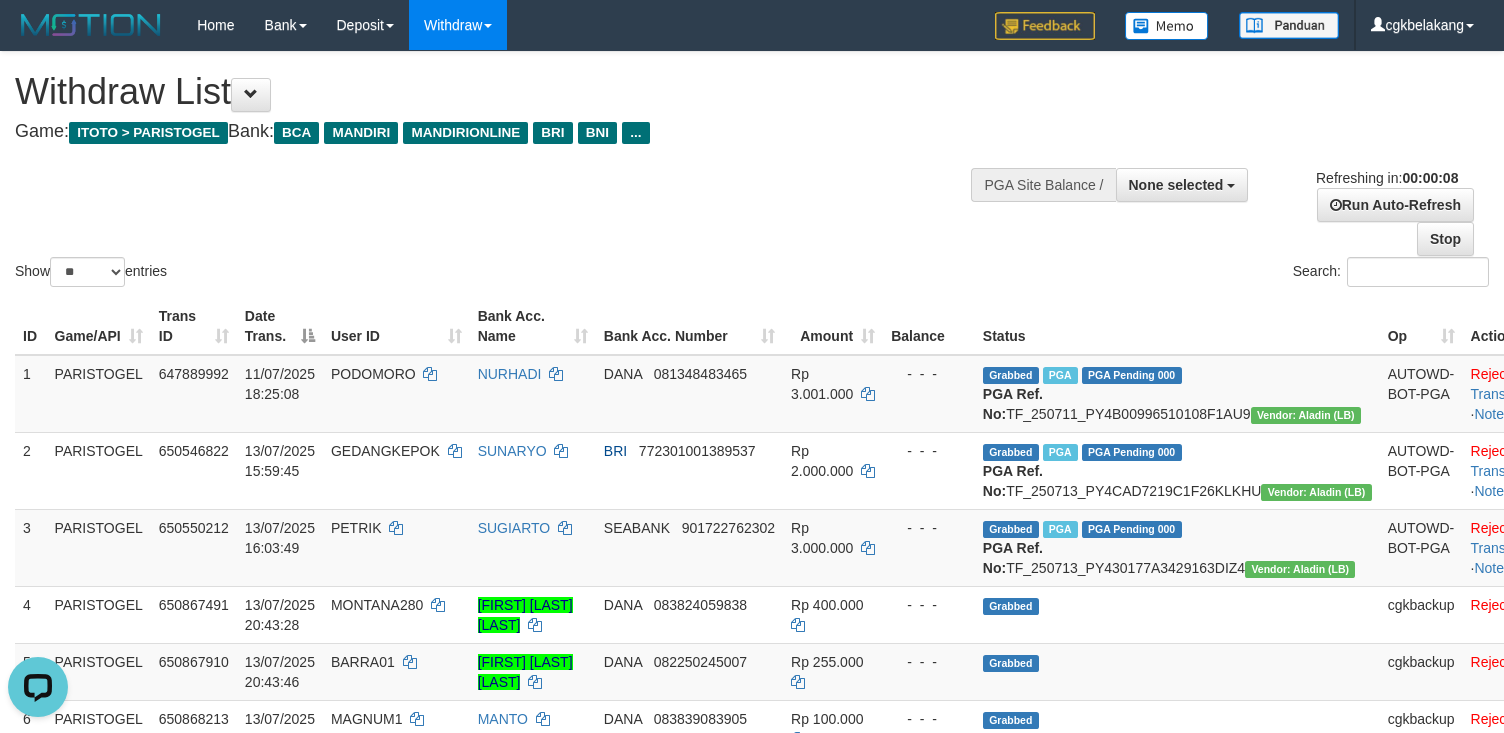 scroll, scrollTop: 0, scrollLeft: 0, axis: both 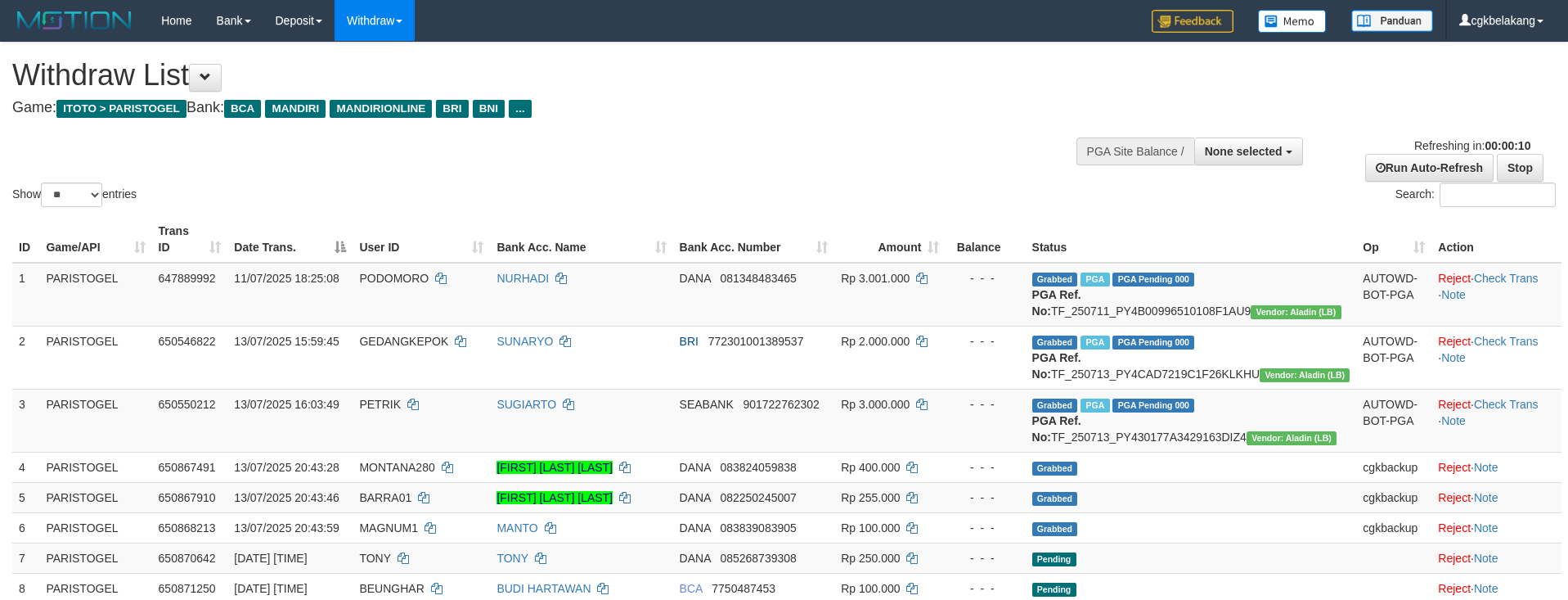 select 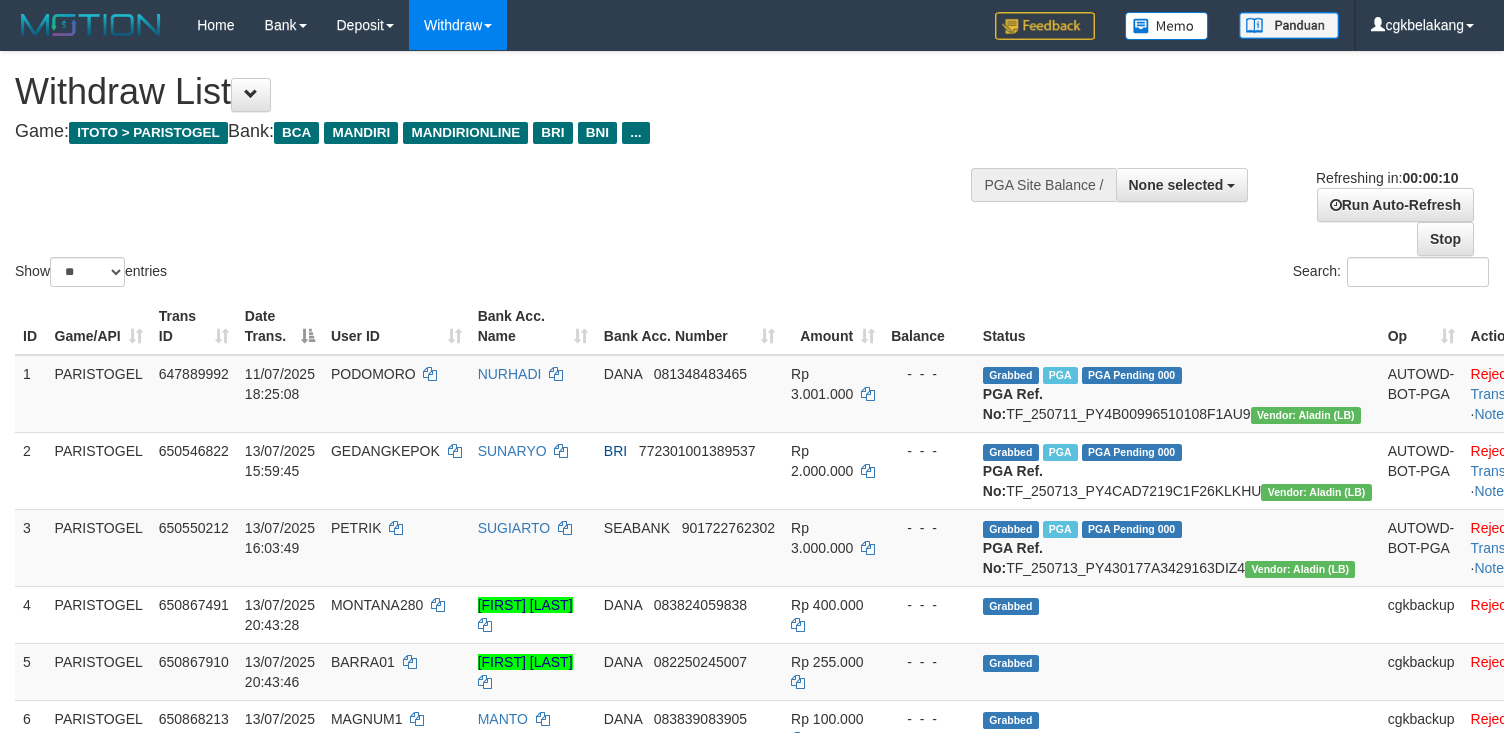select 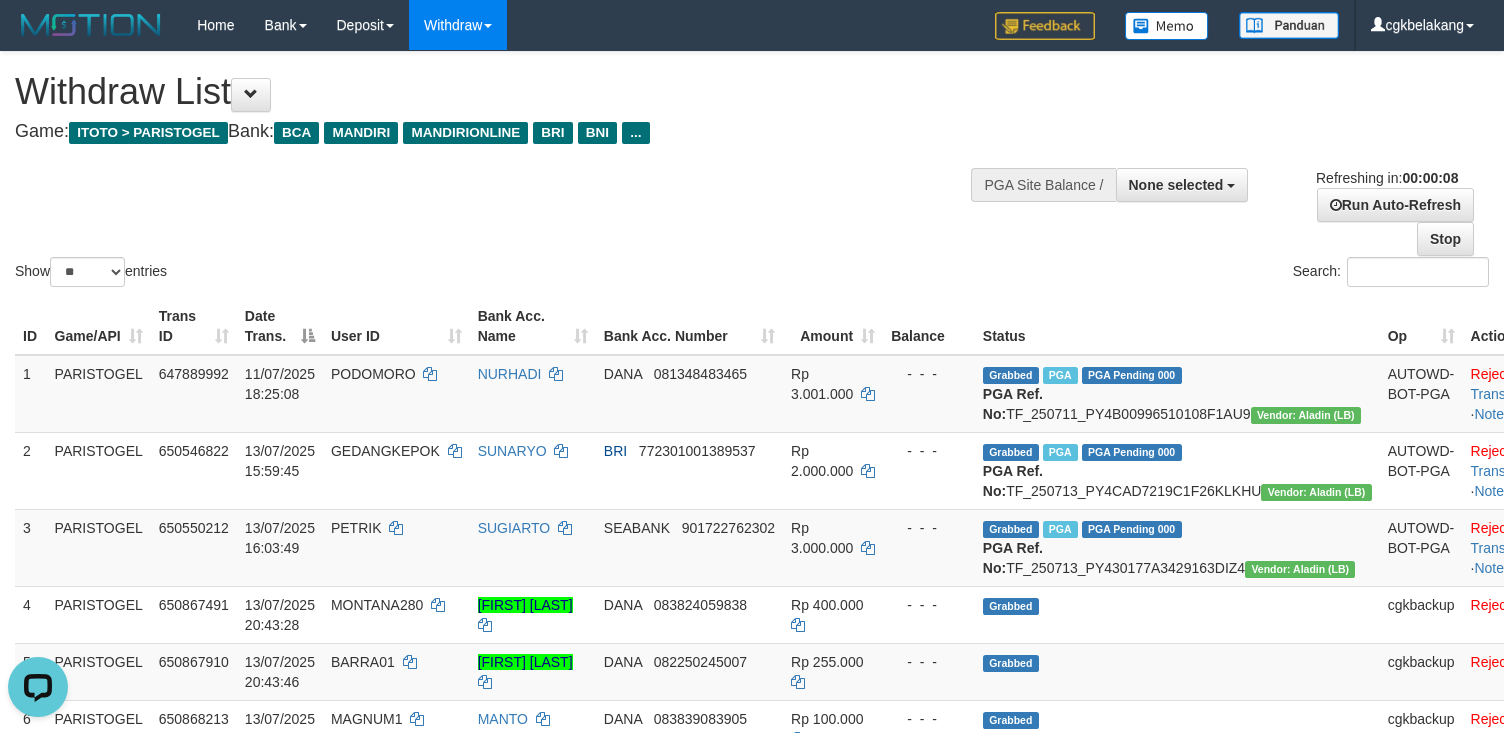 scroll, scrollTop: 0, scrollLeft: 0, axis: both 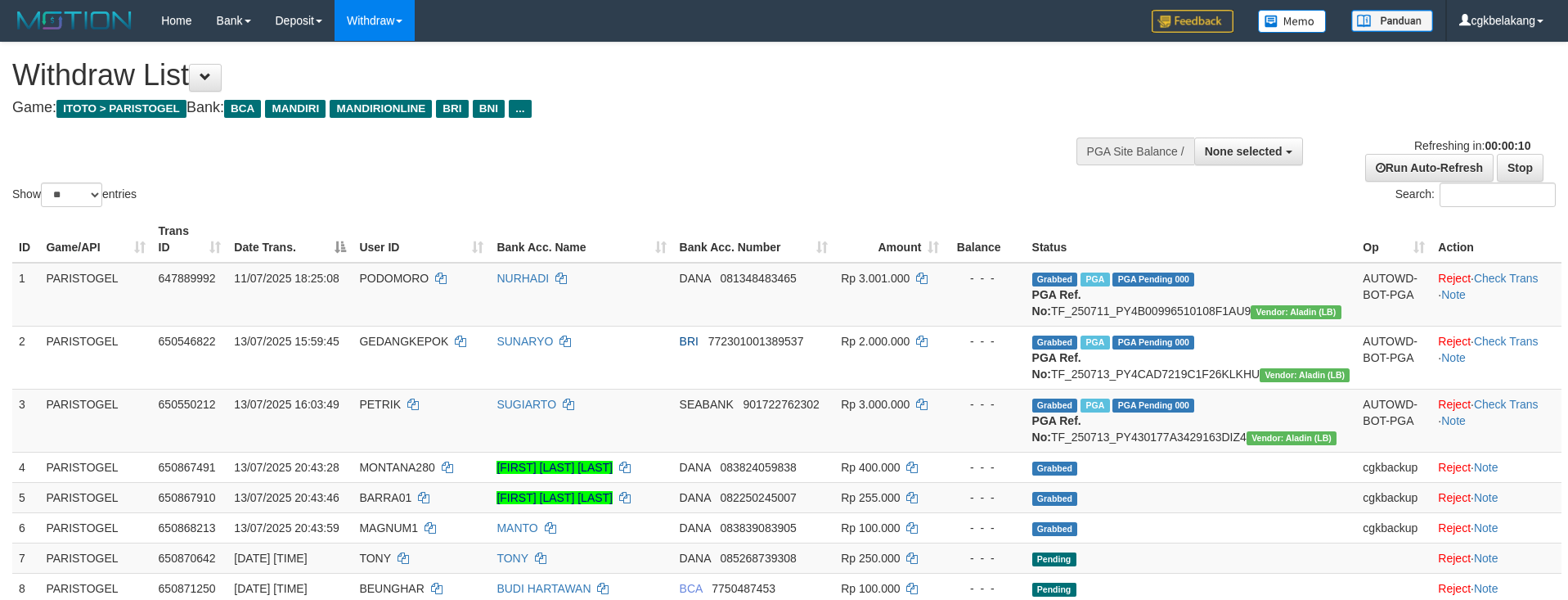 select 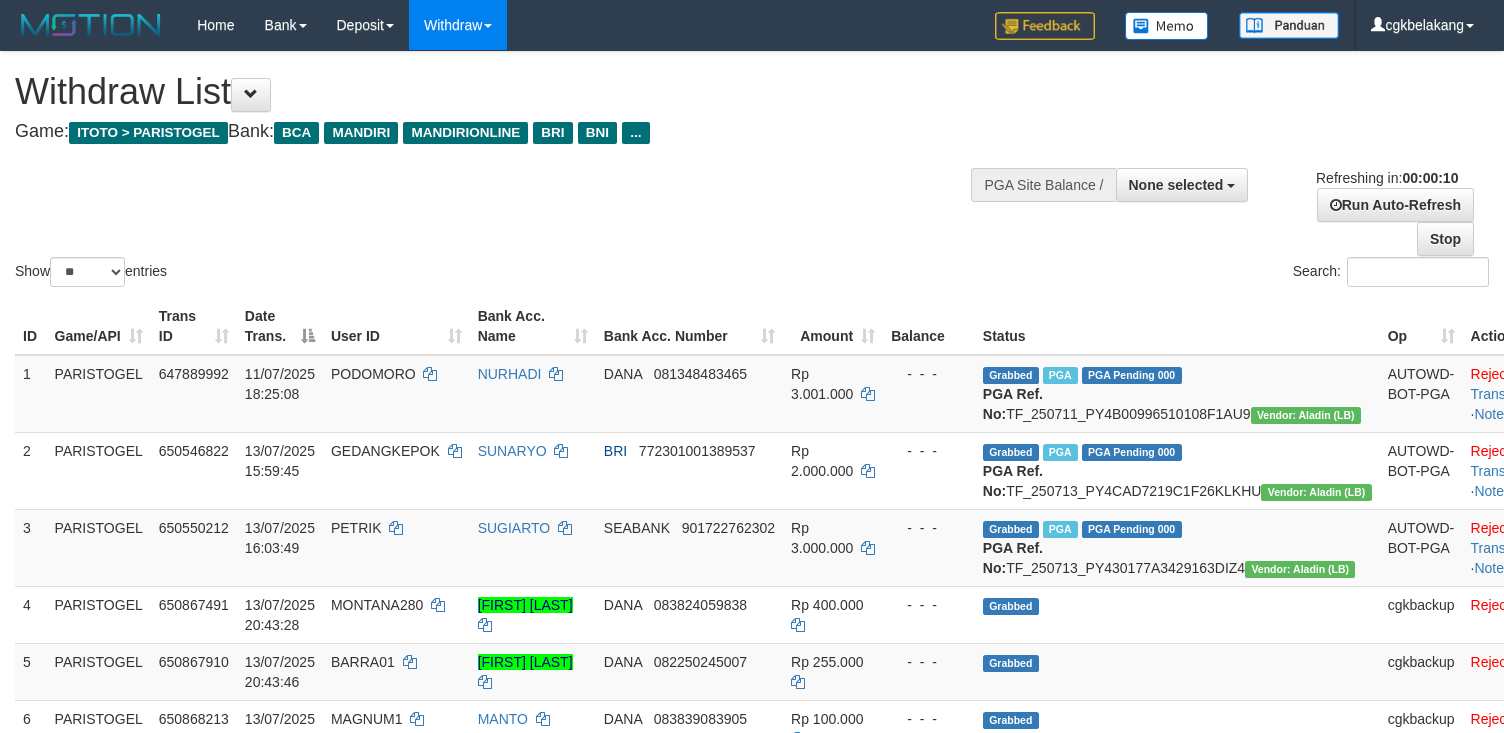 select 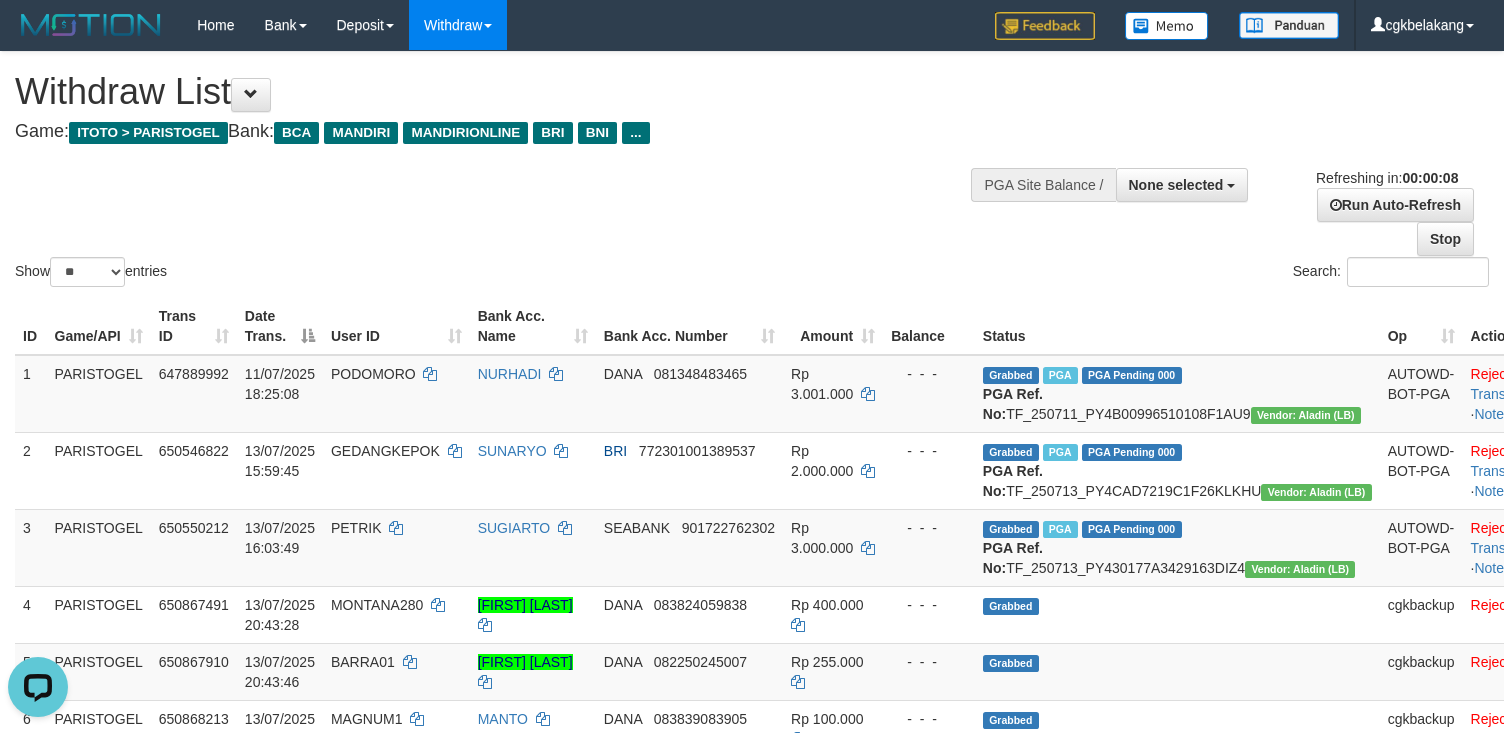 scroll, scrollTop: 0, scrollLeft: 0, axis: both 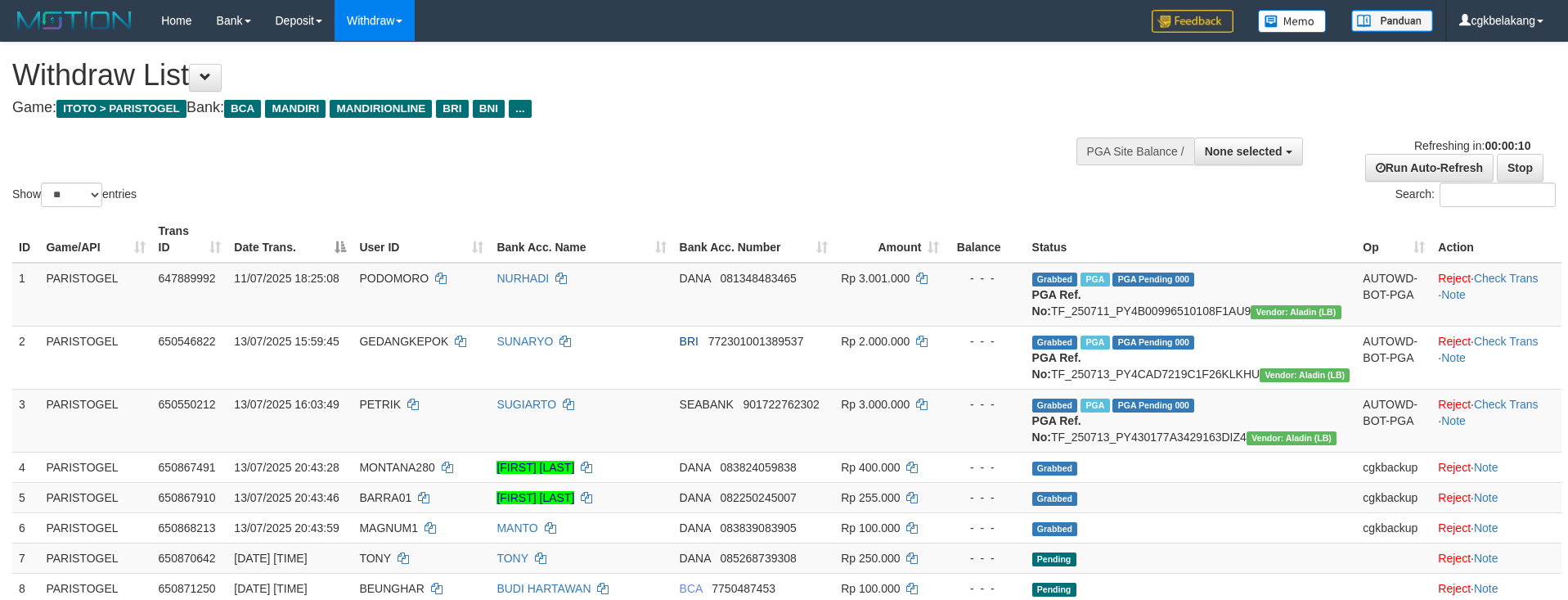 select 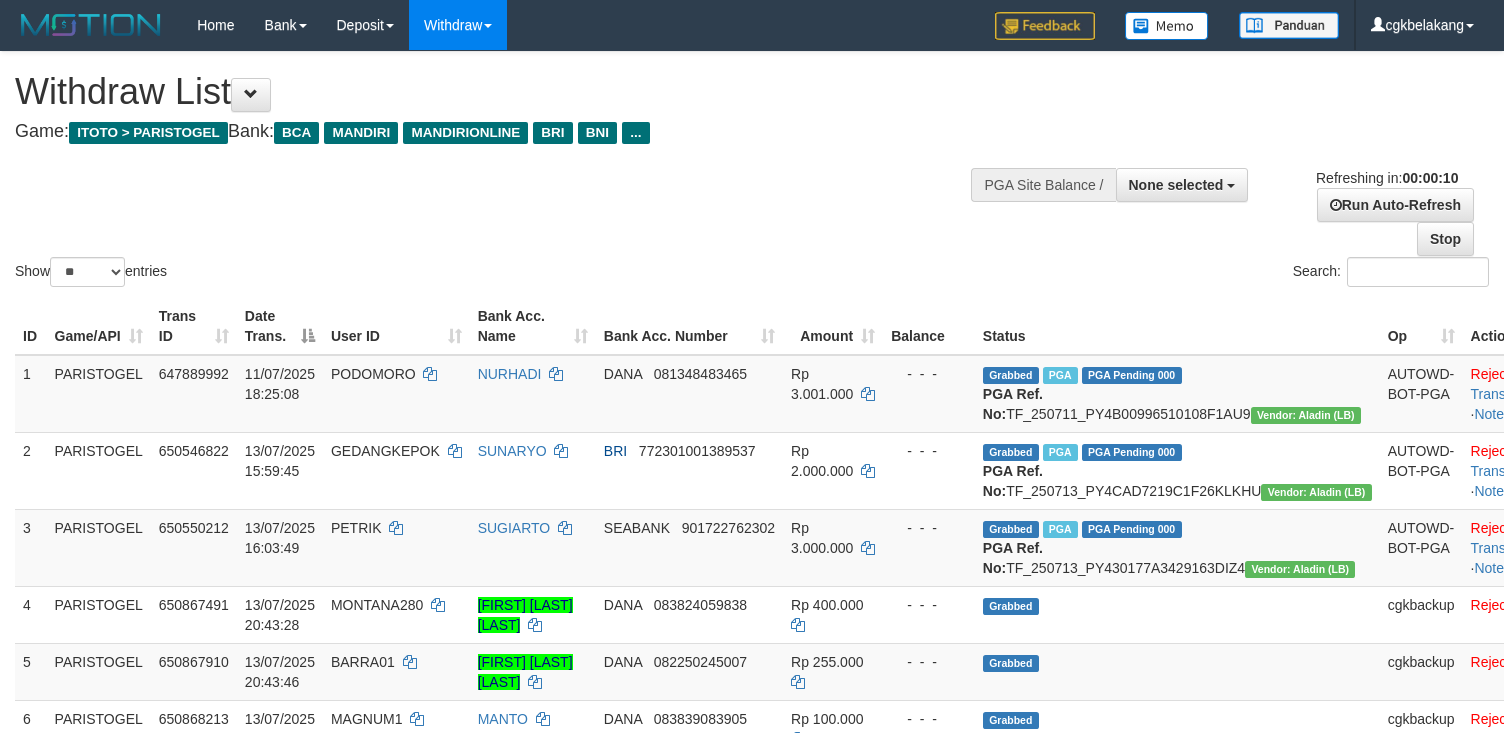 select 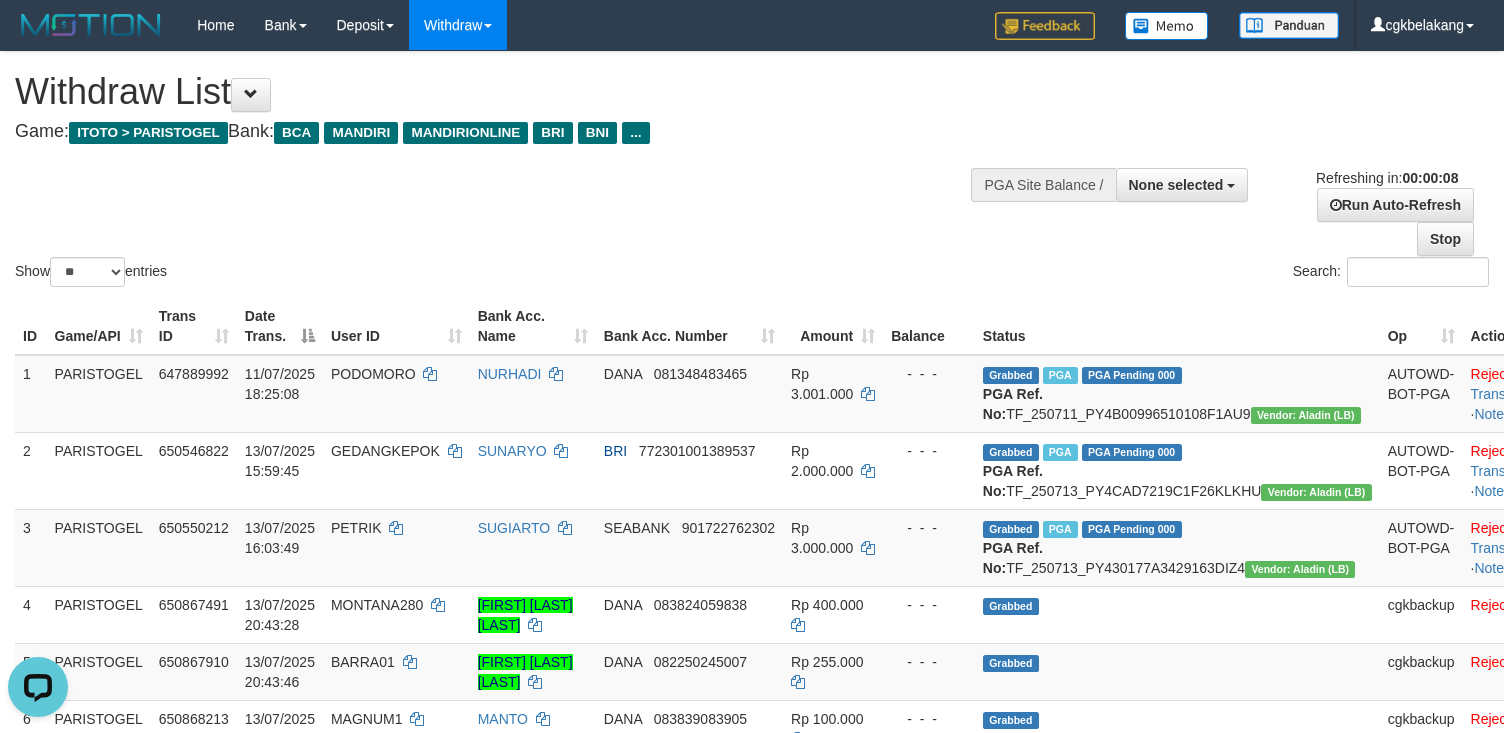 scroll, scrollTop: 0, scrollLeft: 0, axis: both 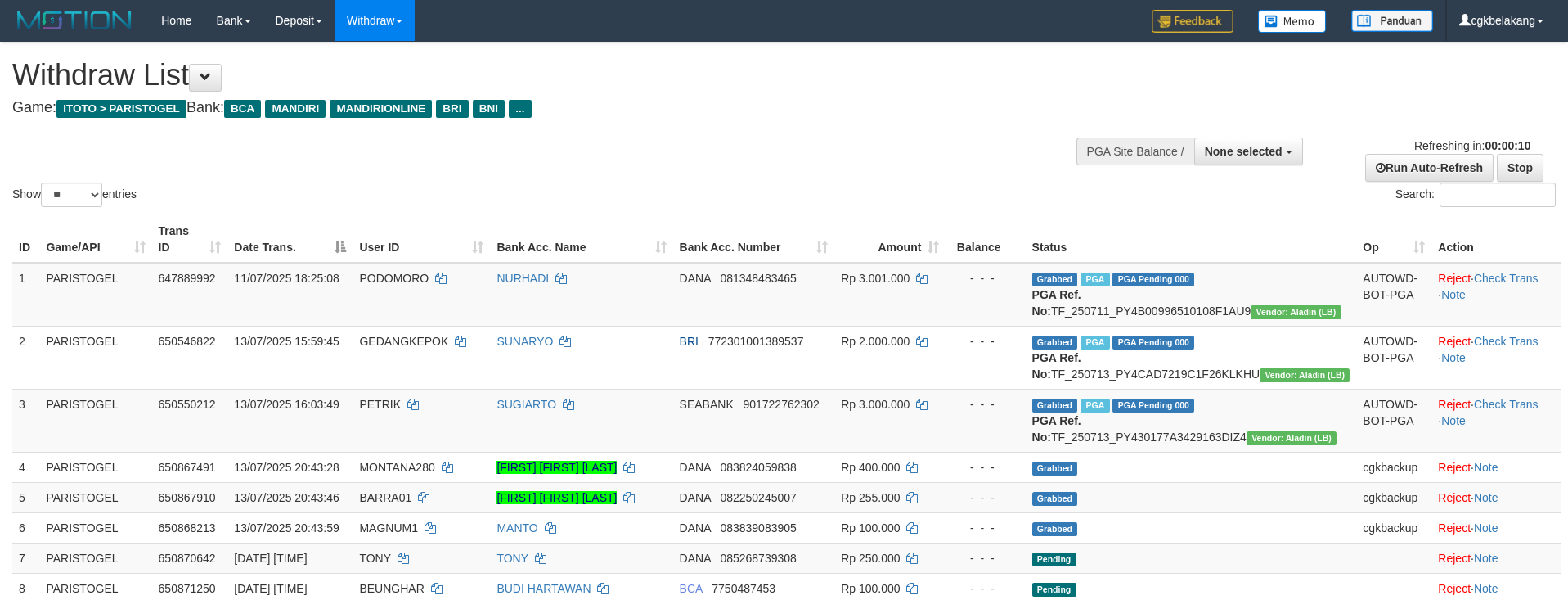 select 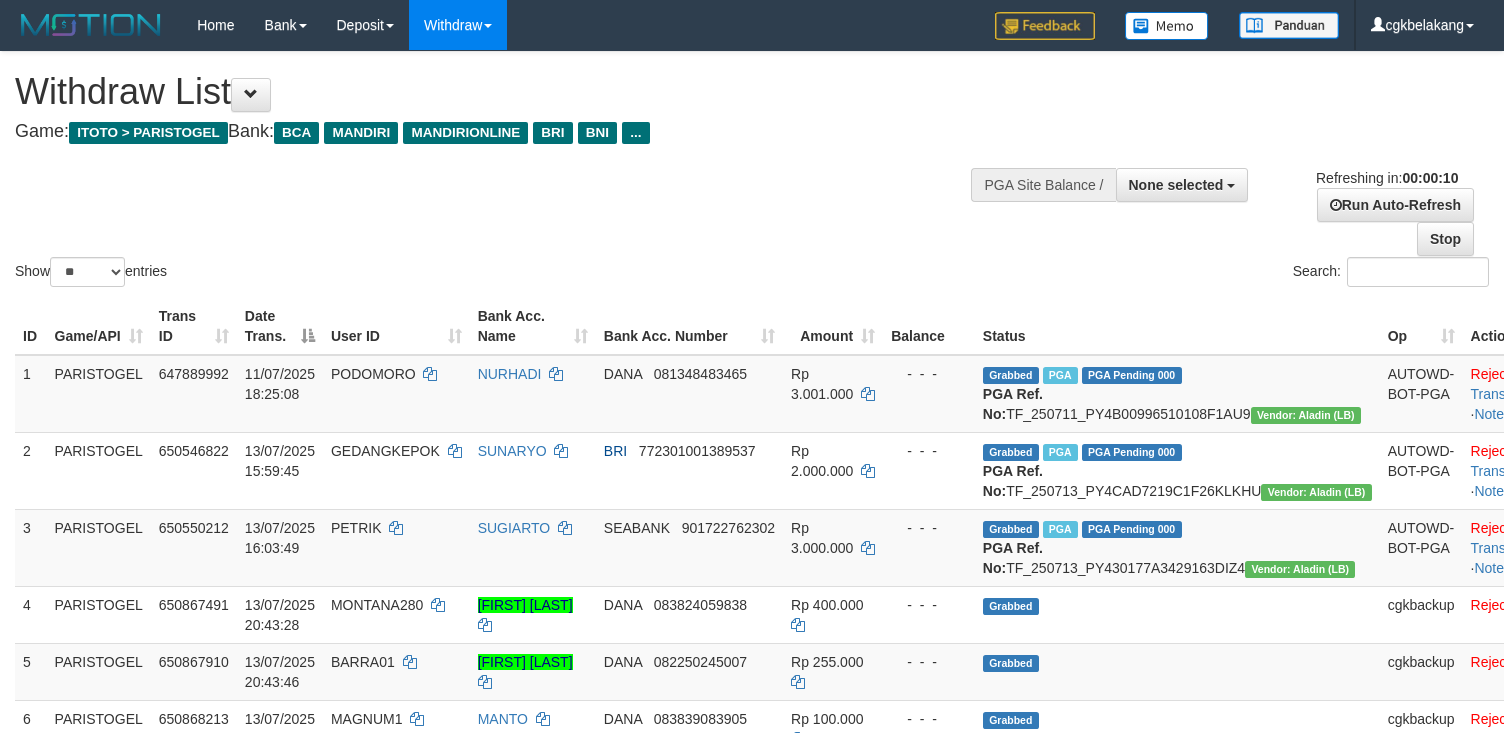 select 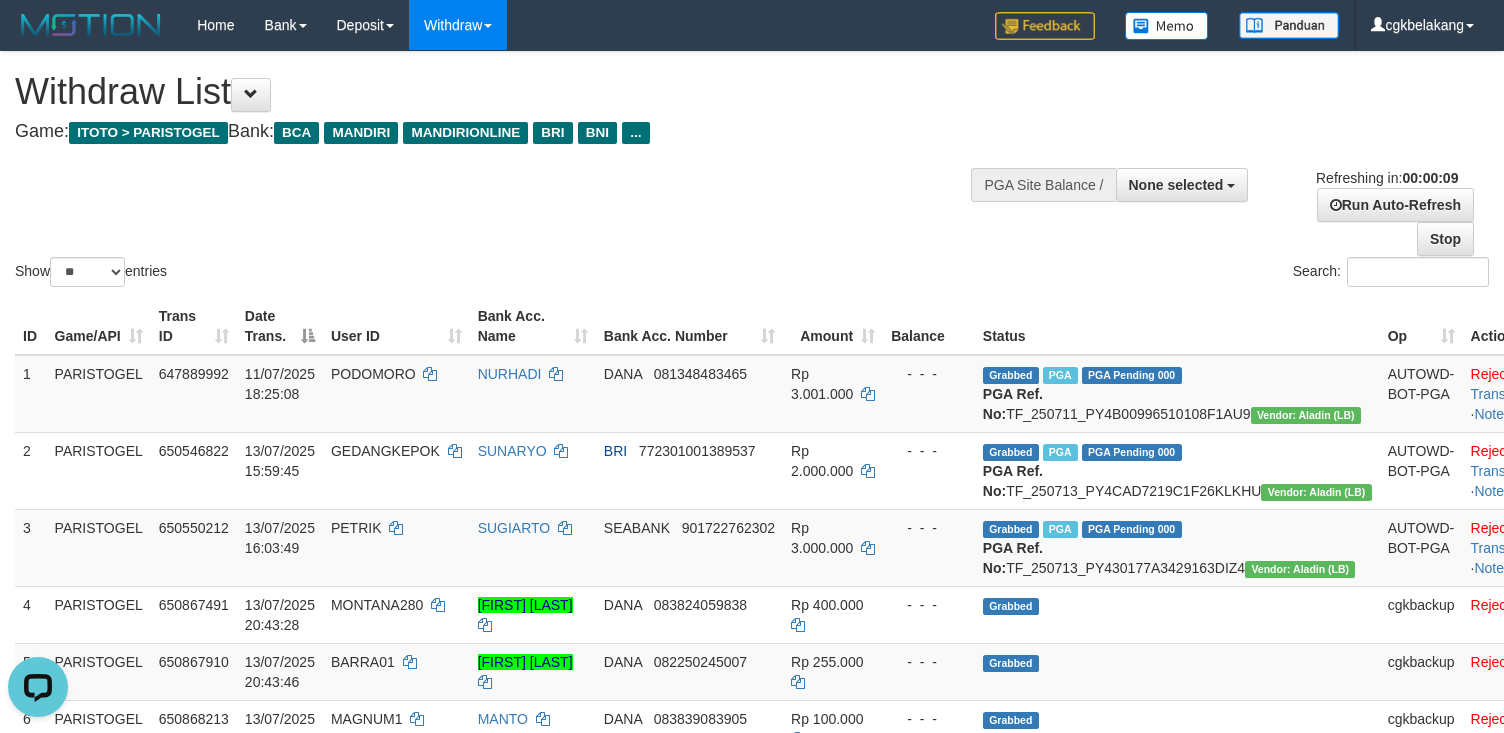scroll, scrollTop: 0, scrollLeft: 0, axis: both 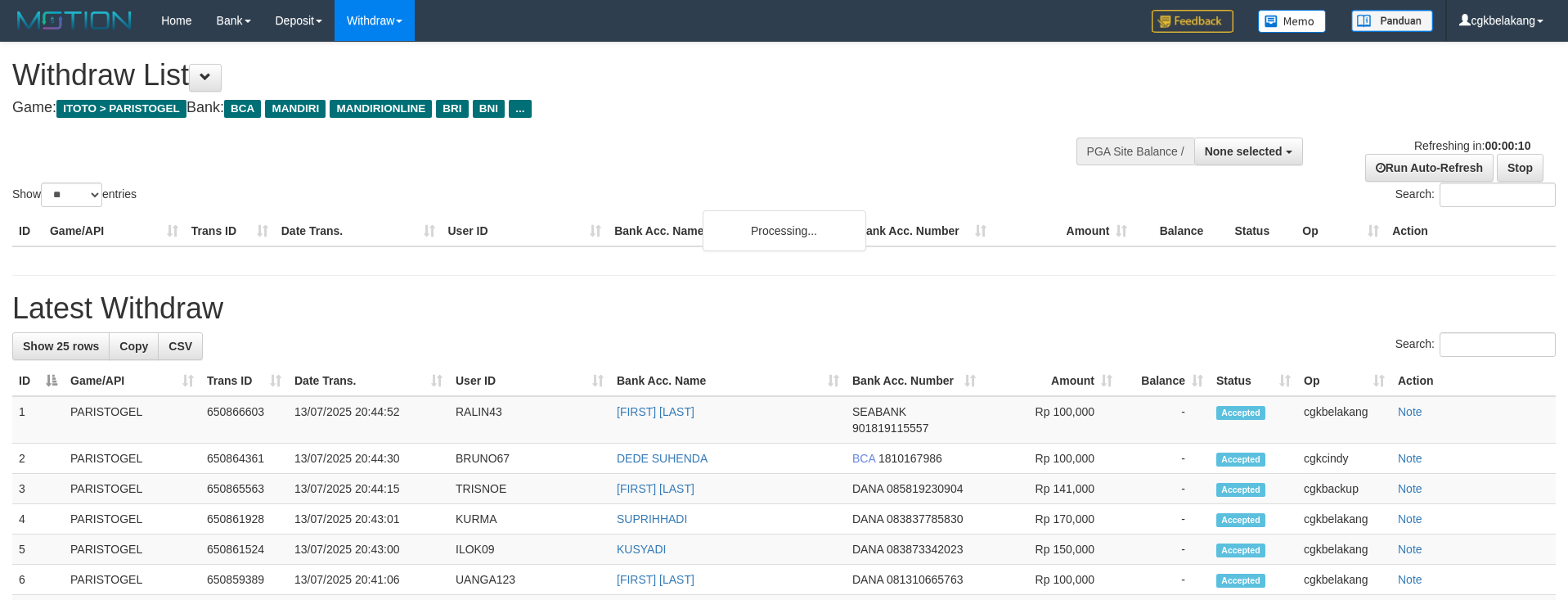 select 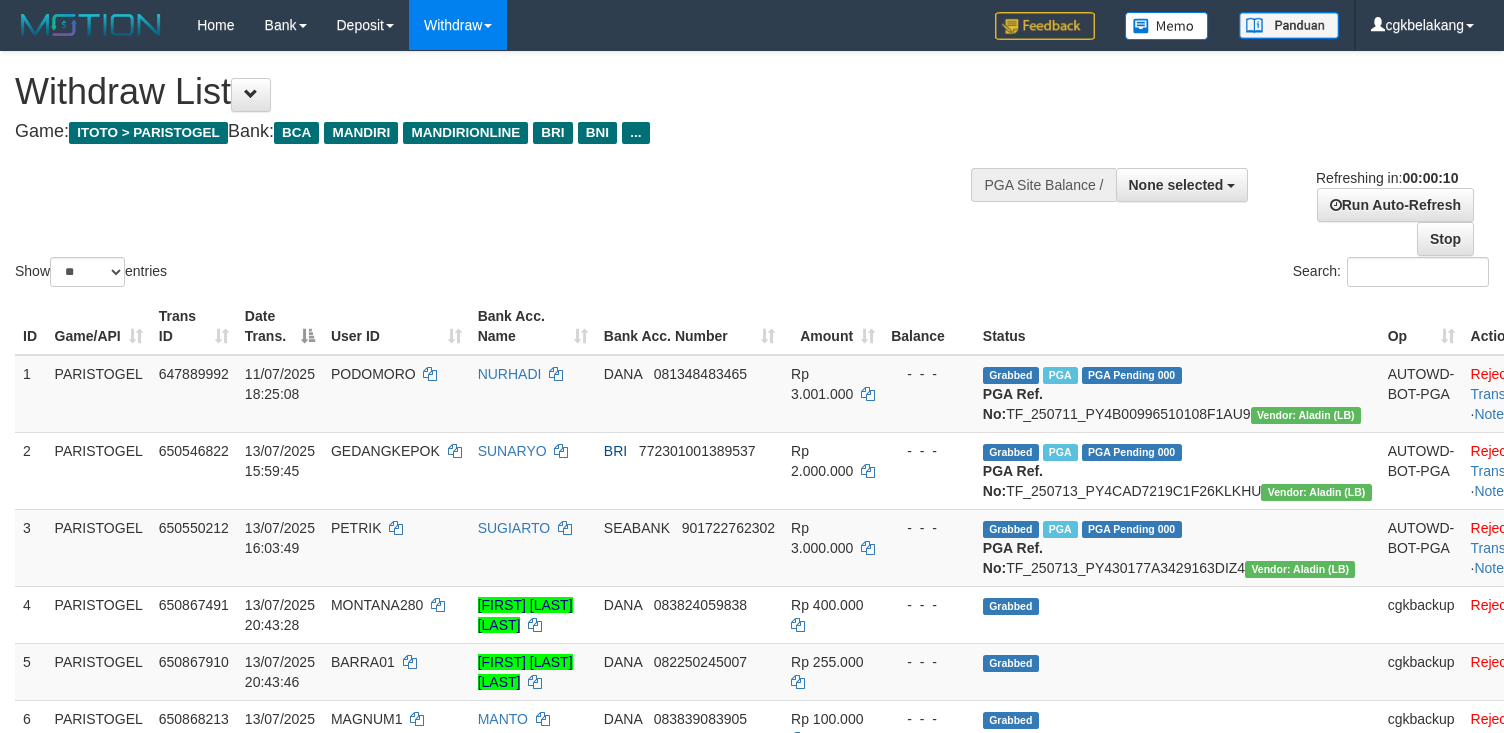 select 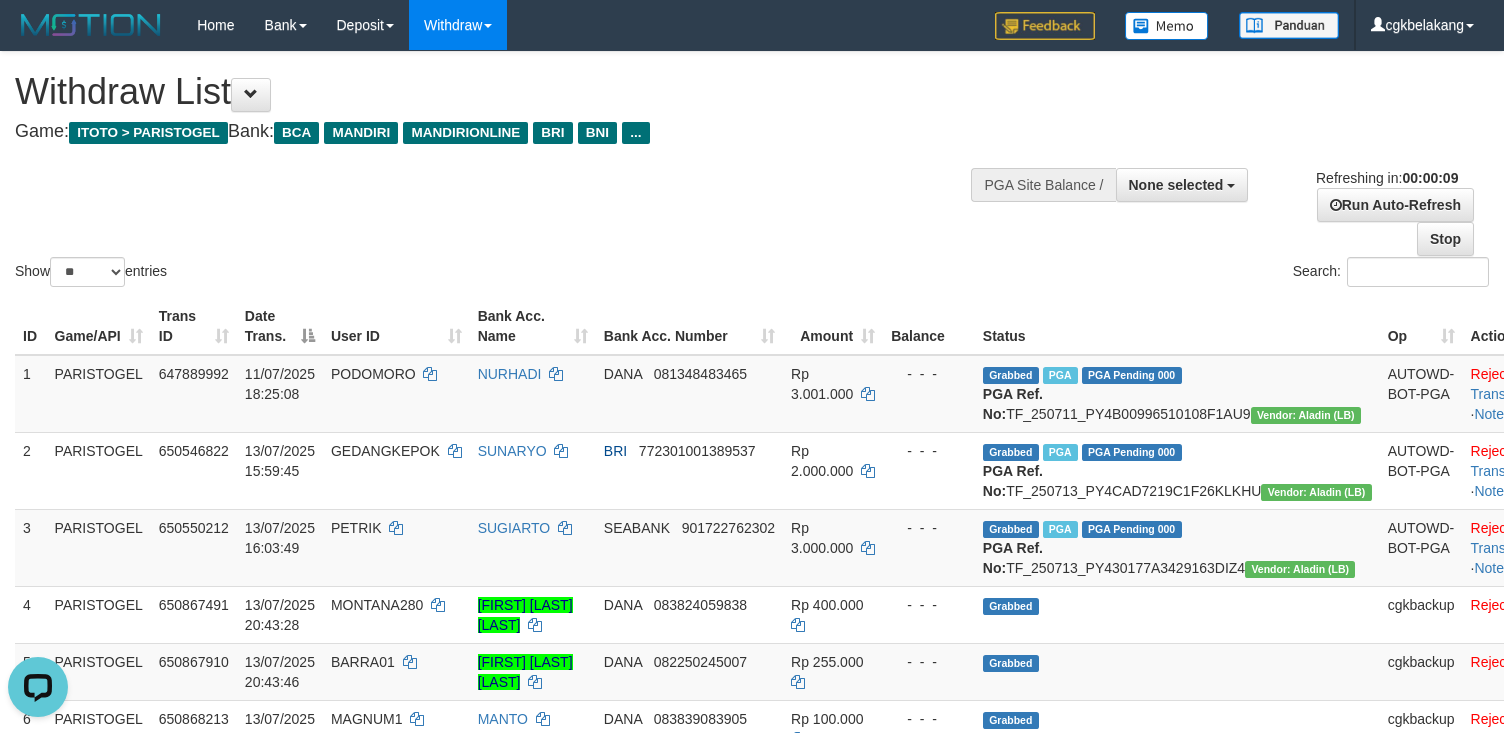 scroll, scrollTop: 0, scrollLeft: 0, axis: both 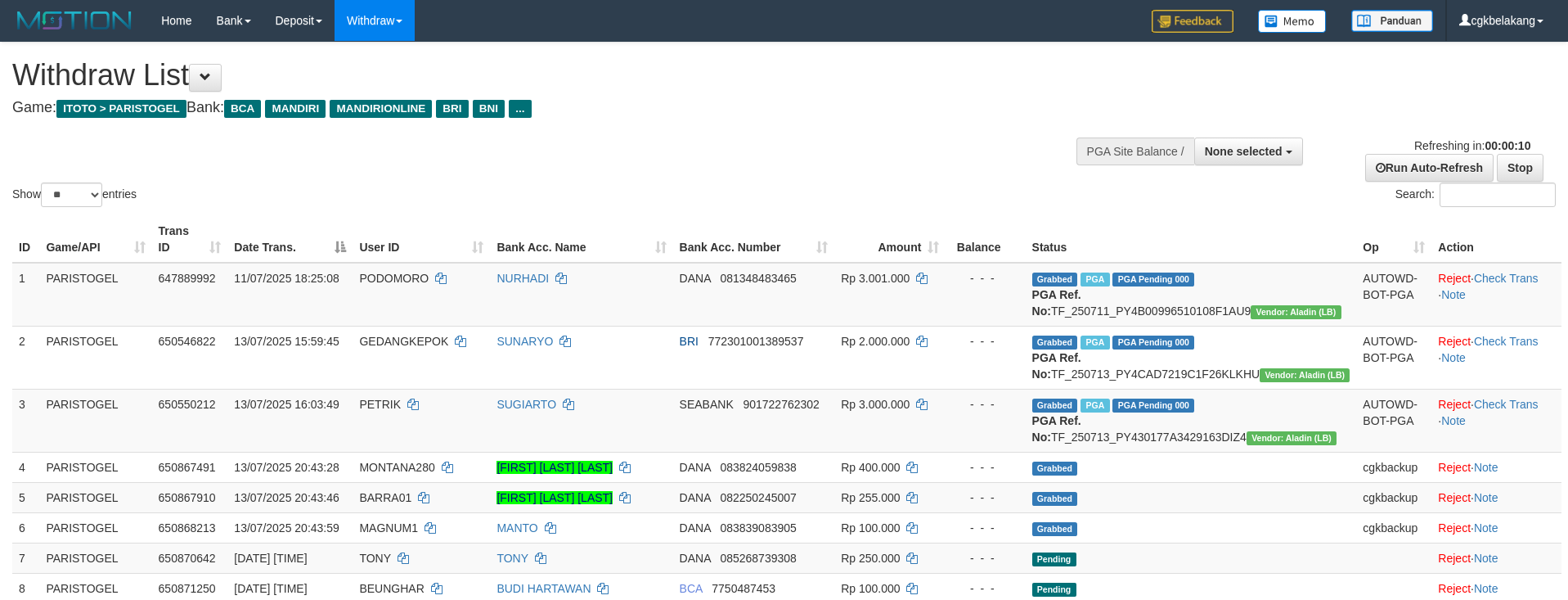 select 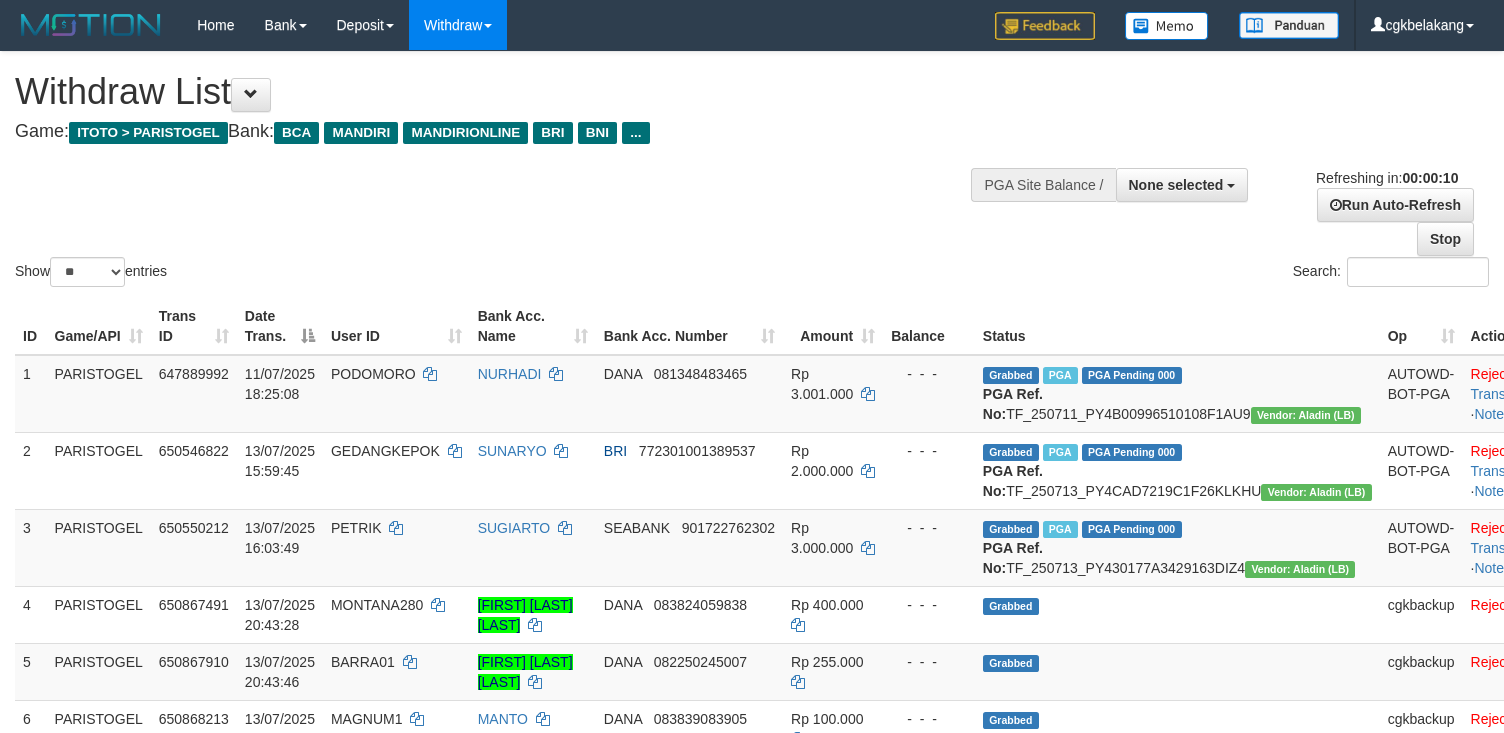 select 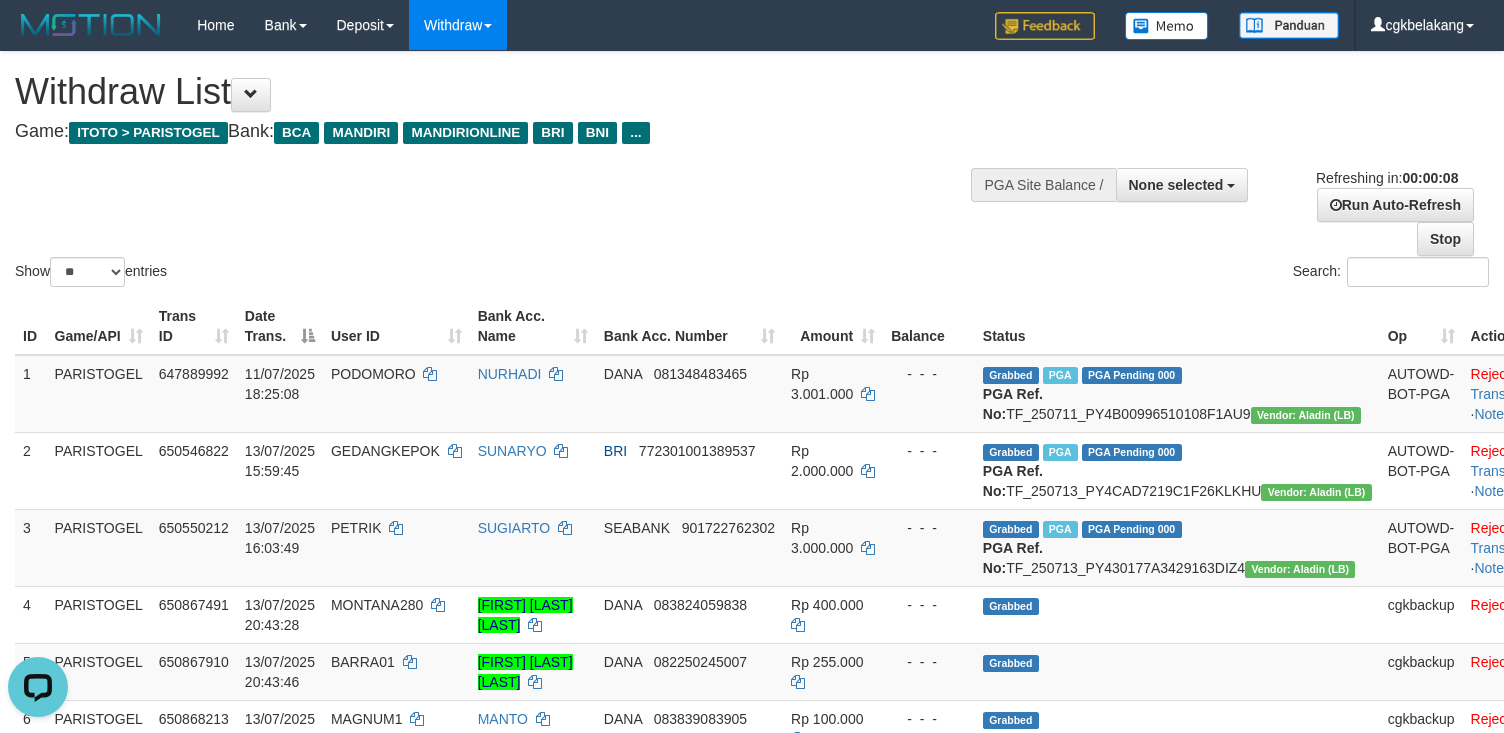 scroll, scrollTop: 0, scrollLeft: 0, axis: both 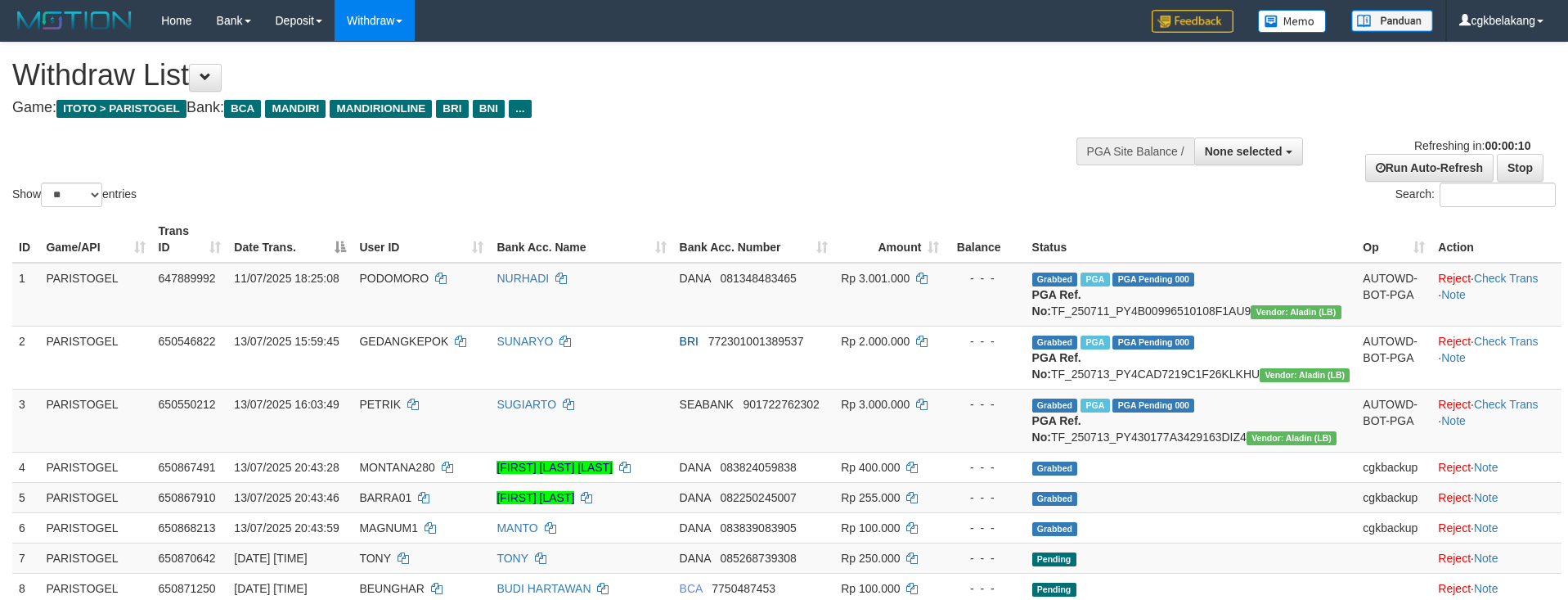 select 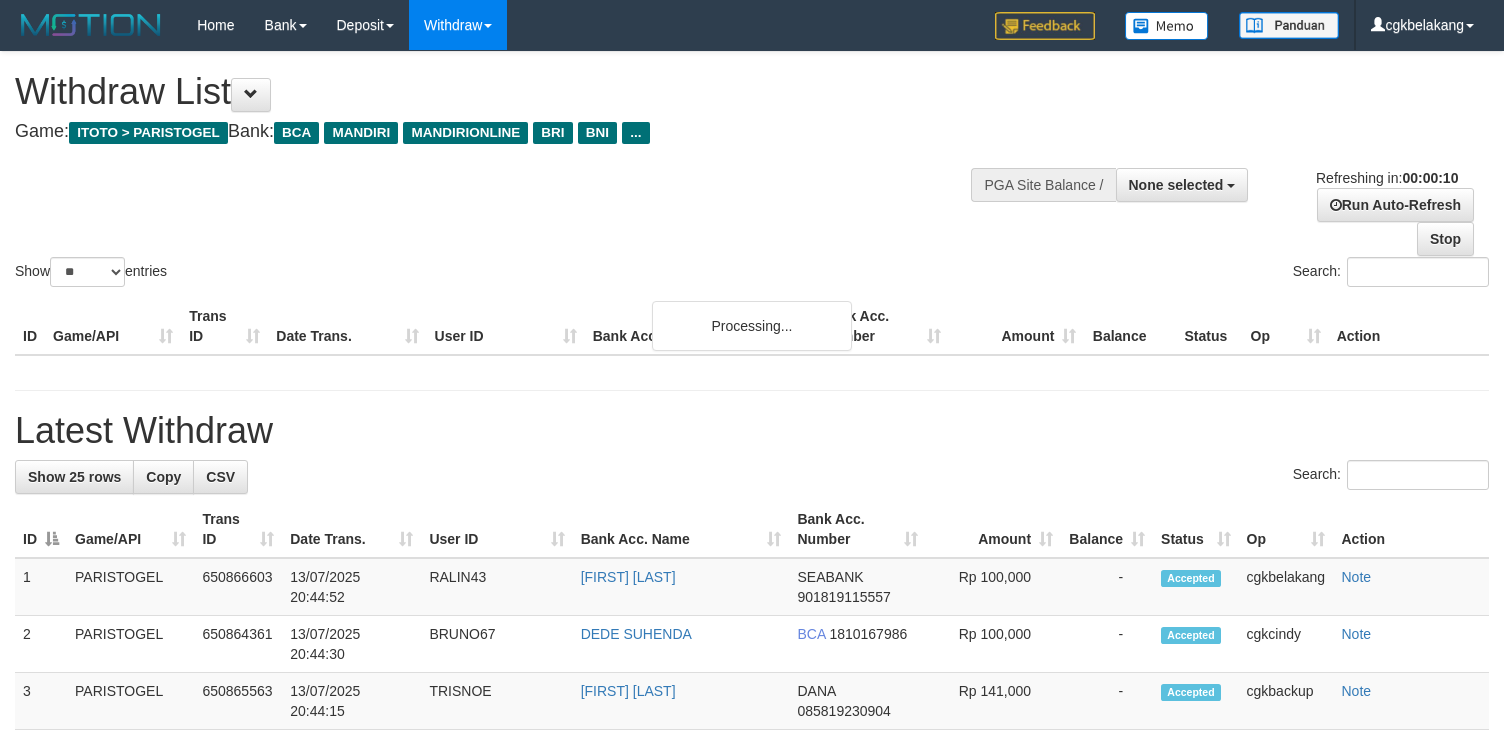 select 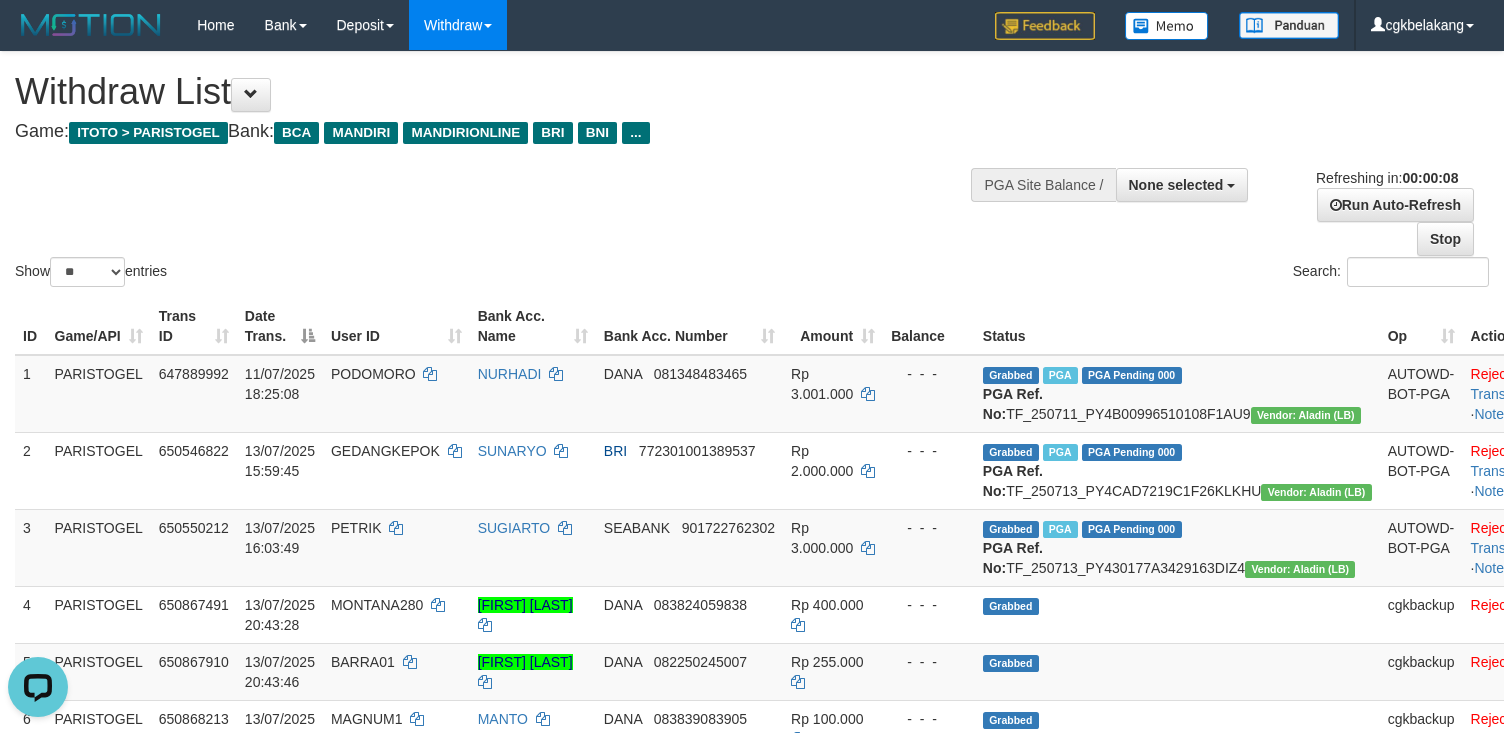 scroll, scrollTop: 0, scrollLeft: 0, axis: both 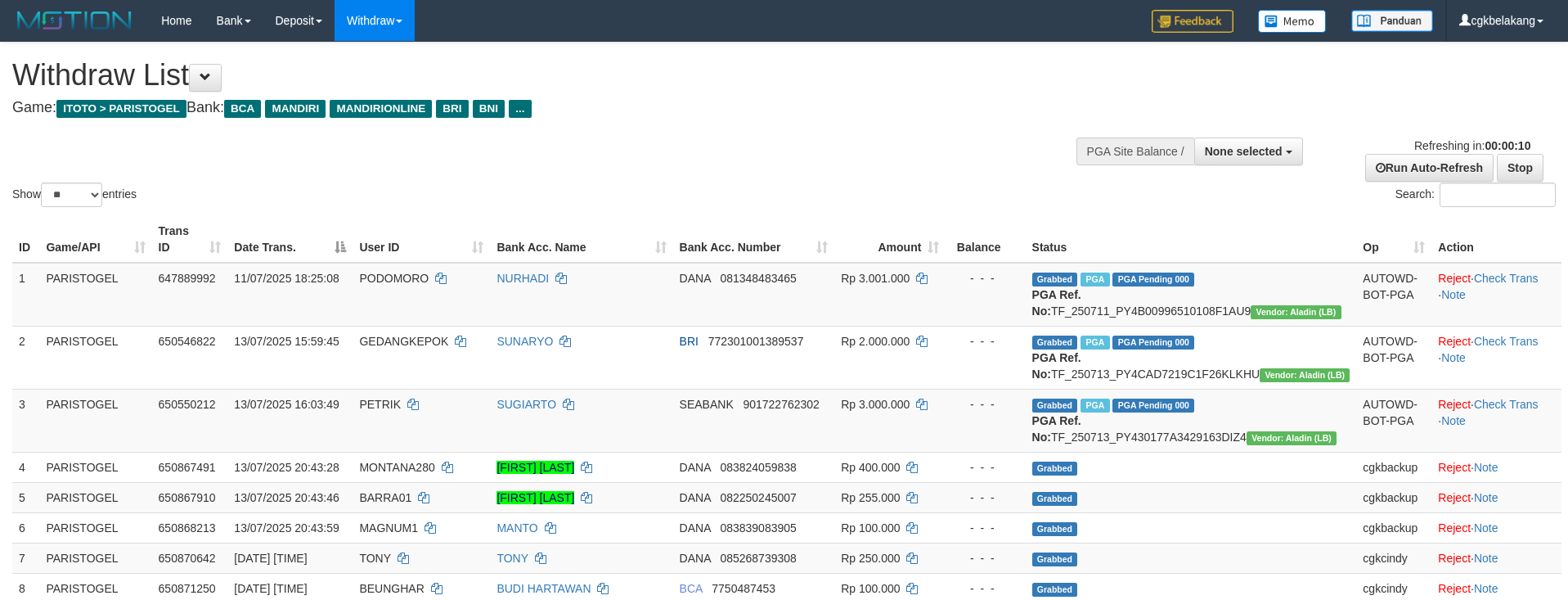 select 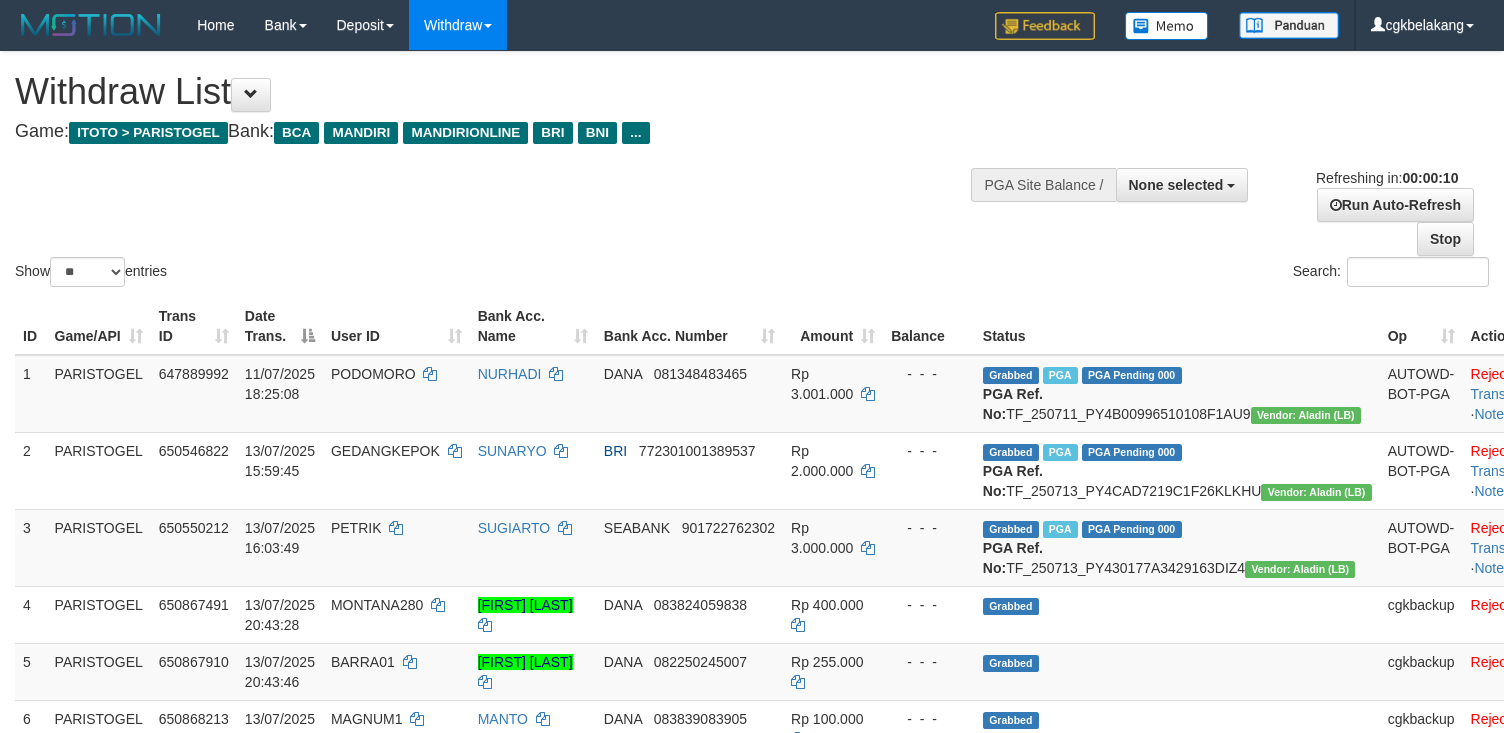 select 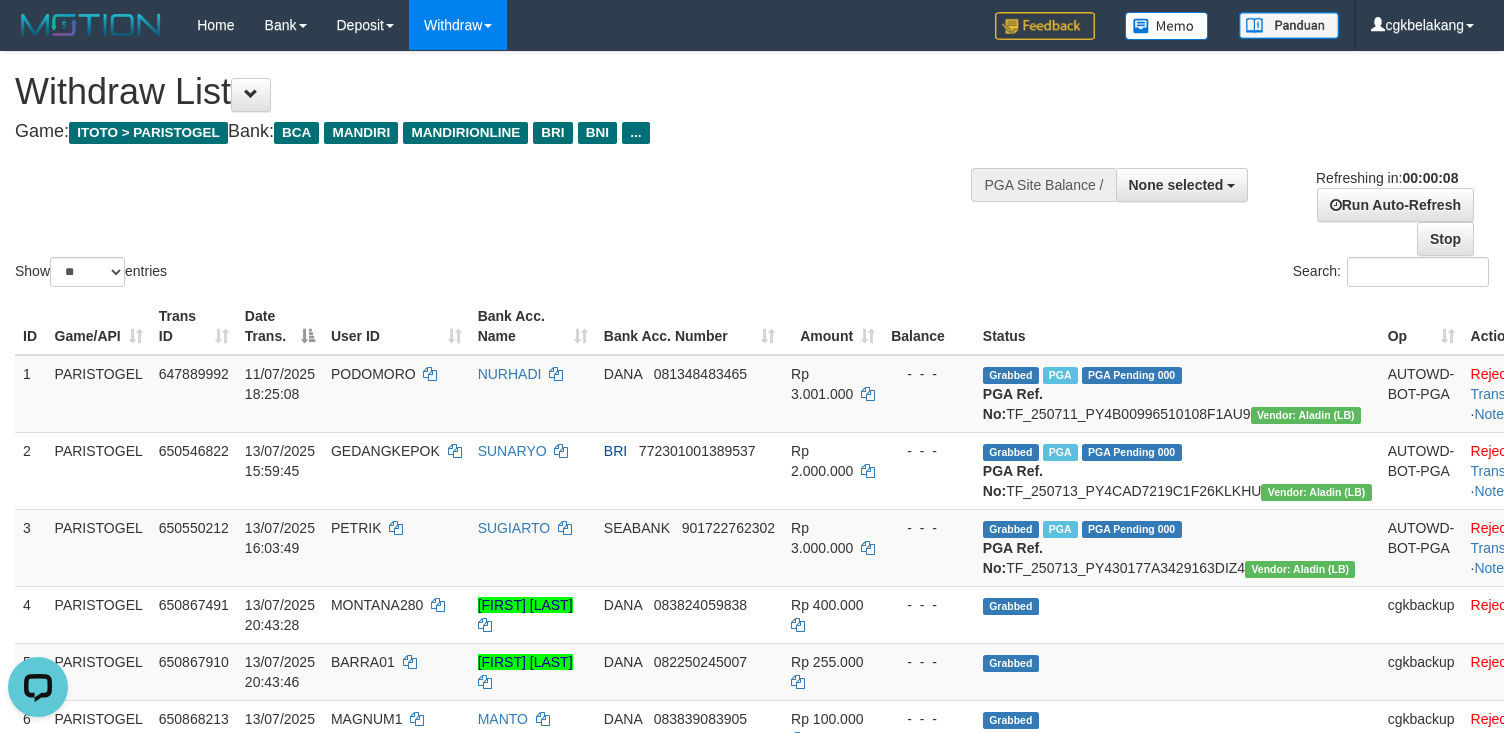 scroll, scrollTop: 0, scrollLeft: 0, axis: both 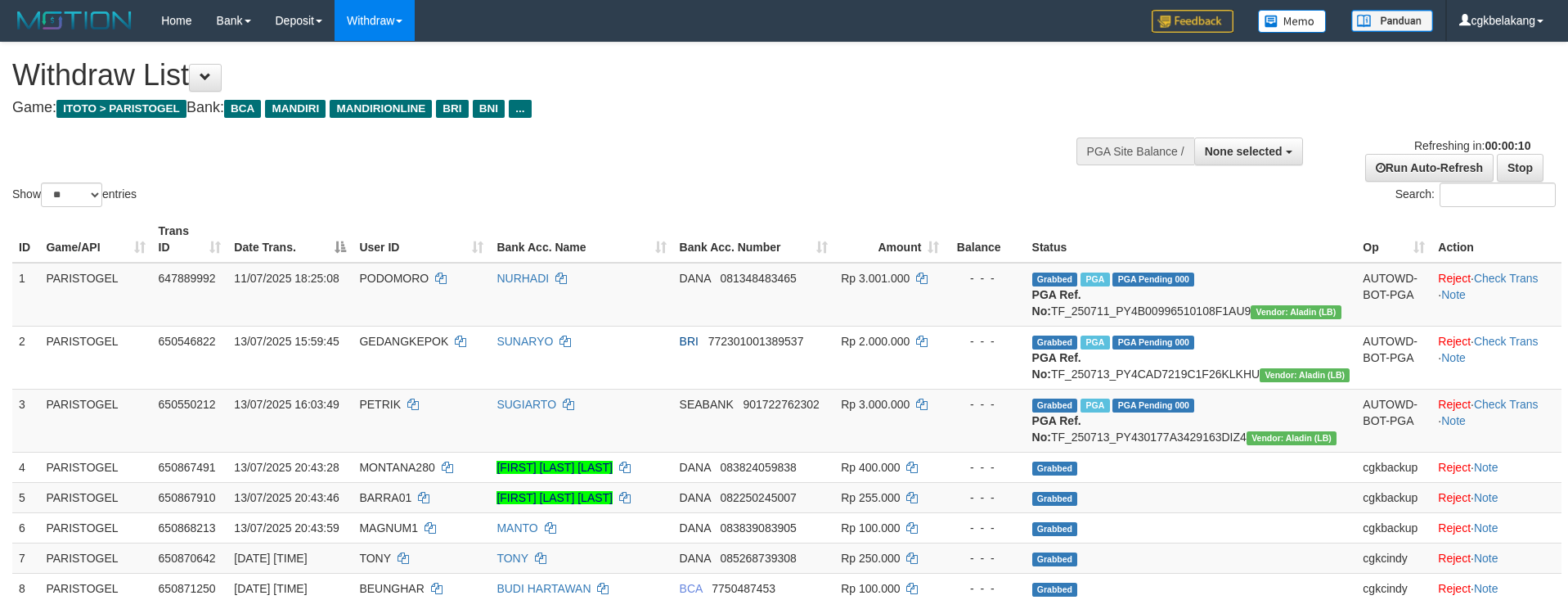 select 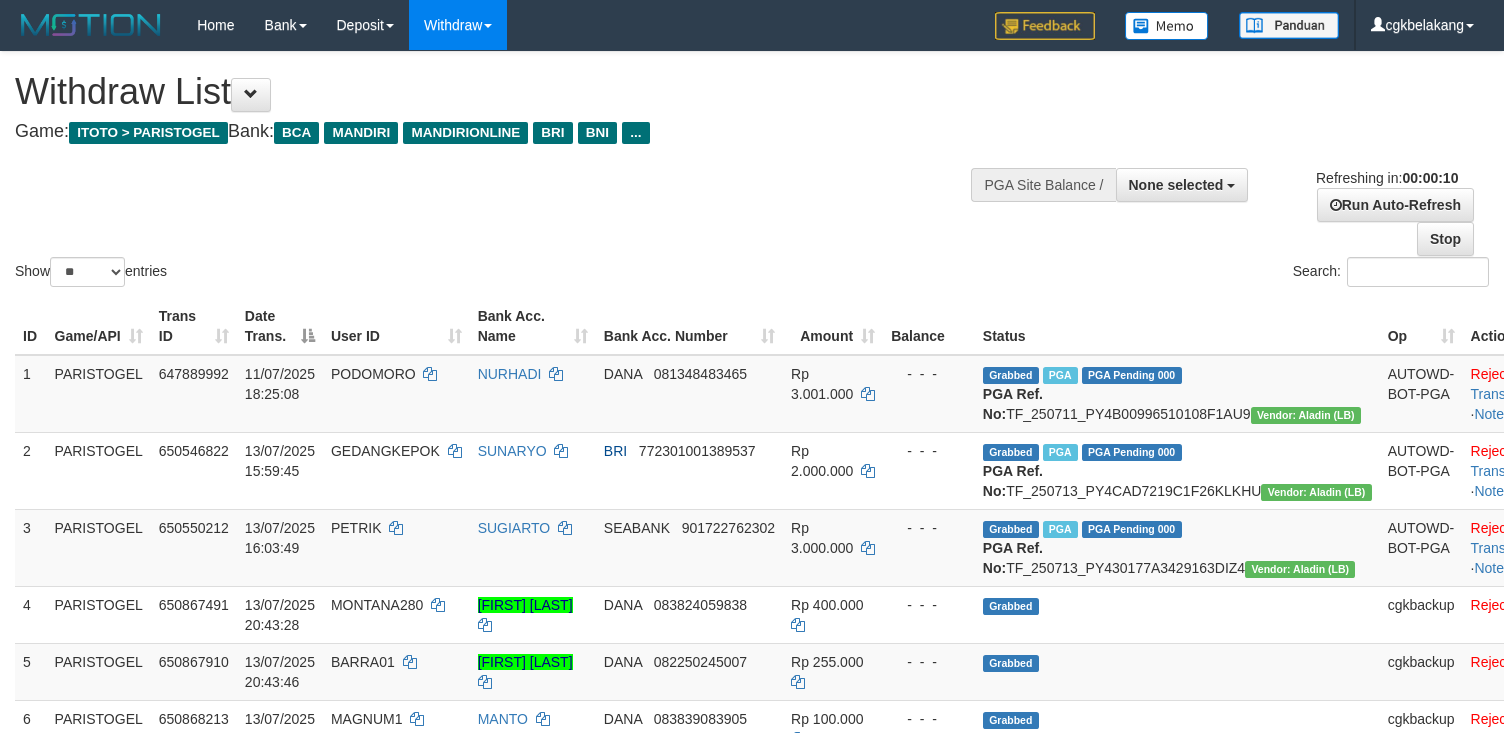 select 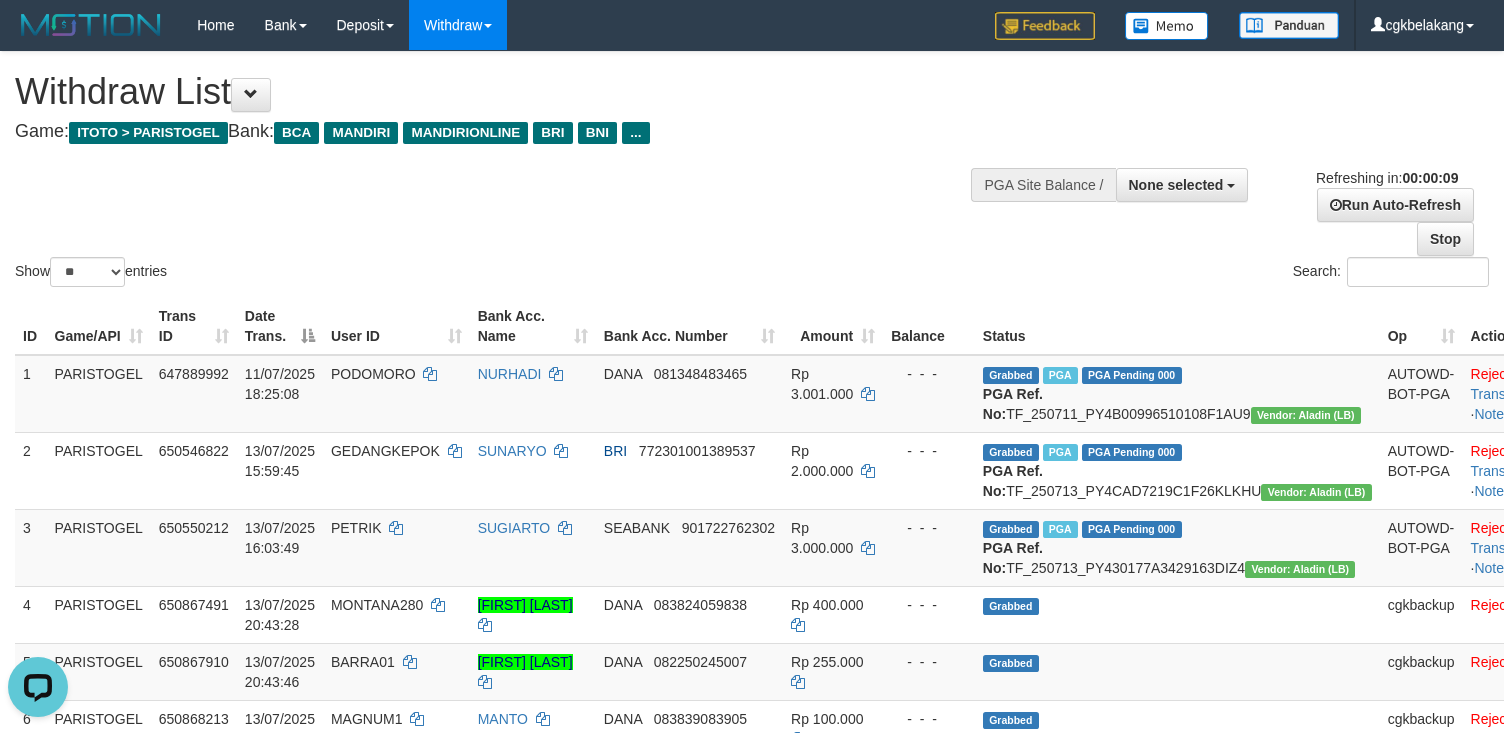 scroll, scrollTop: 0, scrollLeft: 0, axis: both 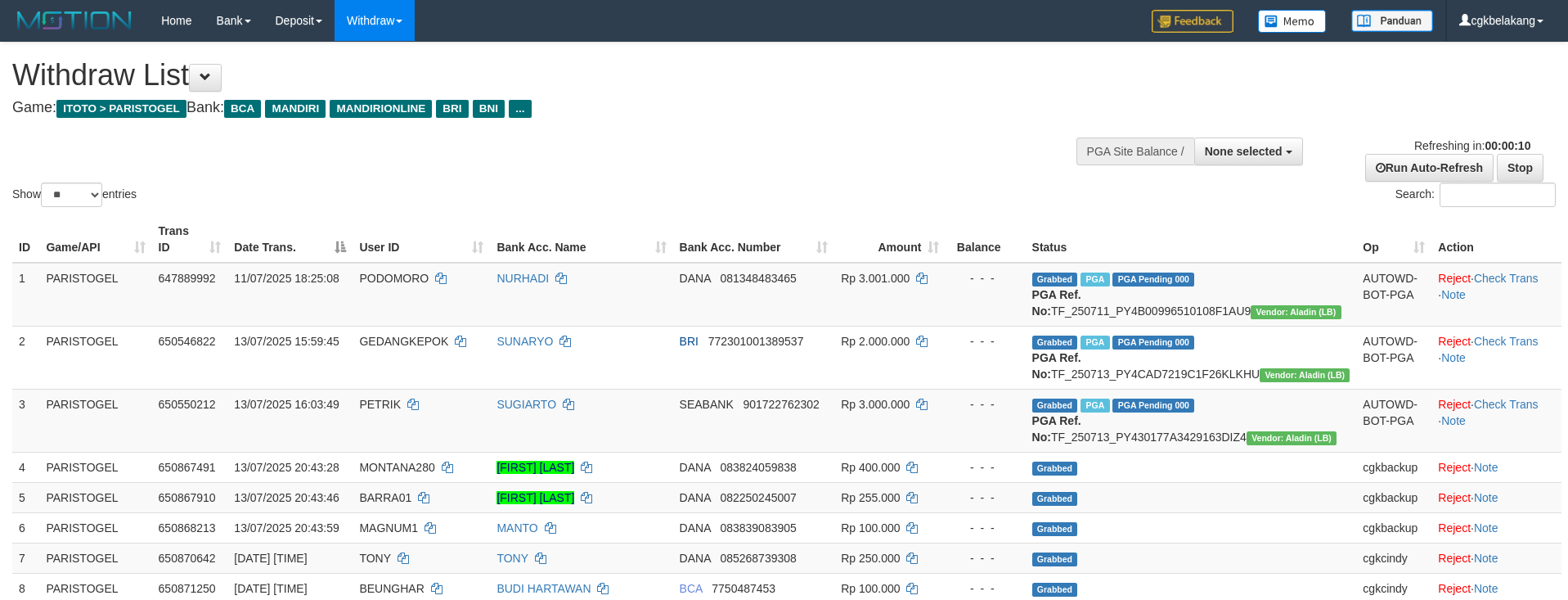 select 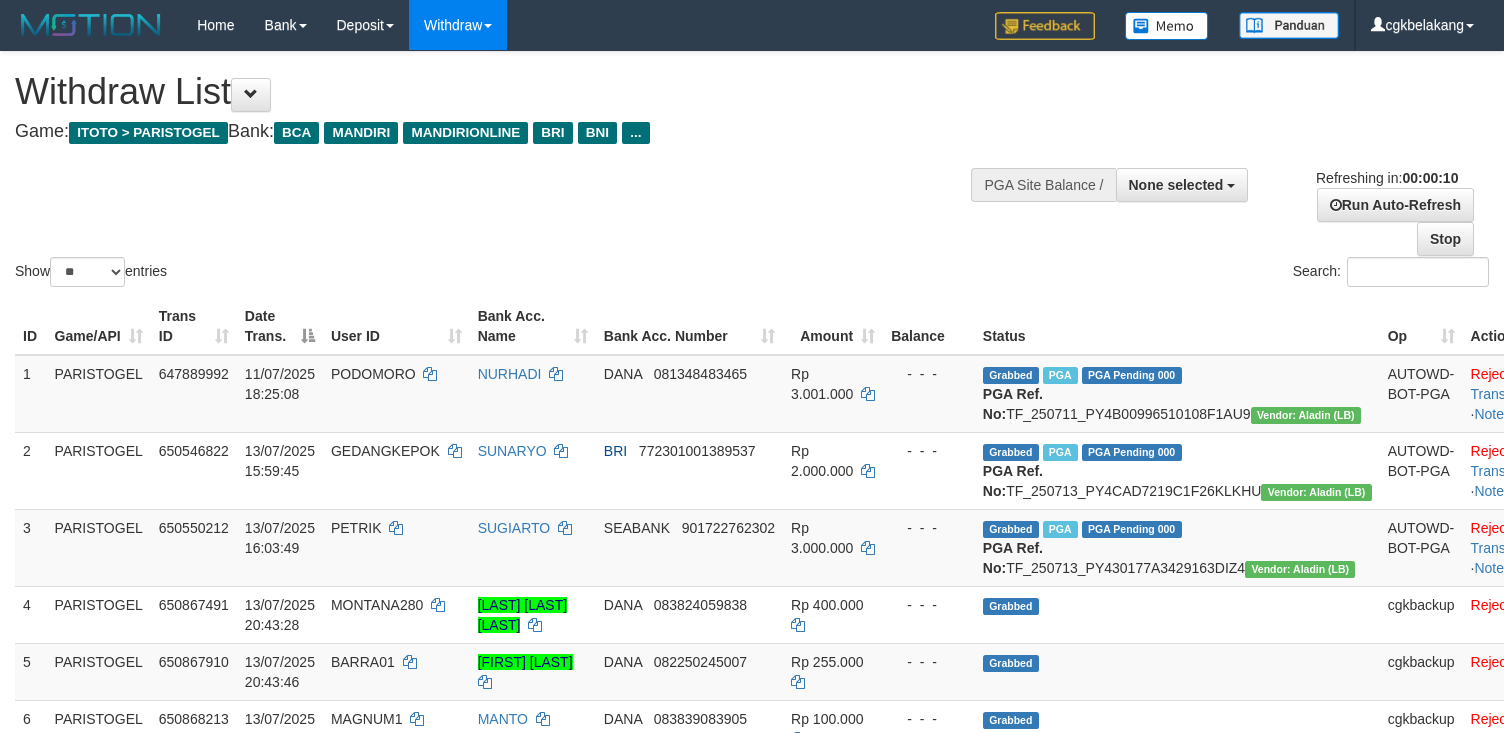select 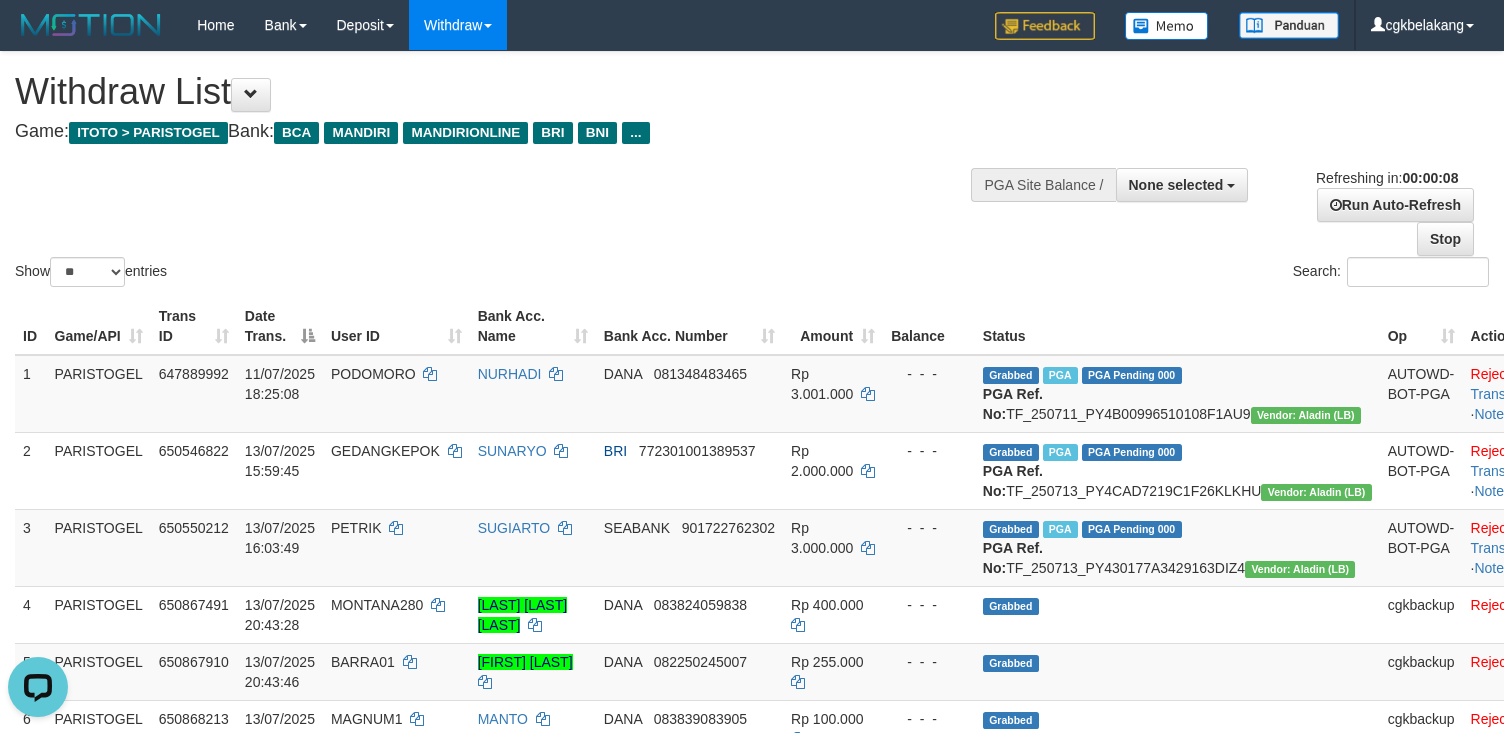 scroll, scrollTop: 0, scrollLeft: 0, axis: both 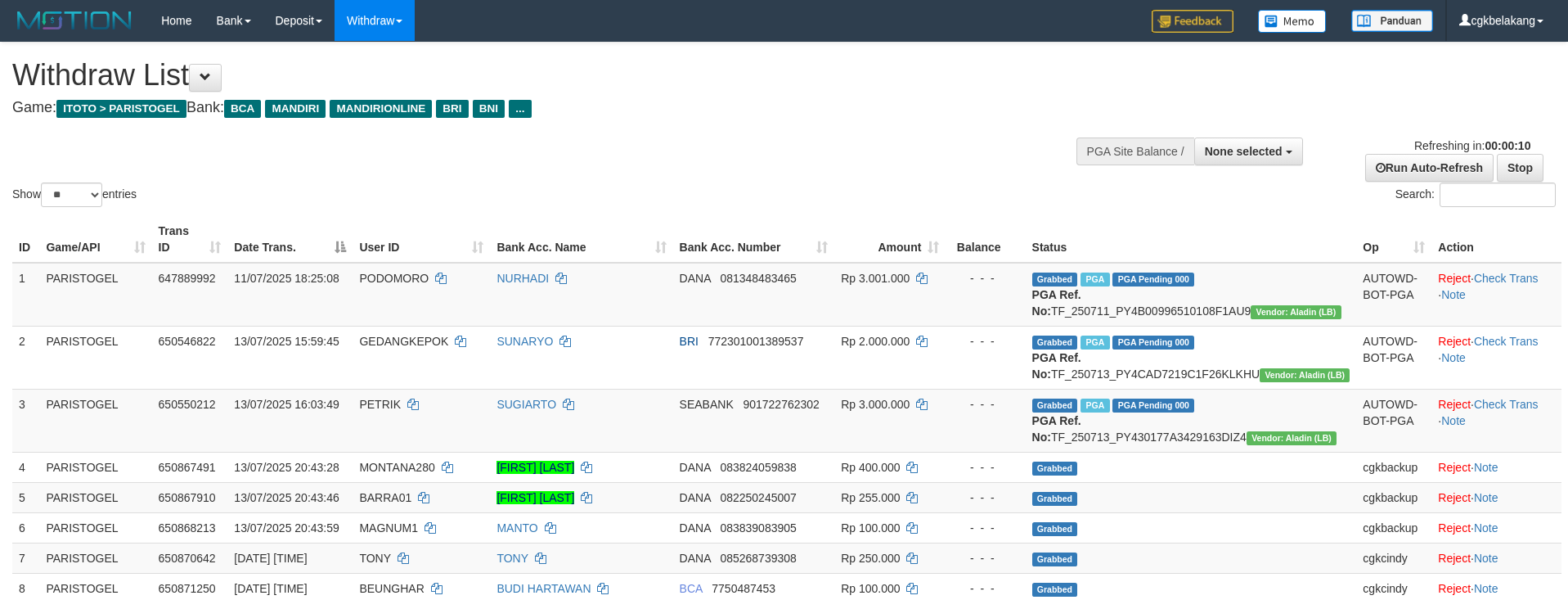 select 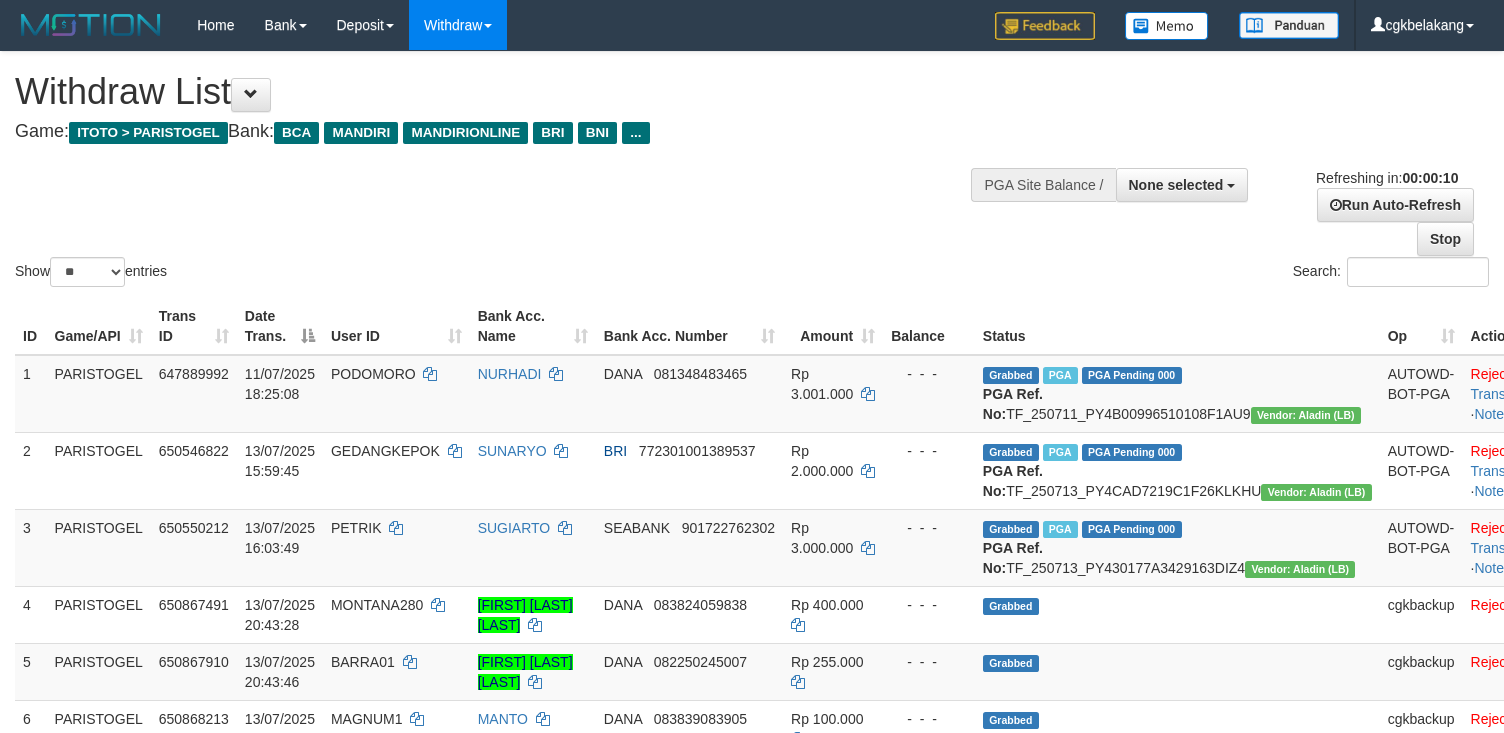 select 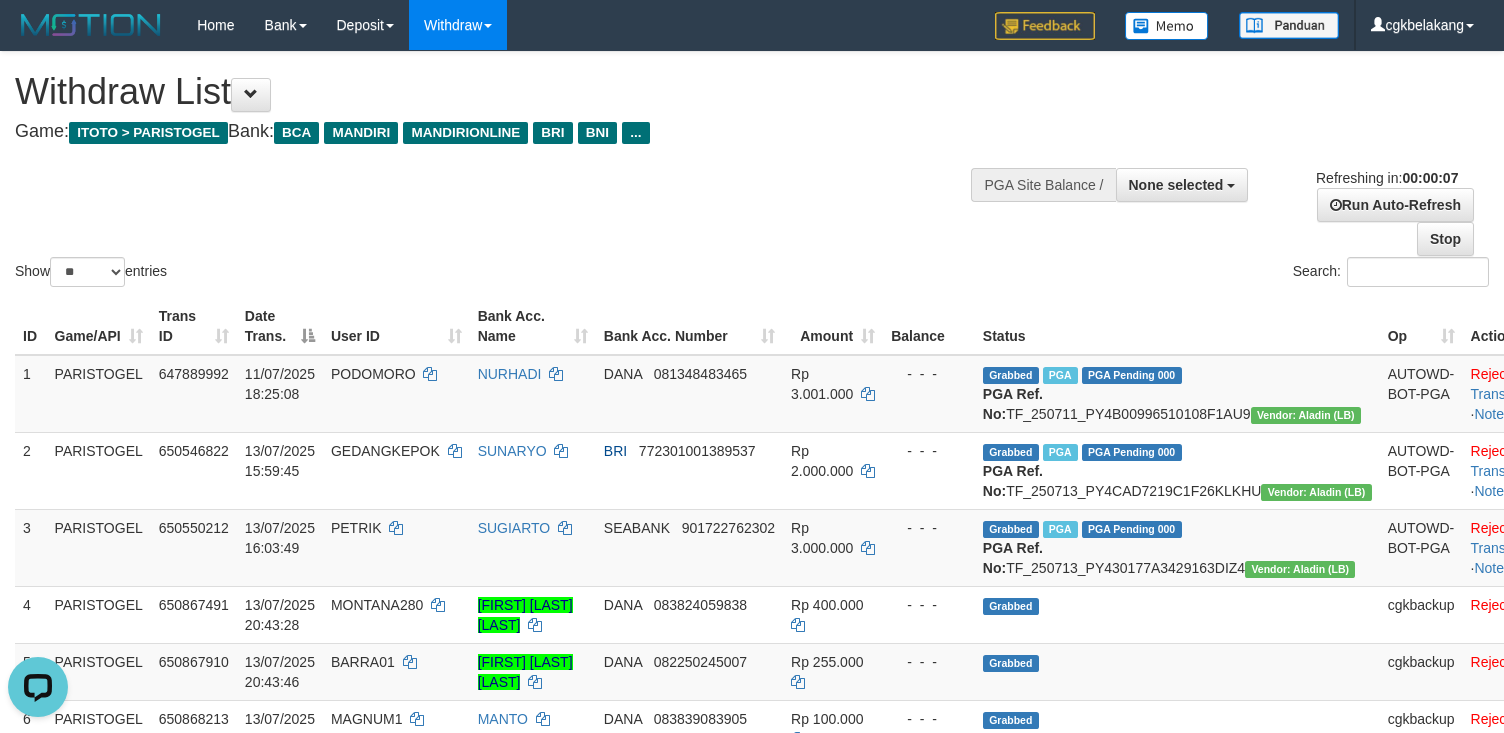 scroll, scrollTop: 0, scrollLeft: 0, axis: both 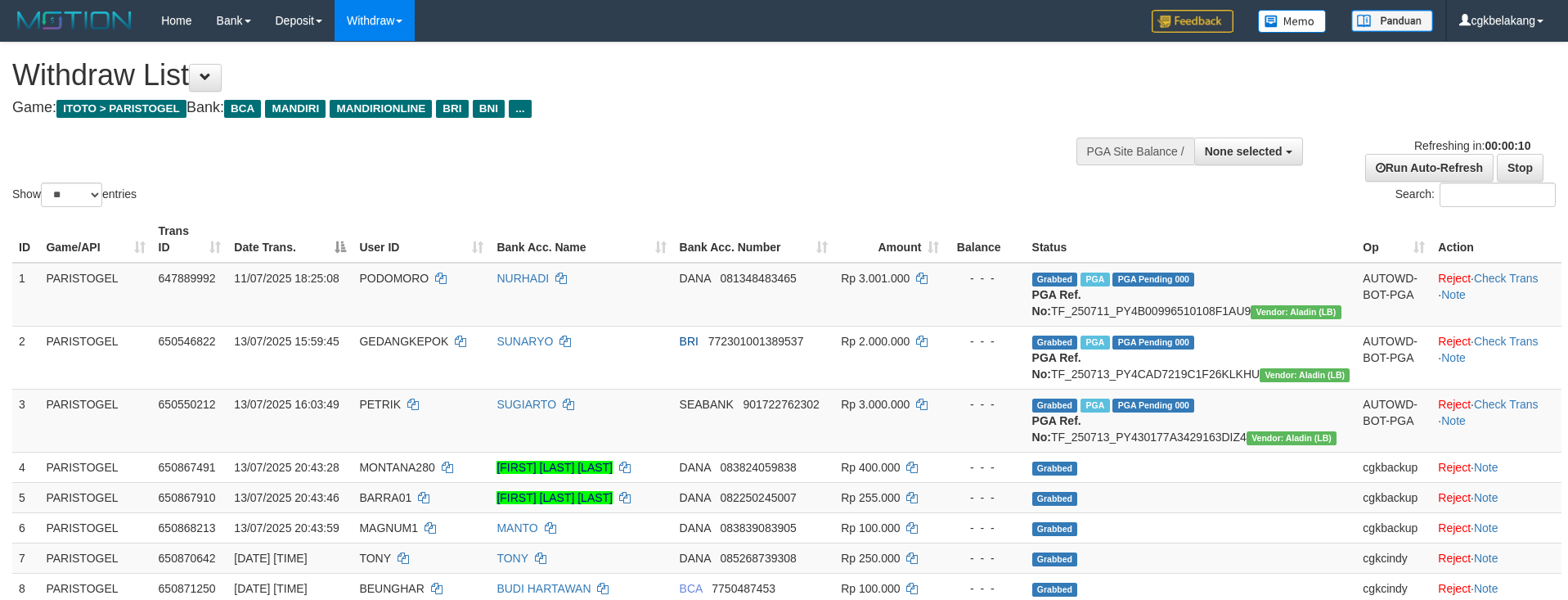 select 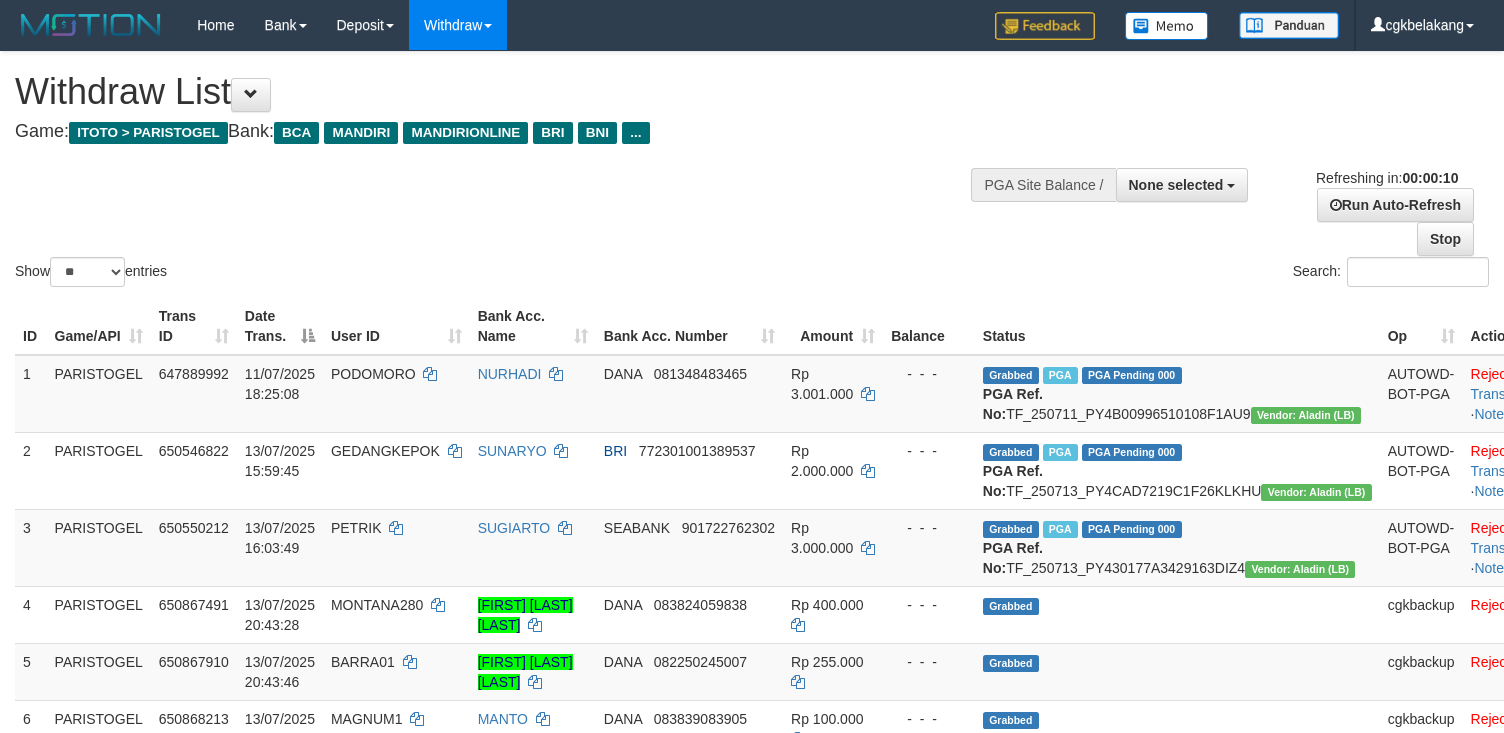 select 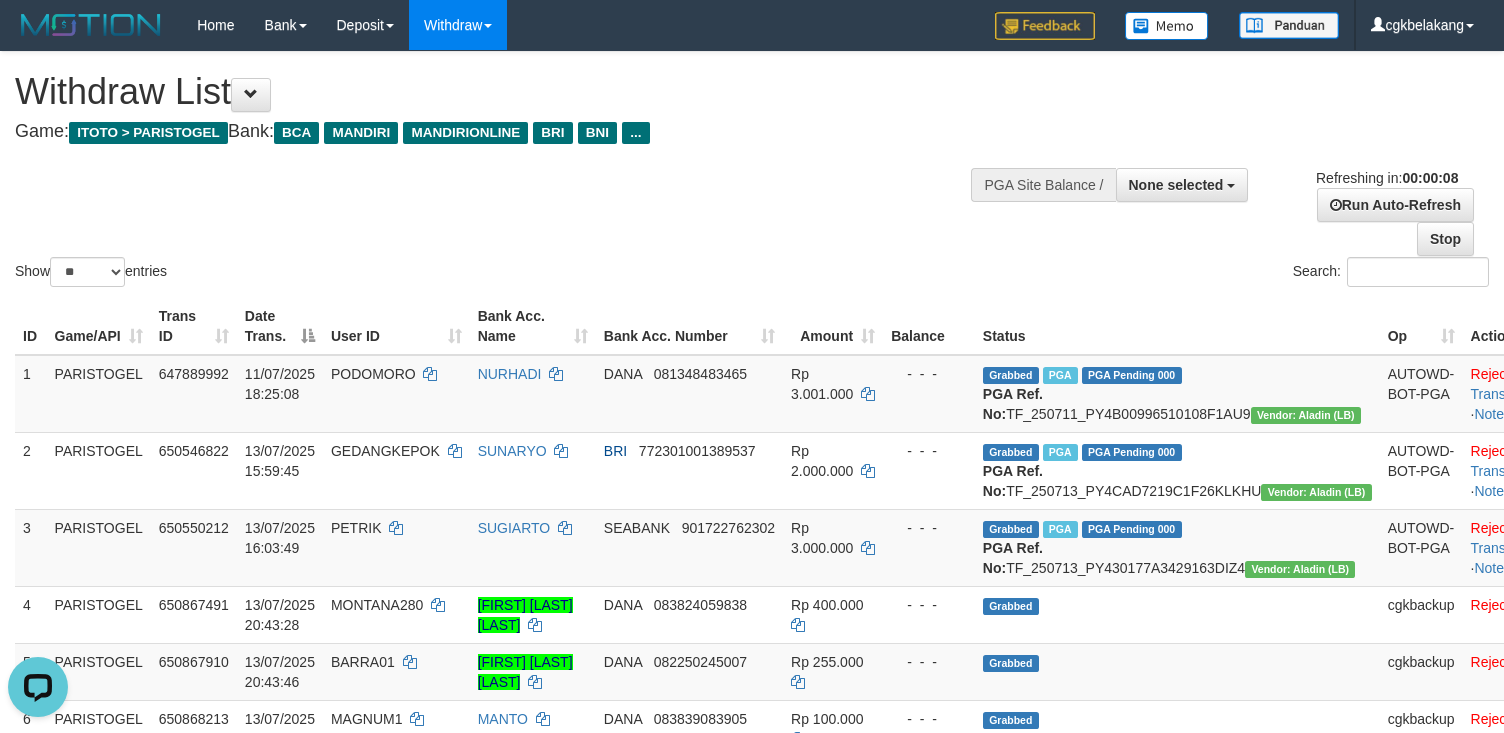 scroll, scrollTop: 0, scrollLeft: 0, axis: both 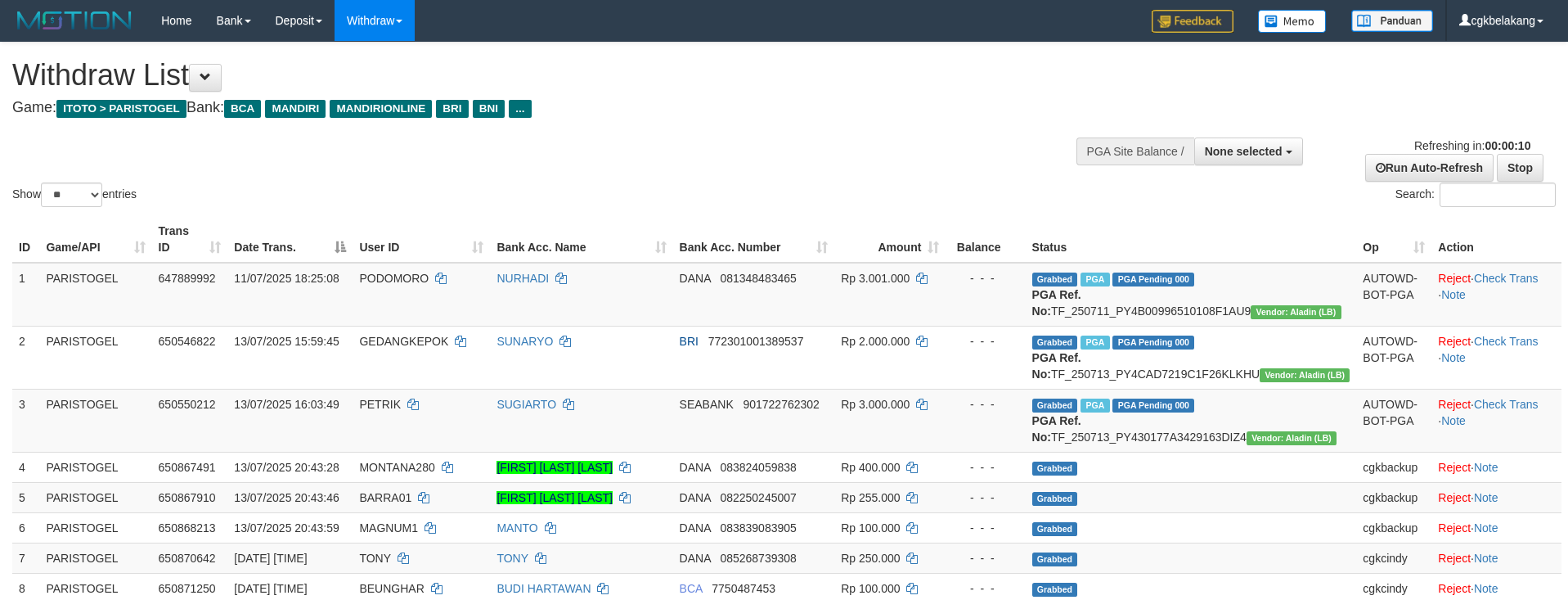 select 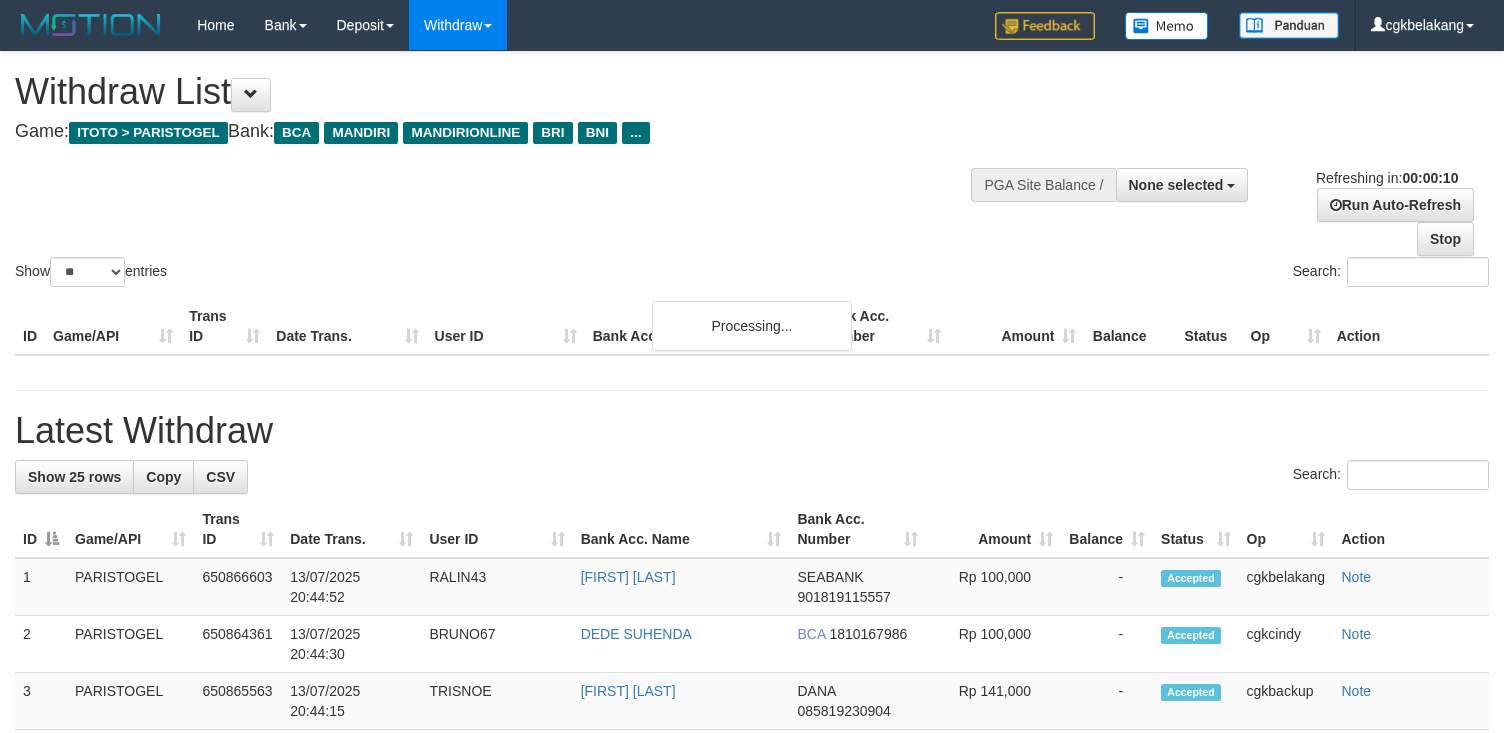 select 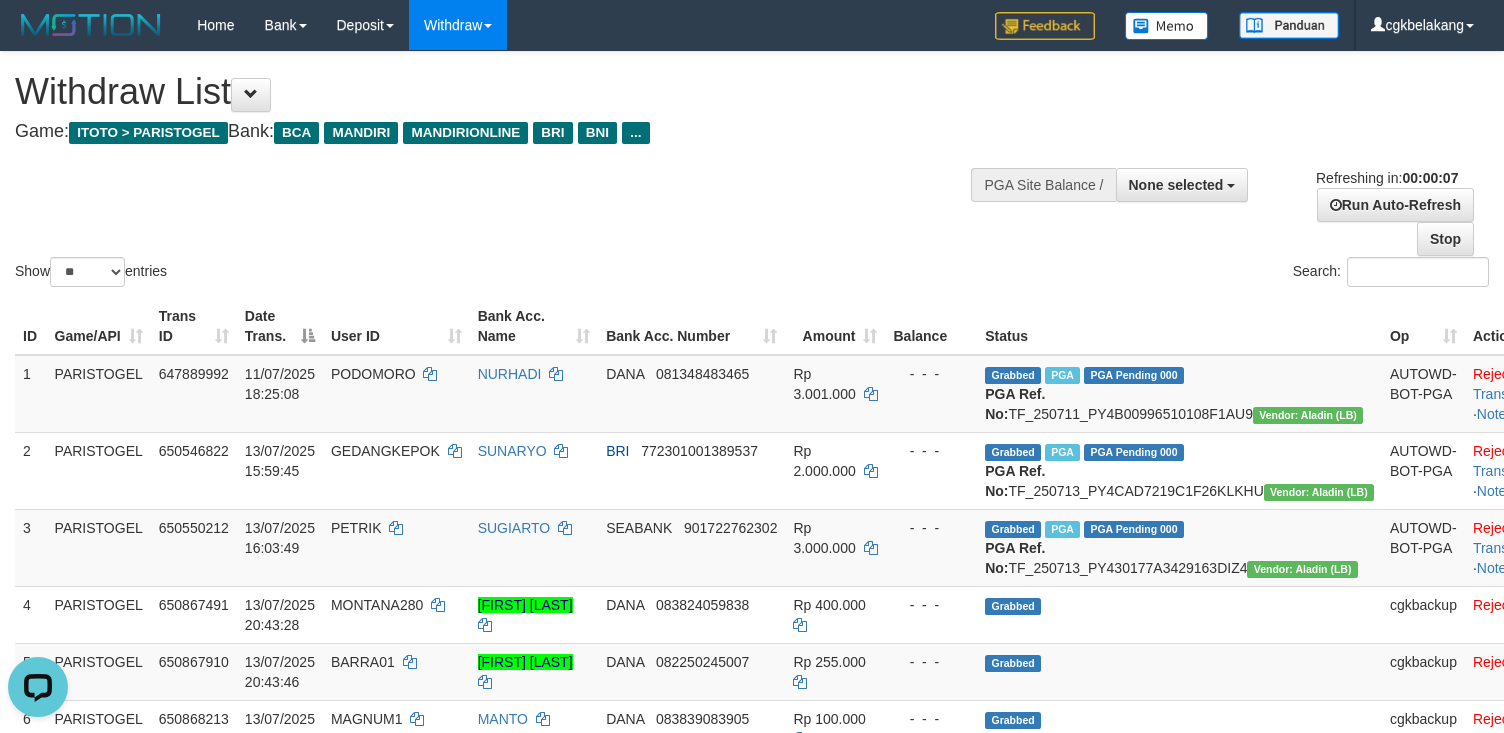 scroll, scrollTop: 0, scrollLeft: 0, axis: both 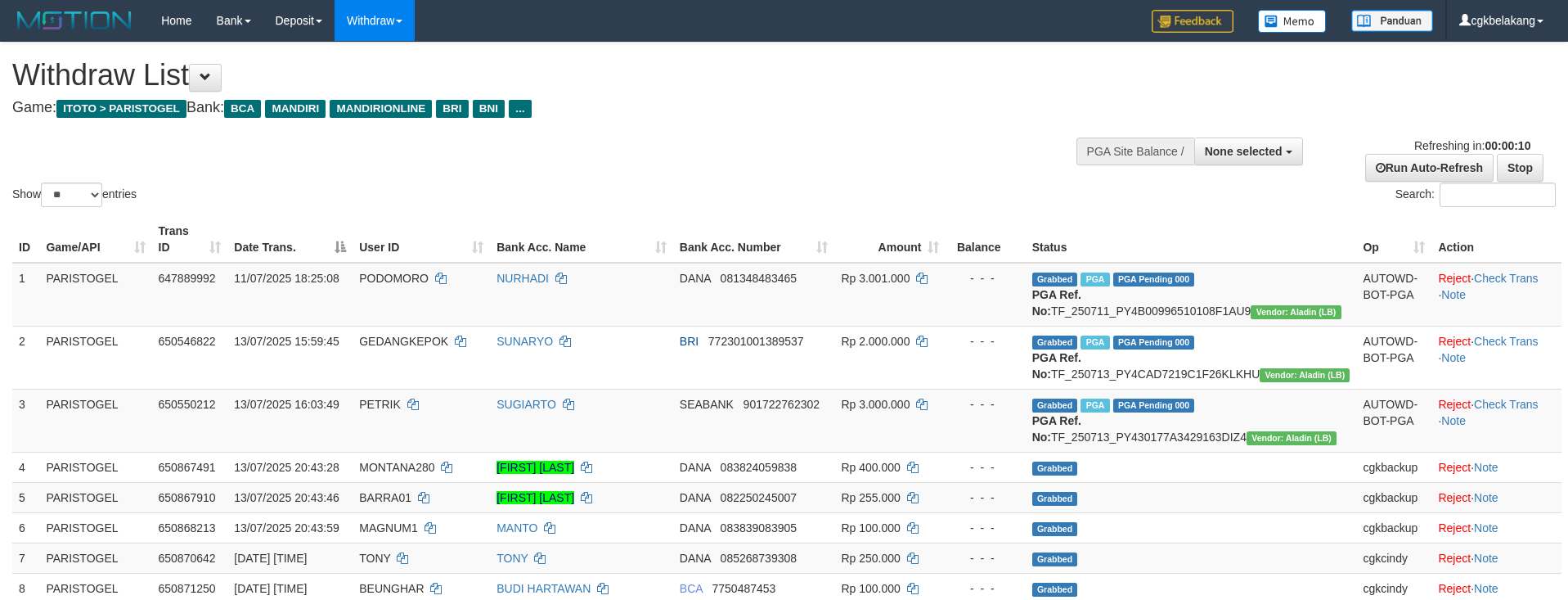 select 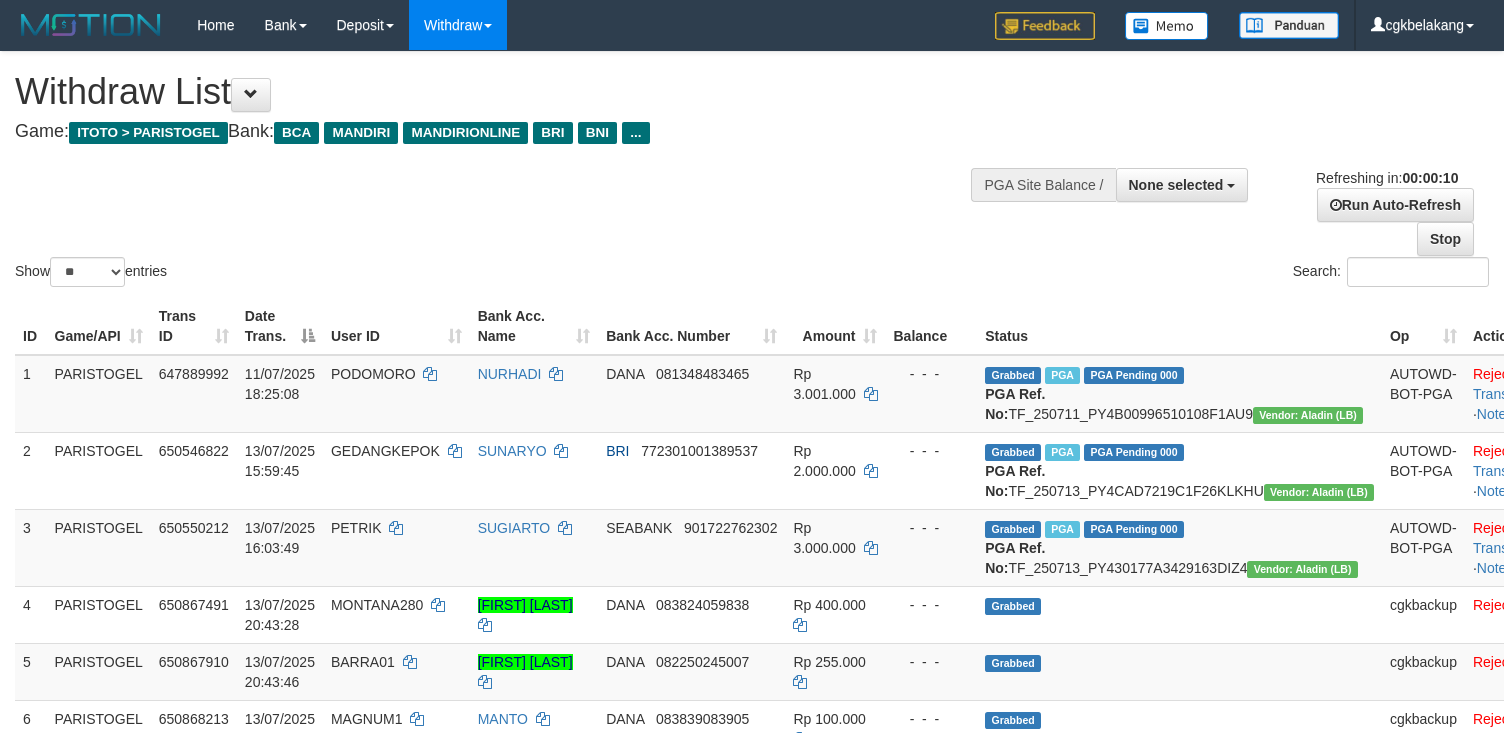 select 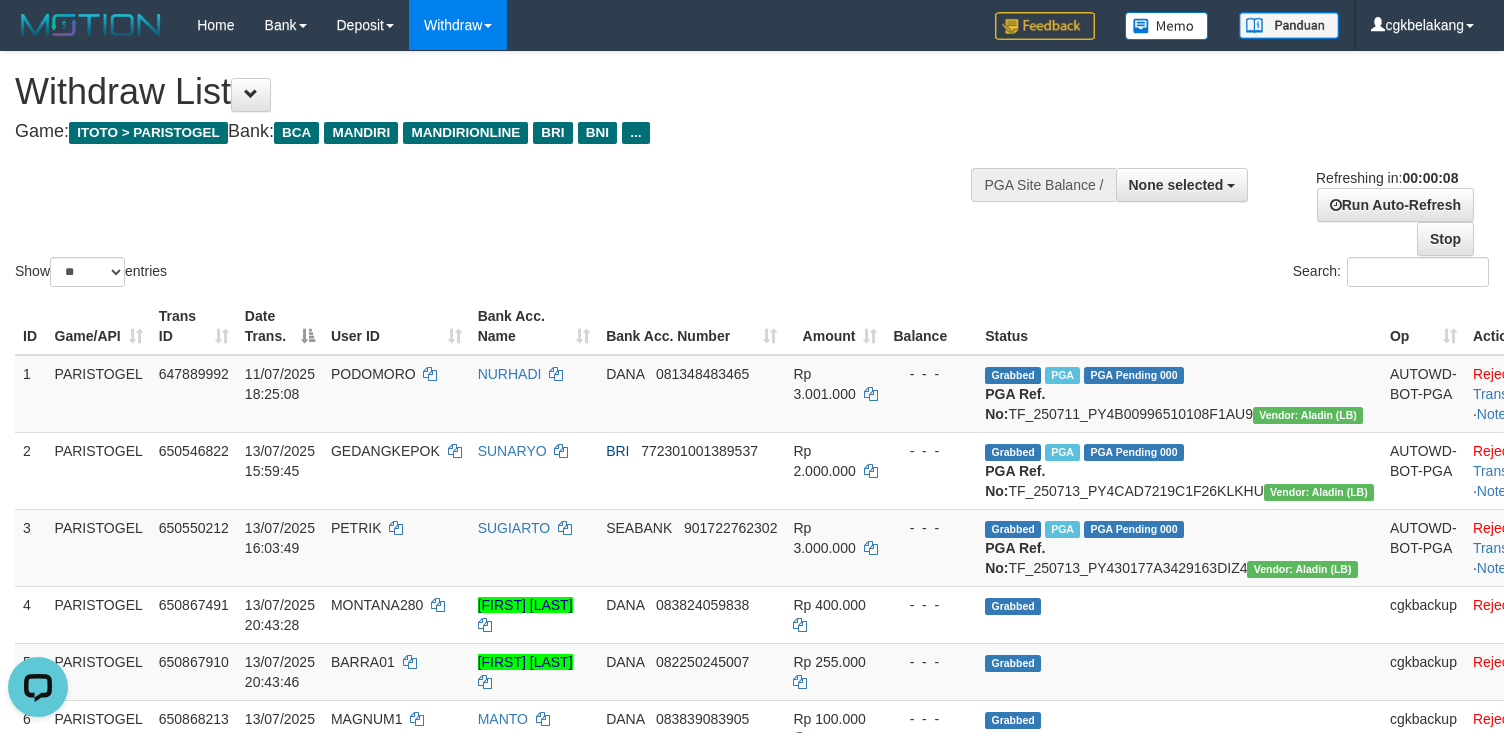 scroll, scrollTop: 0, scrollLeft: 0, axis: both 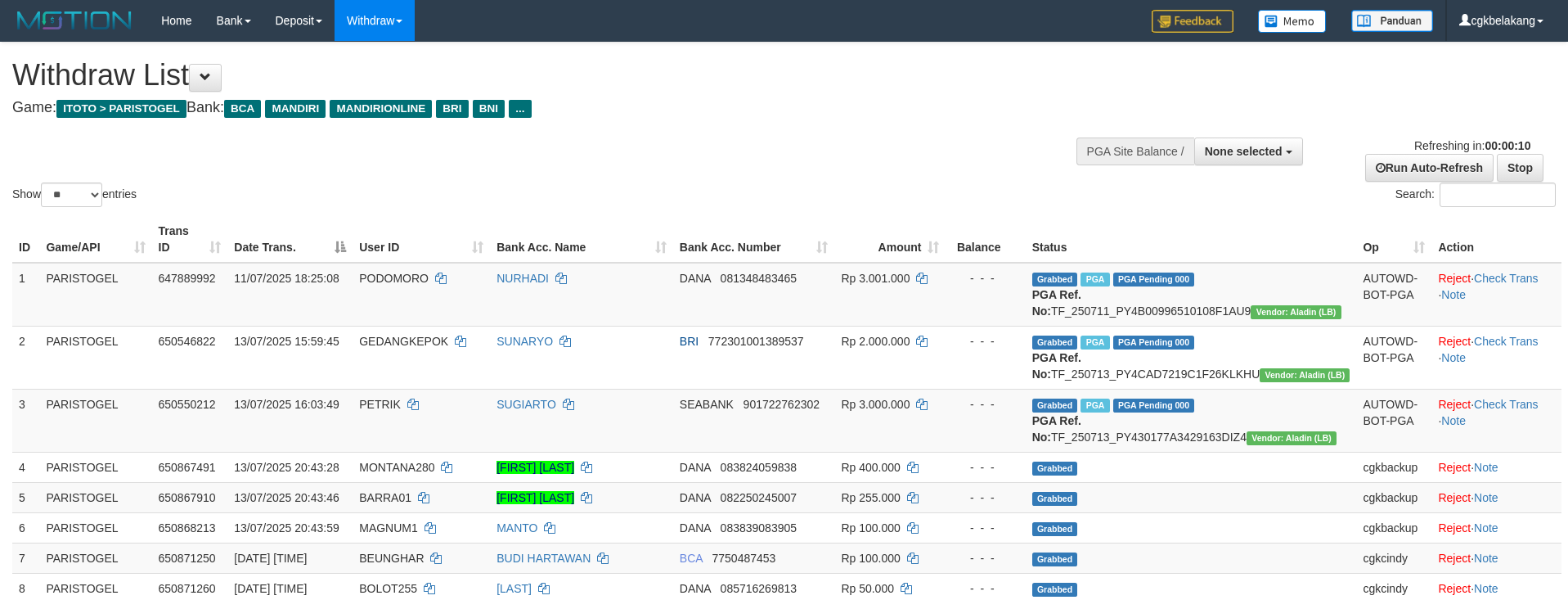 select 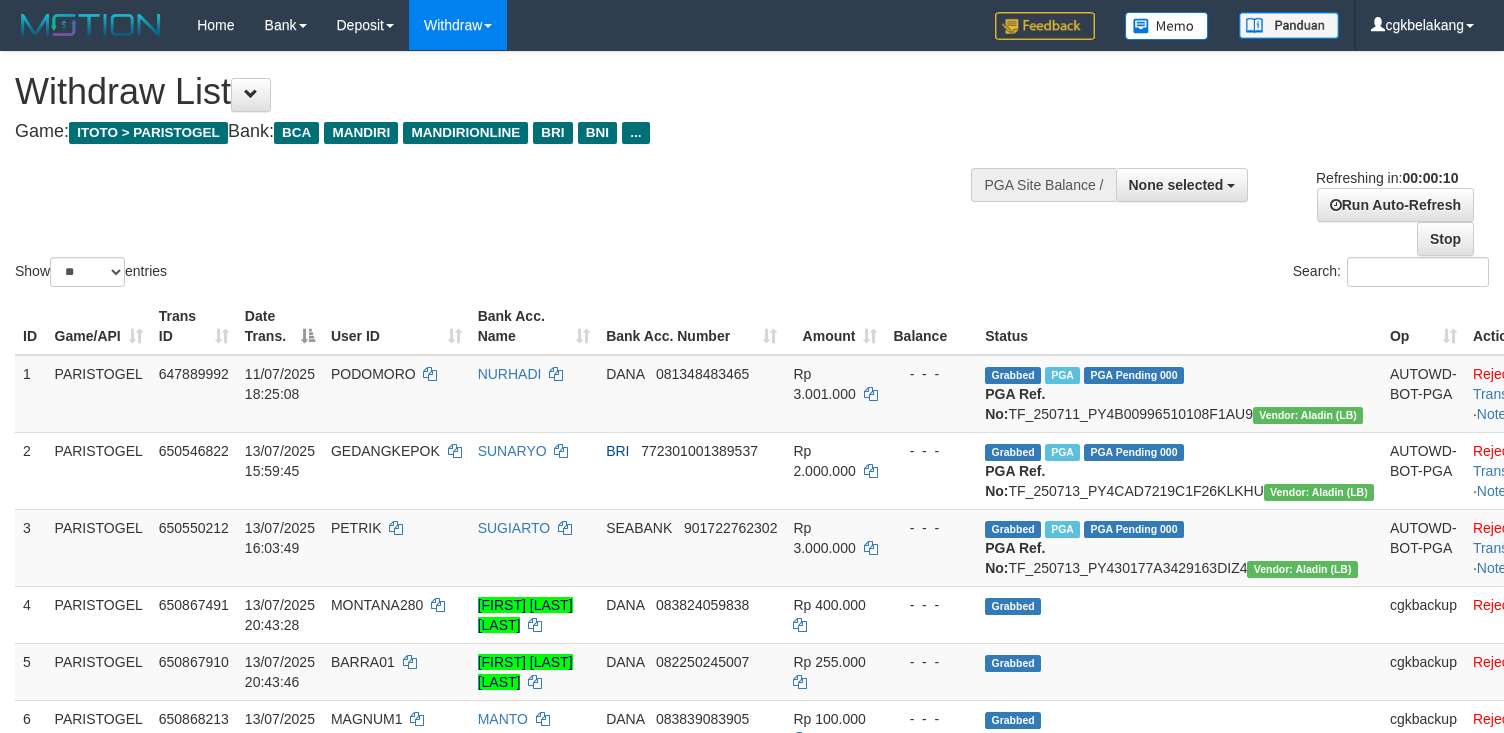 select 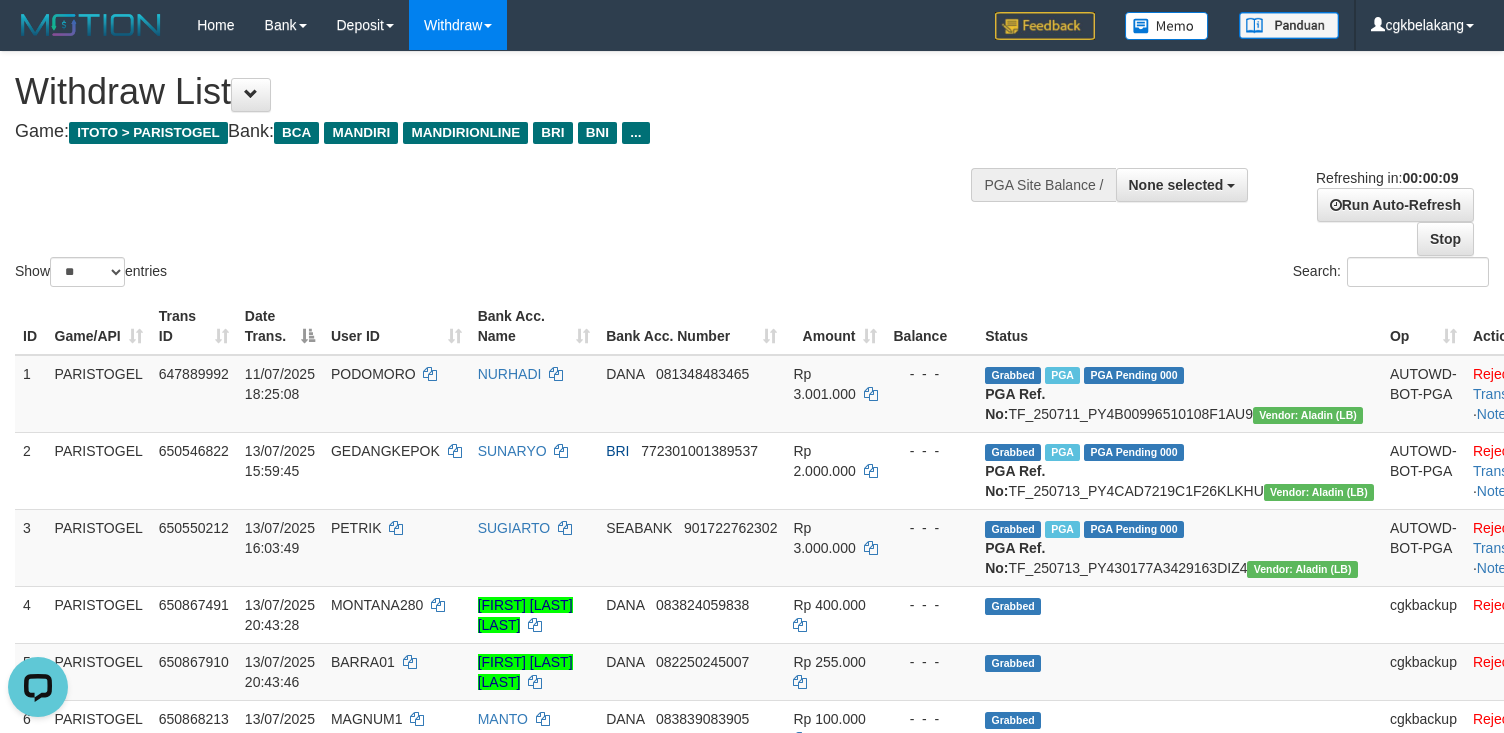 scroll, scrollTop: 0, scrollLeft: 0, axis: both 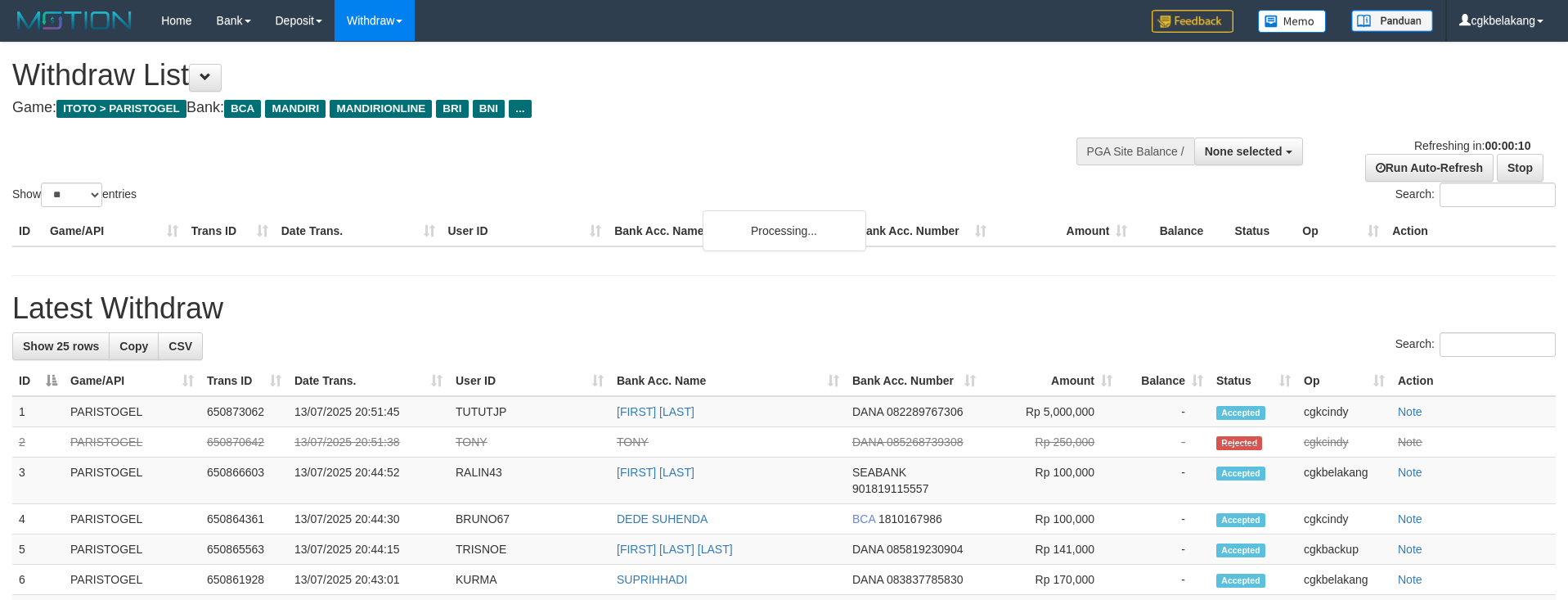 select 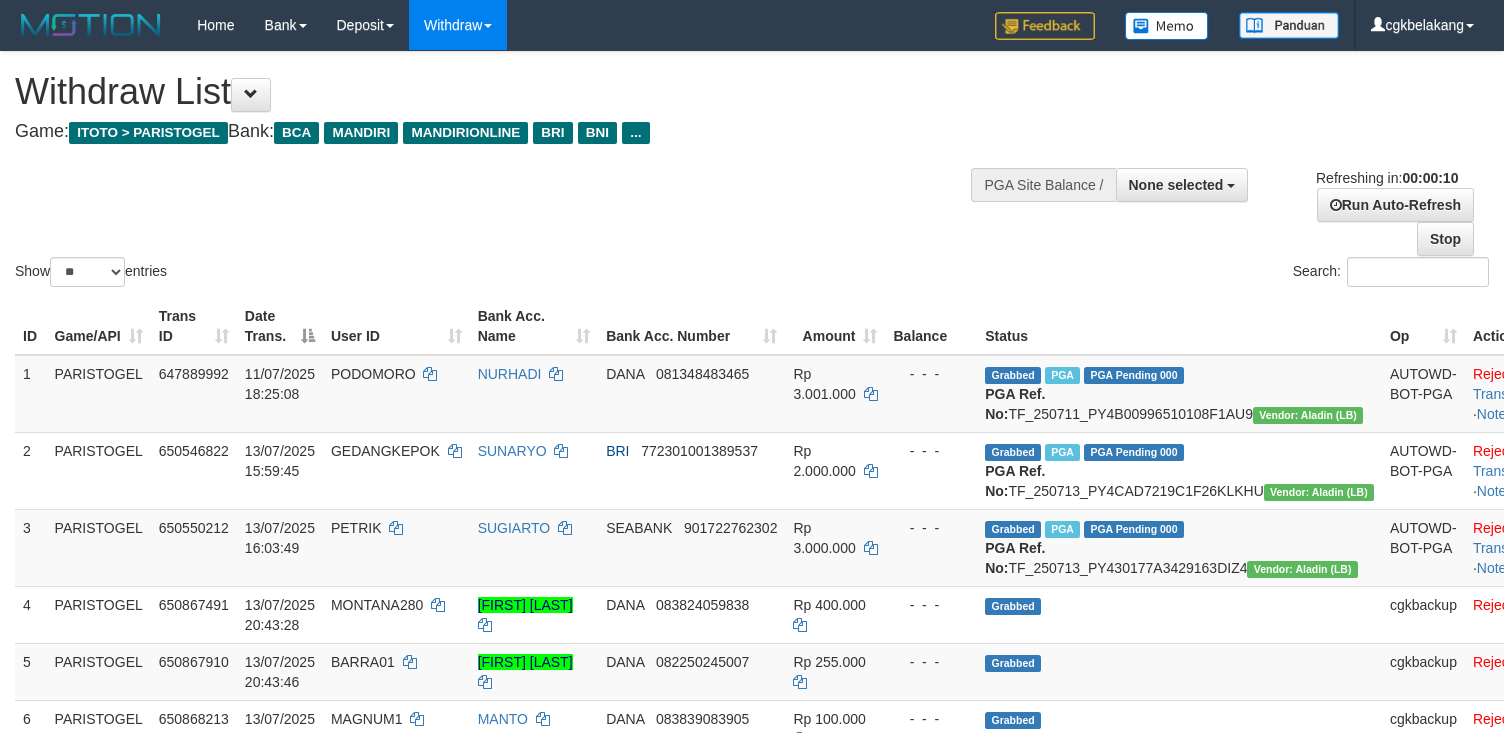 select 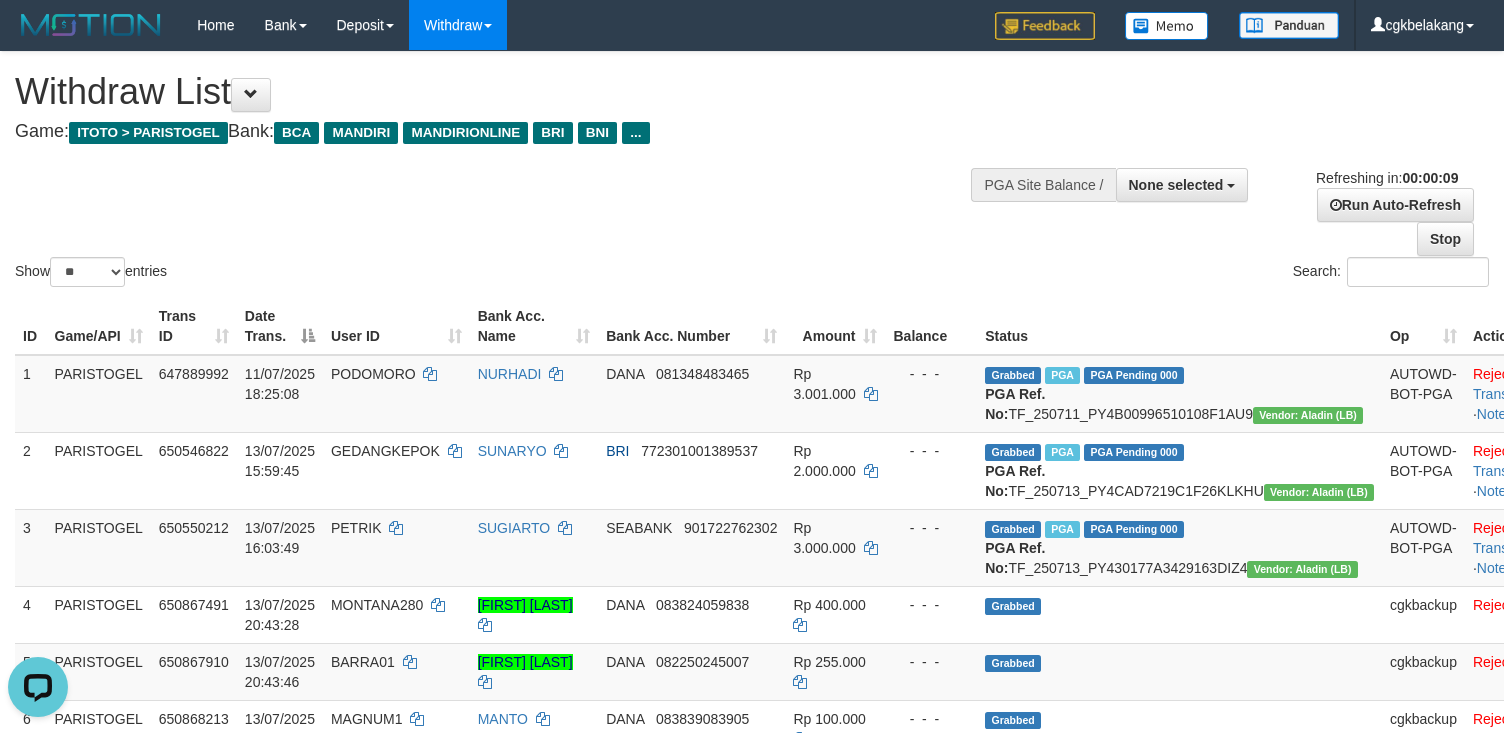 scroll, scrollTop: 0, scrollLeft: 0, axis: both 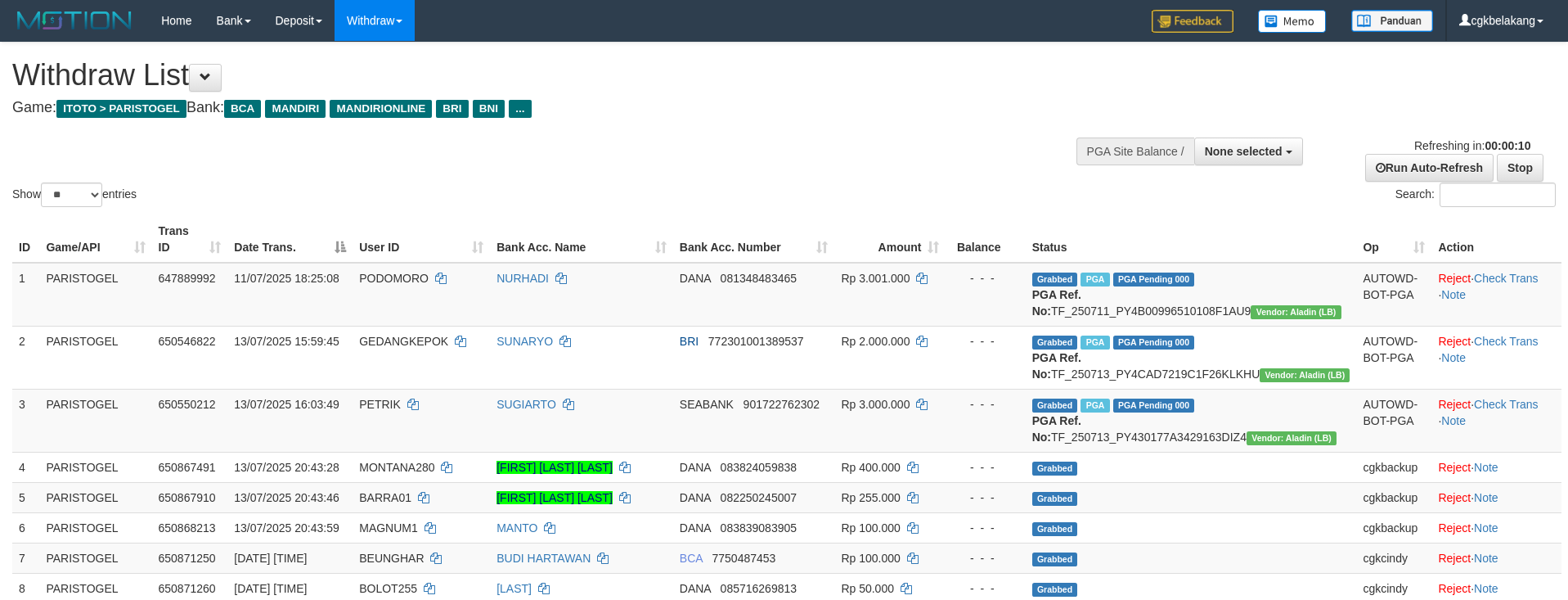 select 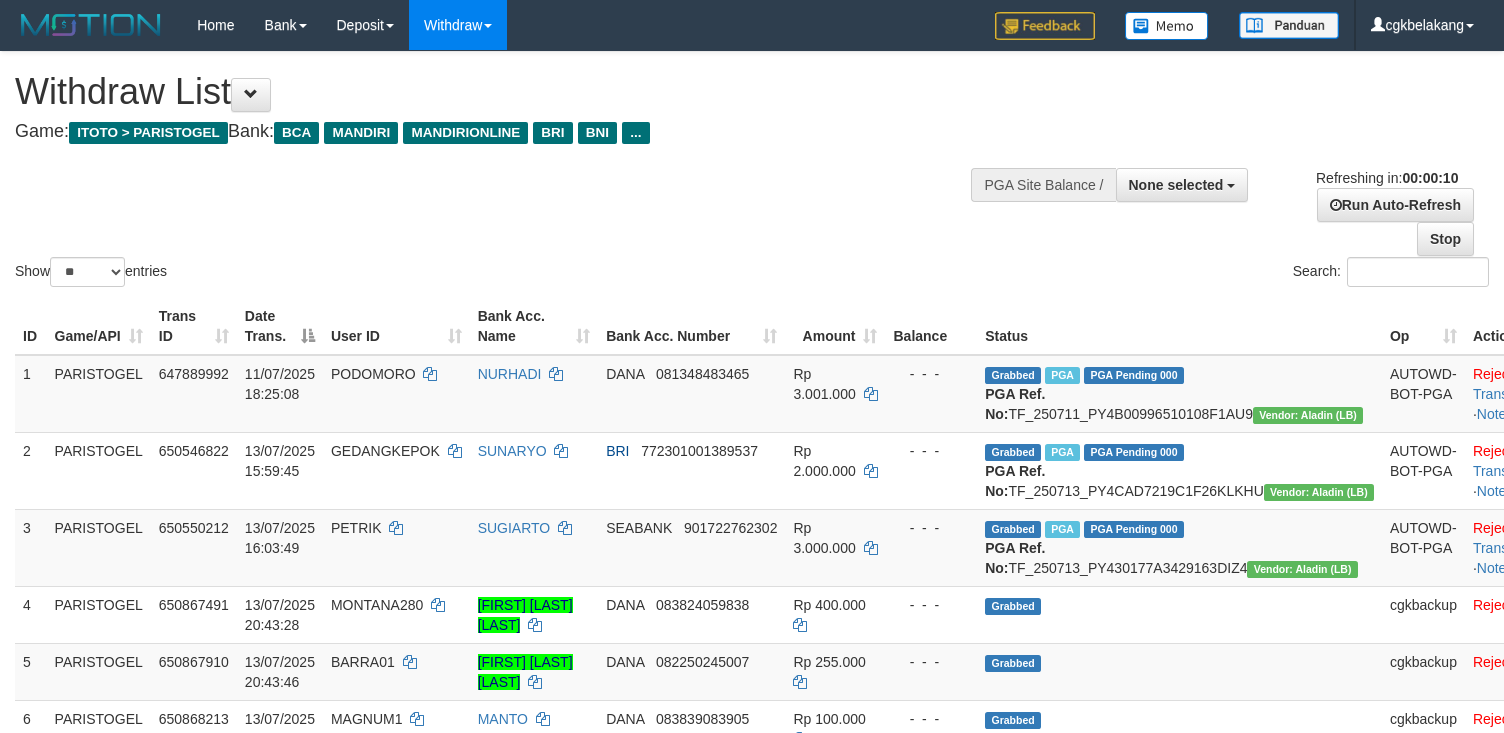 select 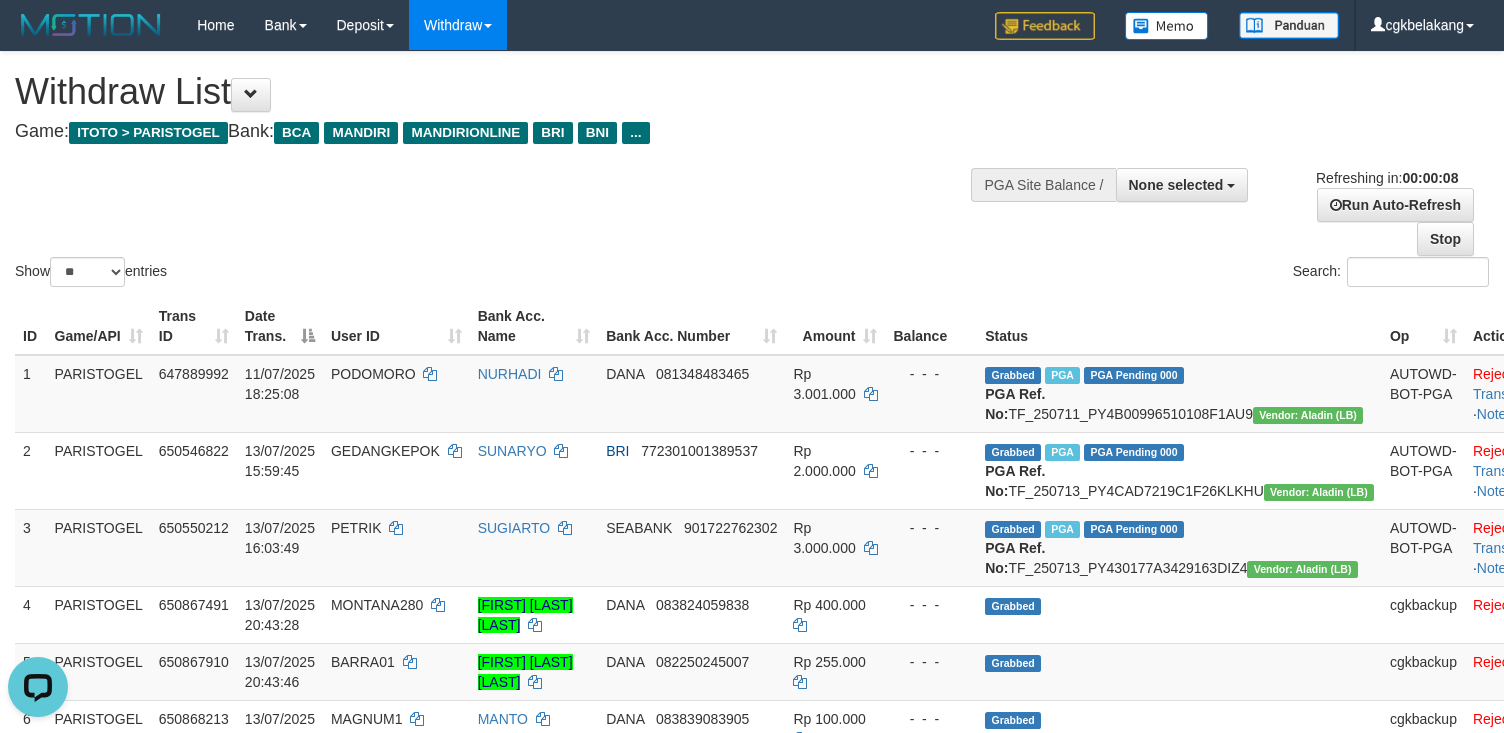 scroll, scrollTop: 0, scrollLeft: 0, axis: both 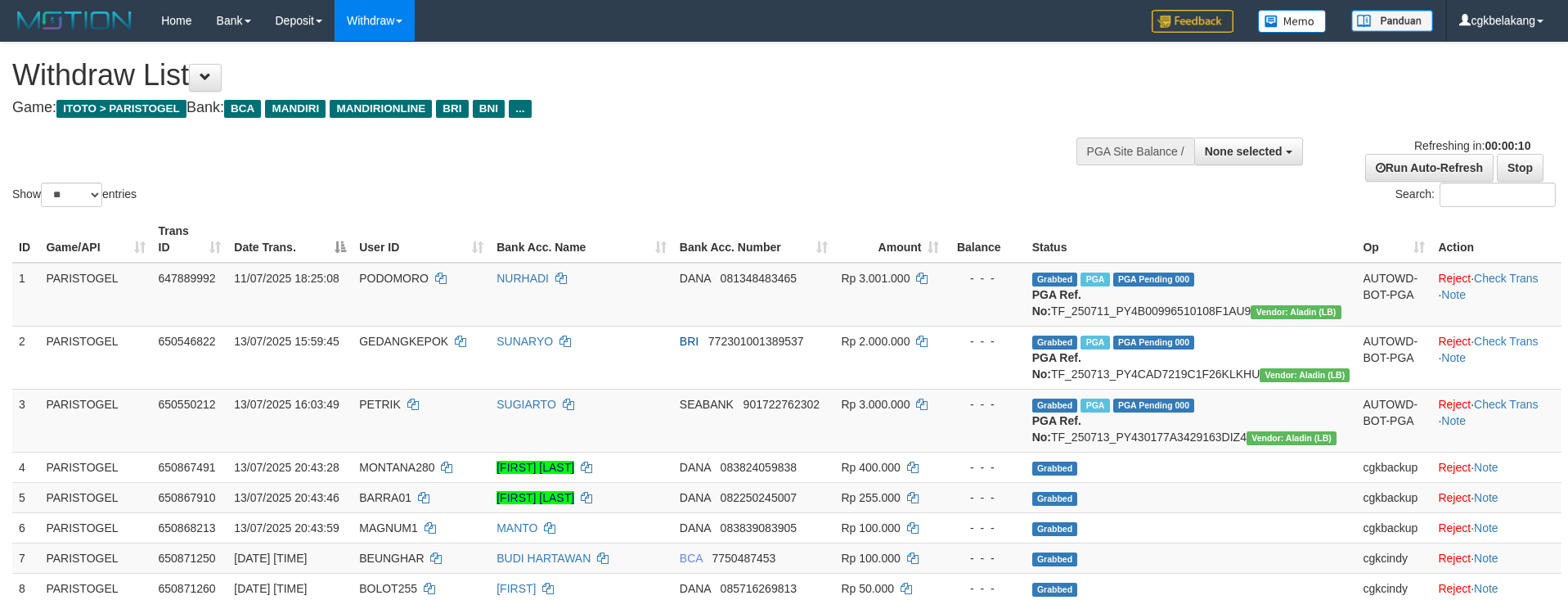 select 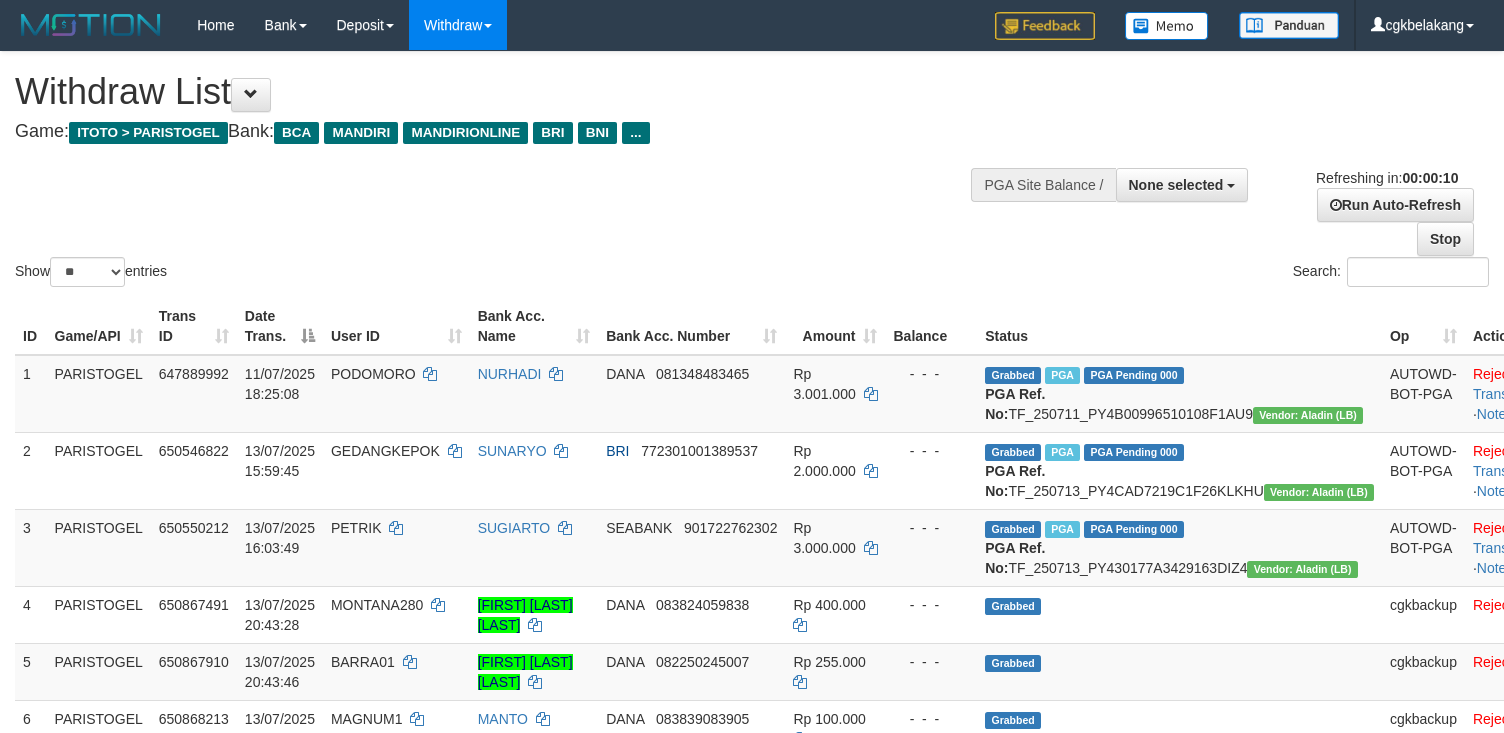select 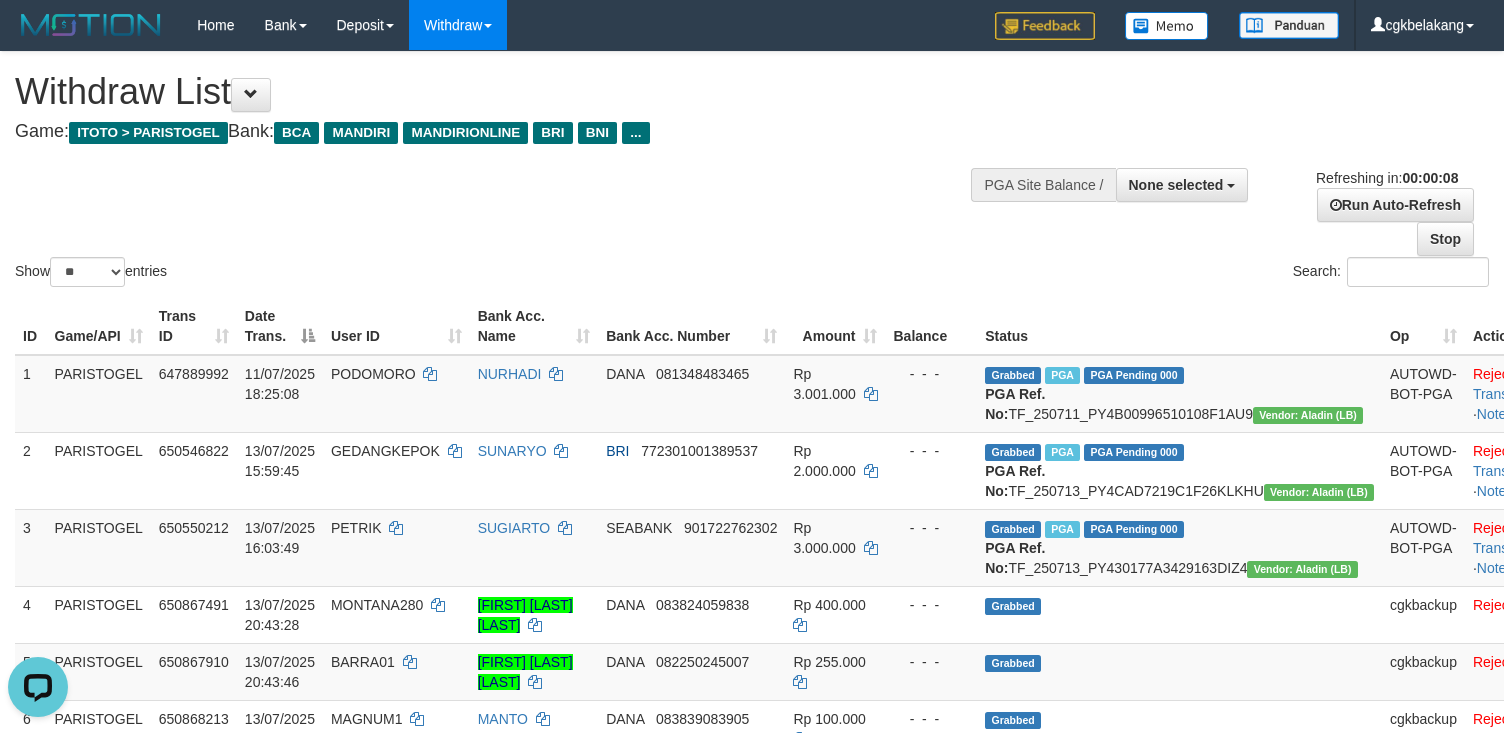 scroll, scrollTop: 0, scrollLeft: 0, axis: both 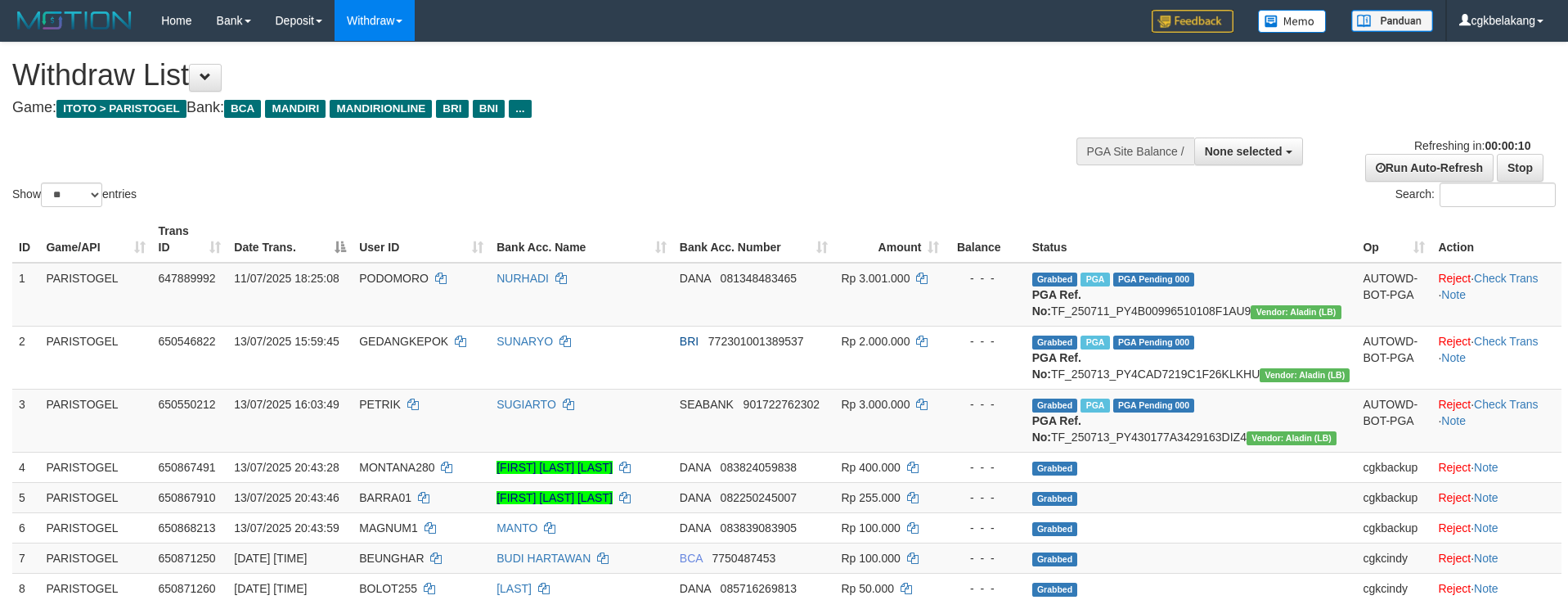 select 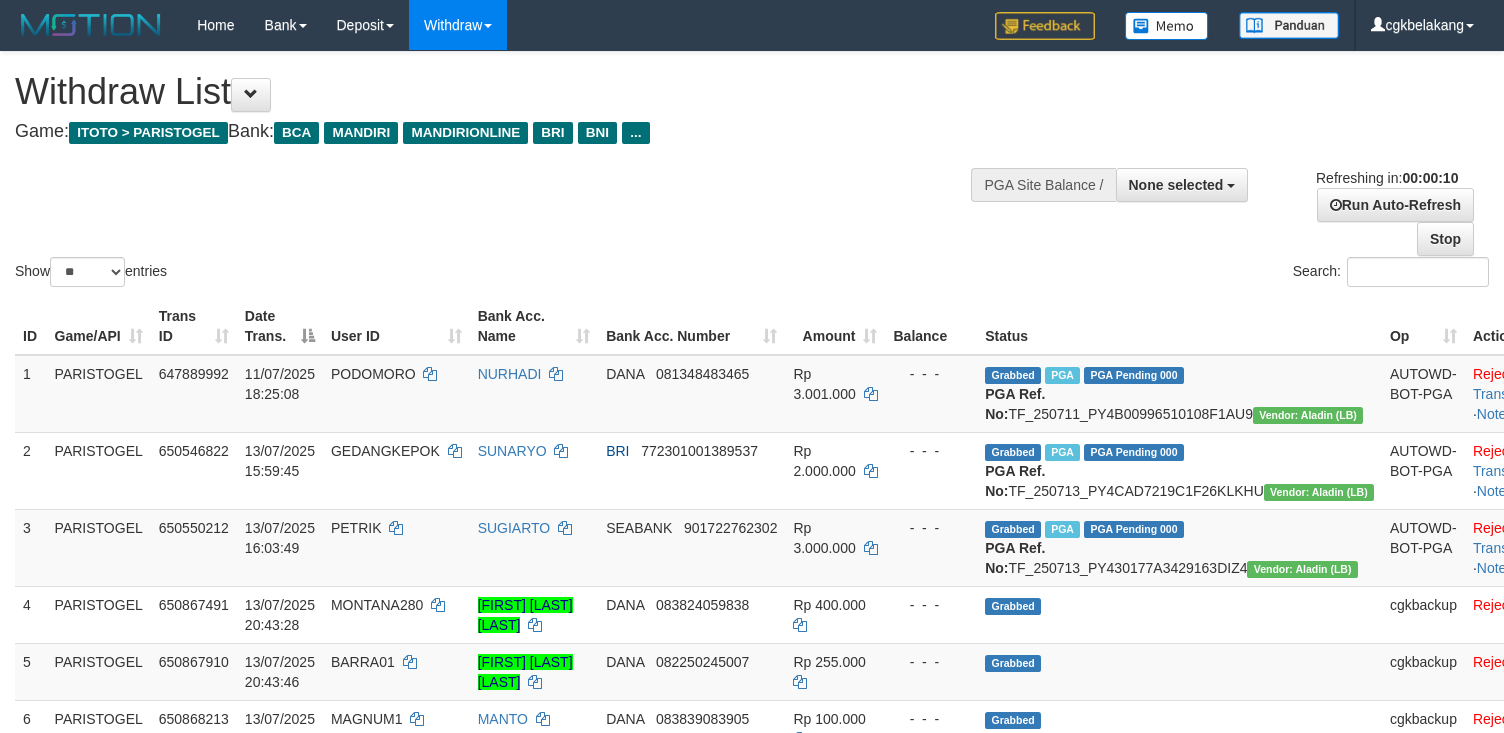 select 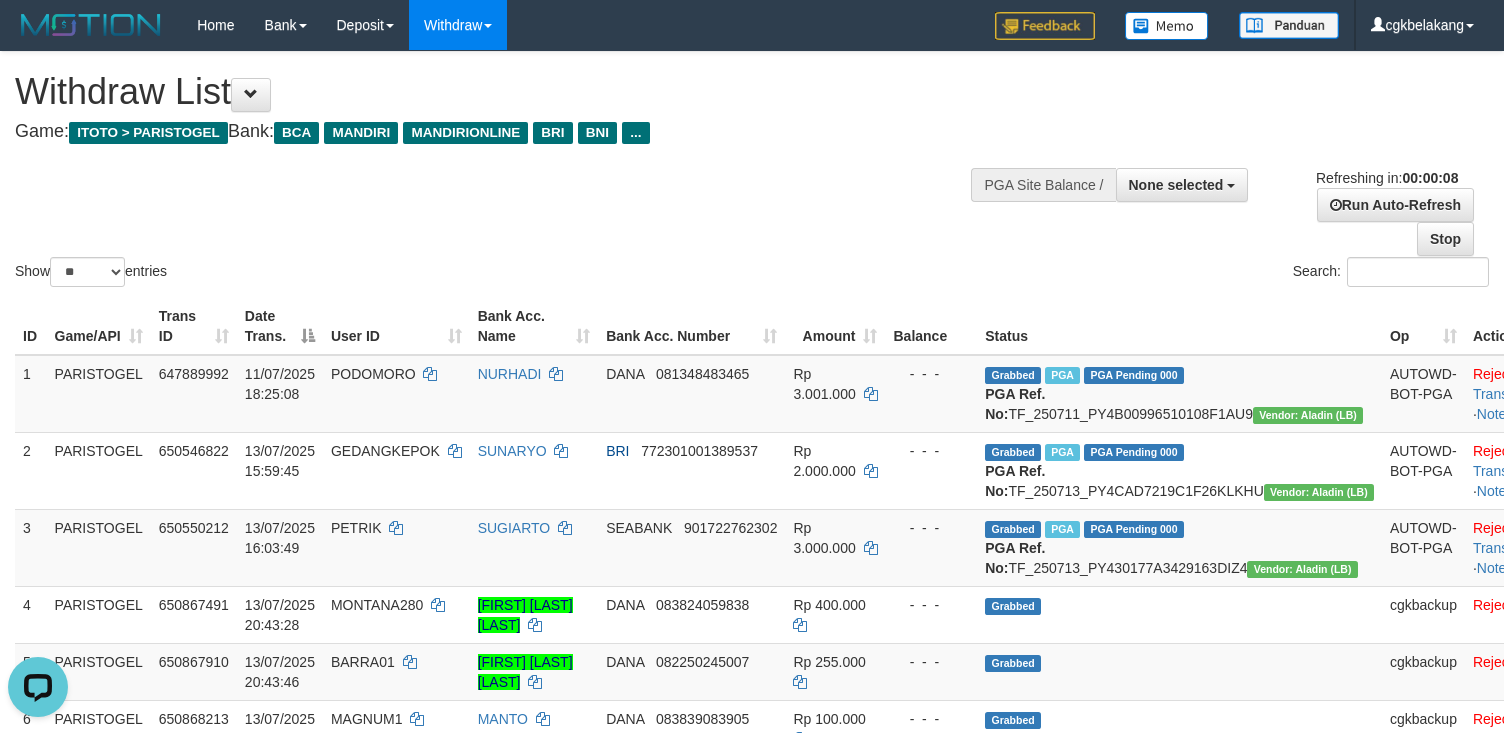 scroll, scrollTop: 0, scrollLeft: 0, axis: both 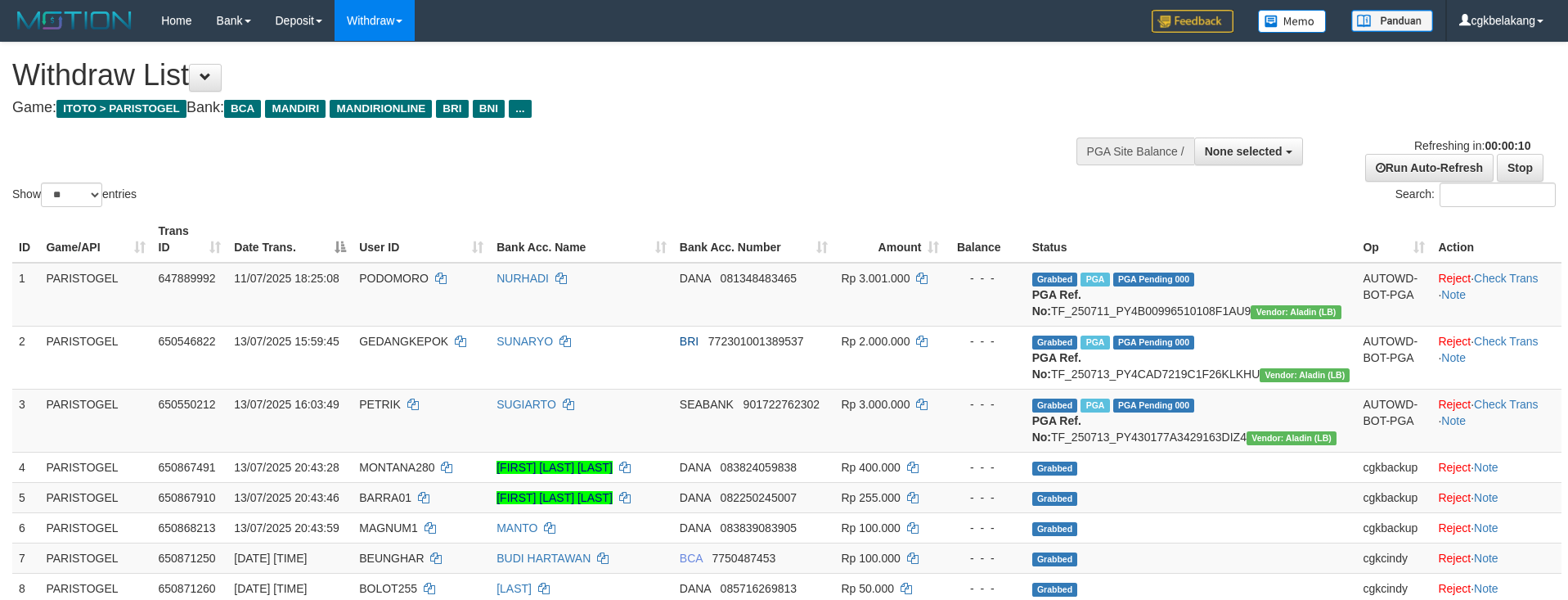 select 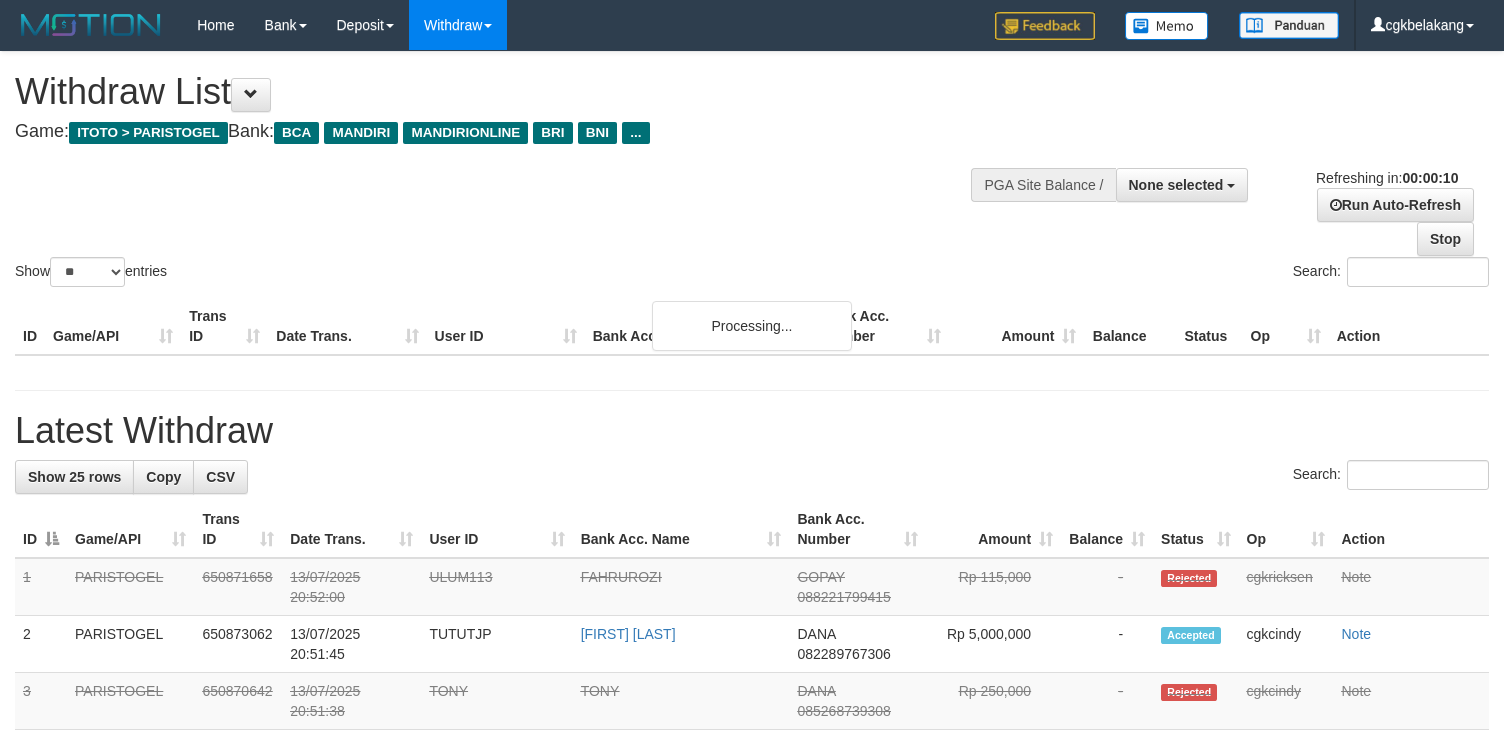 select 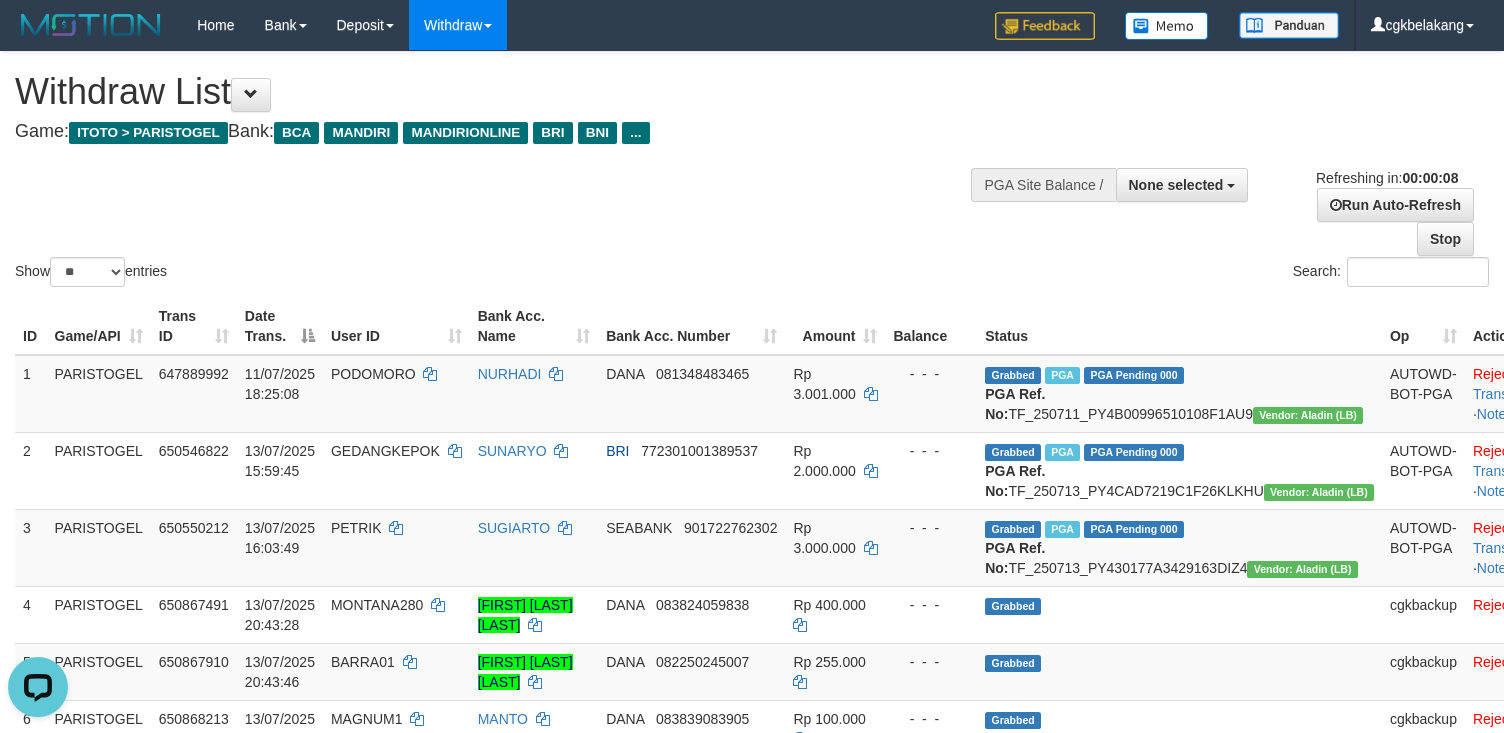 scroll, scrollTop: 0, scrollLeft: 0, axis: both 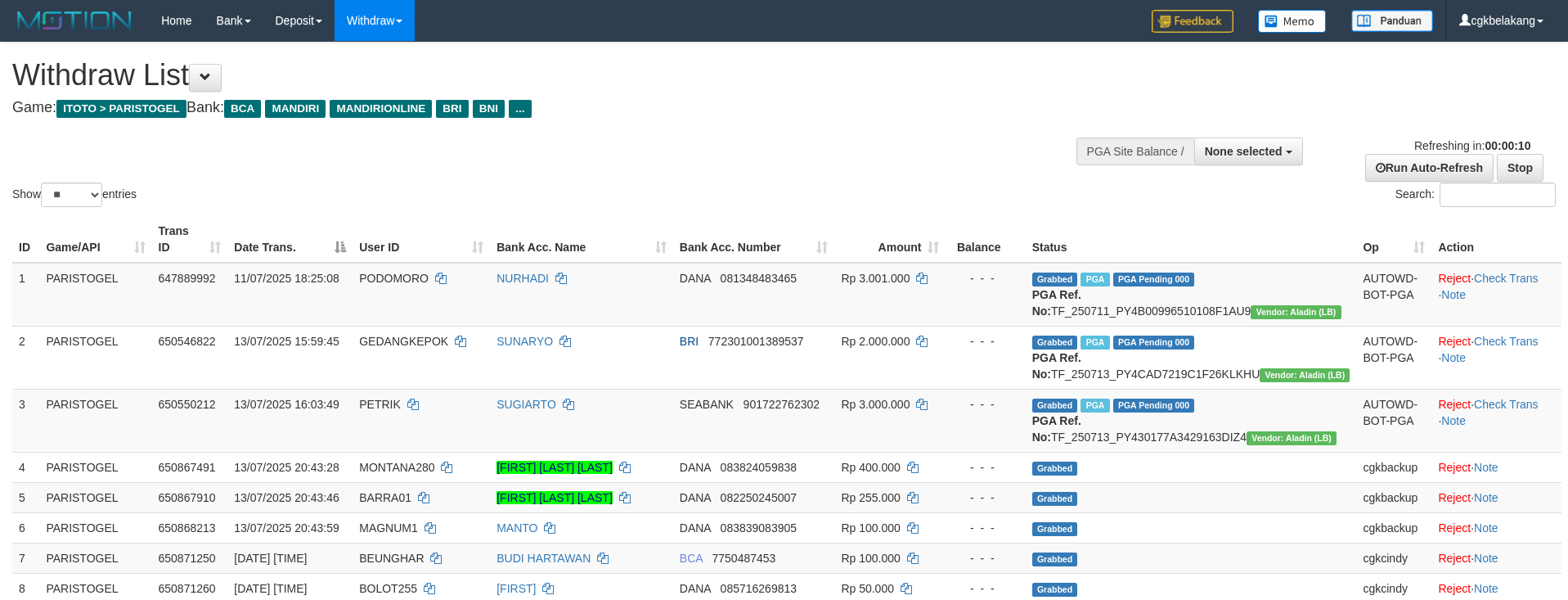select 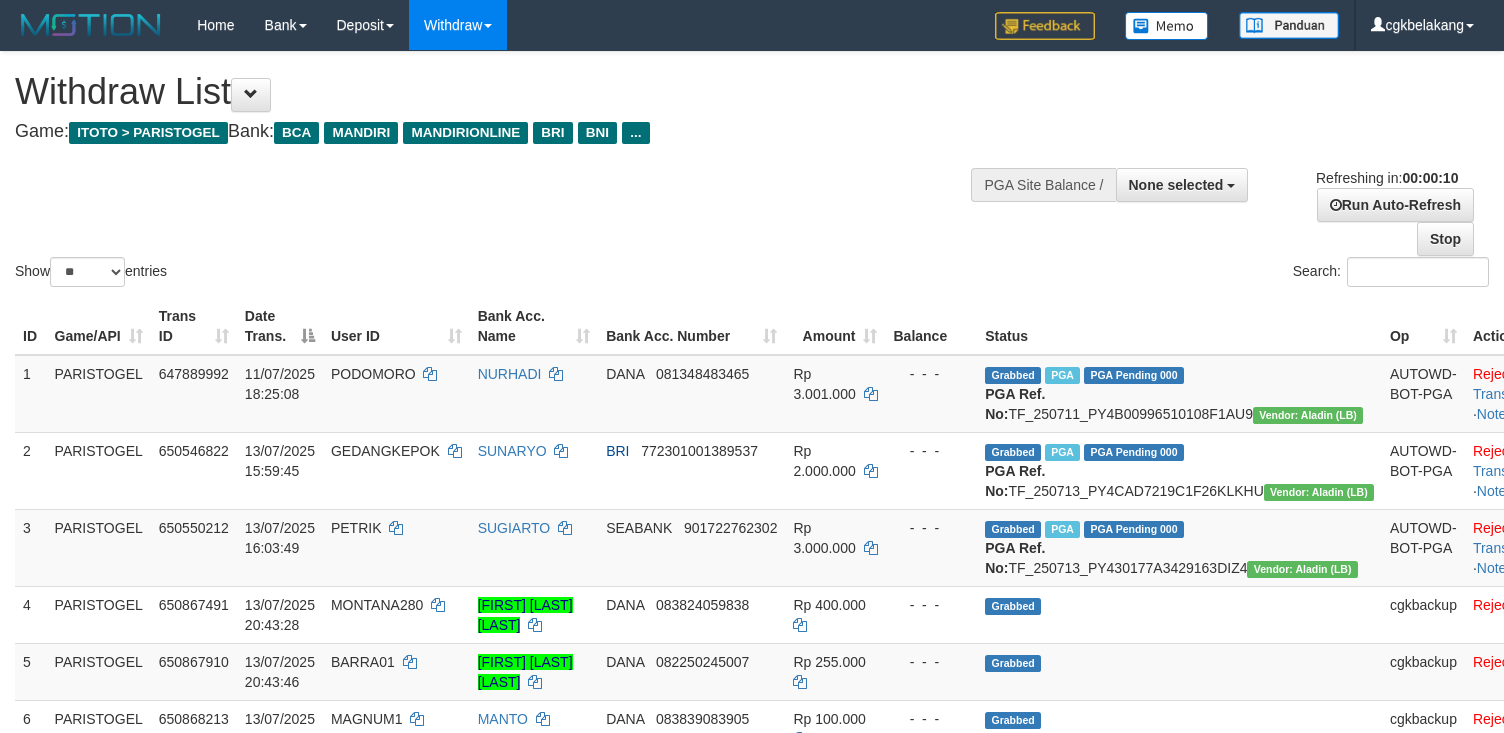 select 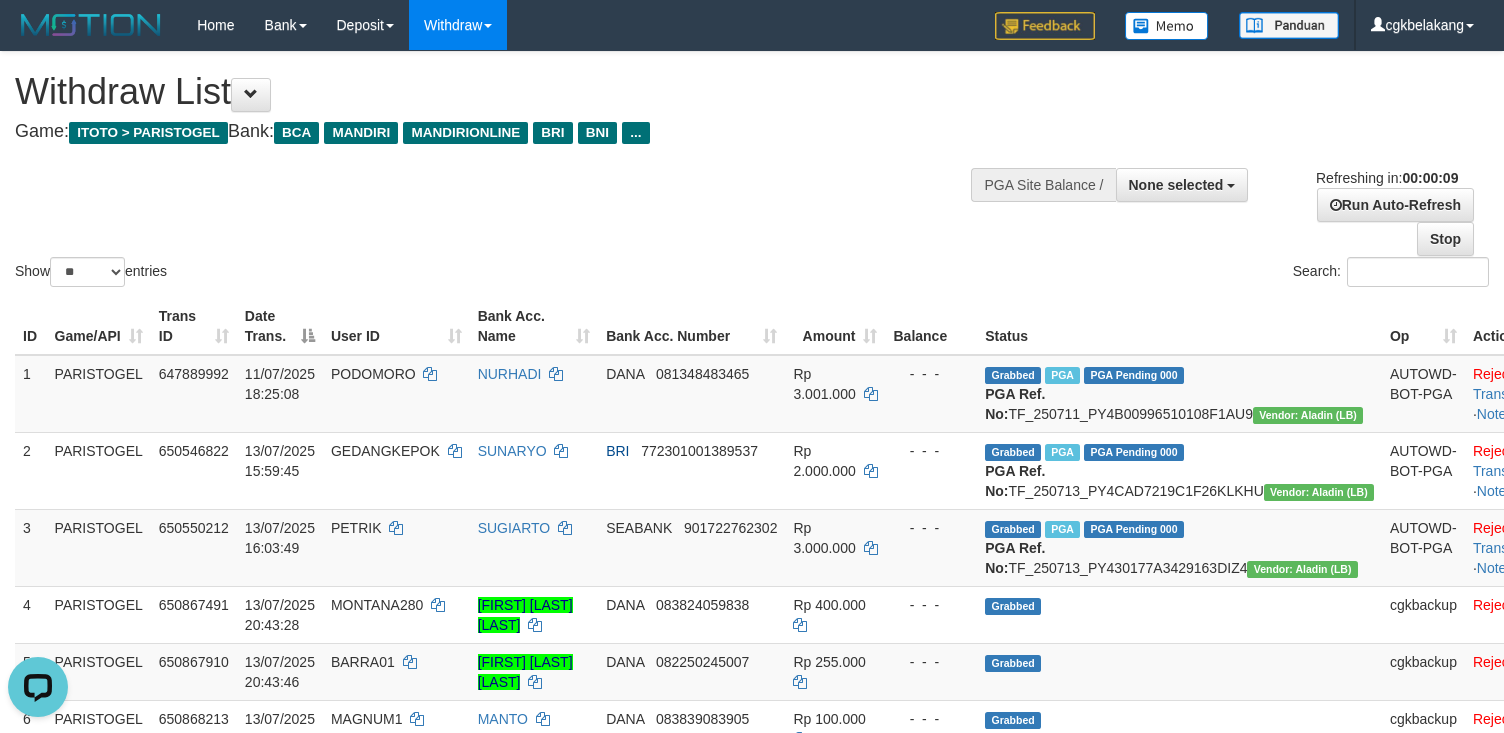 scroll, scrollTop: 0, scrollLeft: 0, axis: both 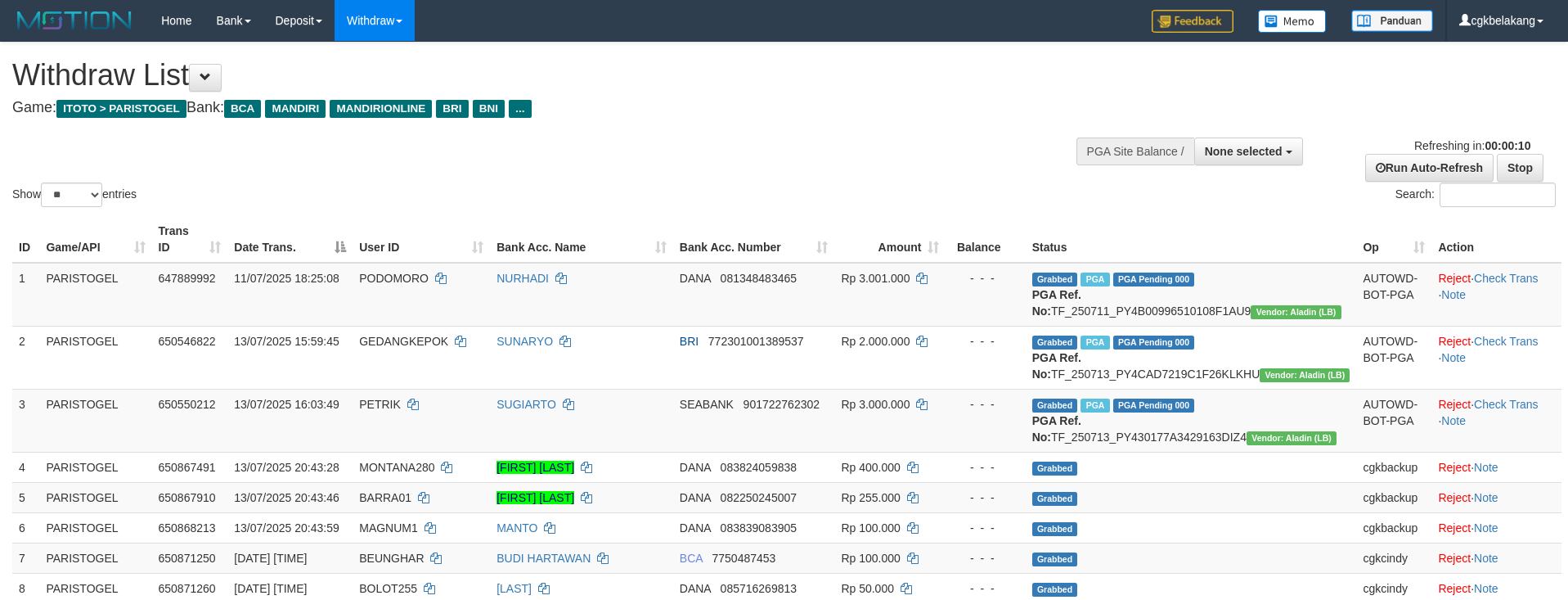 select 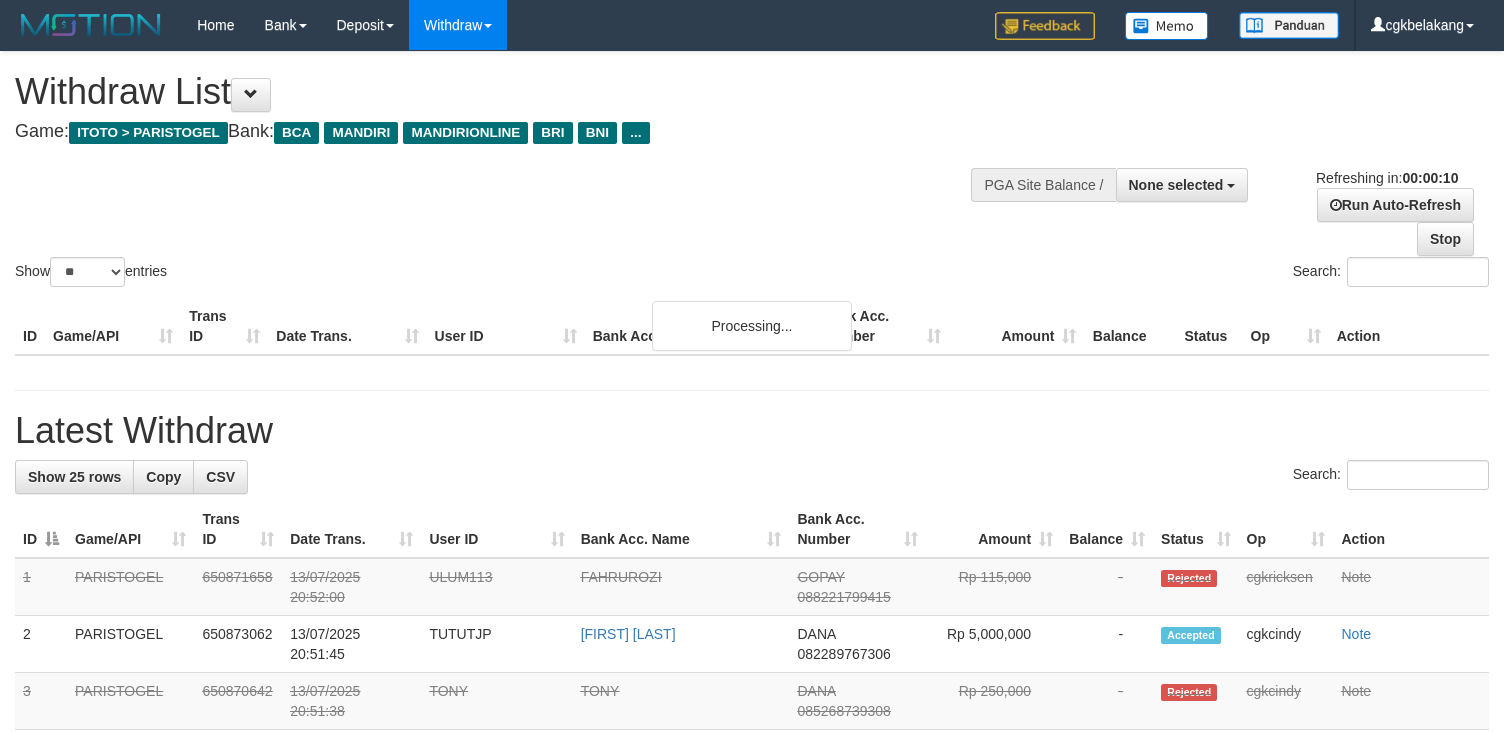select 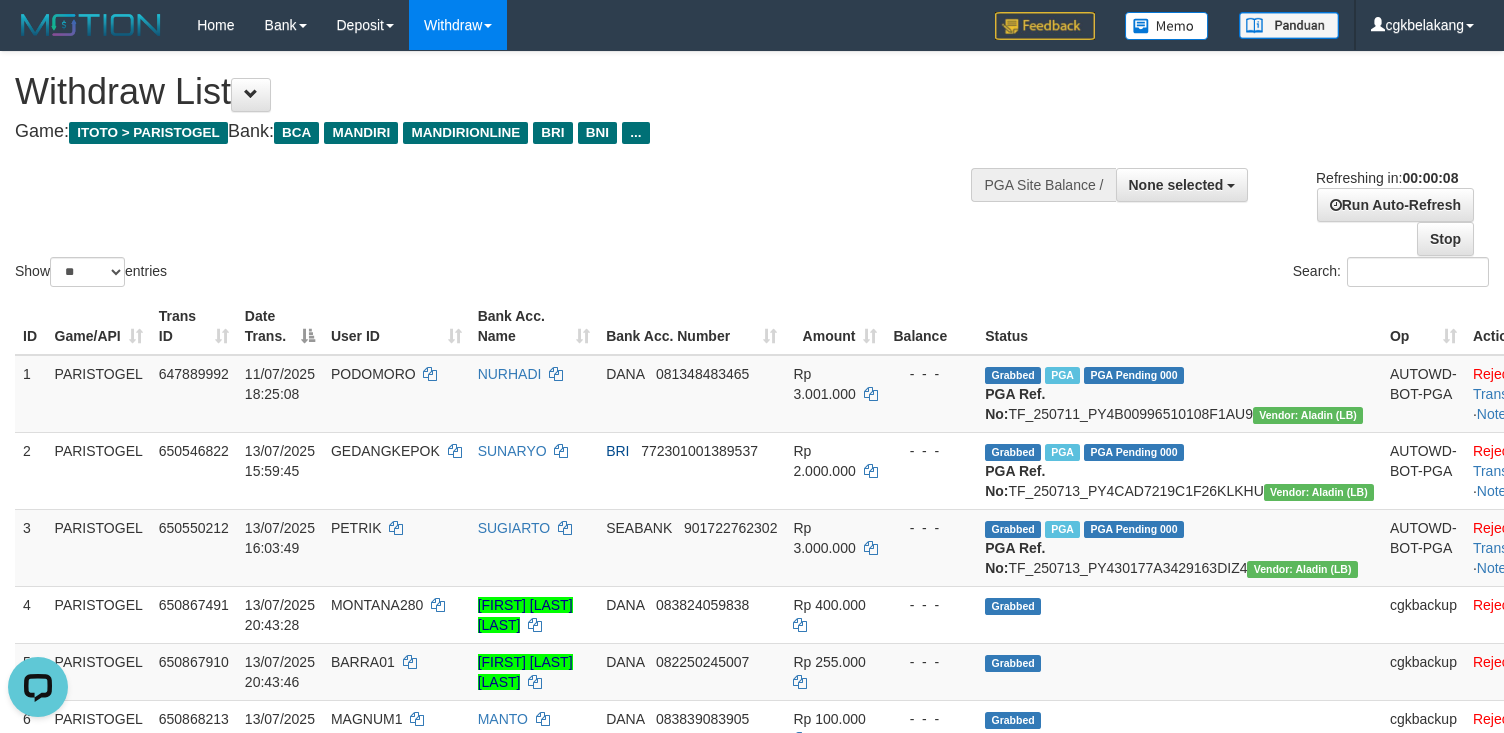 scroll, scrollTop: 0, scrollLeft: 0, axis: both 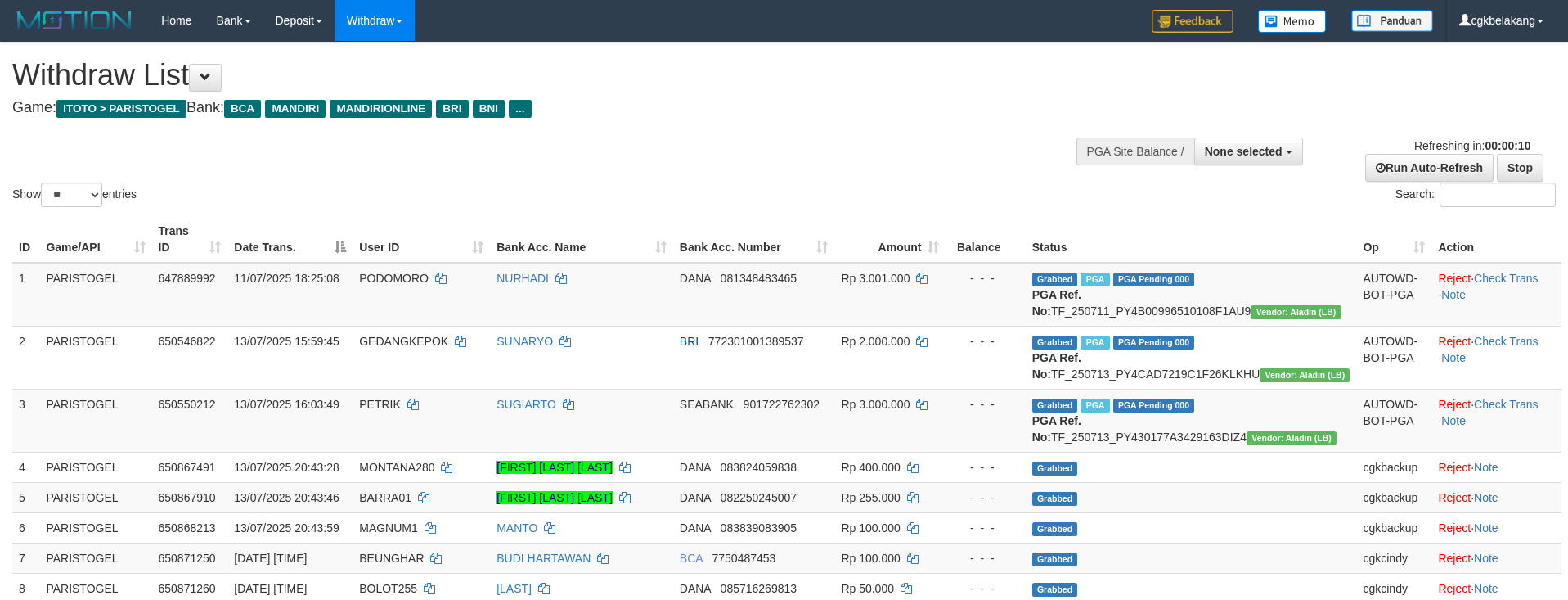 select 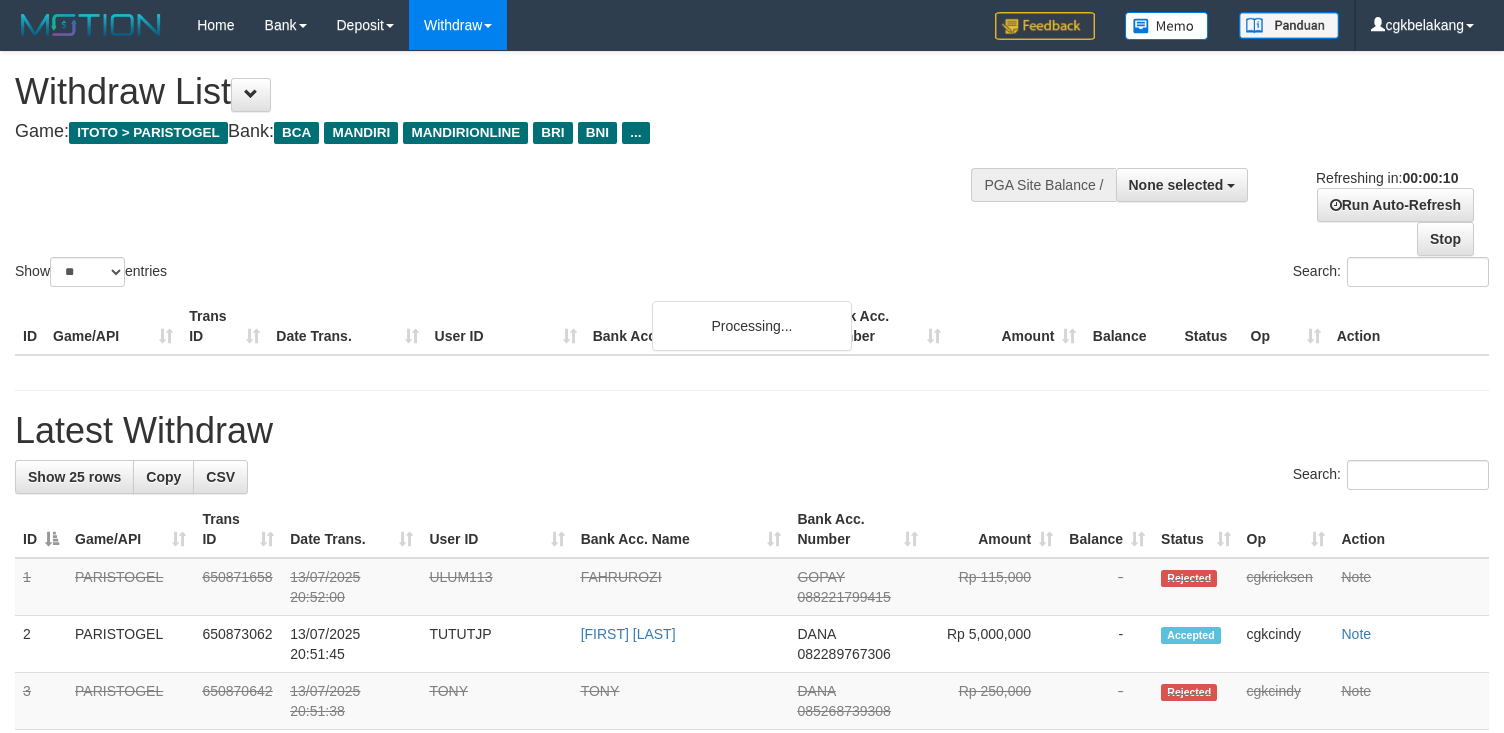 select 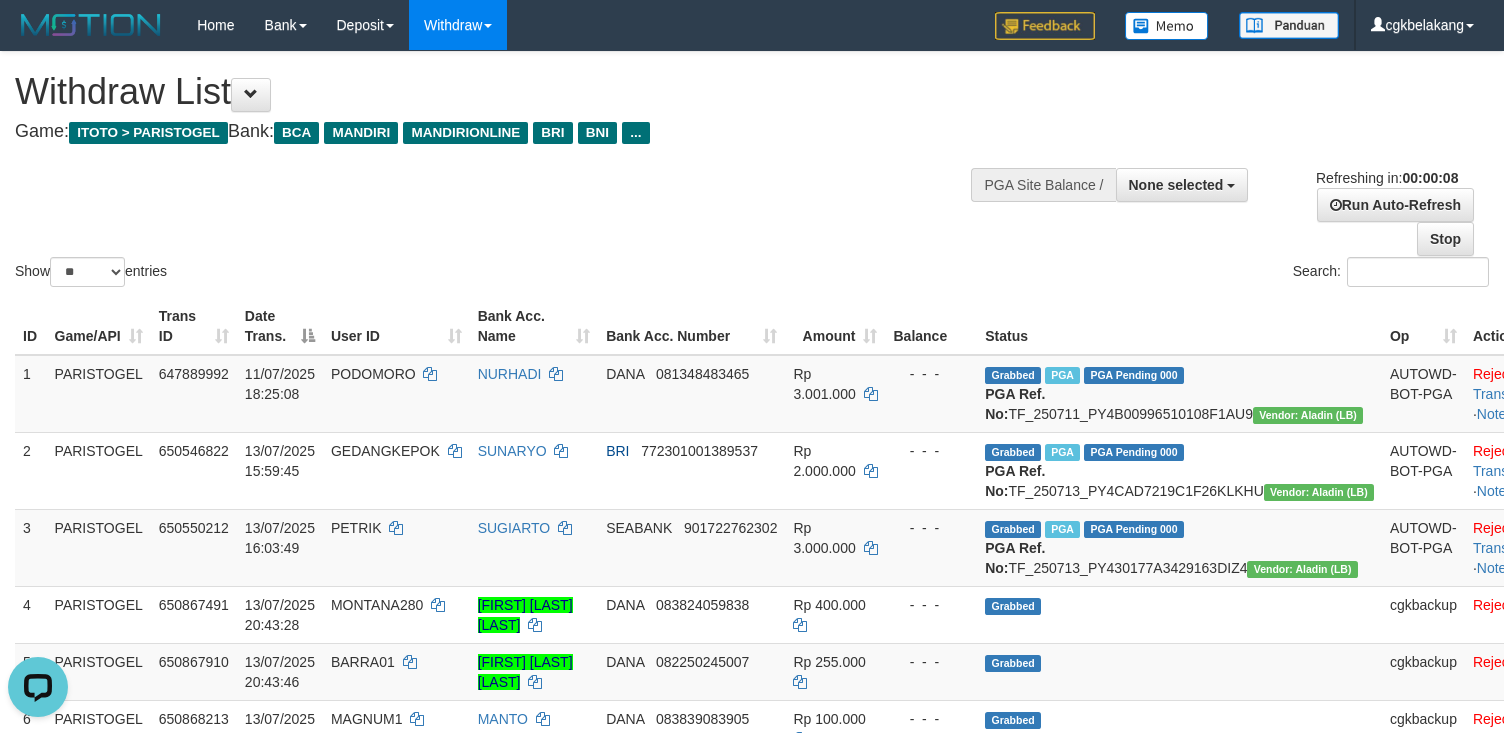 scroll, scrollTop: 0, scrollLeft: 0, axis: both 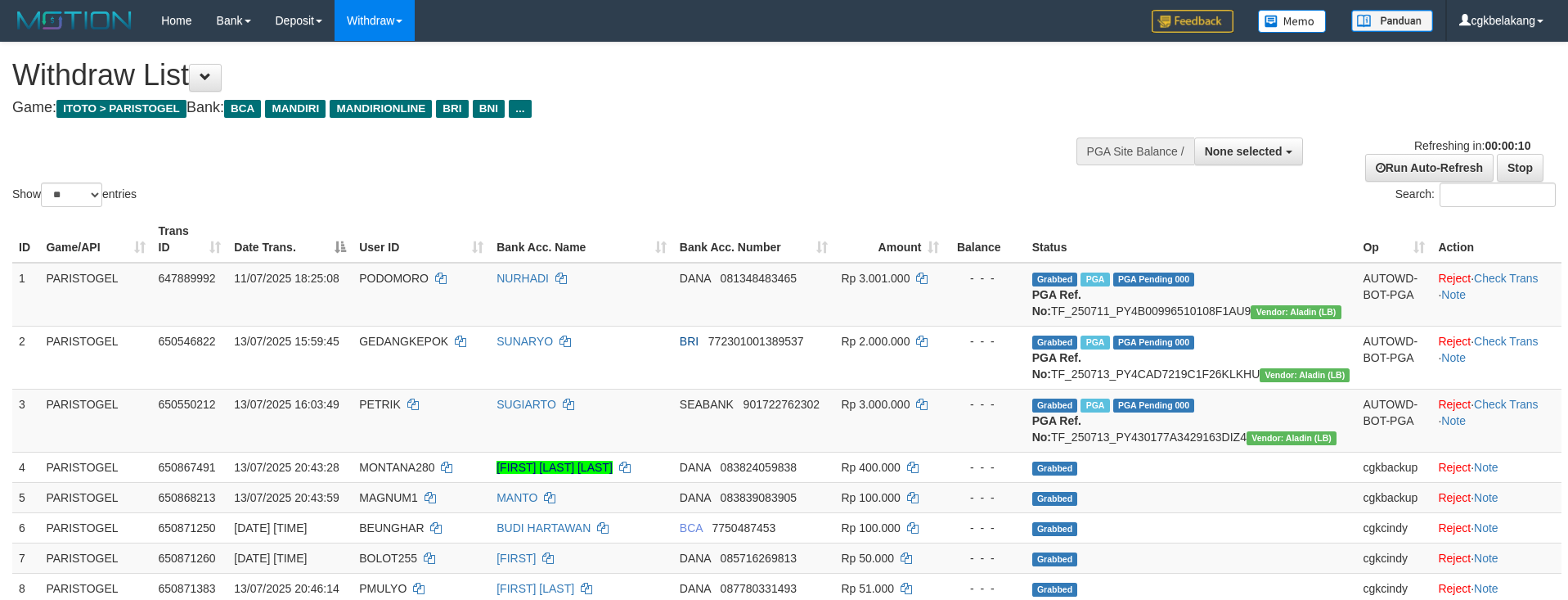 select 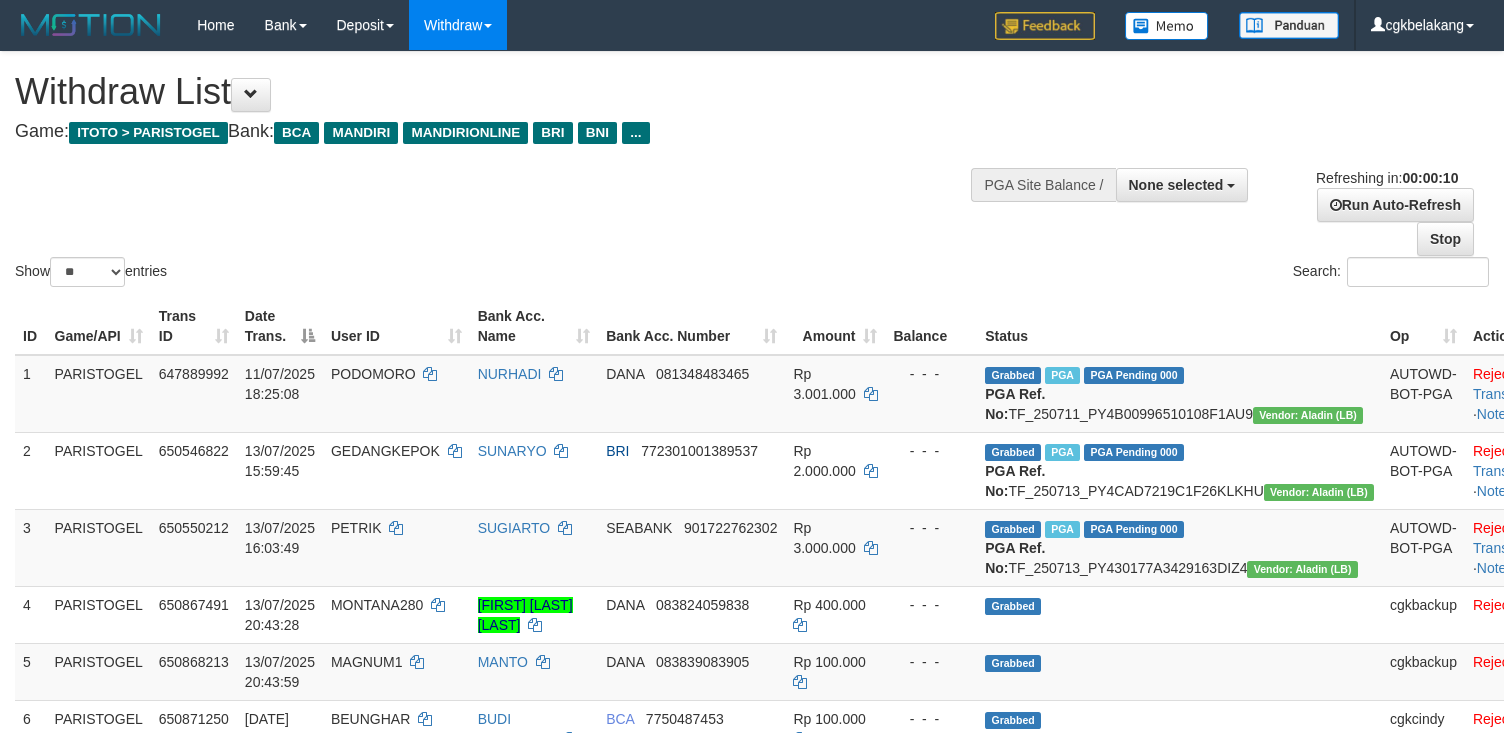 select 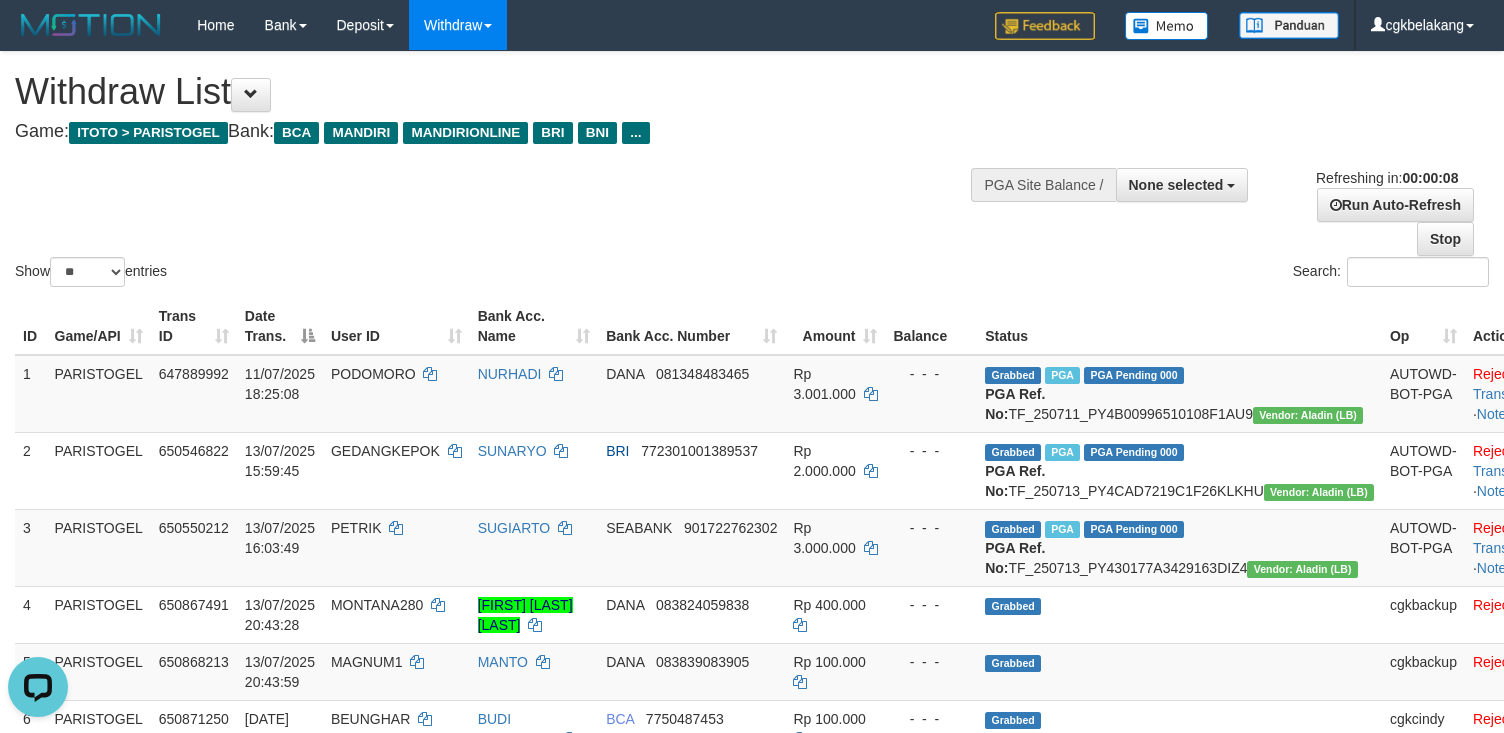 scroll, scrollTop: 0, scrollLeft: 0, axis: both 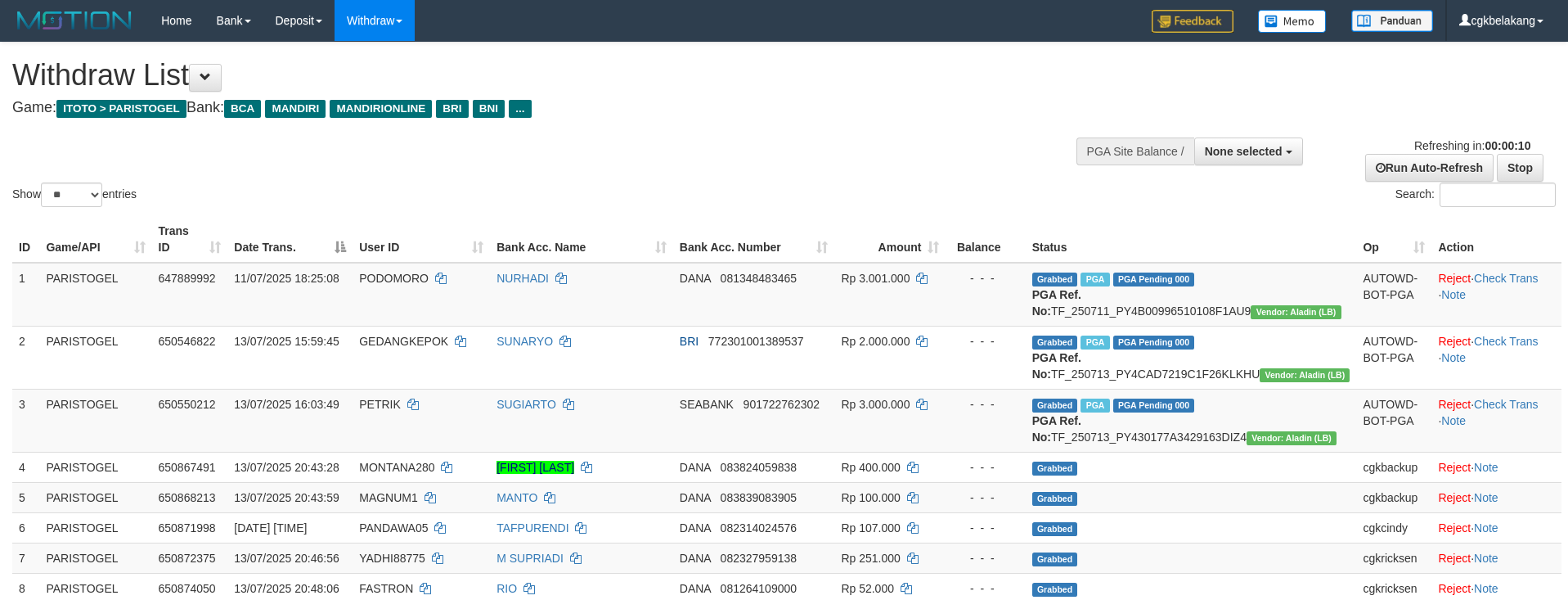 select 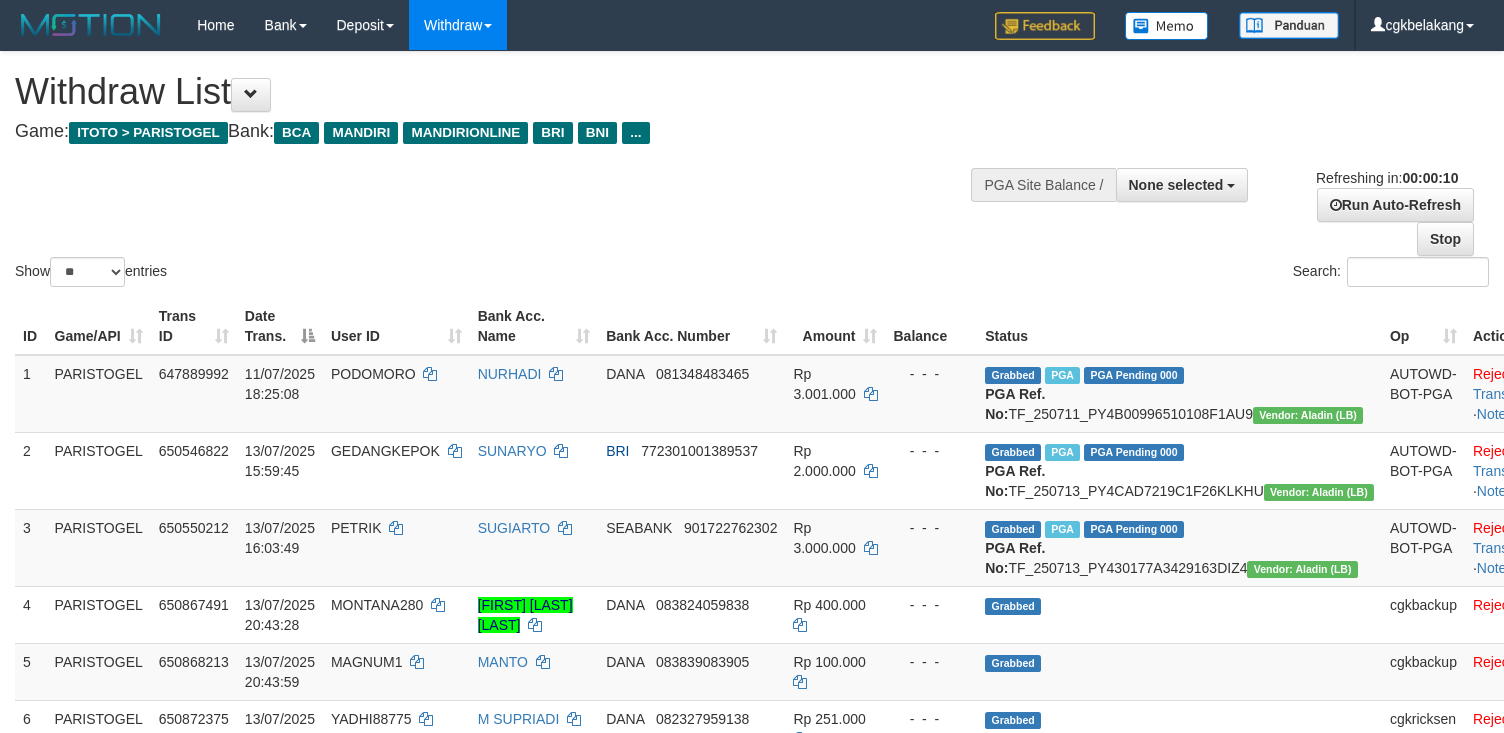 select 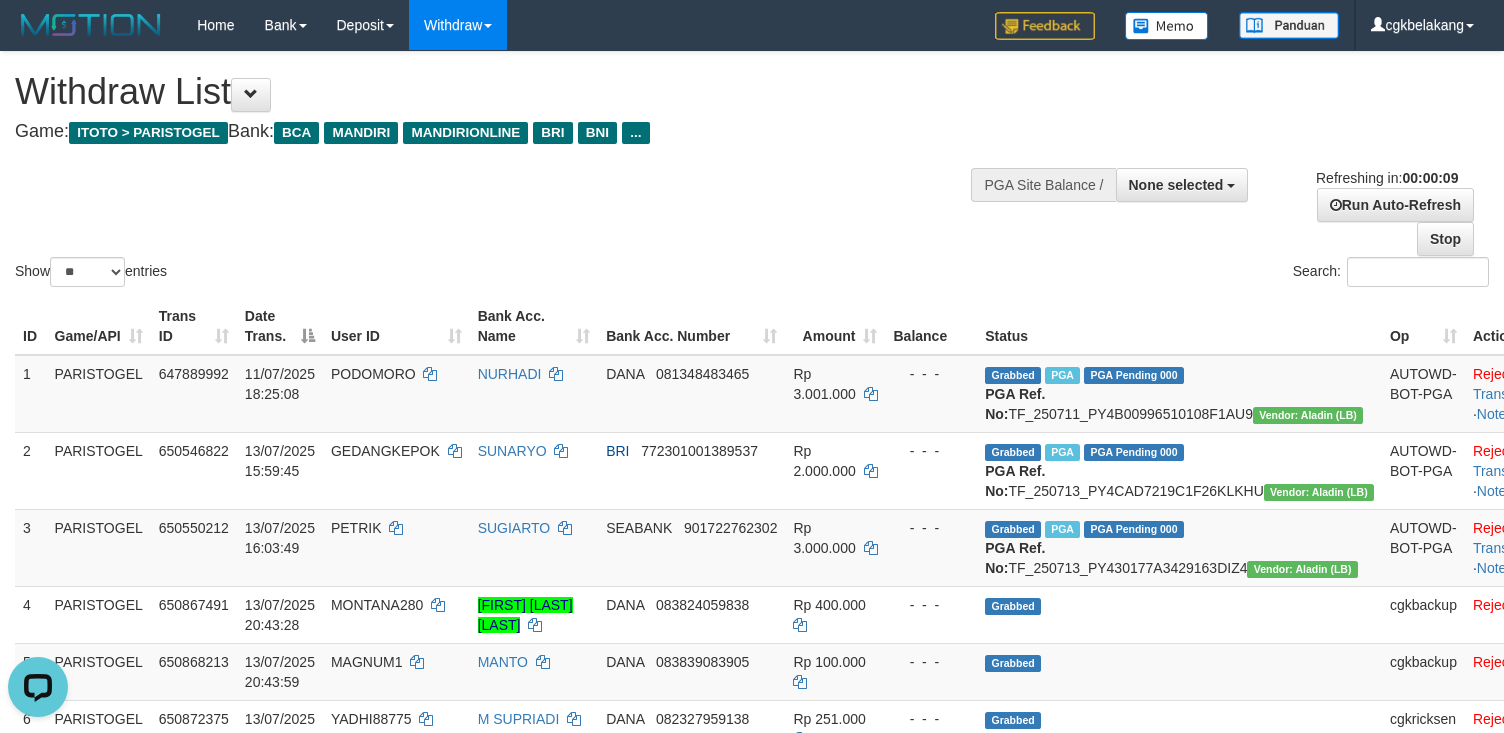 scroll, scrollTop: 0, scrollLeft: 0, axis: both 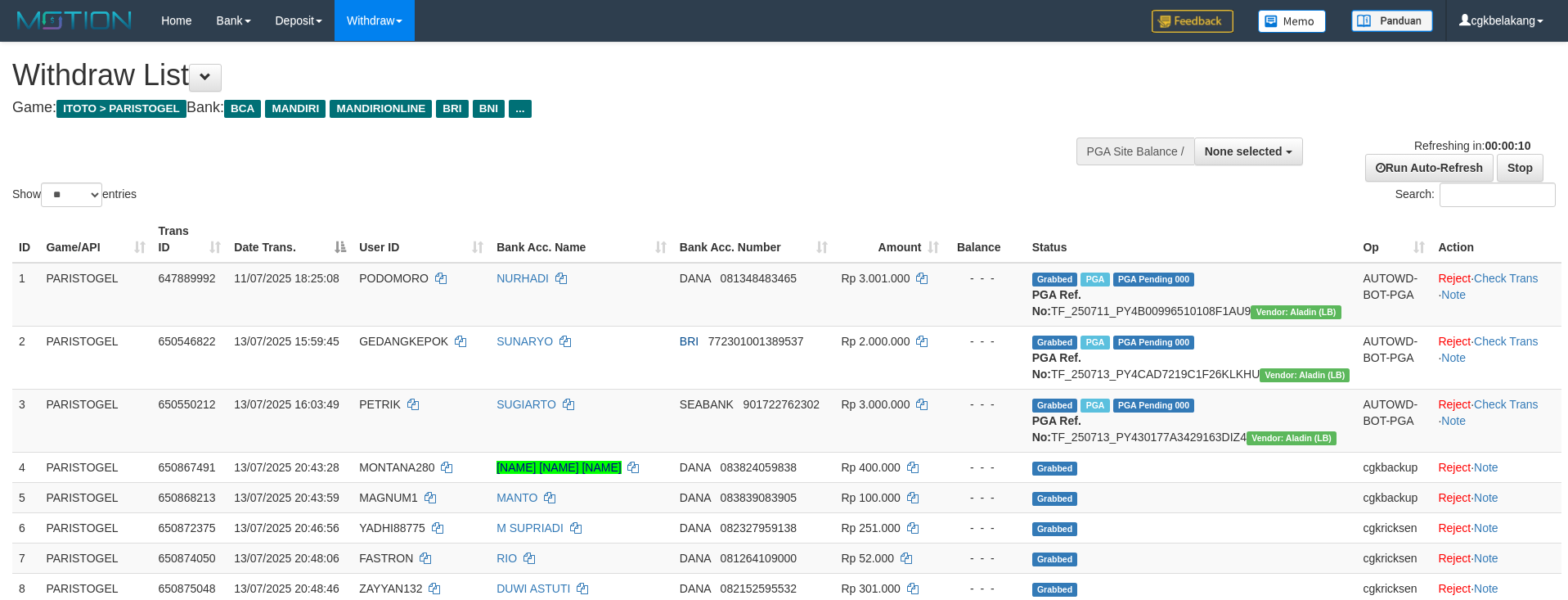 select 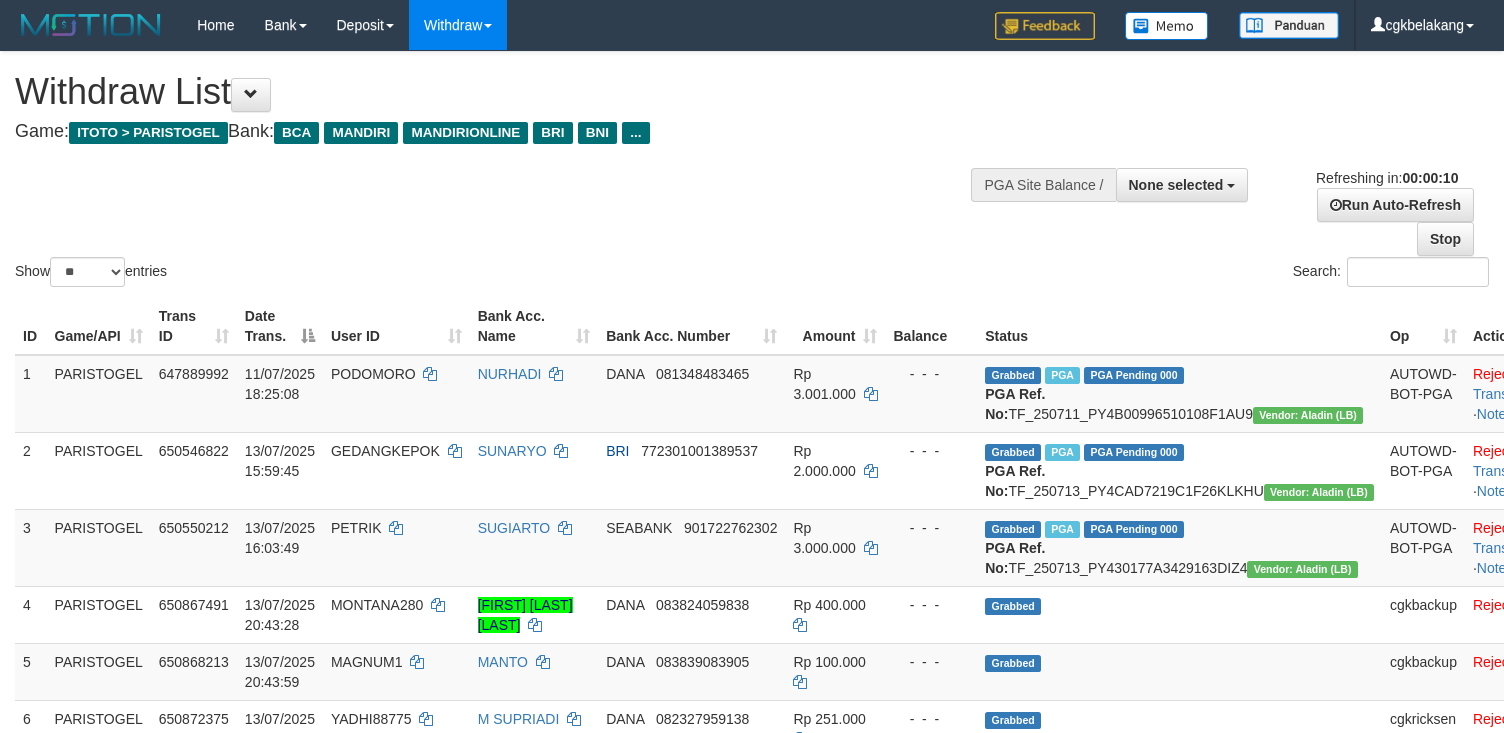 select 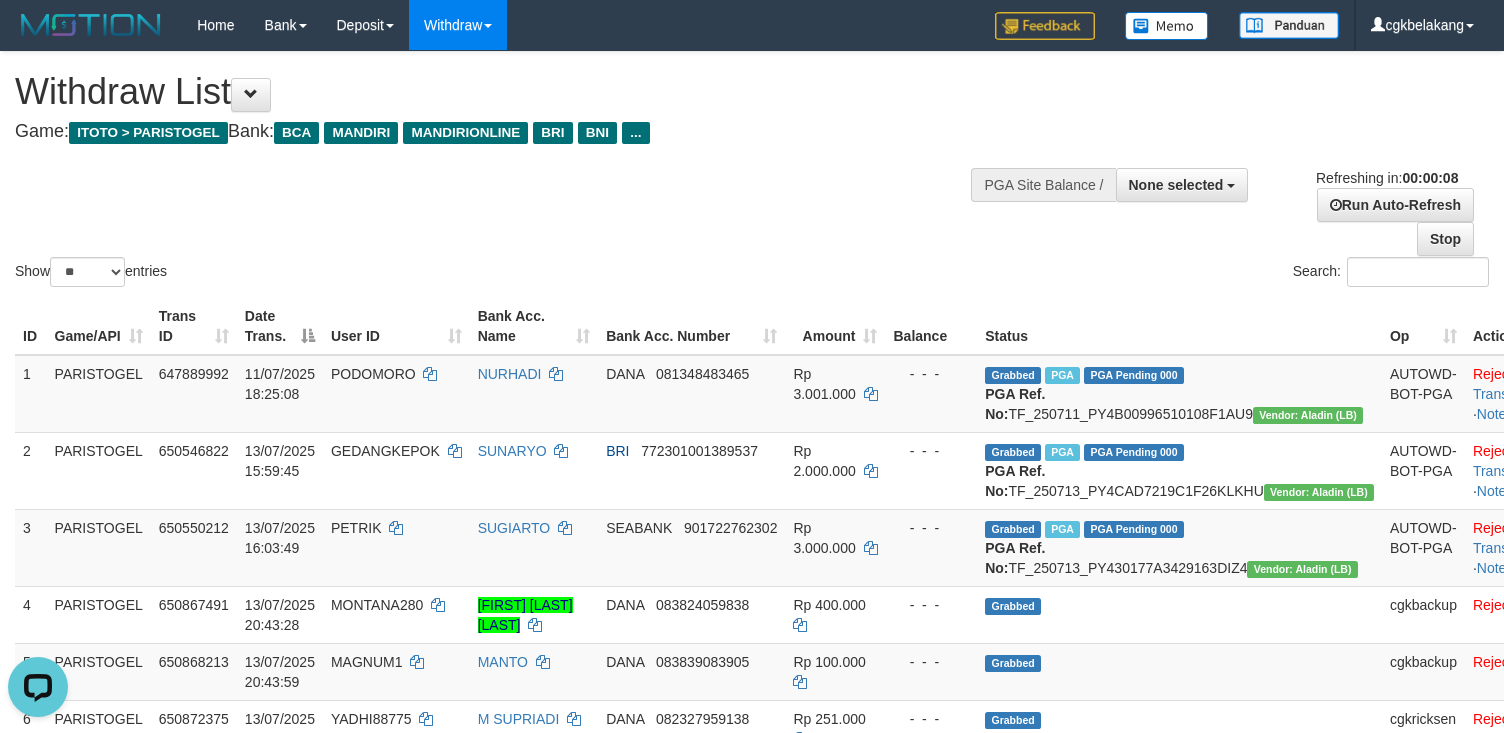scroll, scrollTop: 0, scrollLeft: 0, axis: both 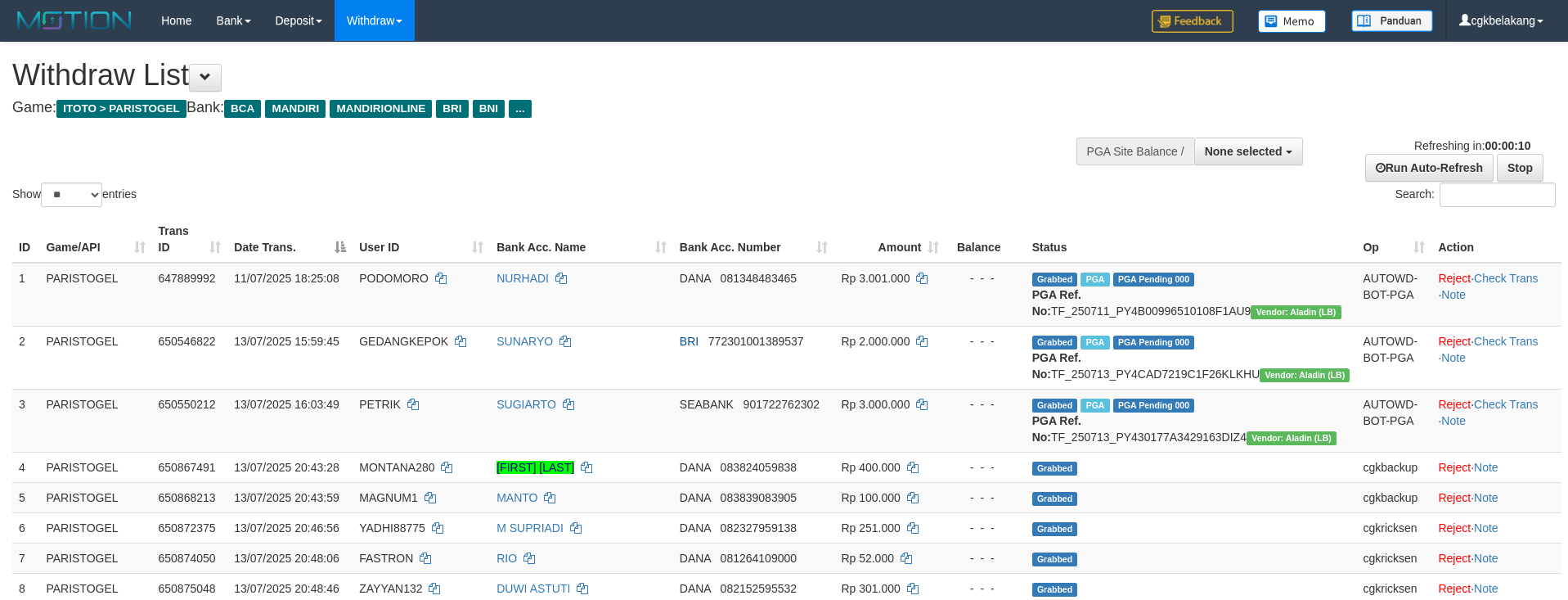 select 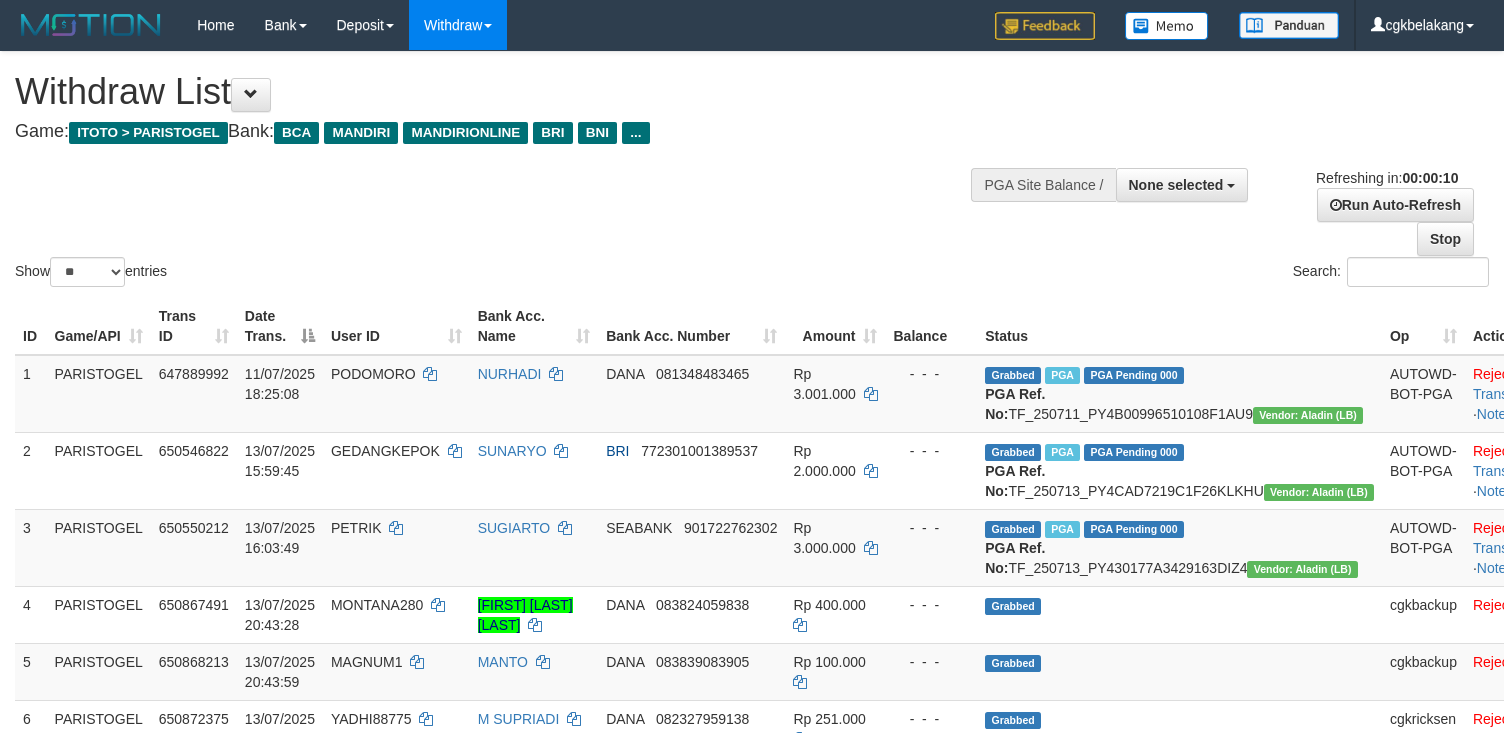 select 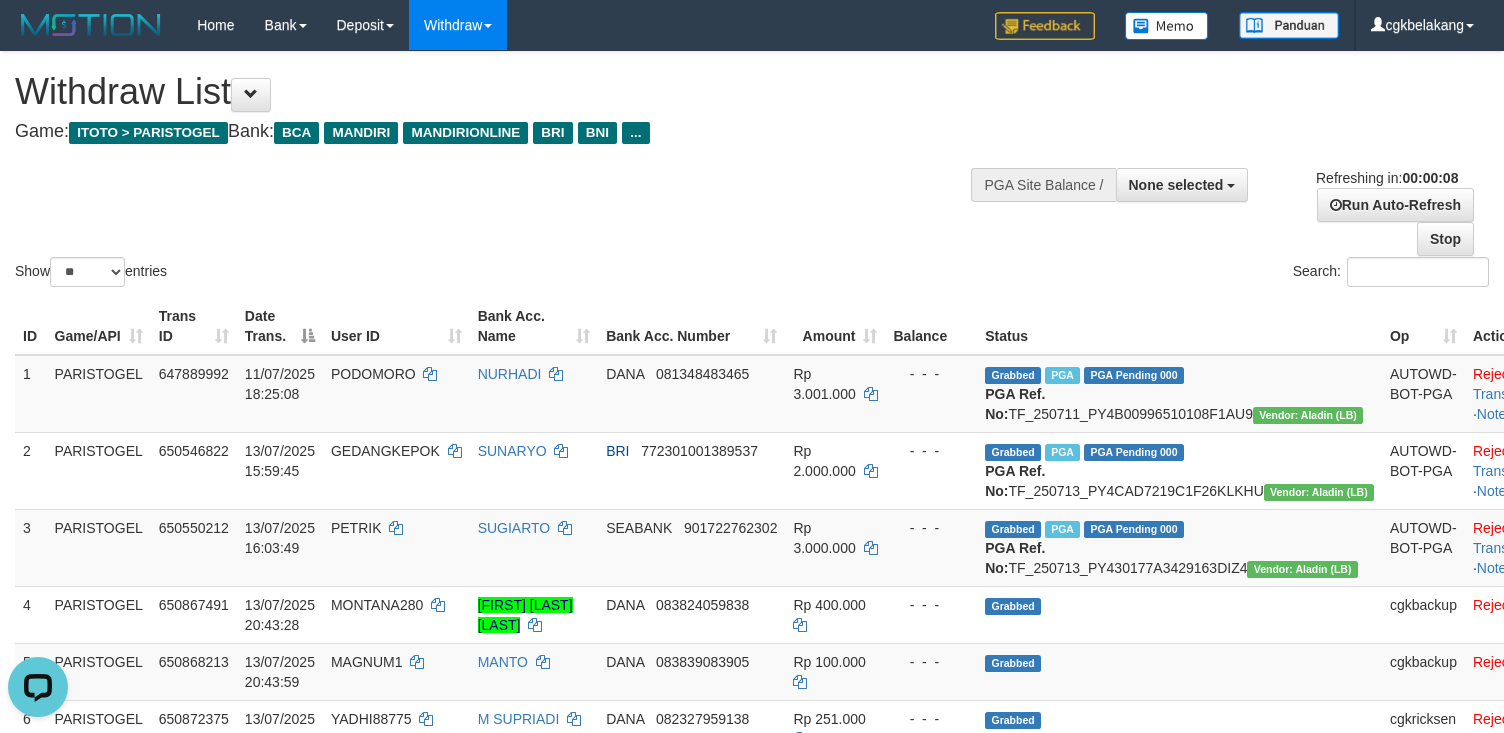 scroll, scrollTop: 0, scrollLeft: 0, axis: both 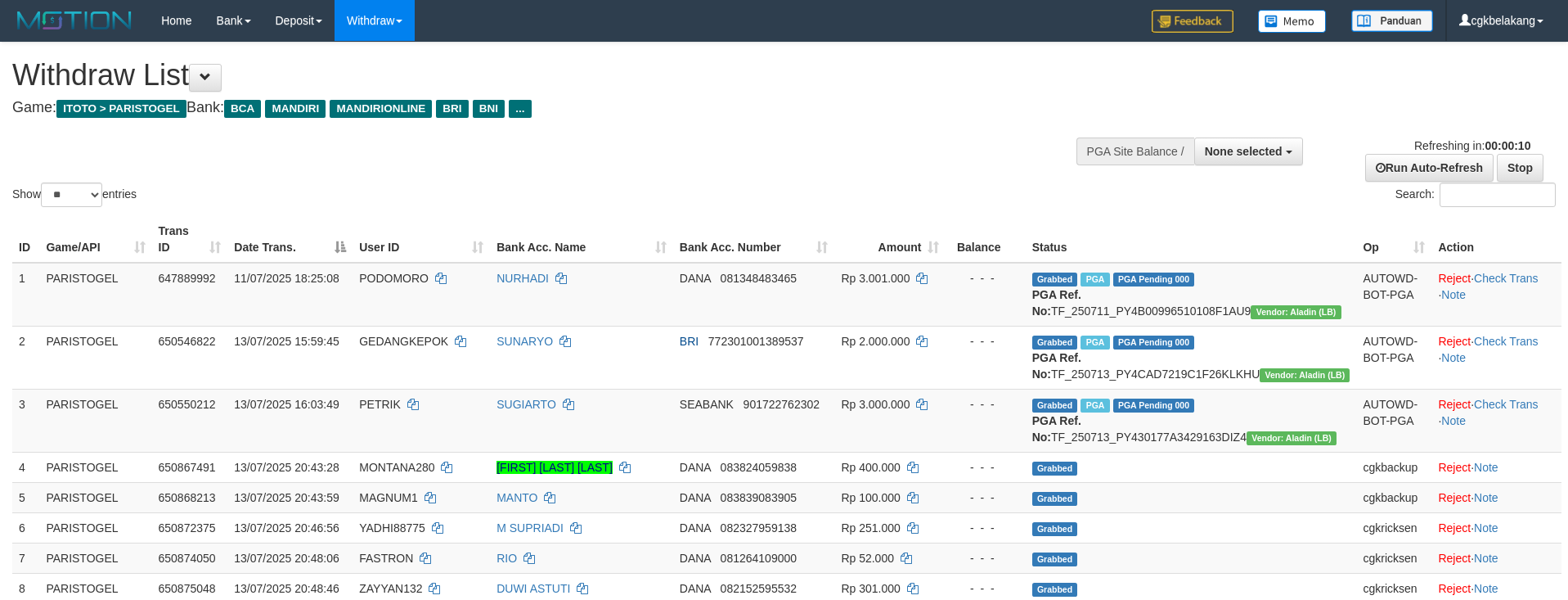 select 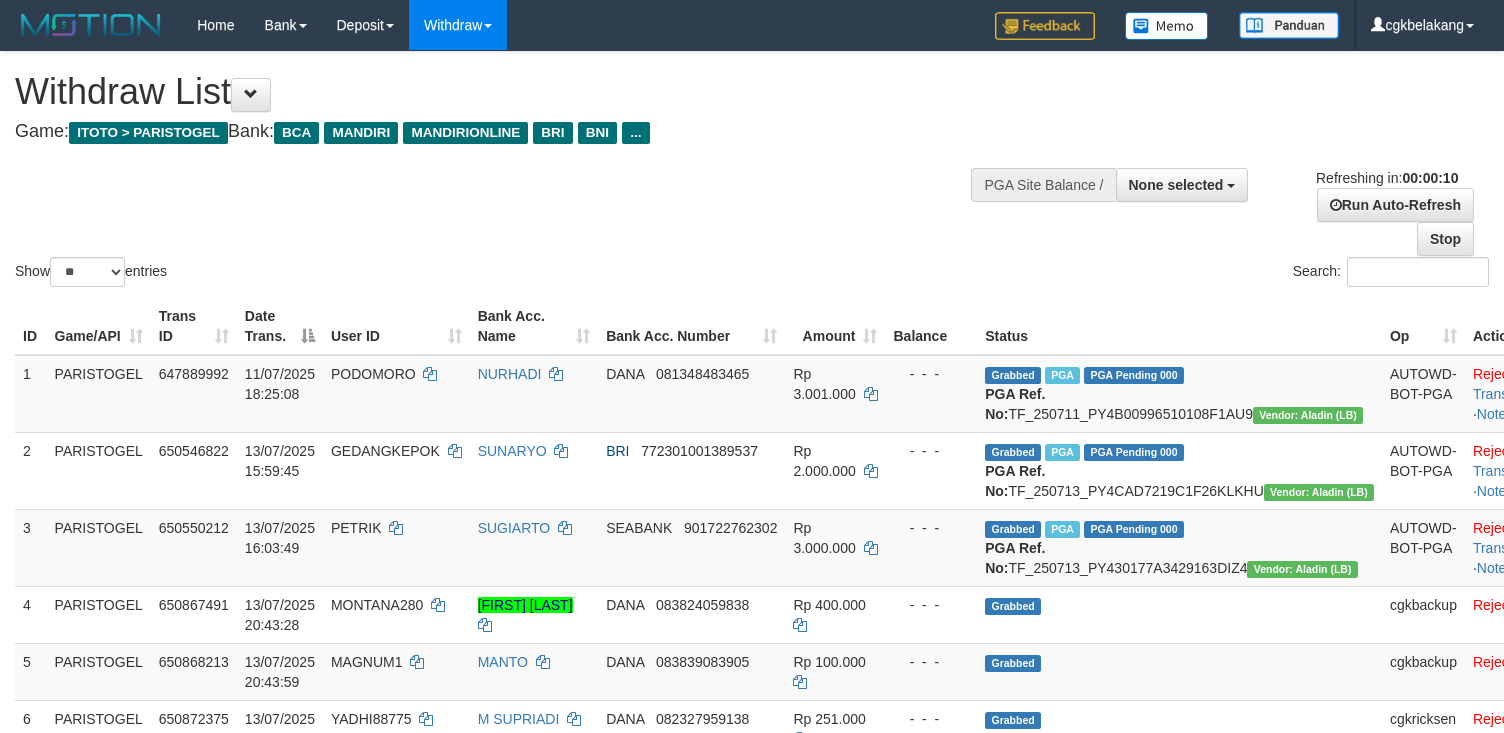 select 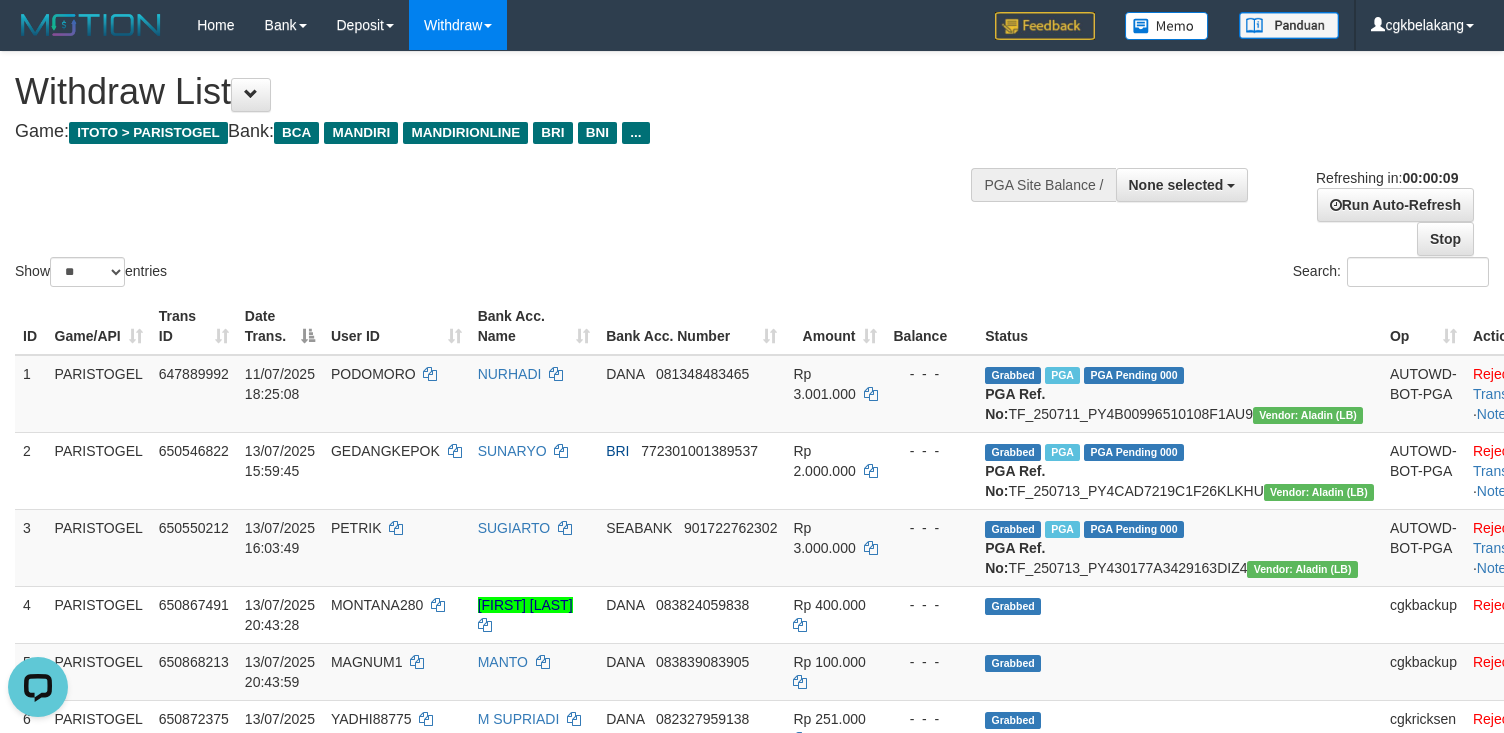 scroll, scrollTop: 0, scrollLeft: 0, axis: both 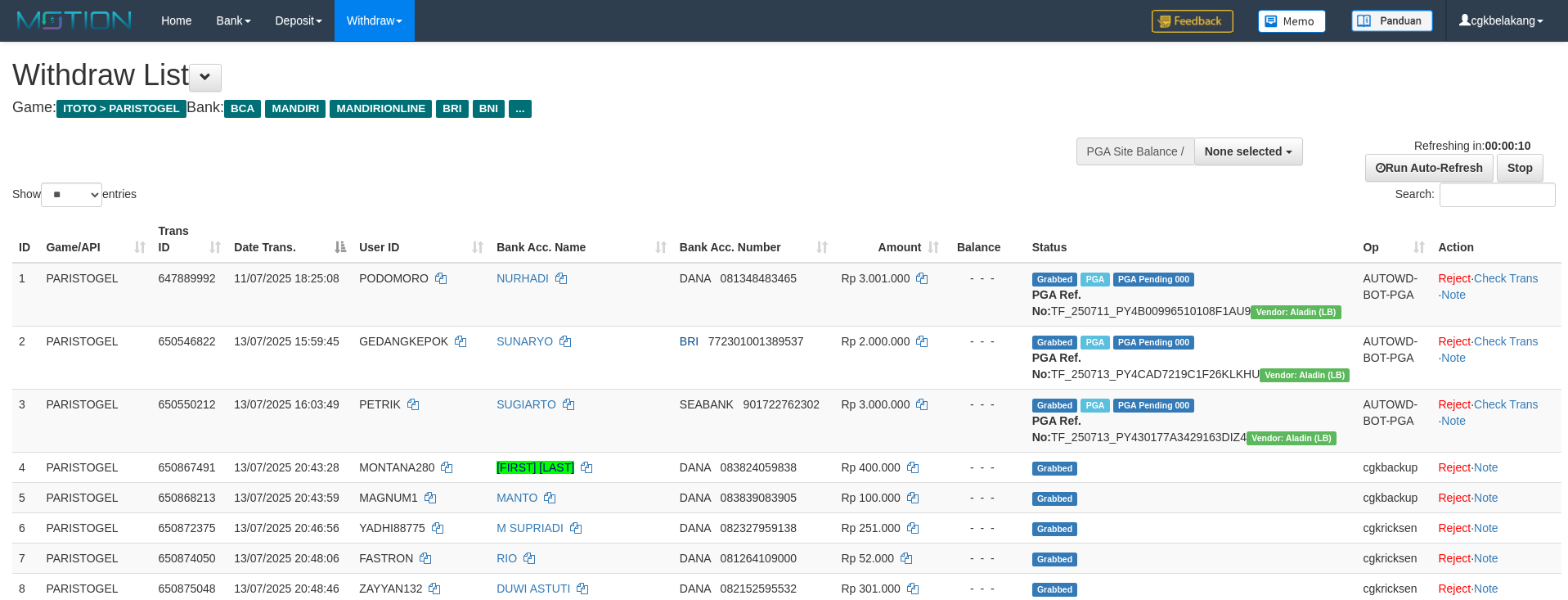 select 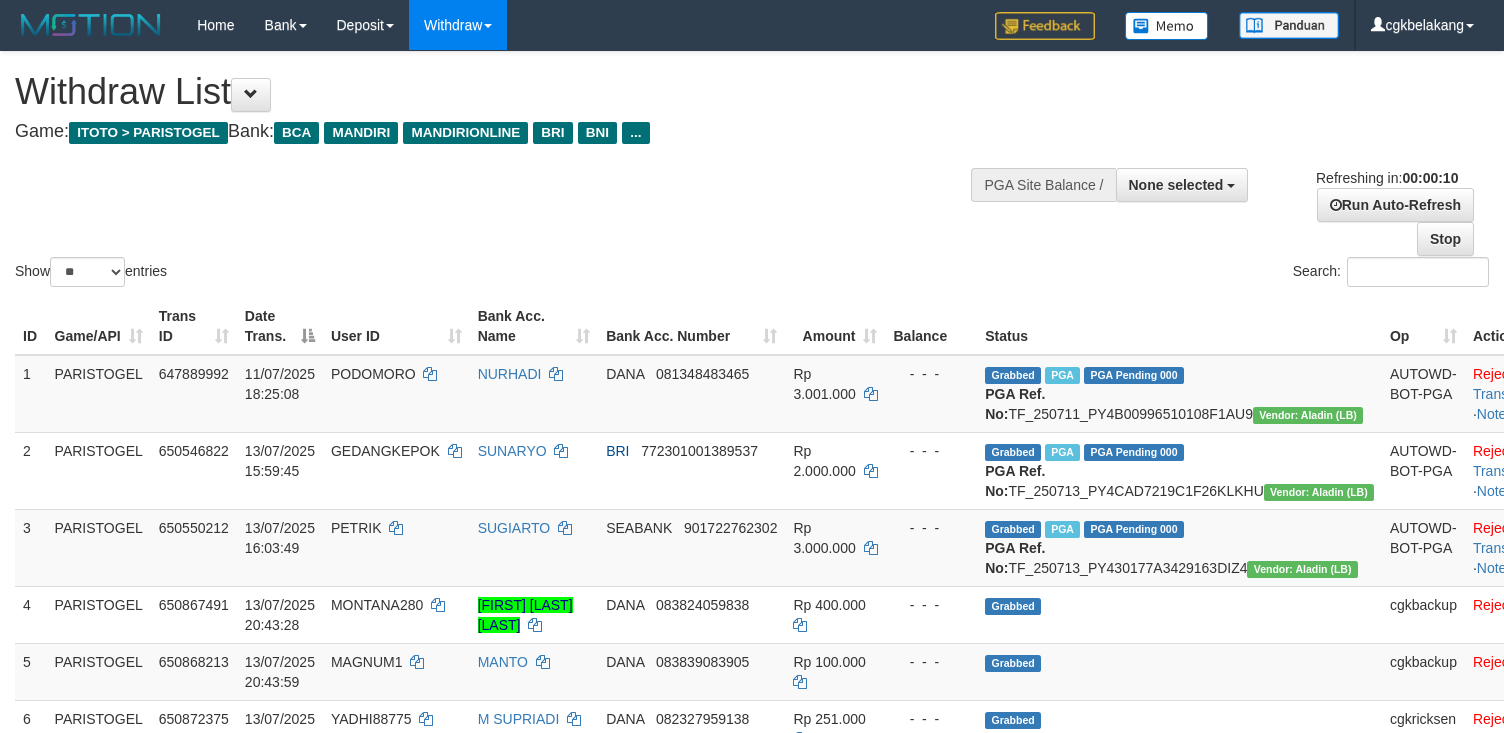 select 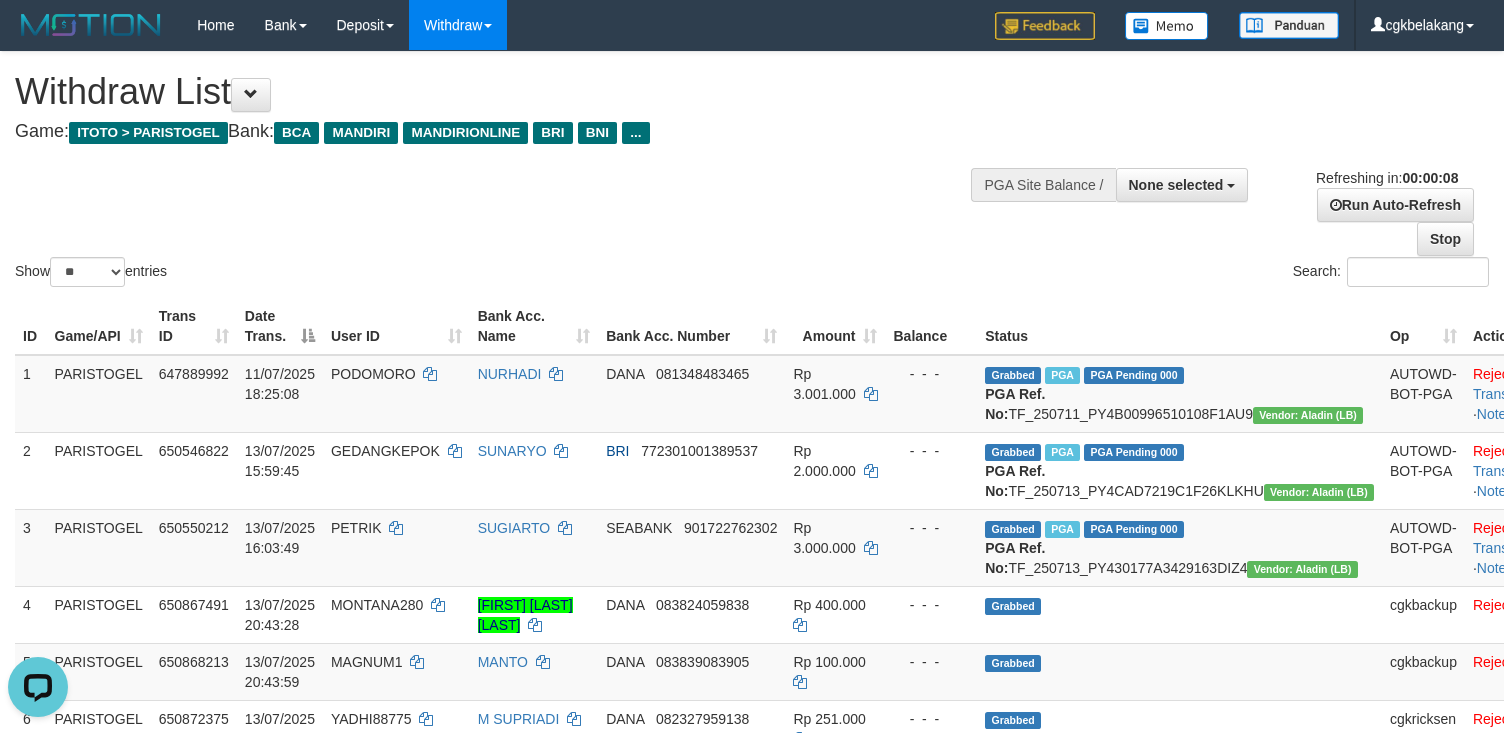 scroll, scrollTop: 0, scrollLeft: 0, axis: both 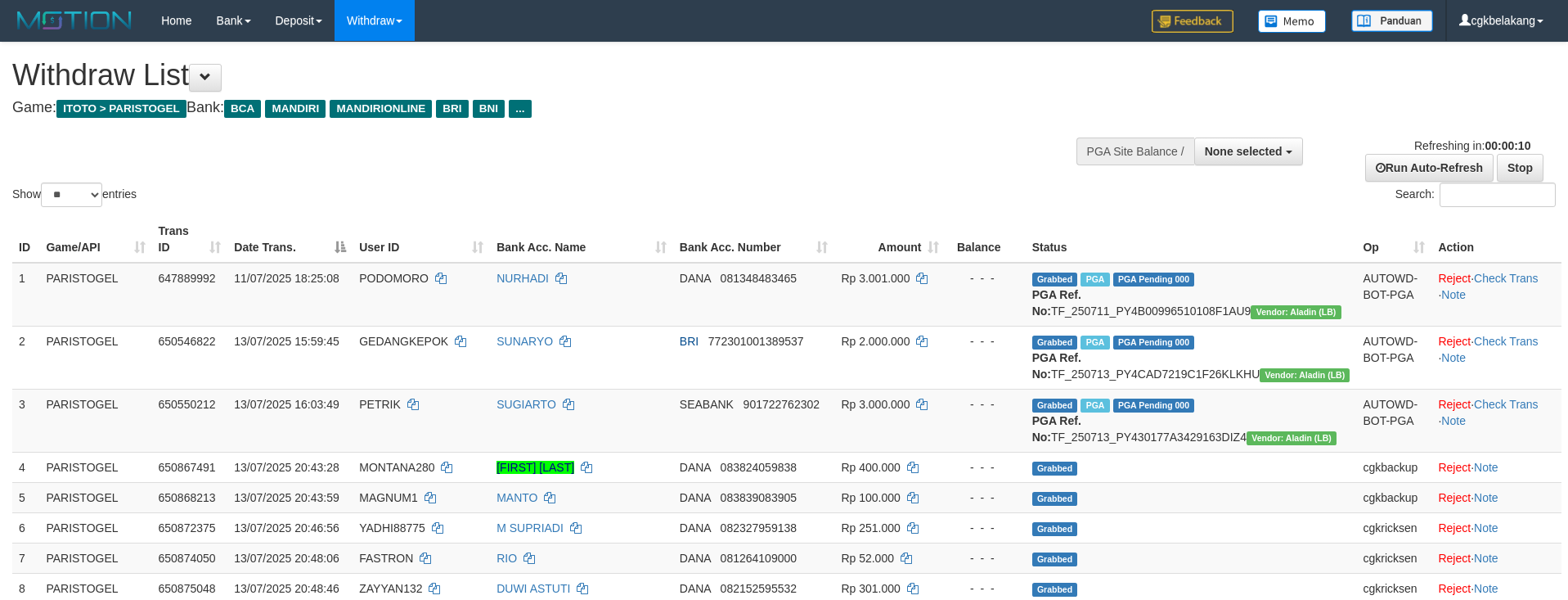 select 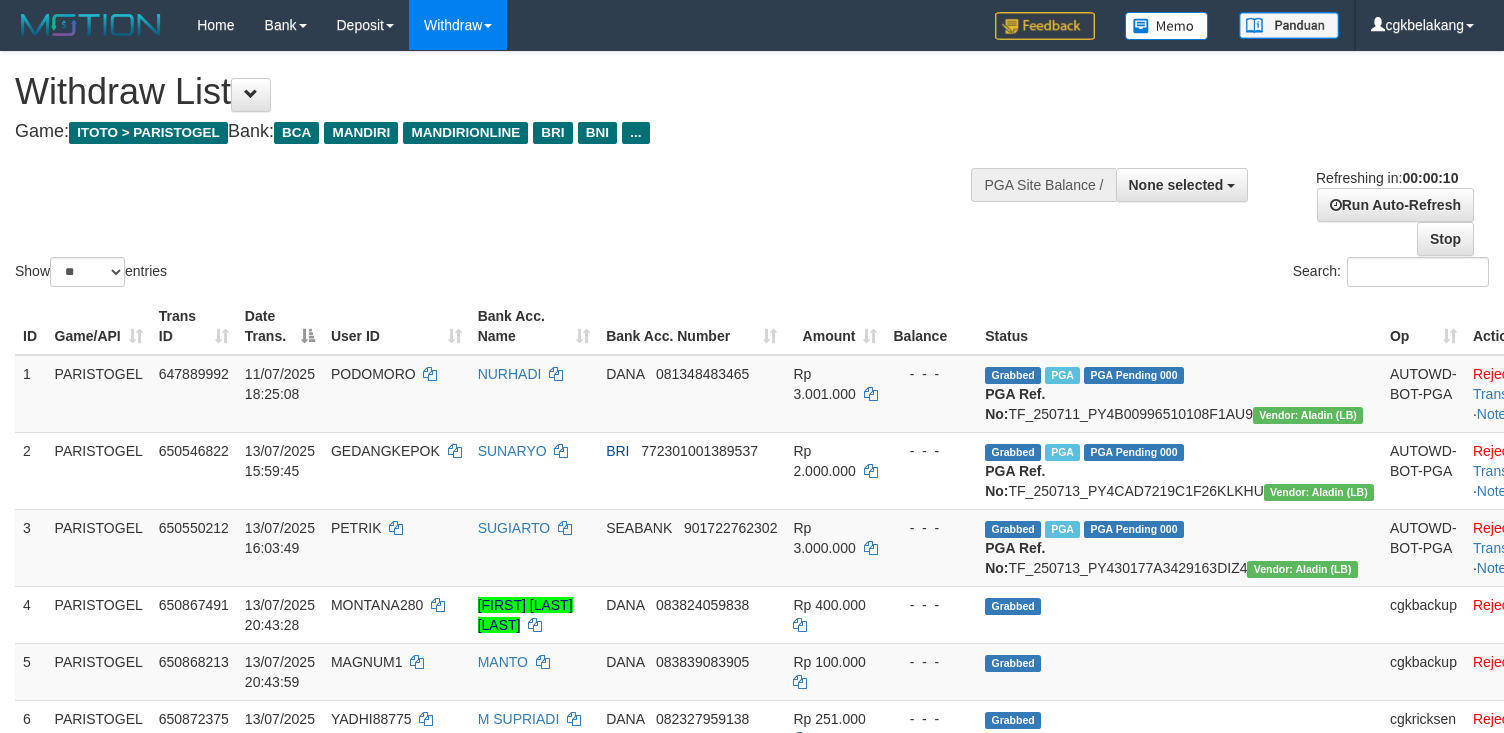 select 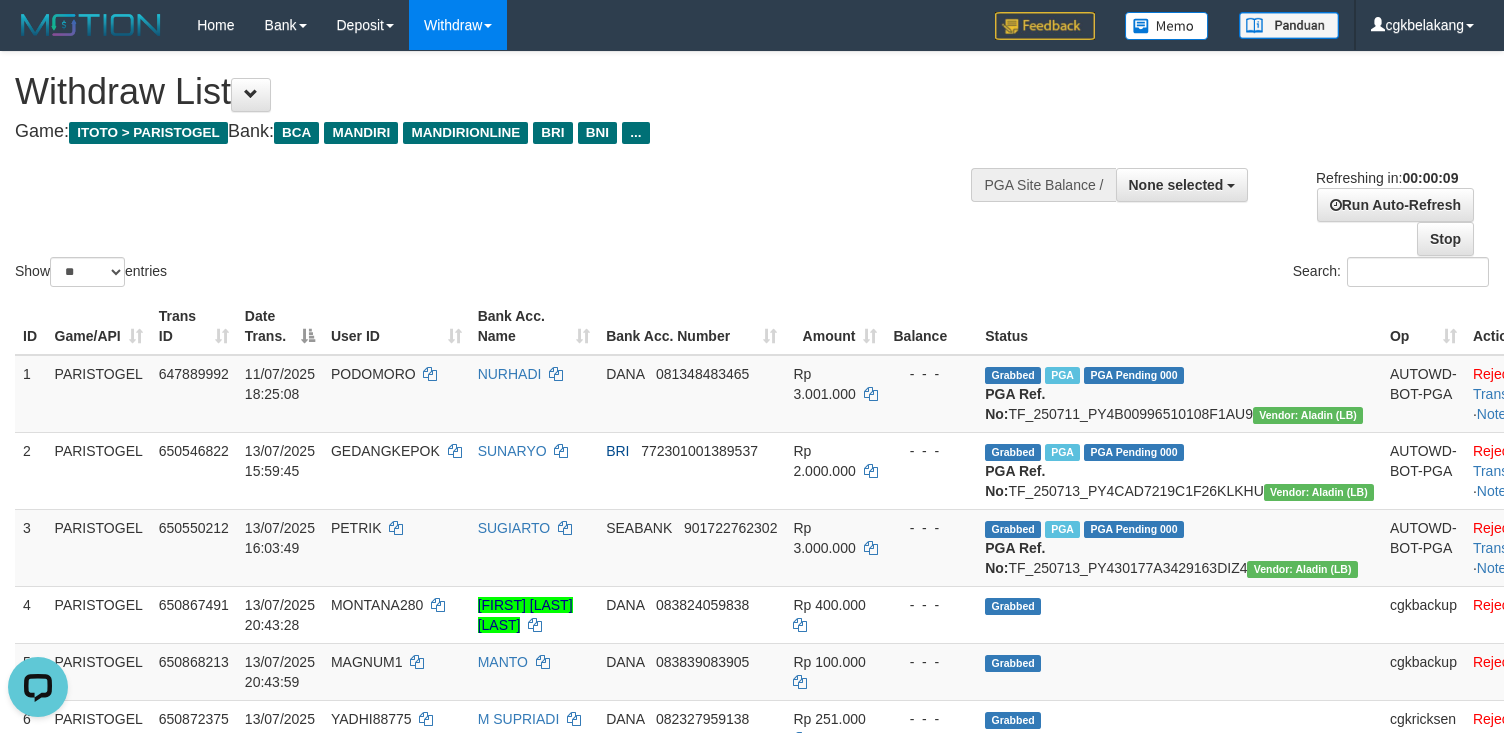 scroll, scrollTop: 0, scrollLeft: 0, axis: both 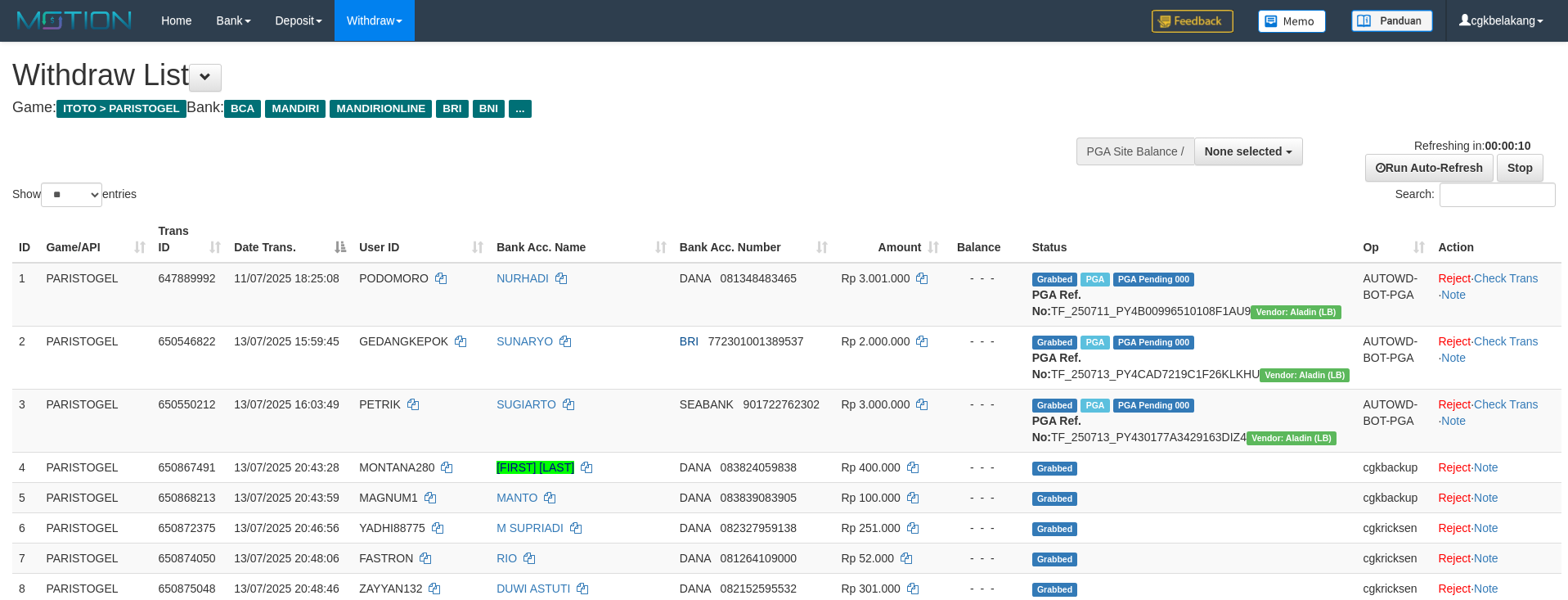 select 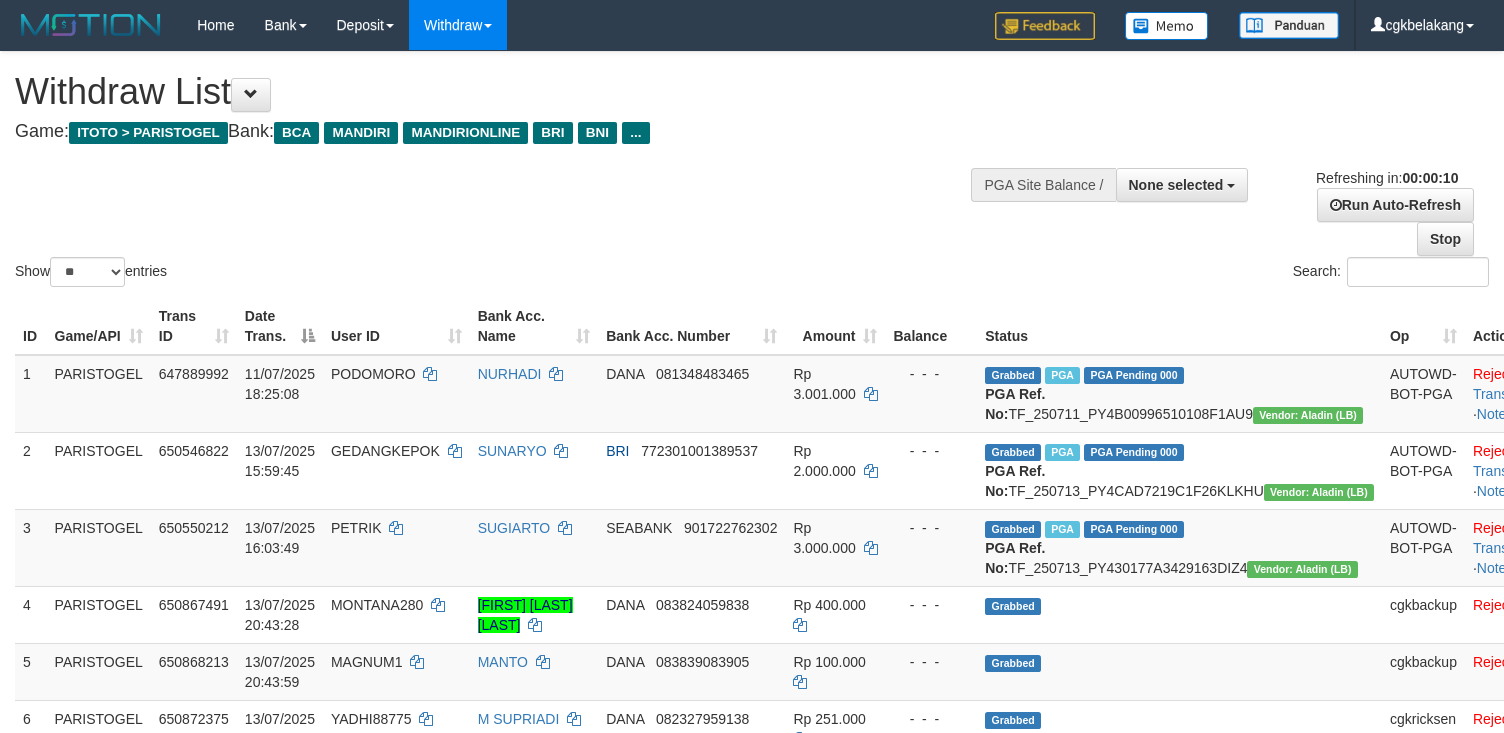 select 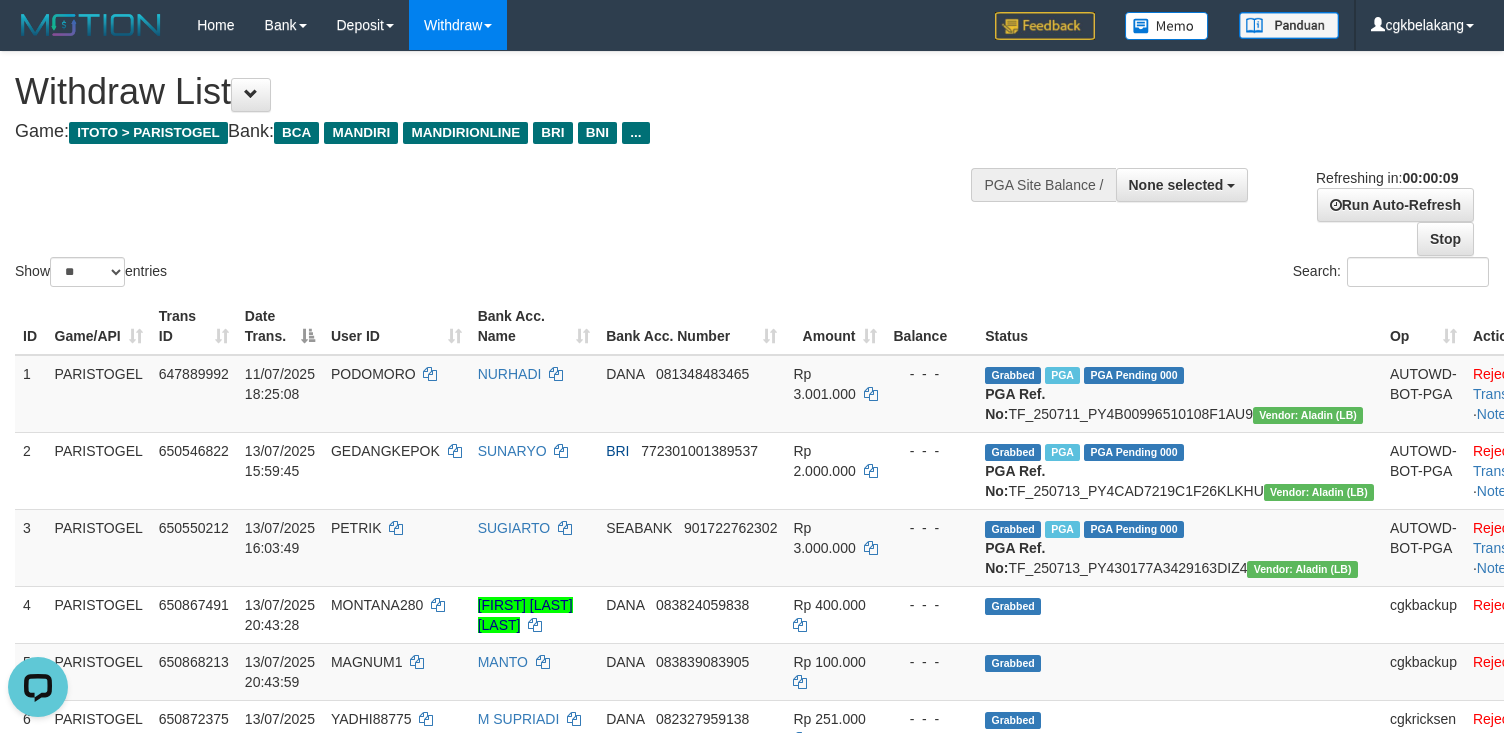 scroll, scrollTop: 0, scrollLeft: 0, axis: both 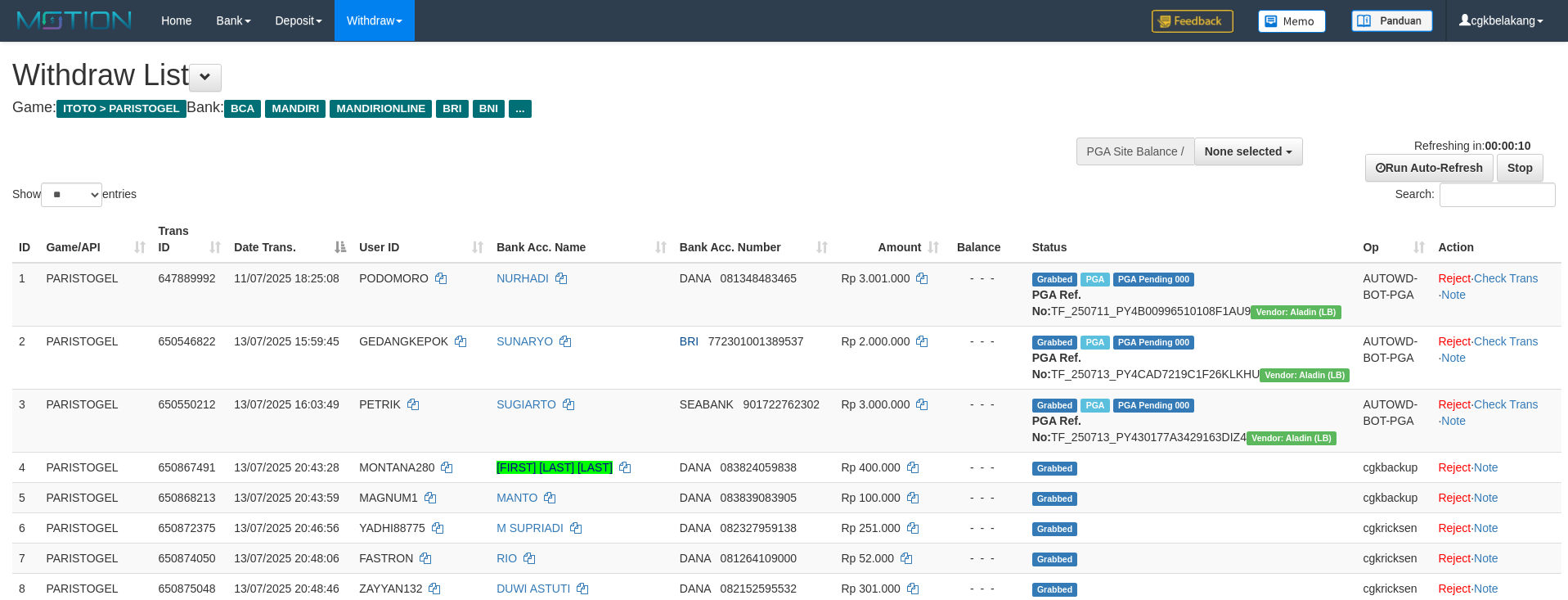 select 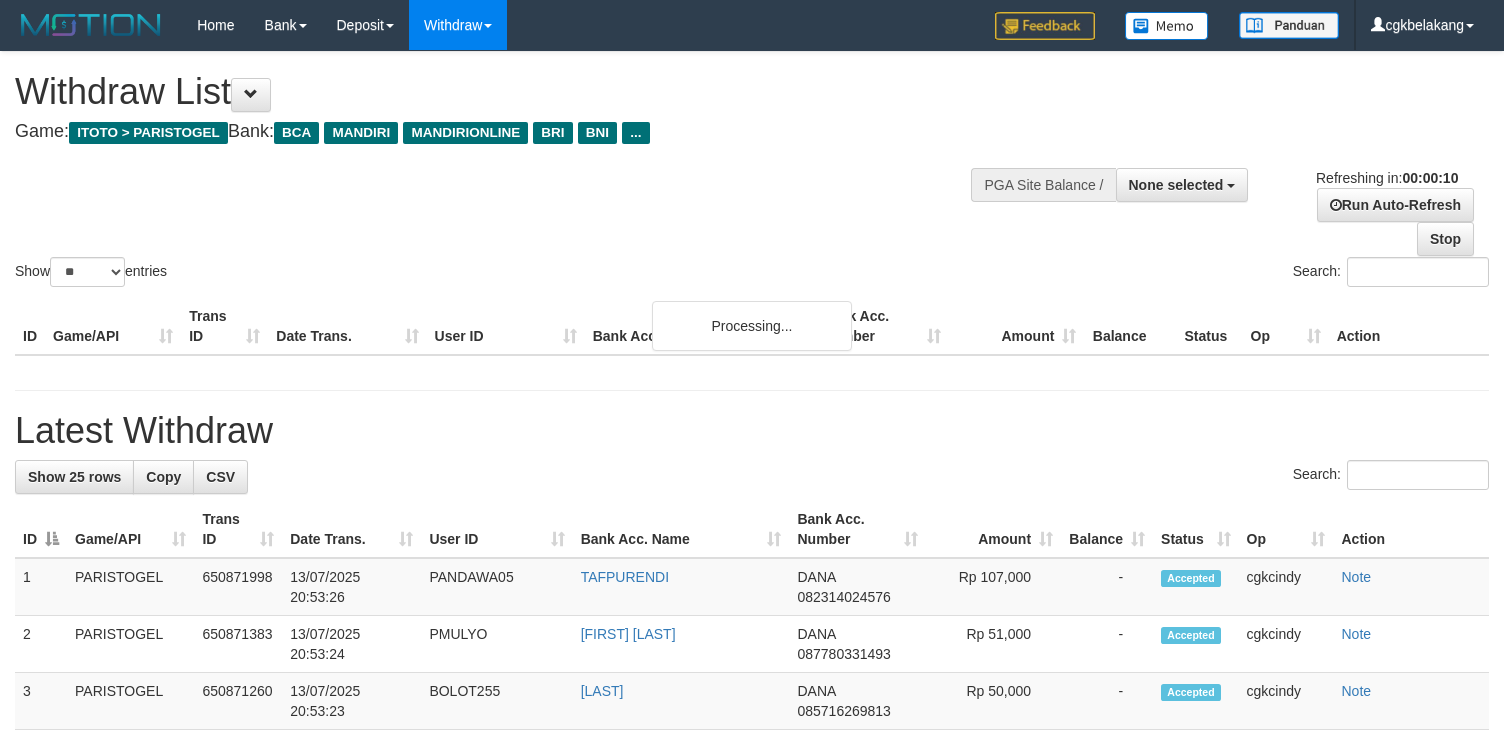 select 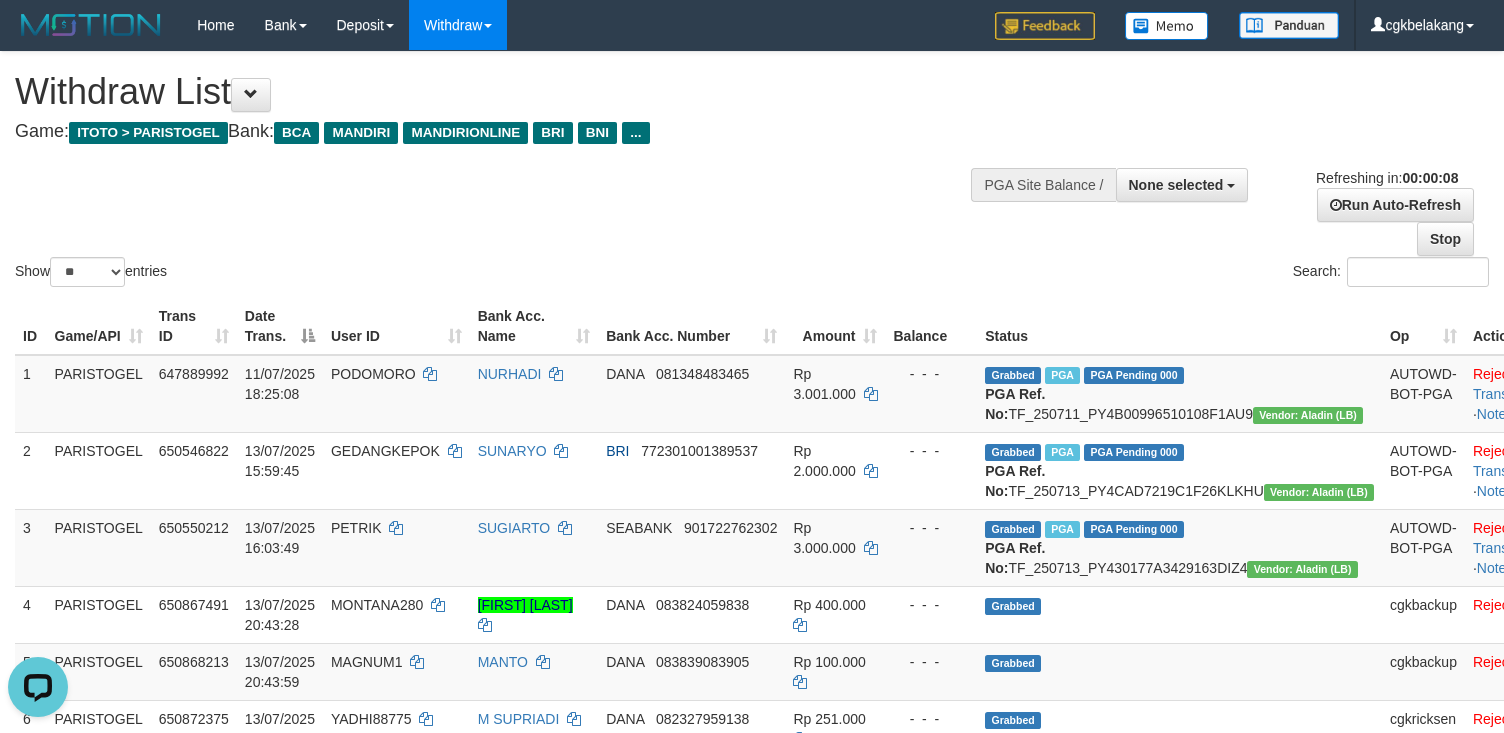 scroll, scrollTop: 0, scrollLeft: 0, axis: both 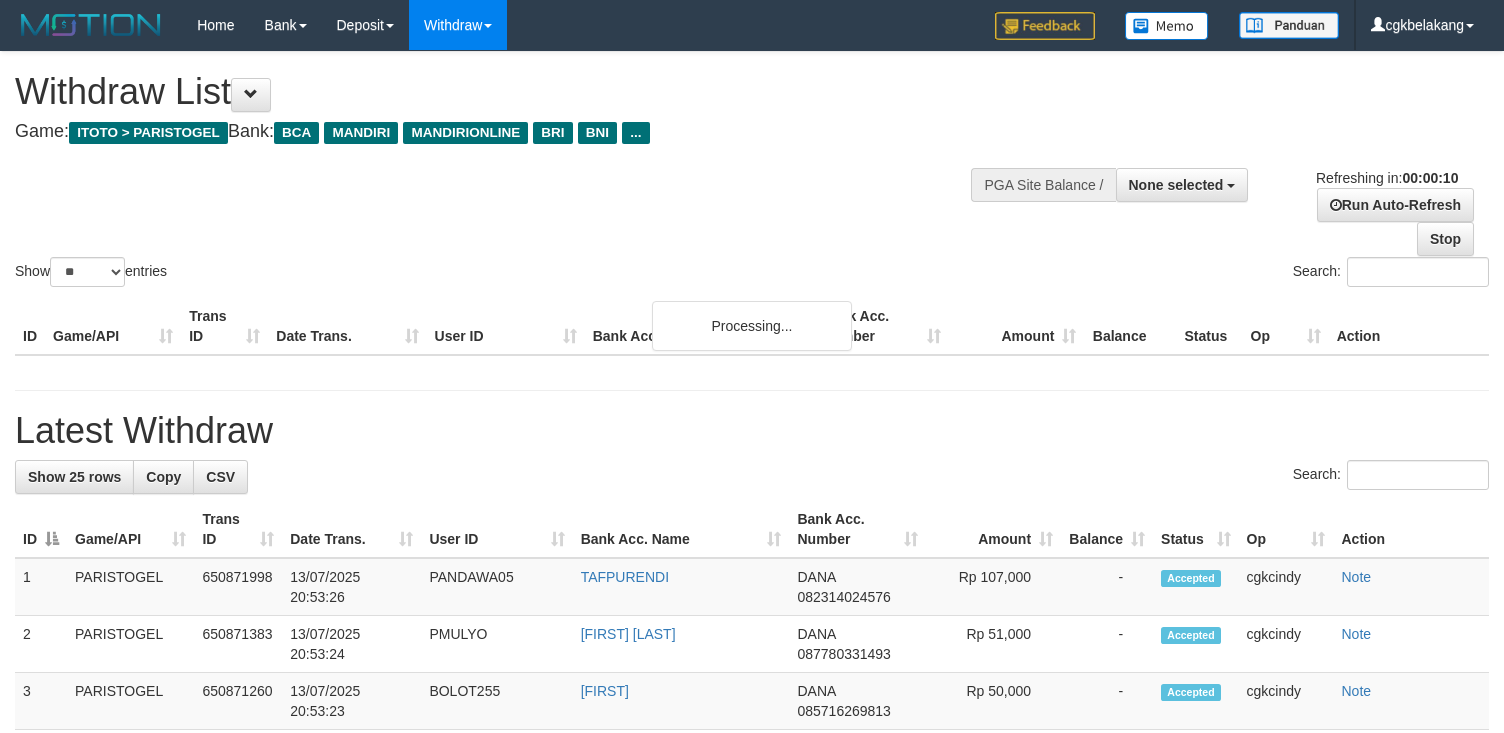 select 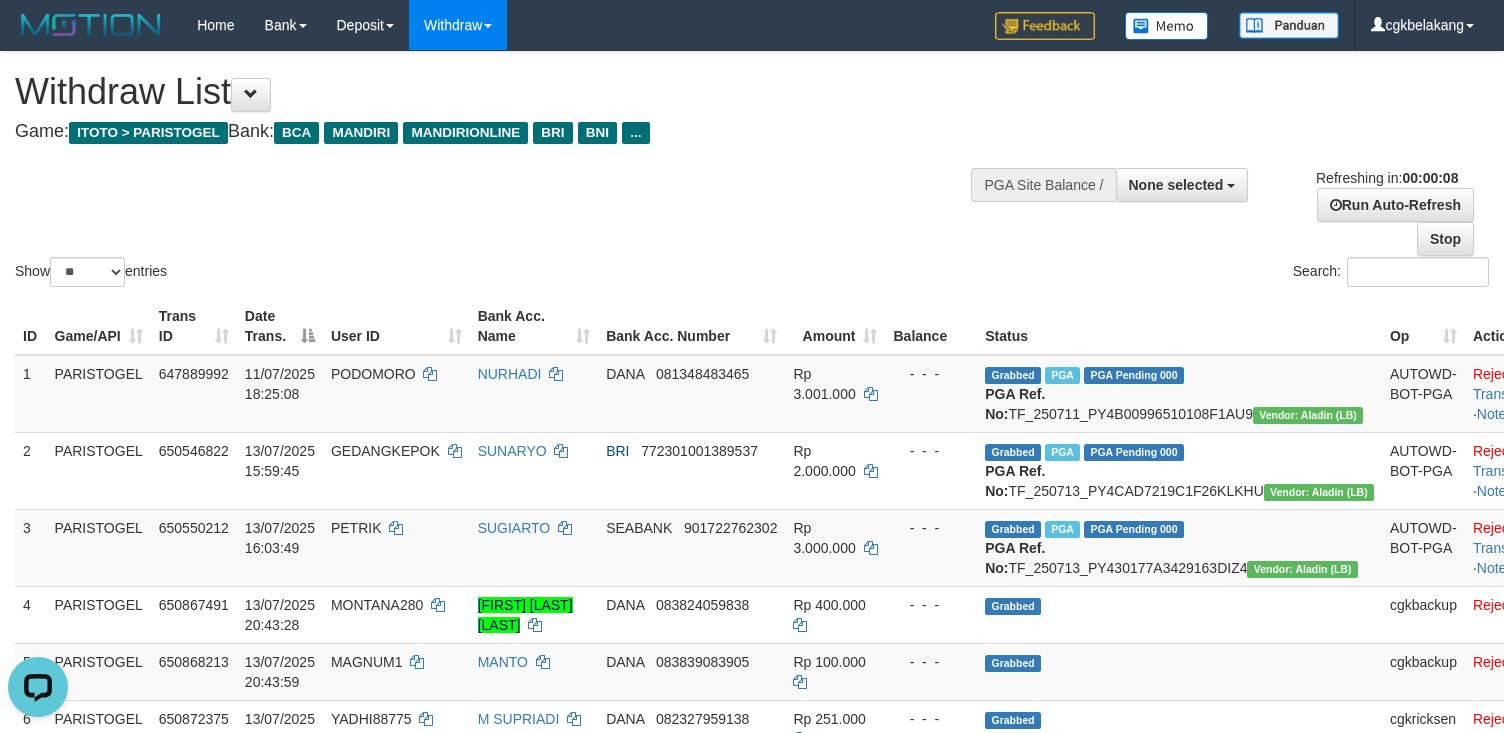 scroll, scrollTop: 0, scrollLeft: 0, axis: both 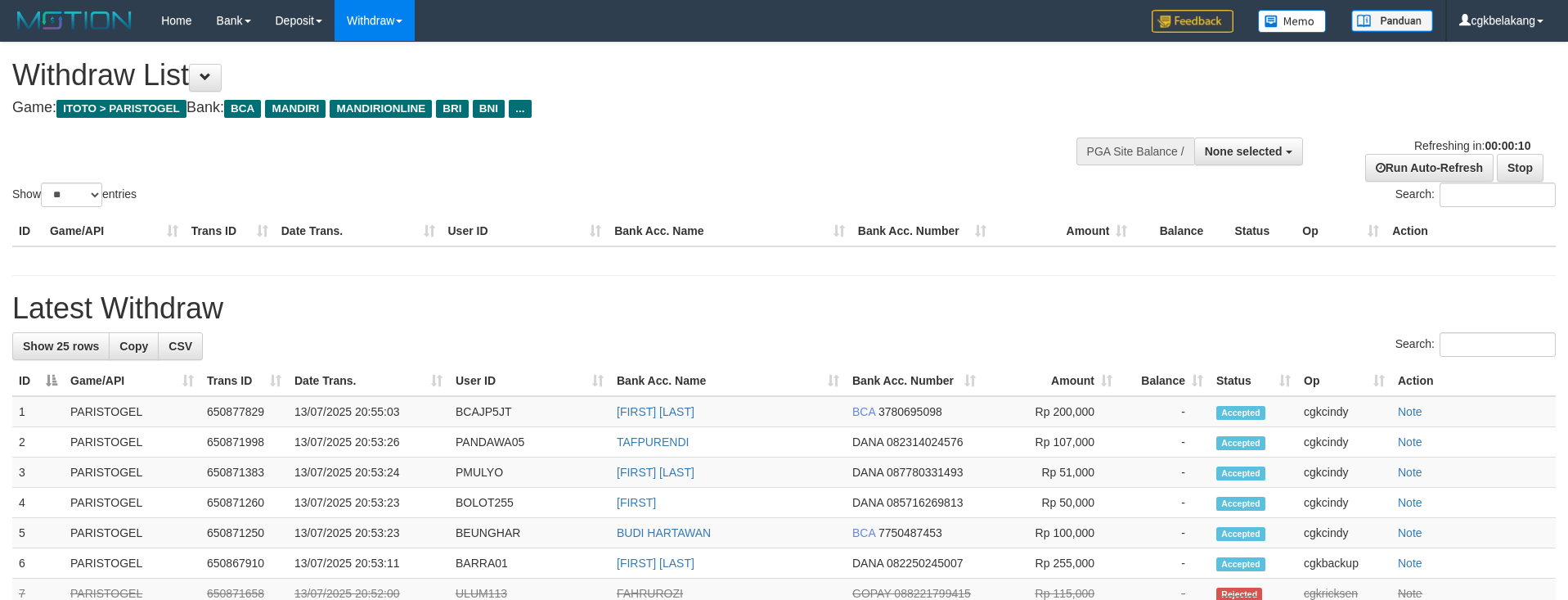 select 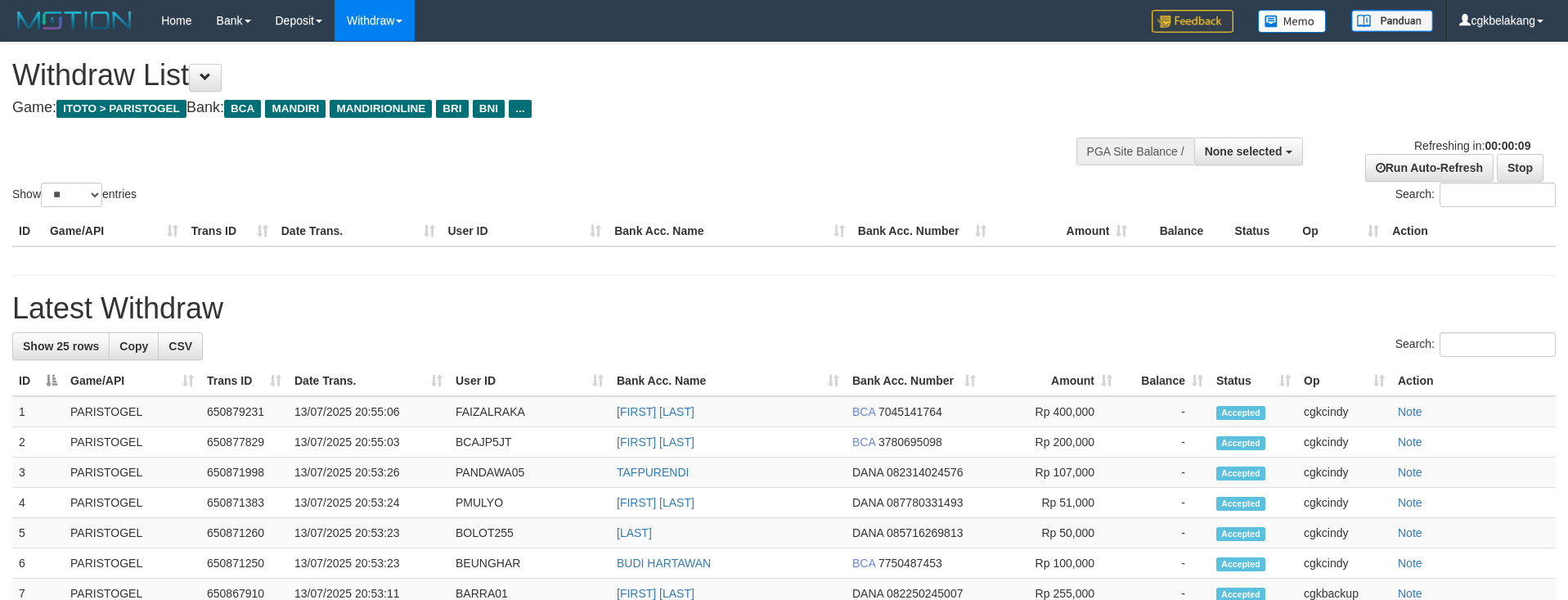 select 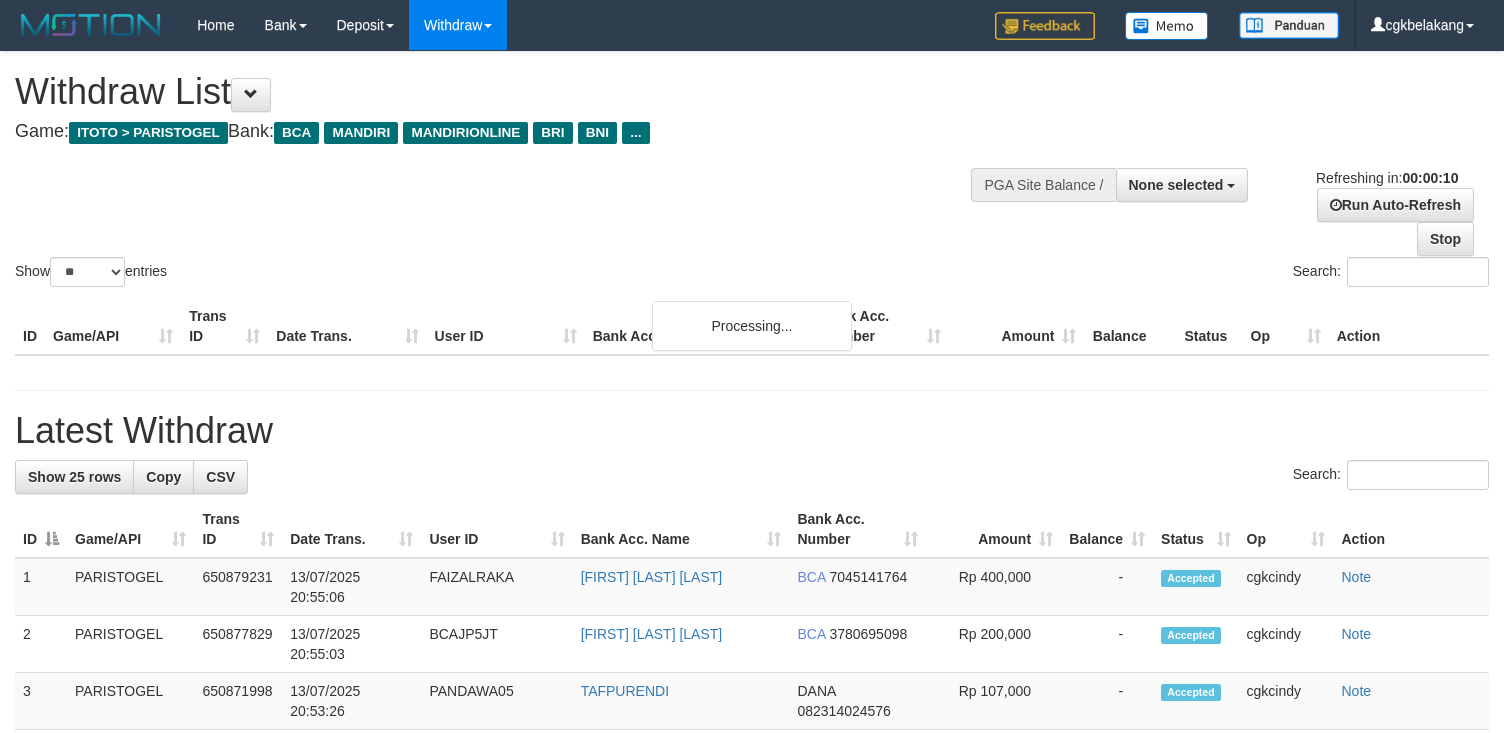 select 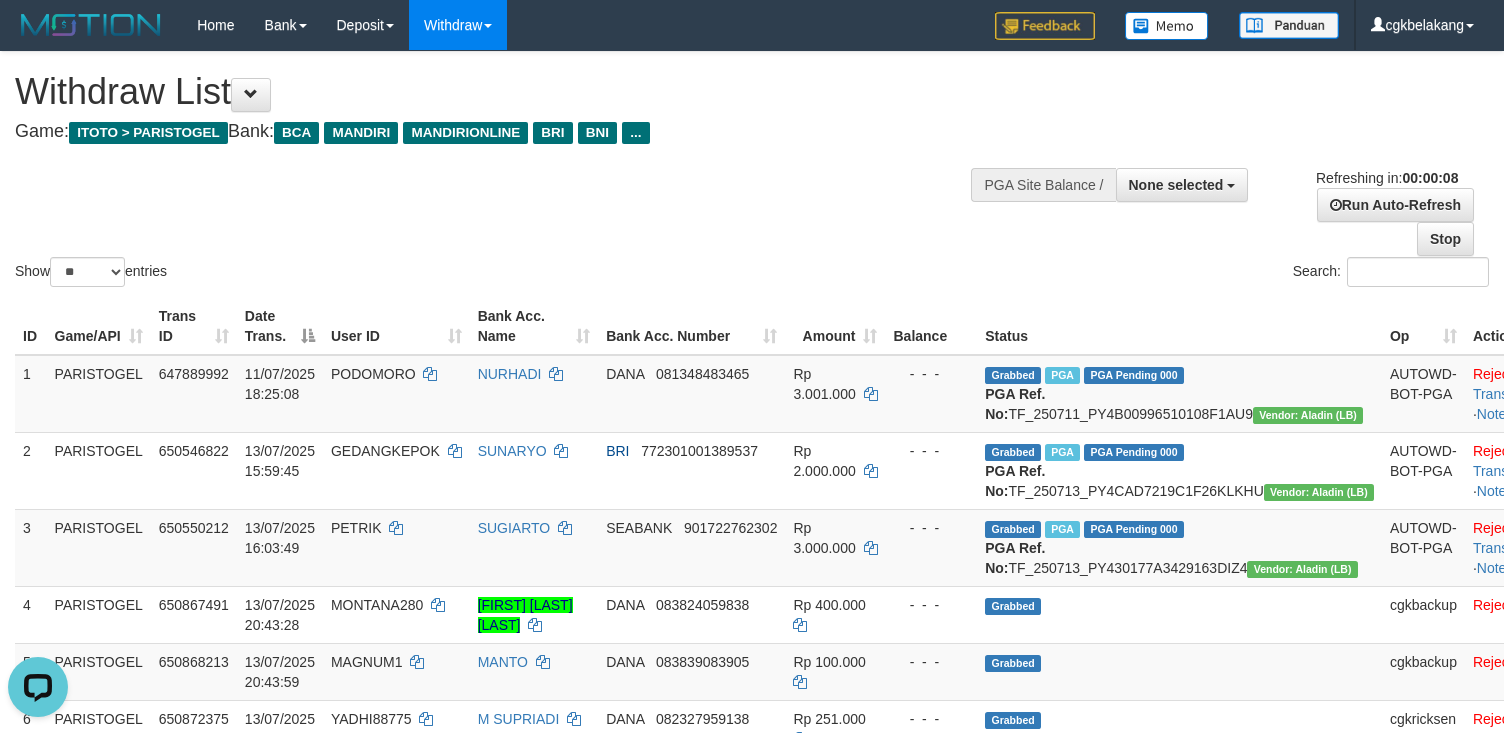 scroll, scrollTop: 0, scrollLeft: 0, axis: both 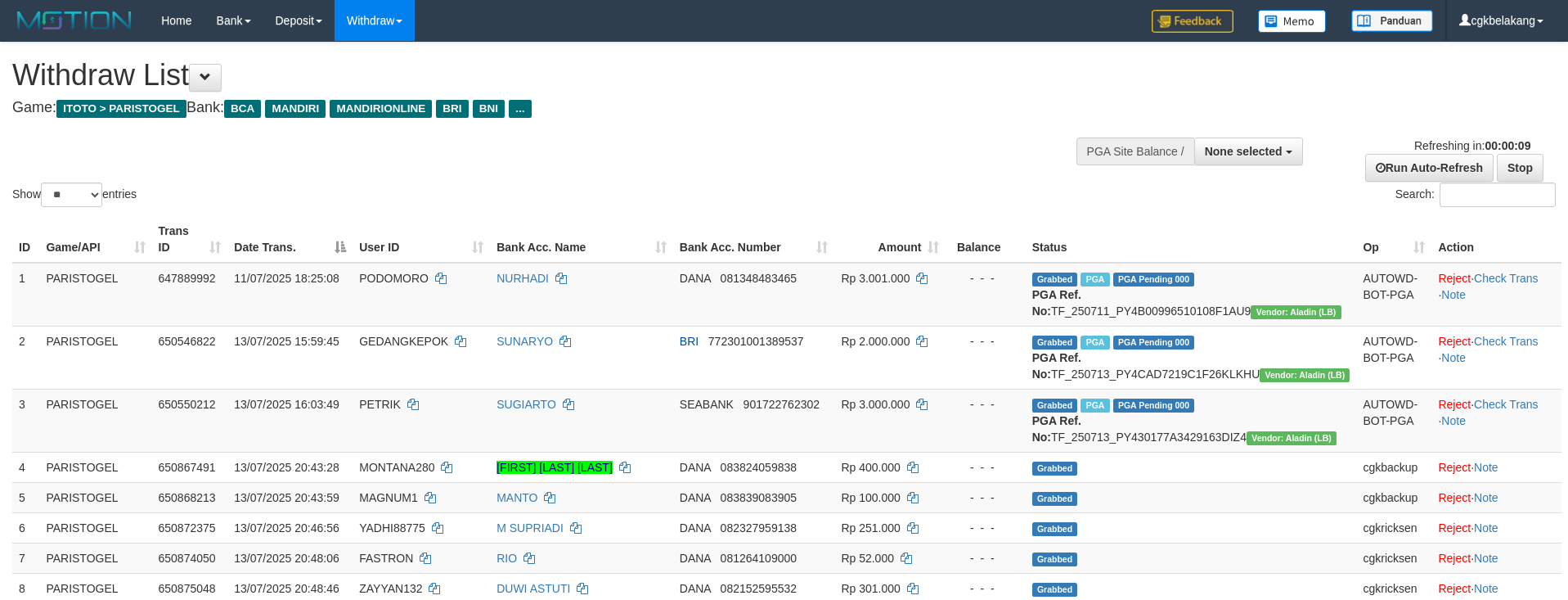 select 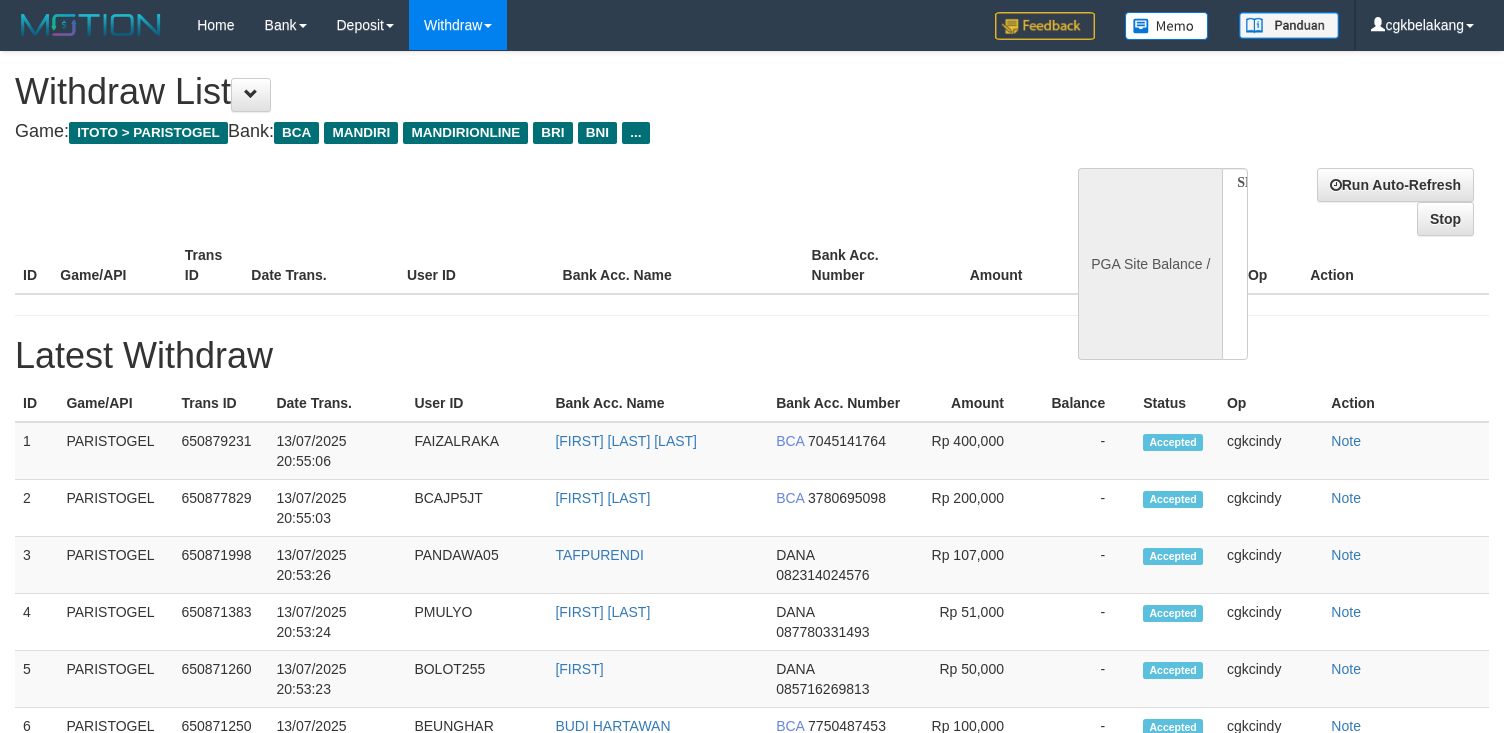 select 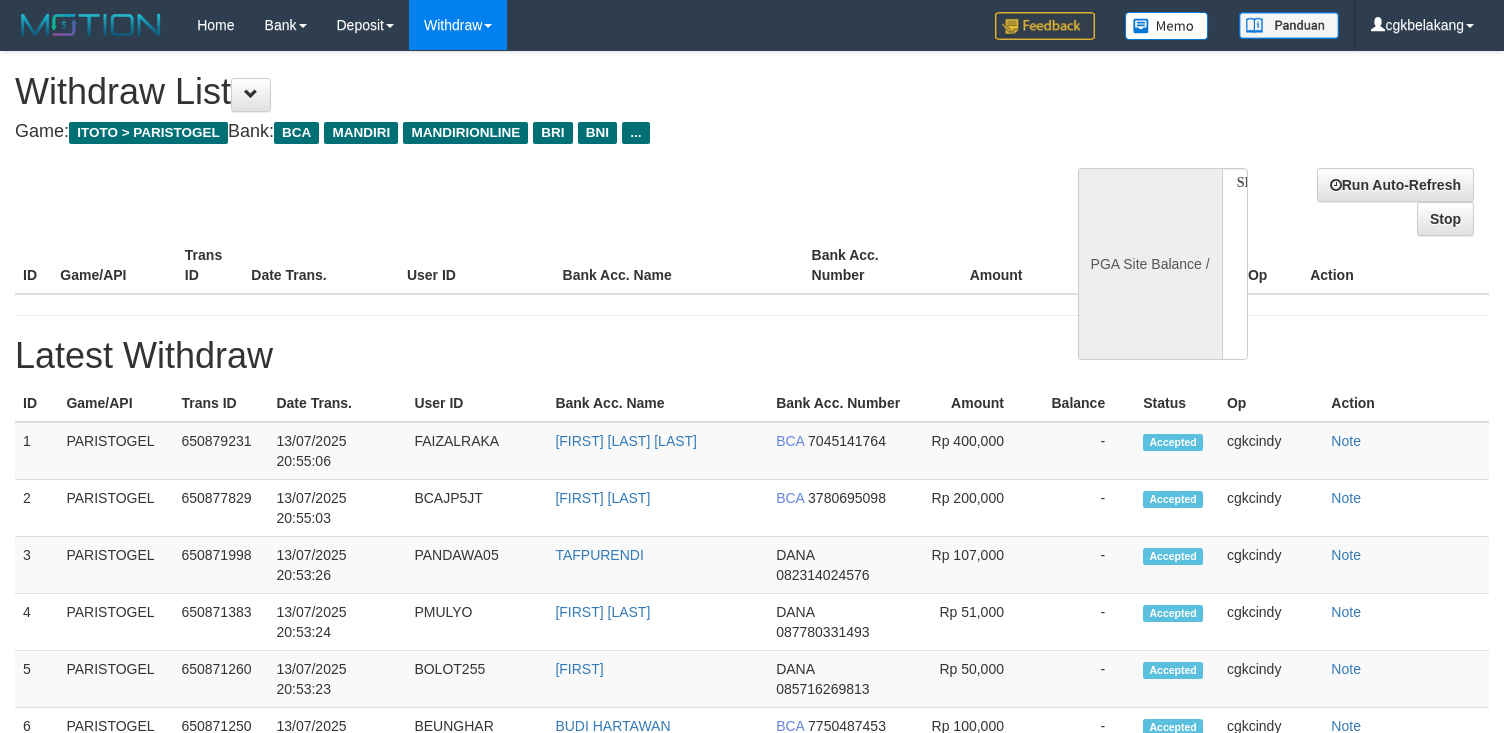 scroll, scrollTop: 0, scrollLeft: 0, axis: both 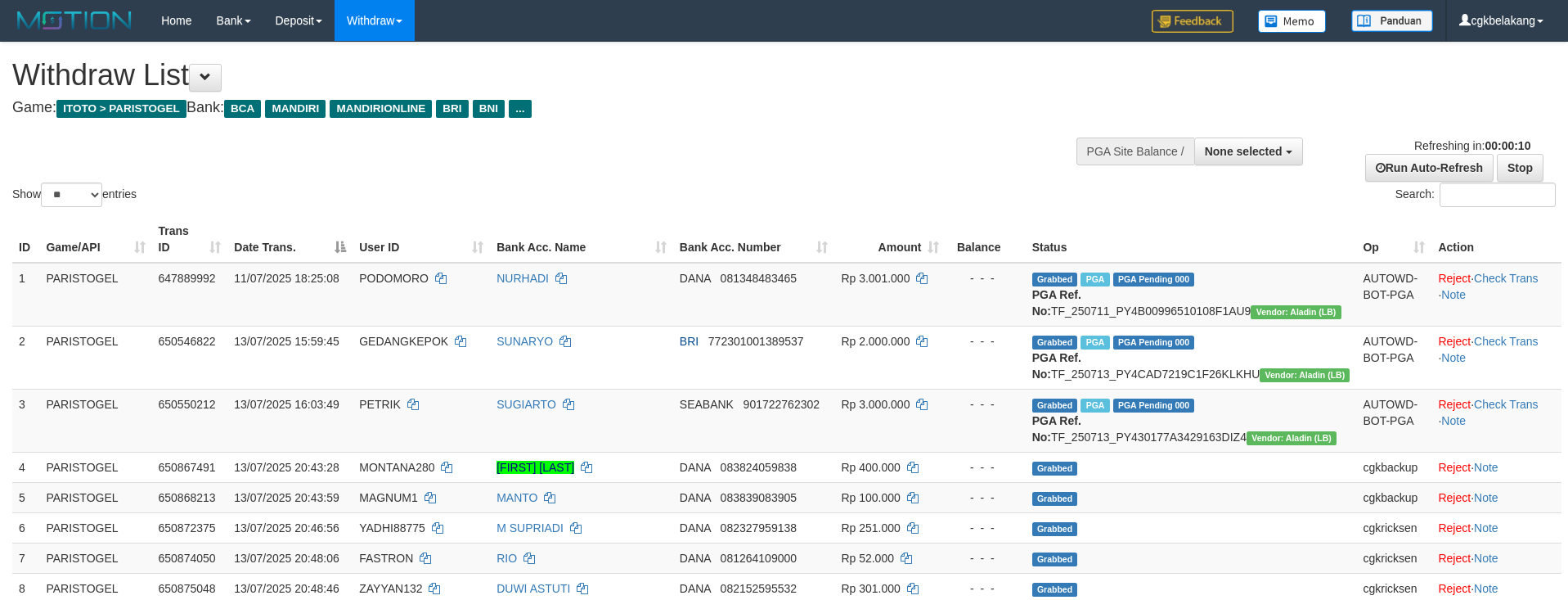 select 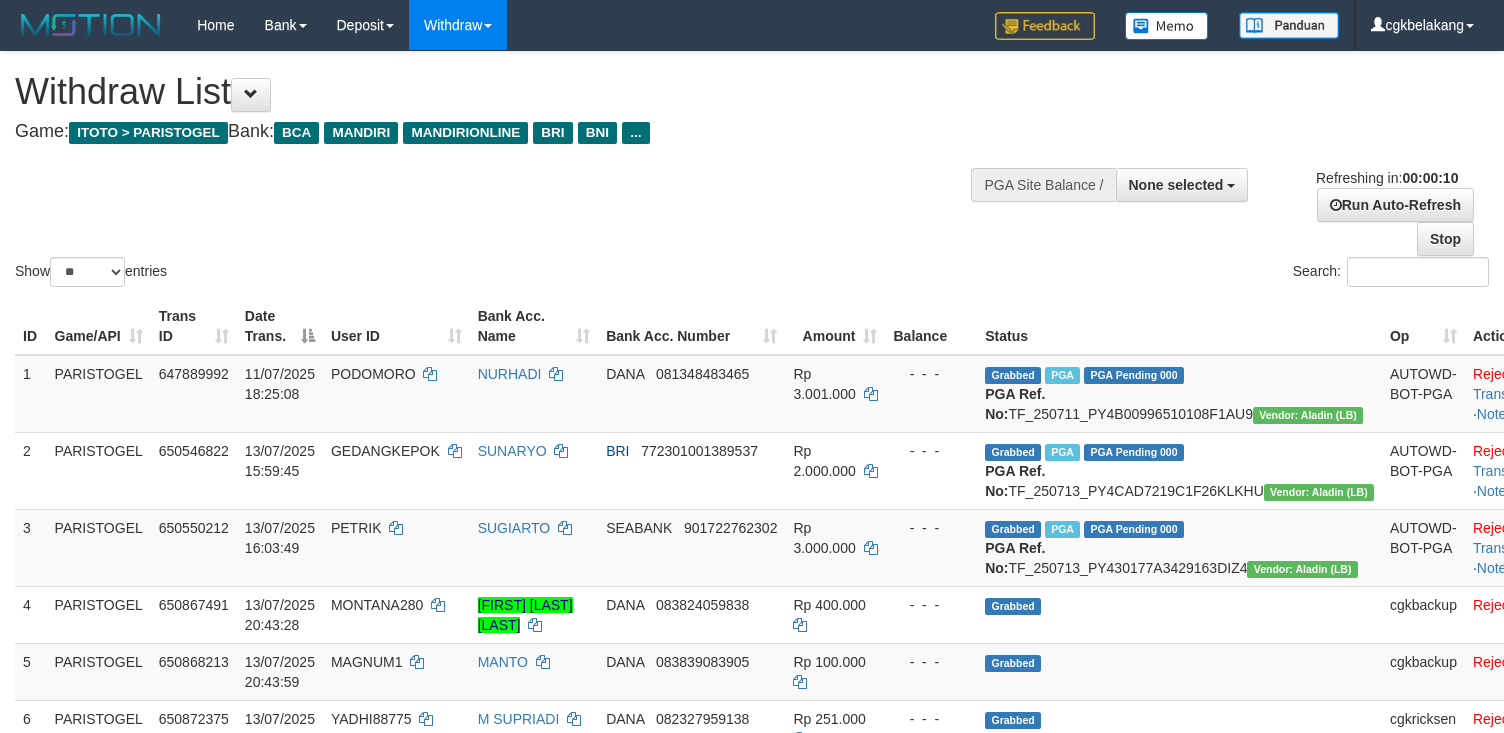 select 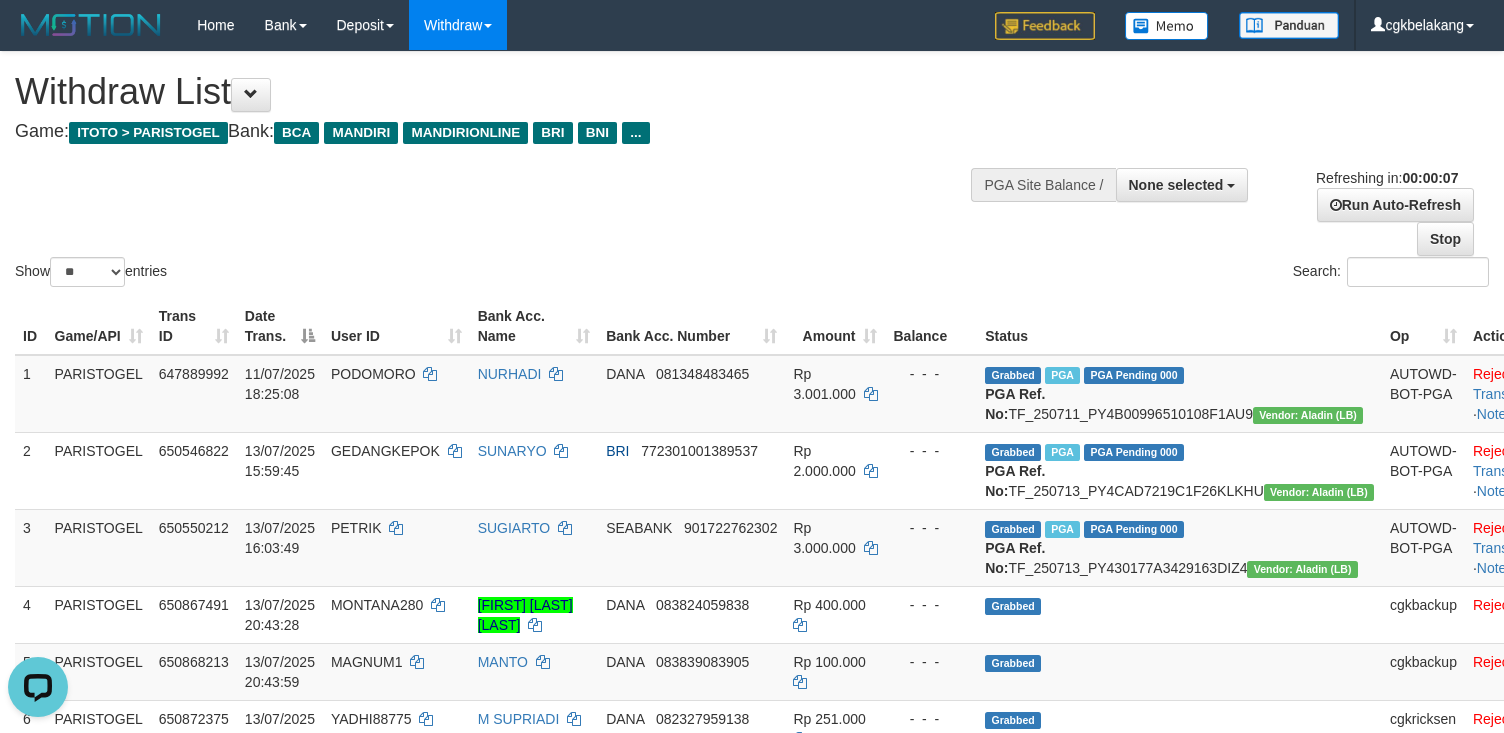 scroll, scrollTop: 0, scrollLeft: 0, axis: both 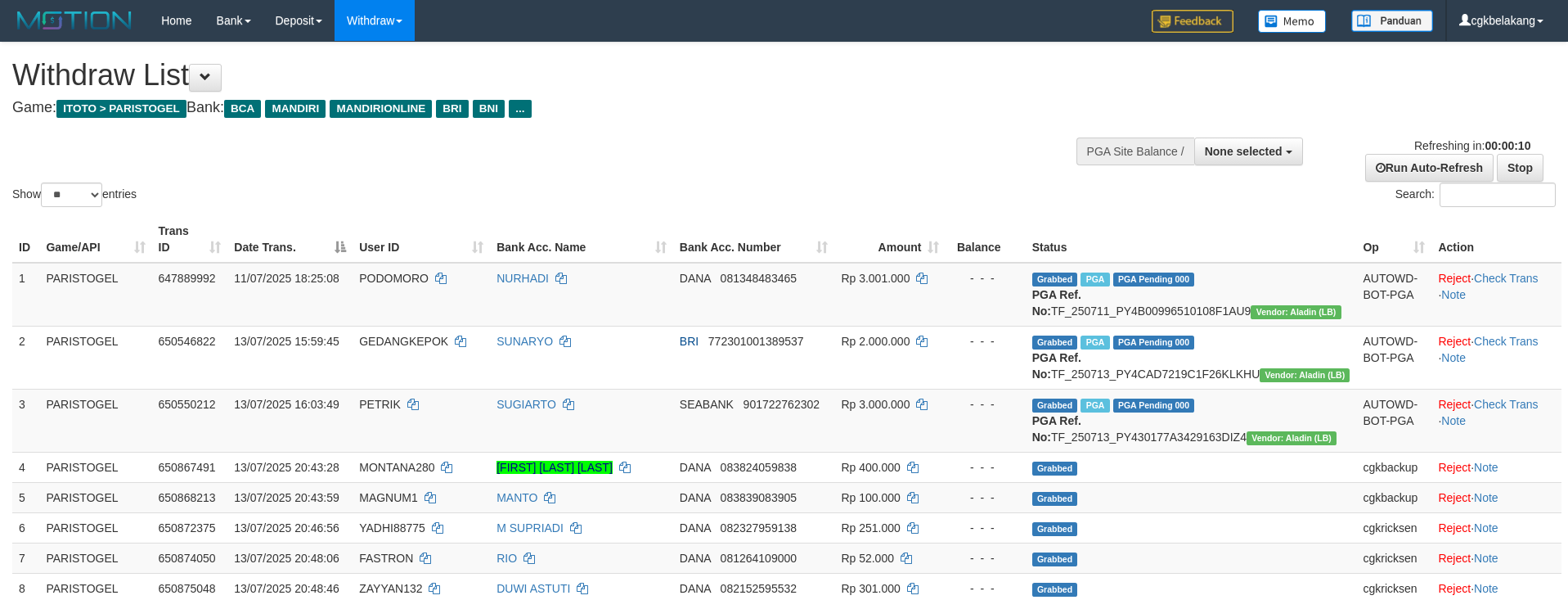select 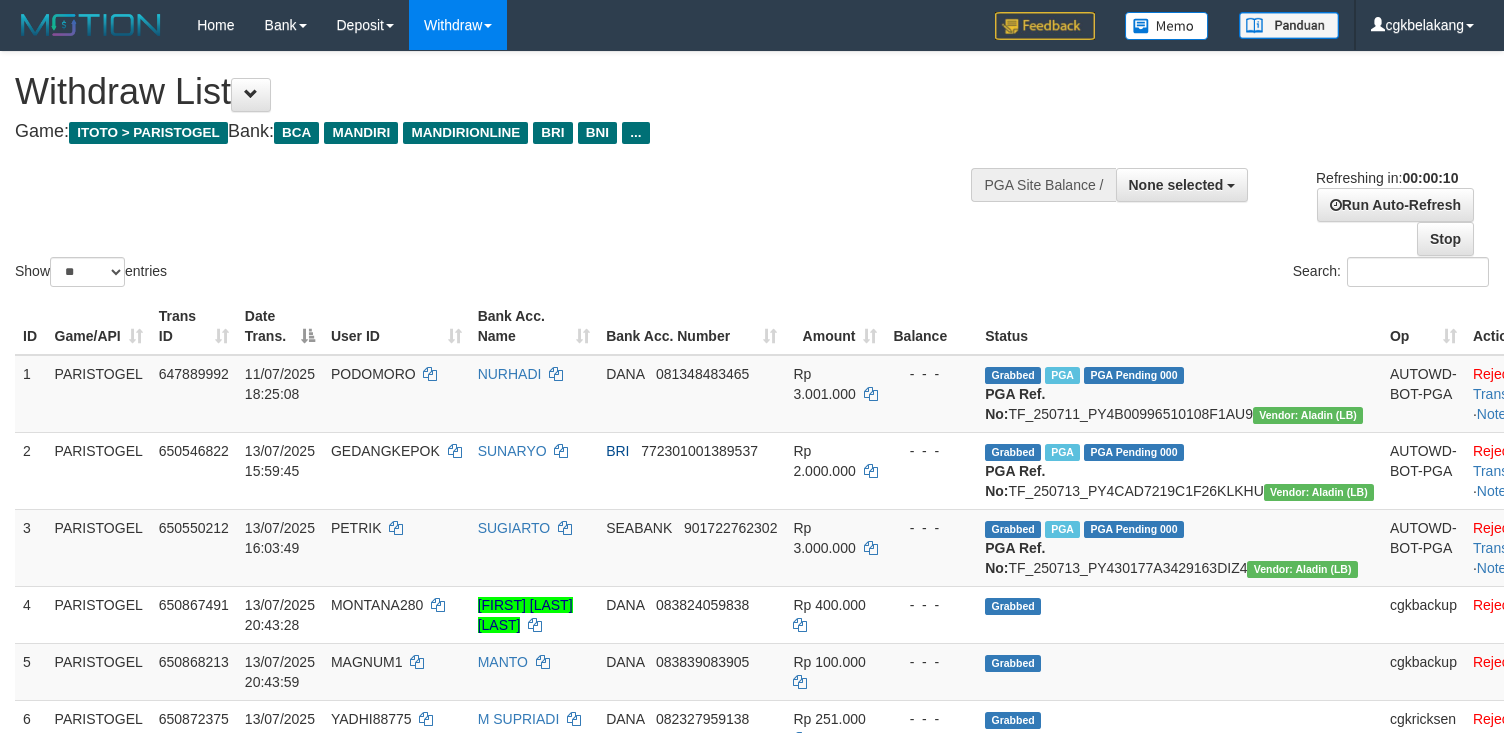 select 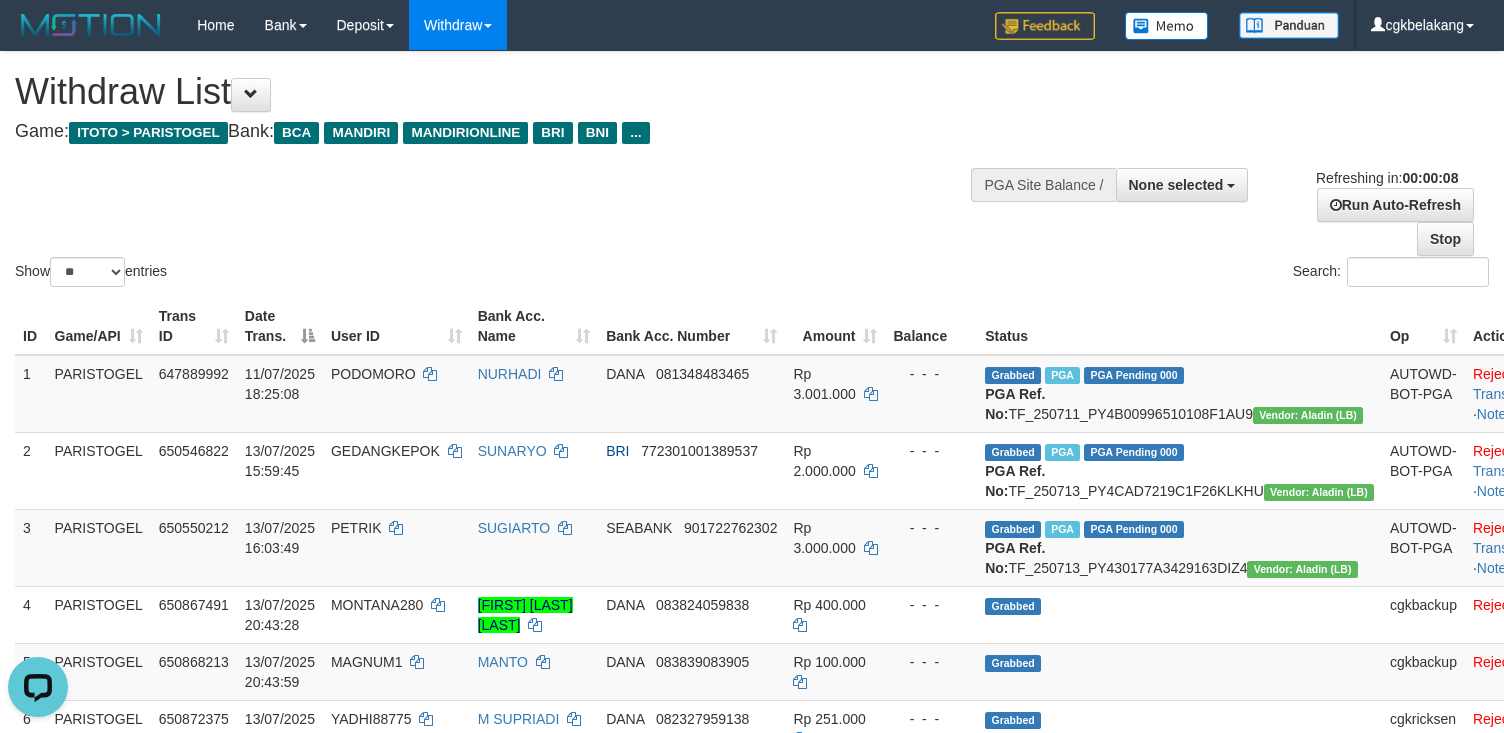 scroll, scrollTop: 0, scrollLeft: 0, axis: both 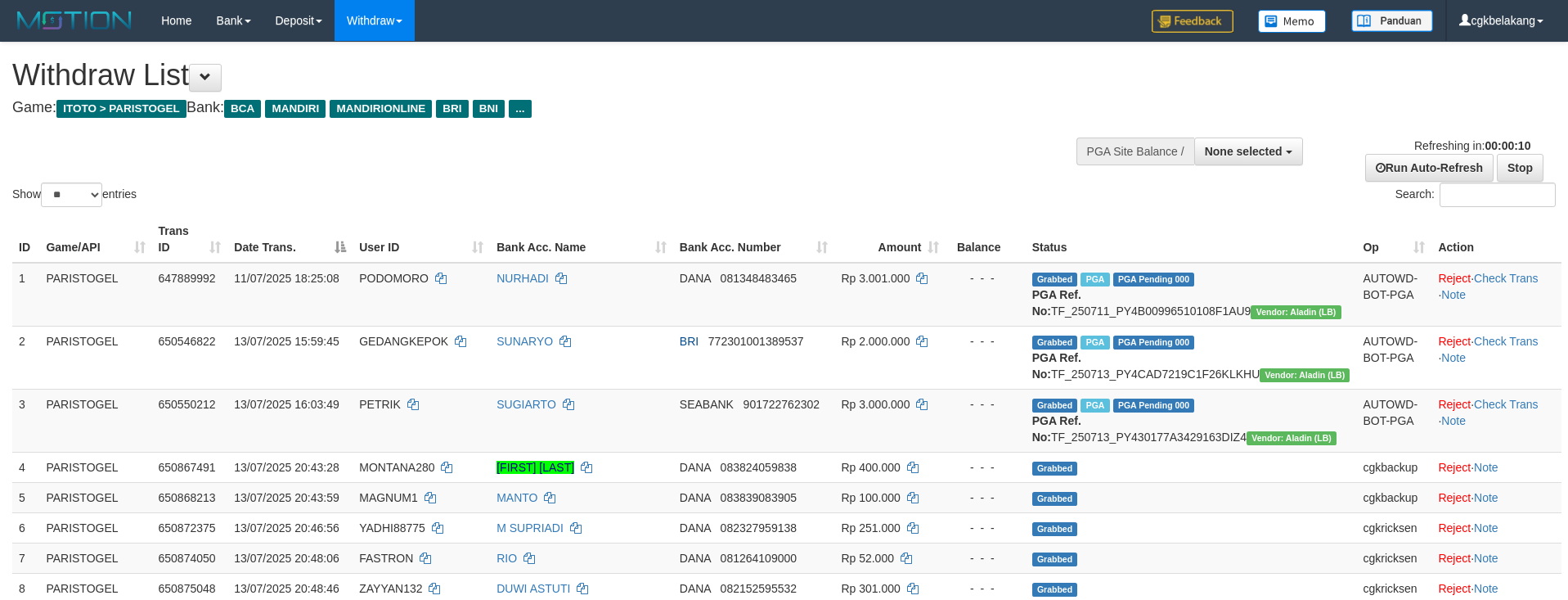 select 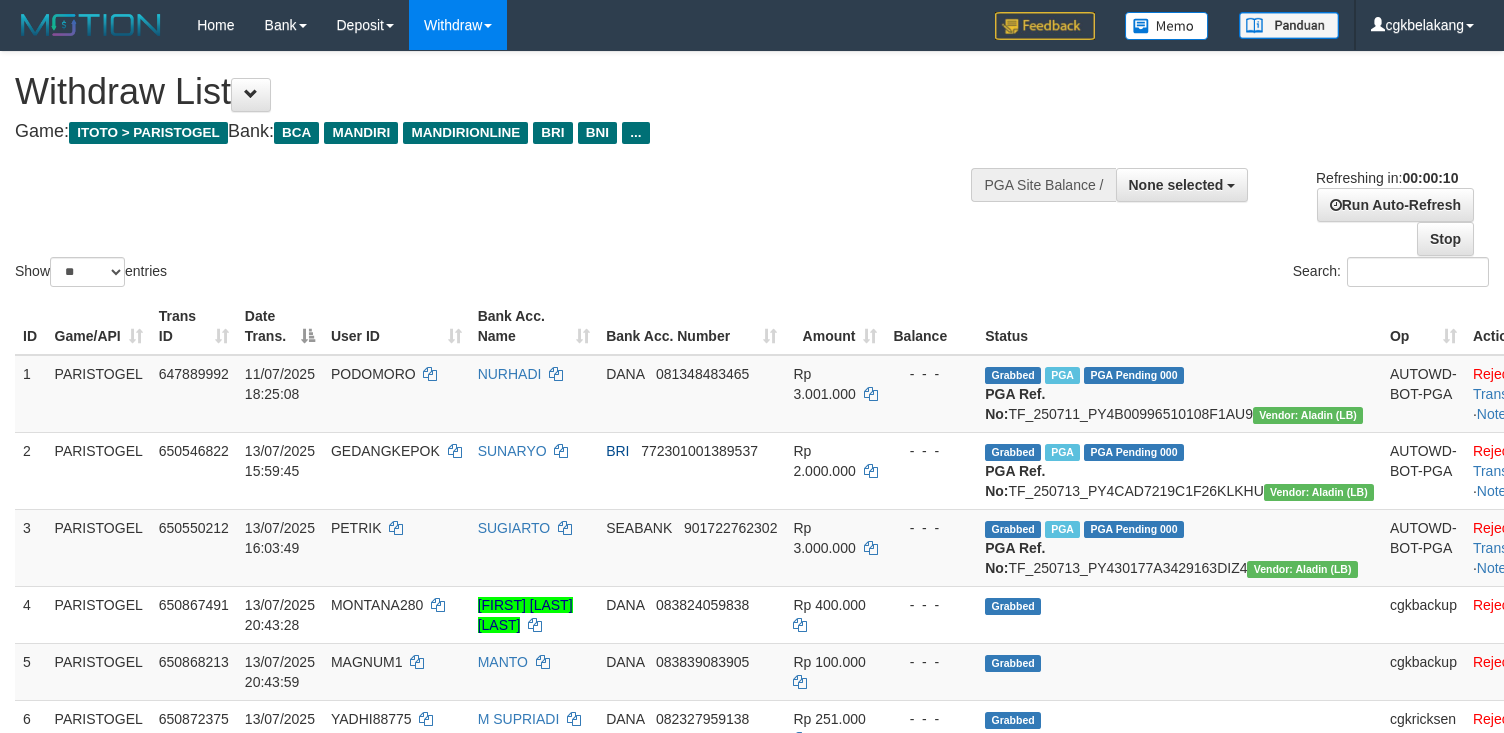 select 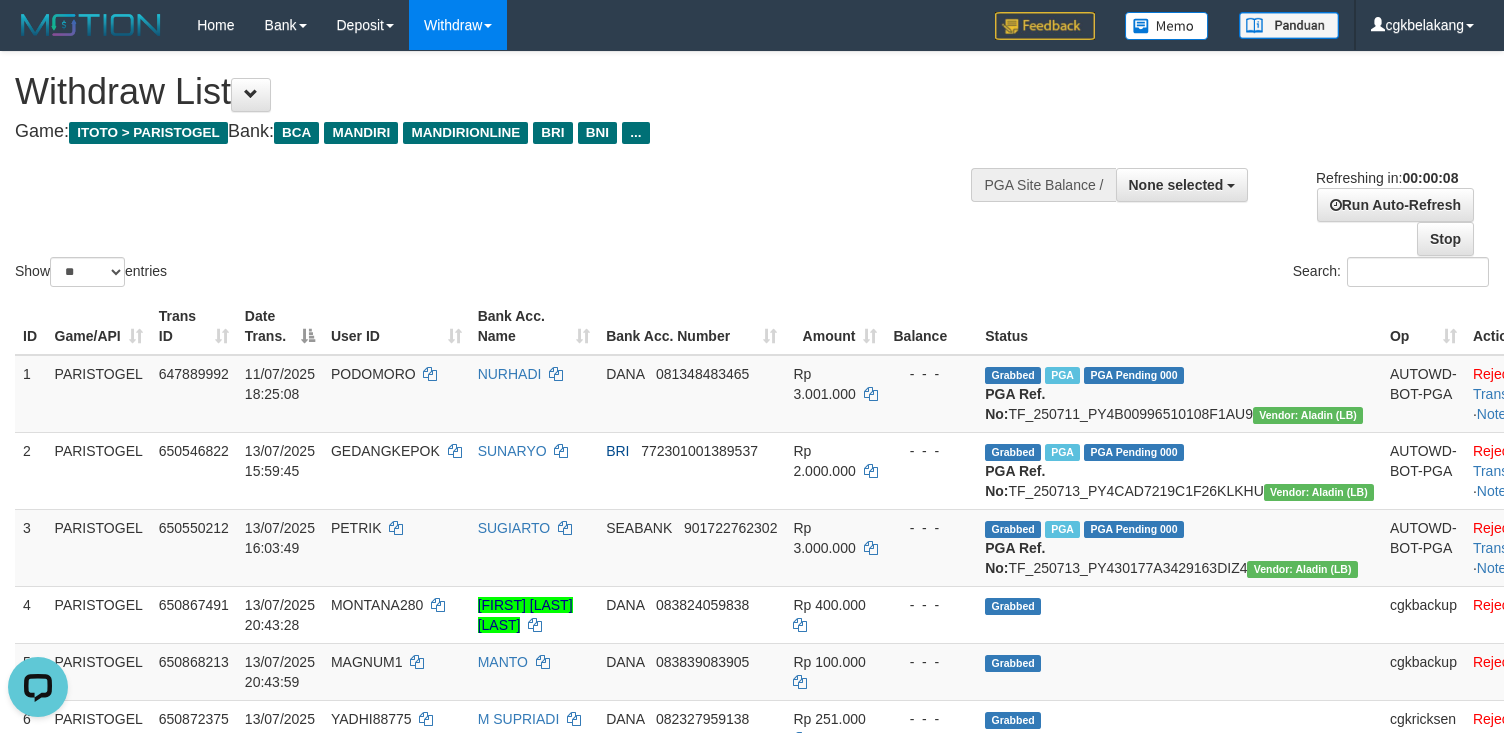 scroll, scrollTop: 0, scrollLeft: 0, axis: both 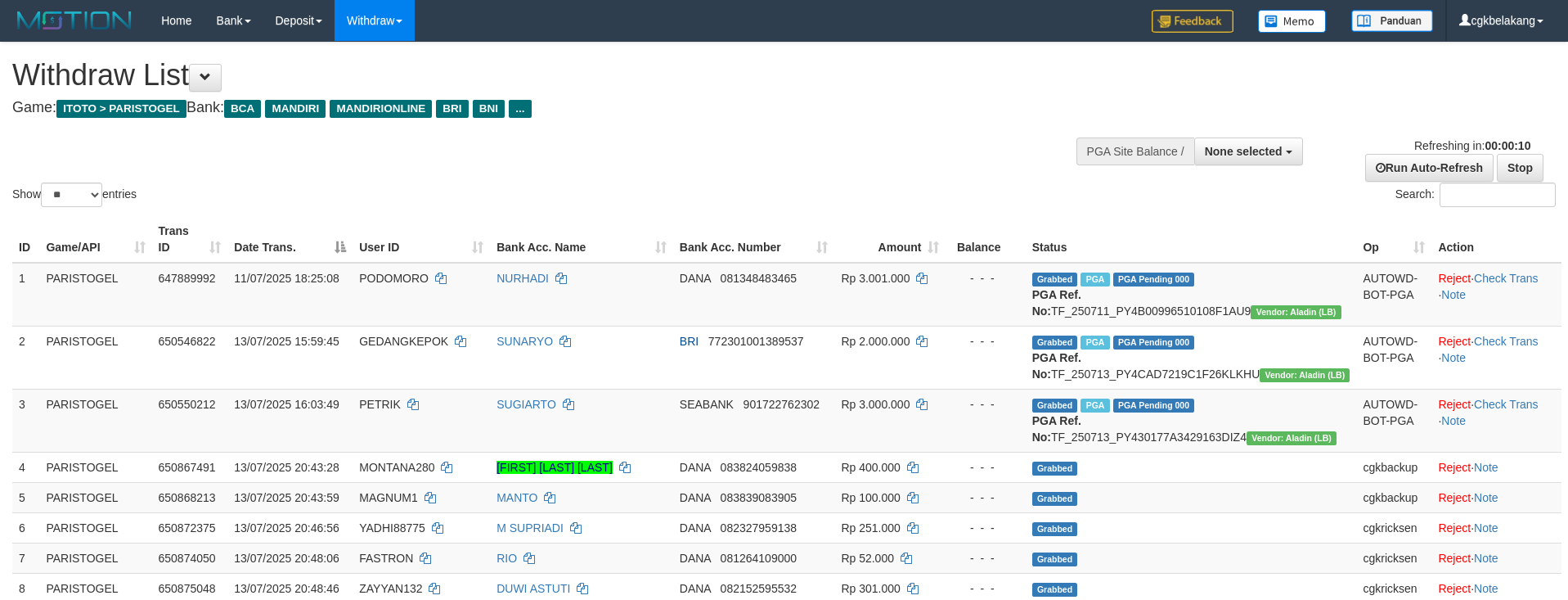 select 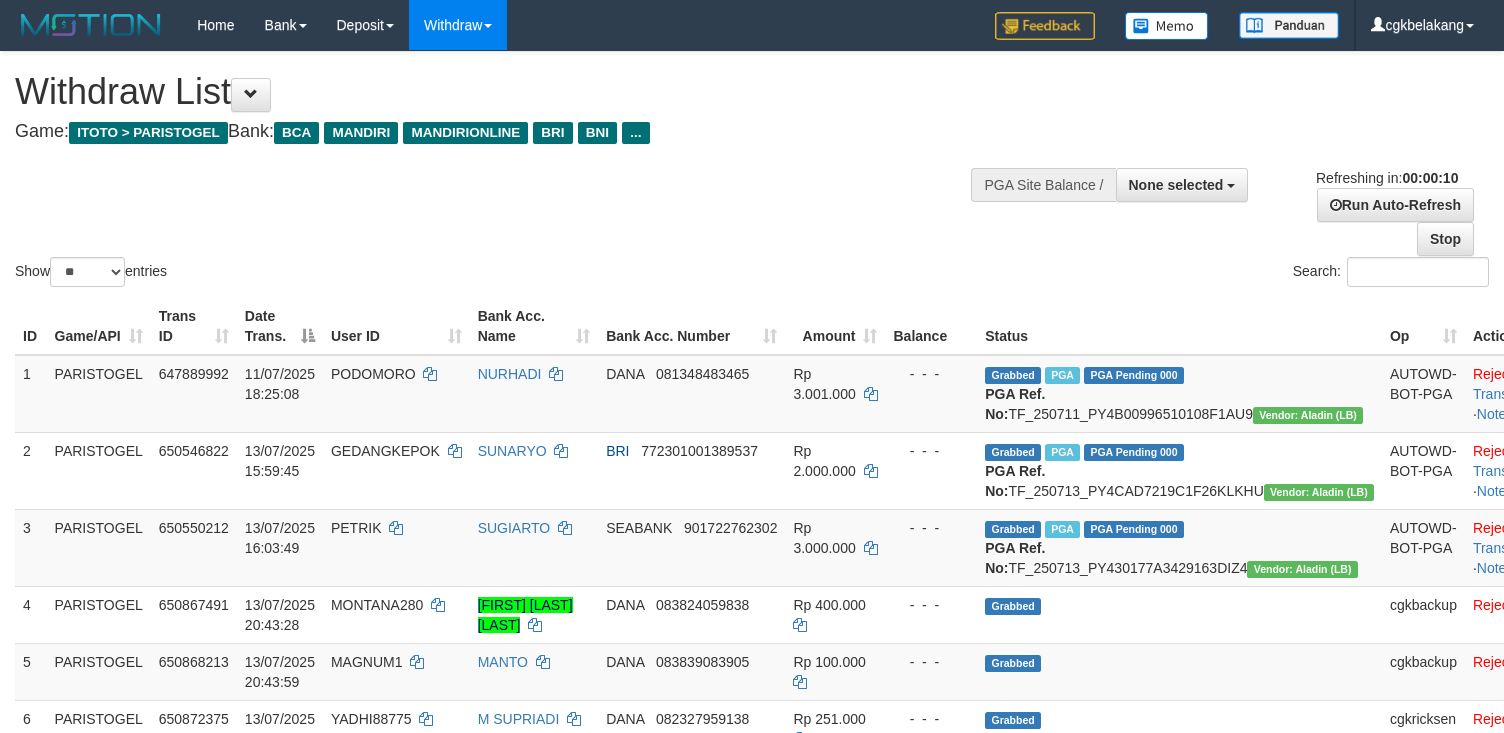 select 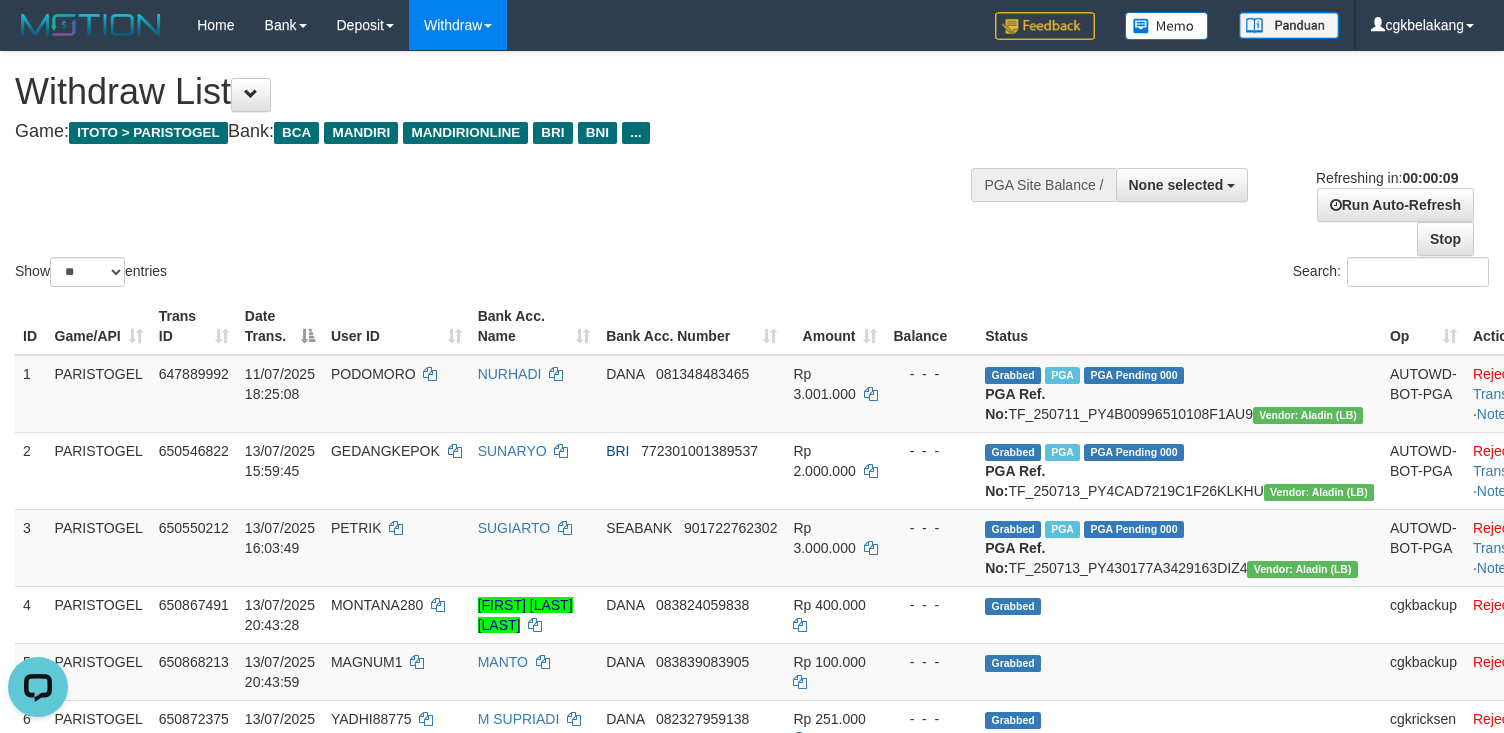 scroll, scrollTop: 0, scrollLeft: 0, axis: both 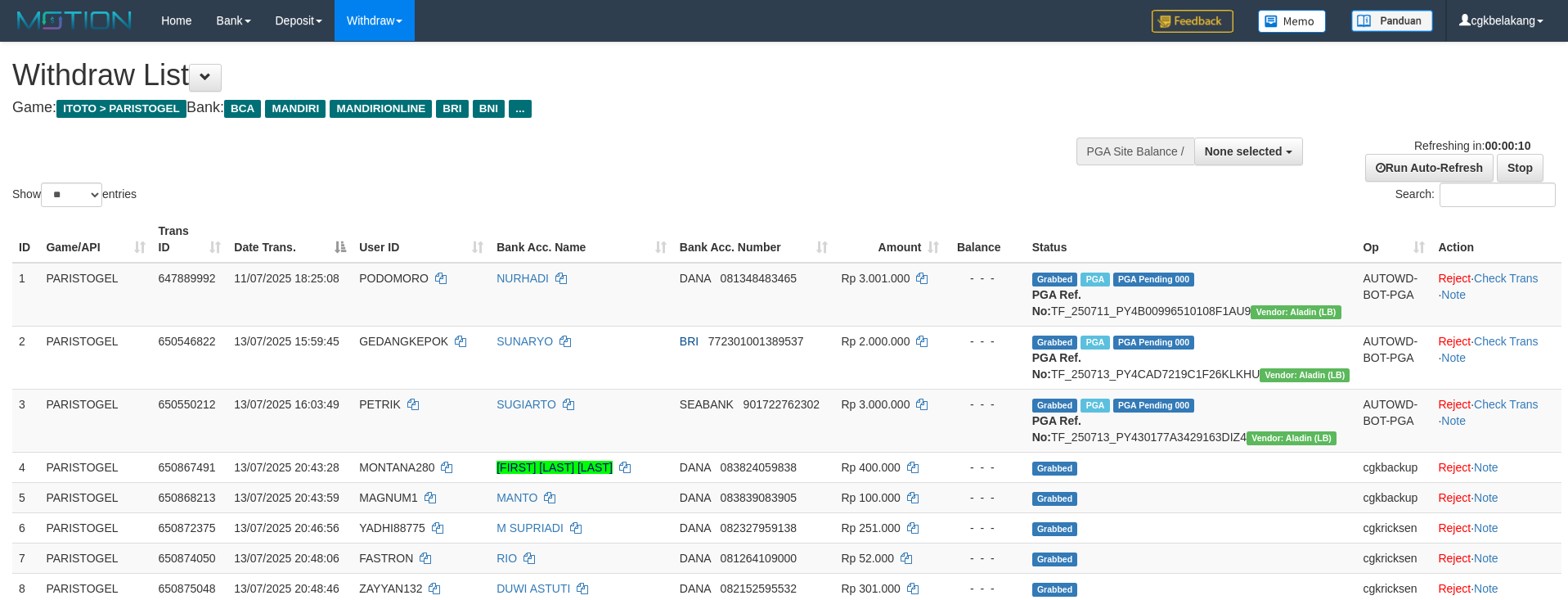 select 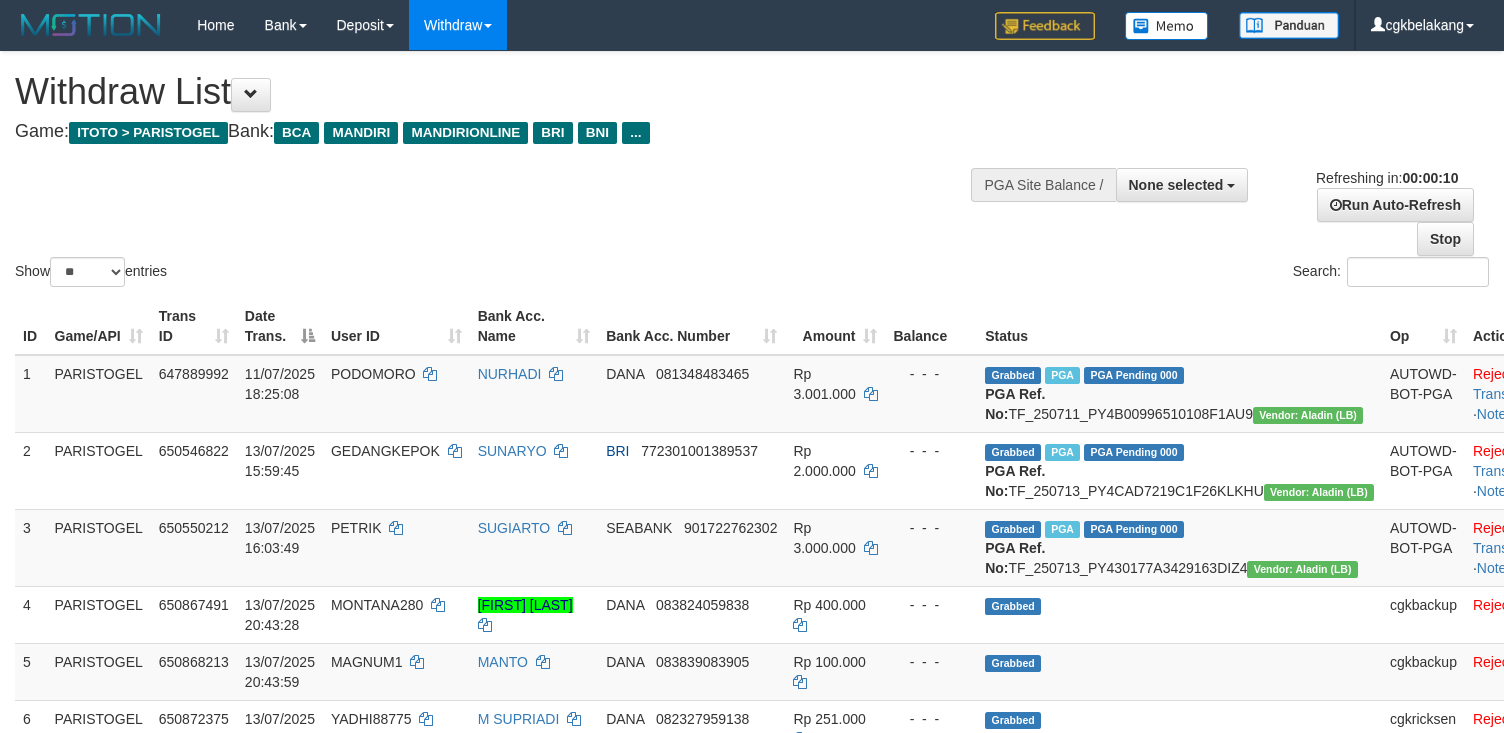 select 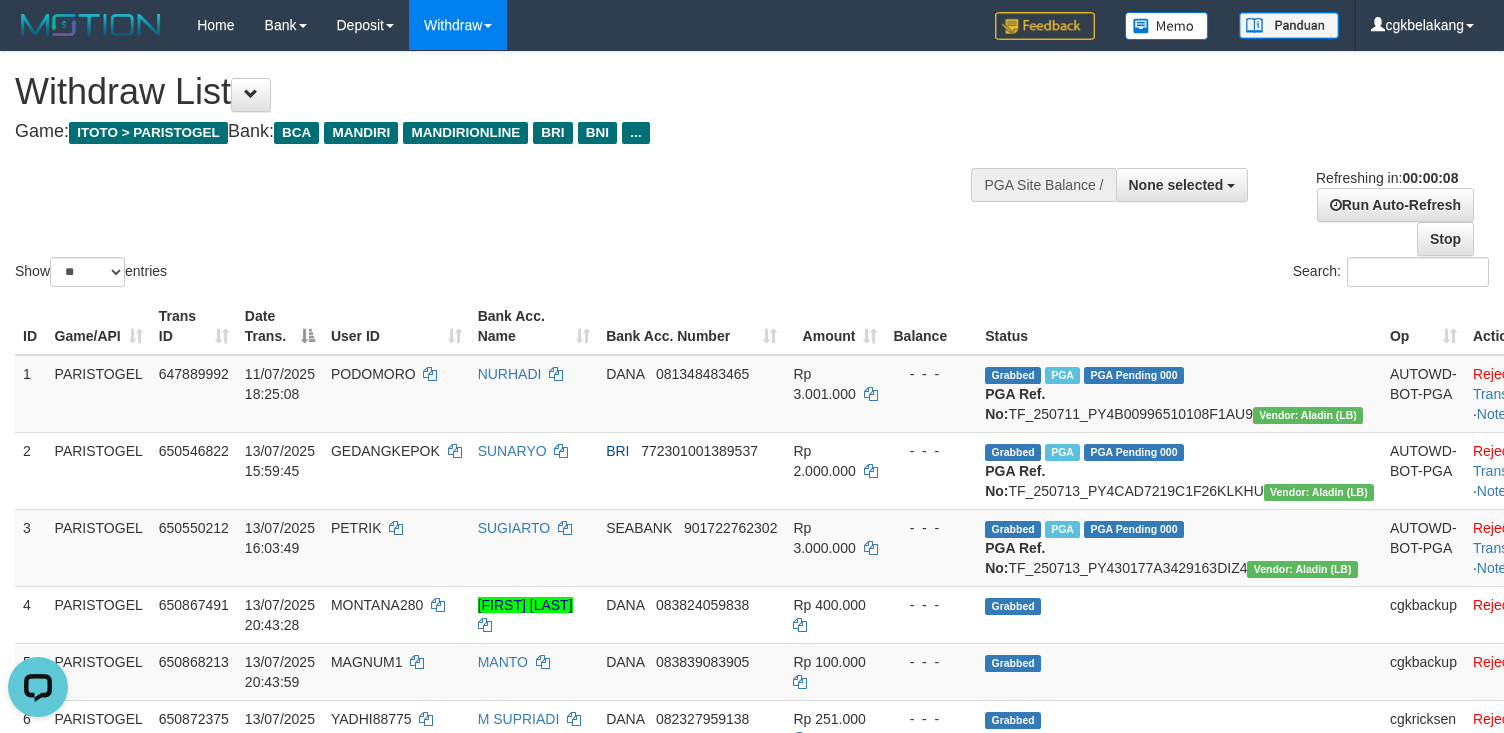 scroll, scrollTop: 0, scrollLeft: 0, axis: both 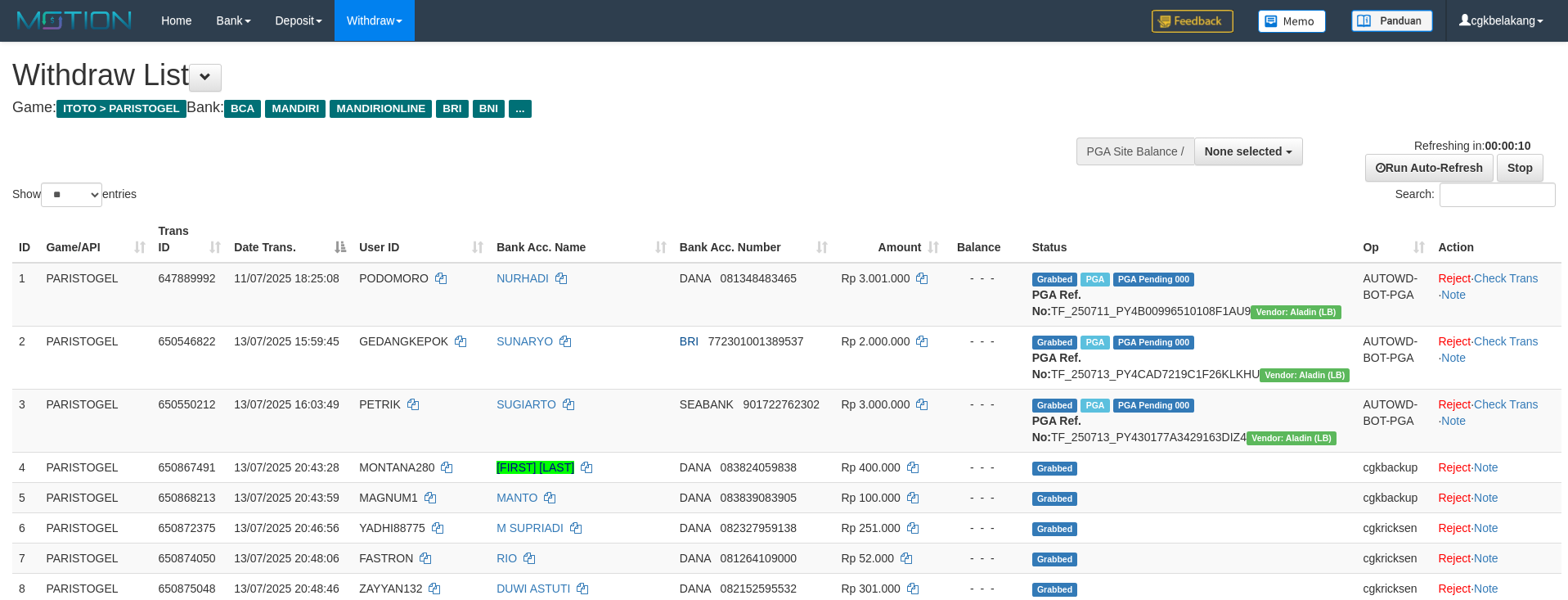select 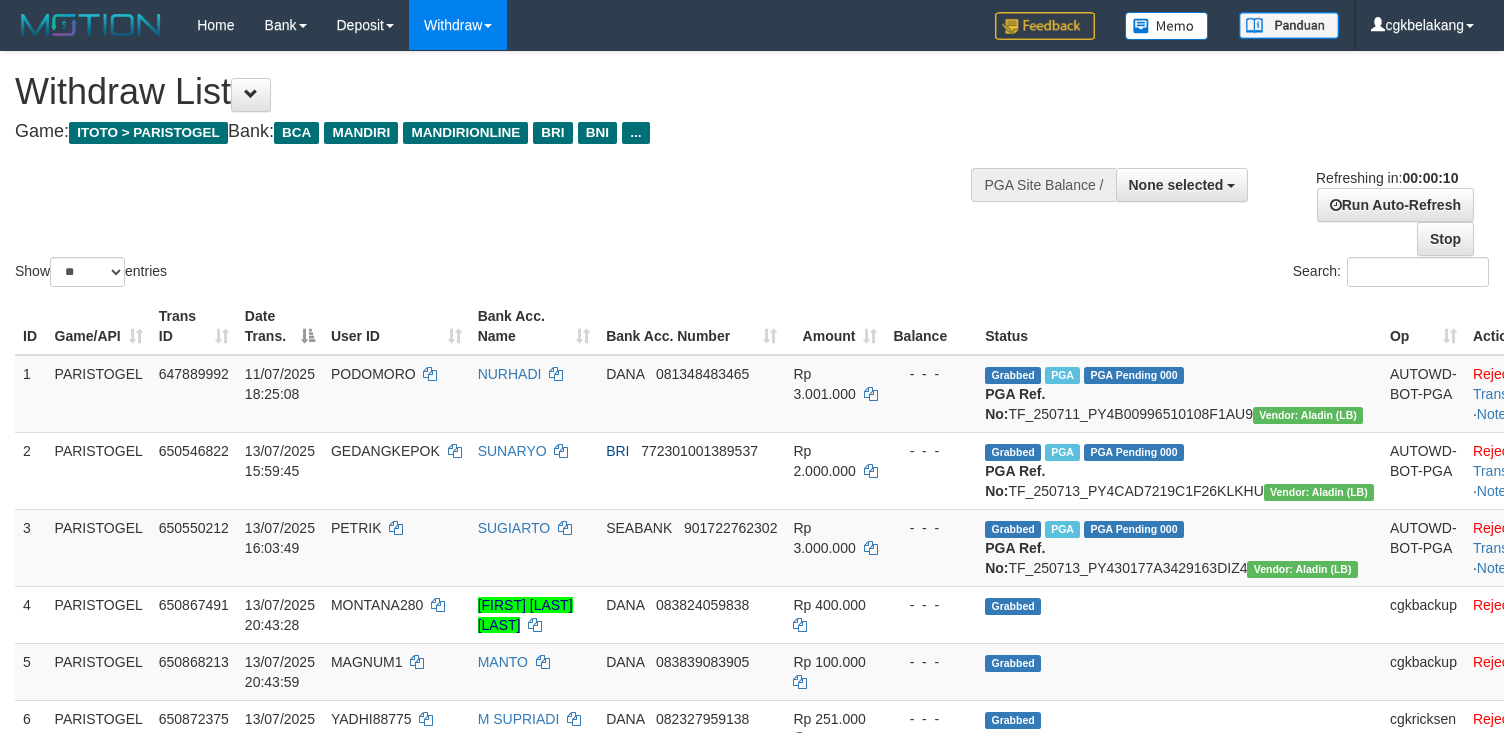 select 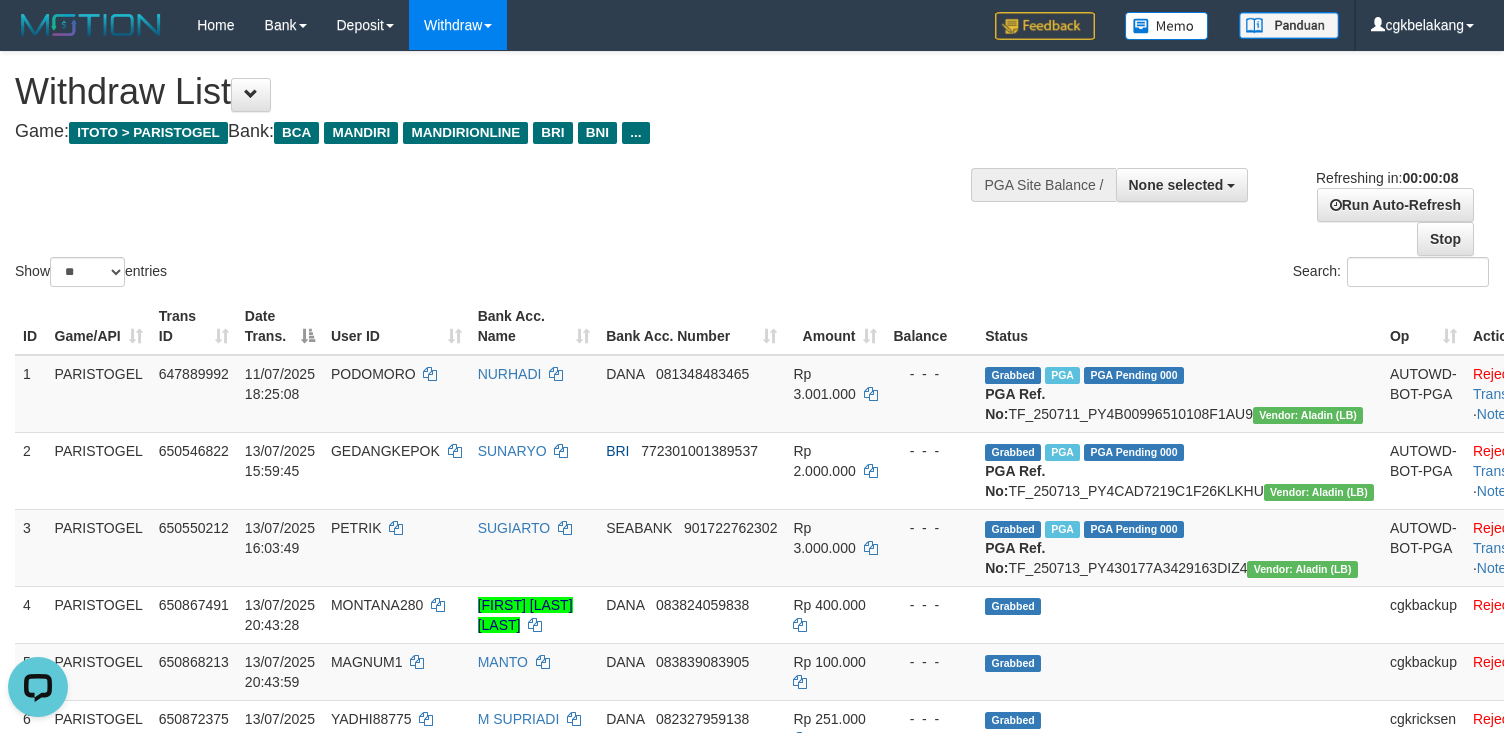 scroll, scrollTop: 0, scrollLeft: 0, axis: both 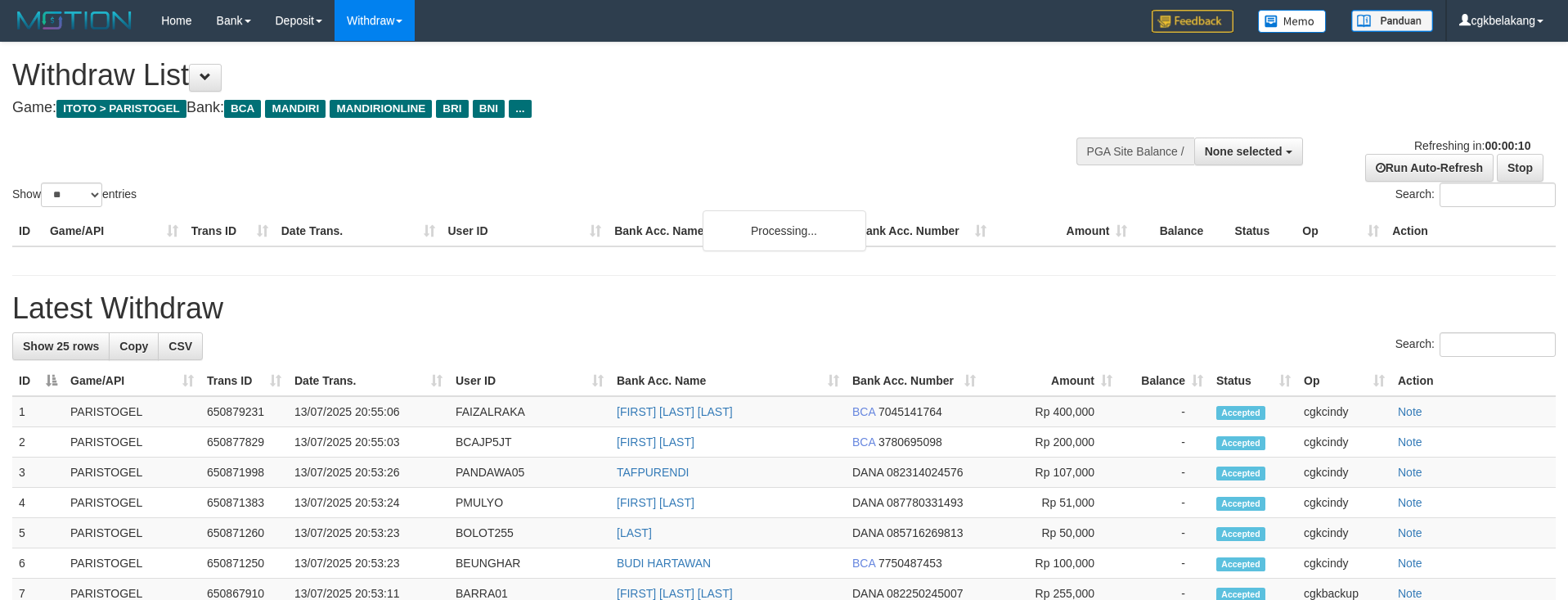 select 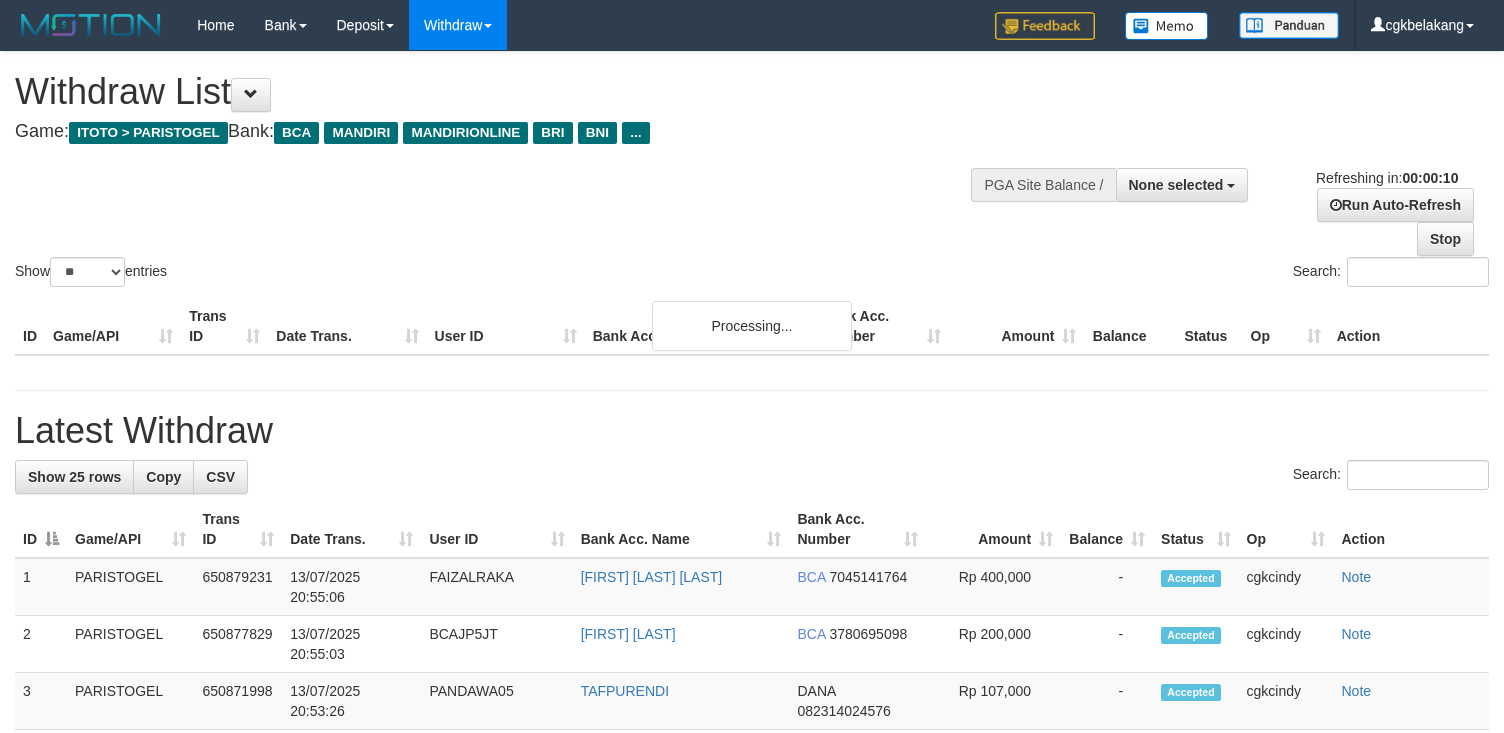 select 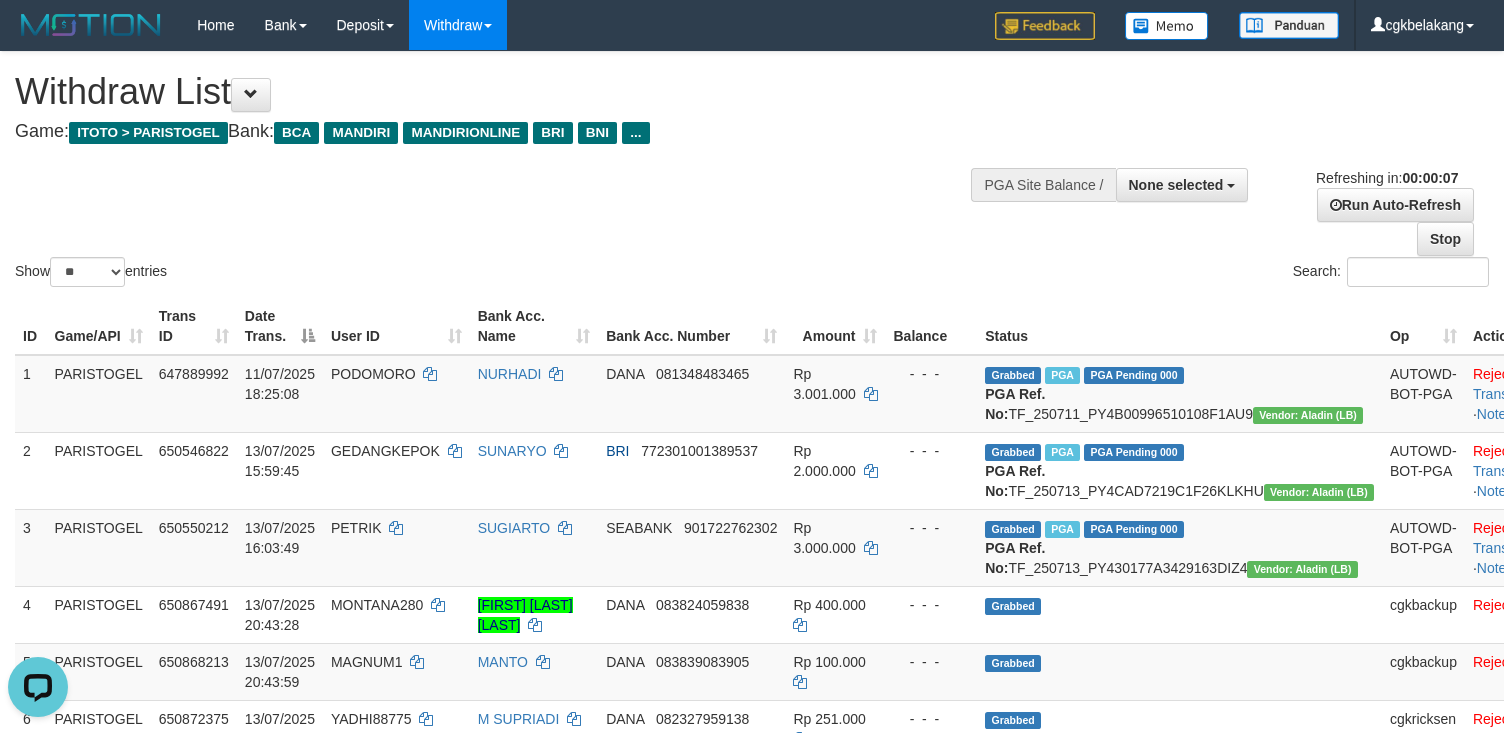 scroll, scrollTop: 0, scrollLeft: 0, axis: both 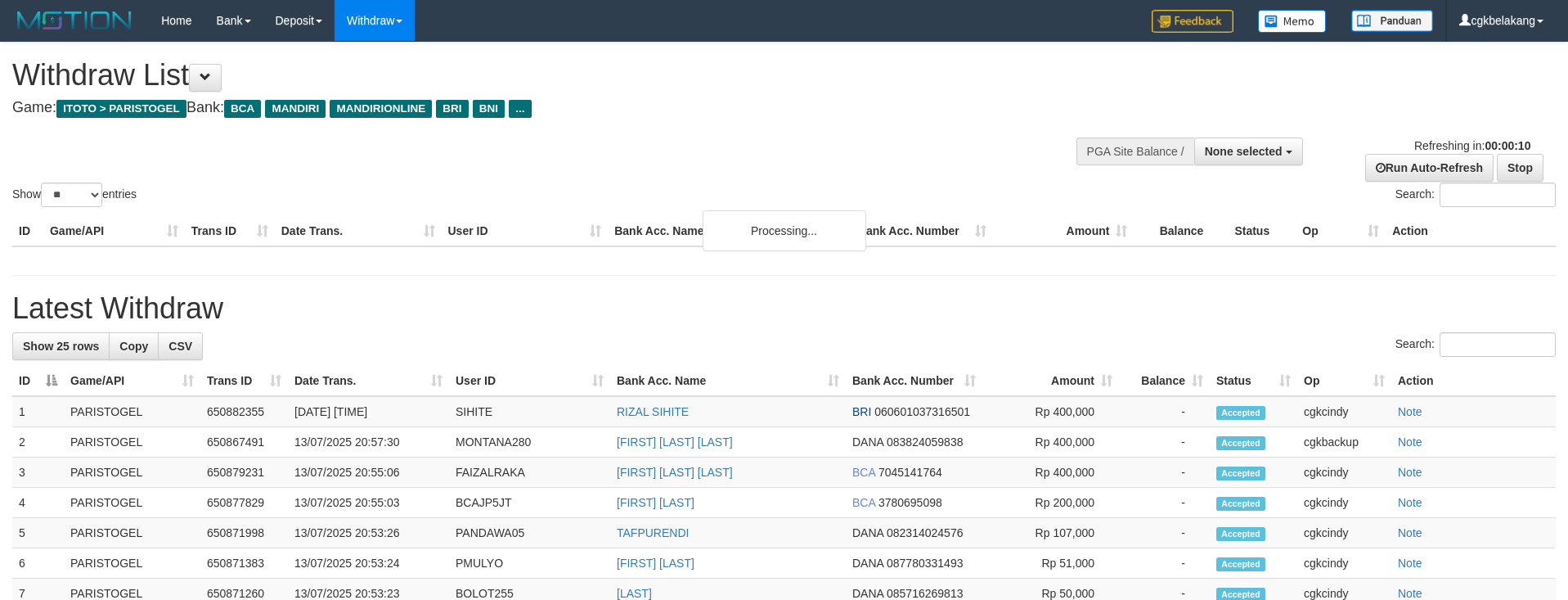 select 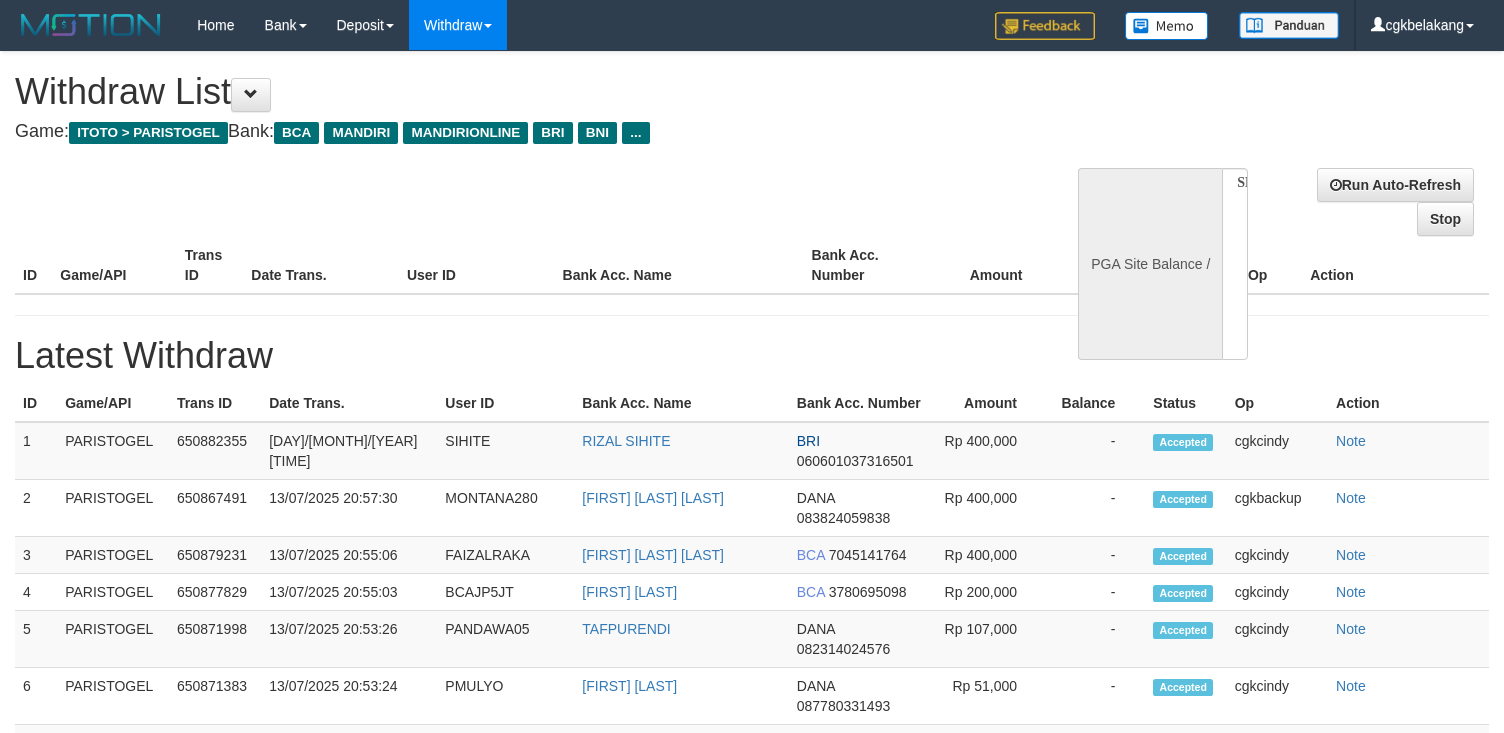 select 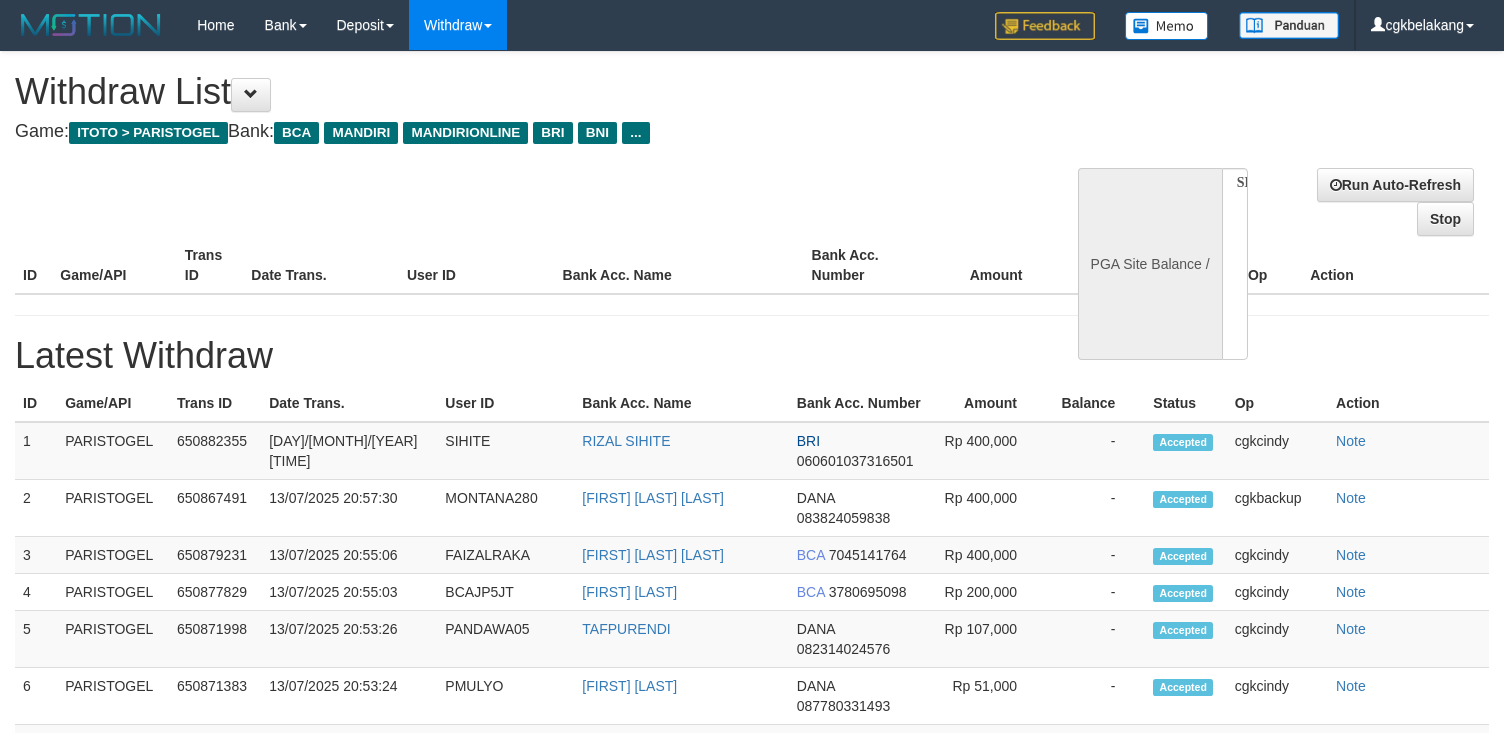 scroll, scrollTop: 0, scrollLeft: 0, axis: both 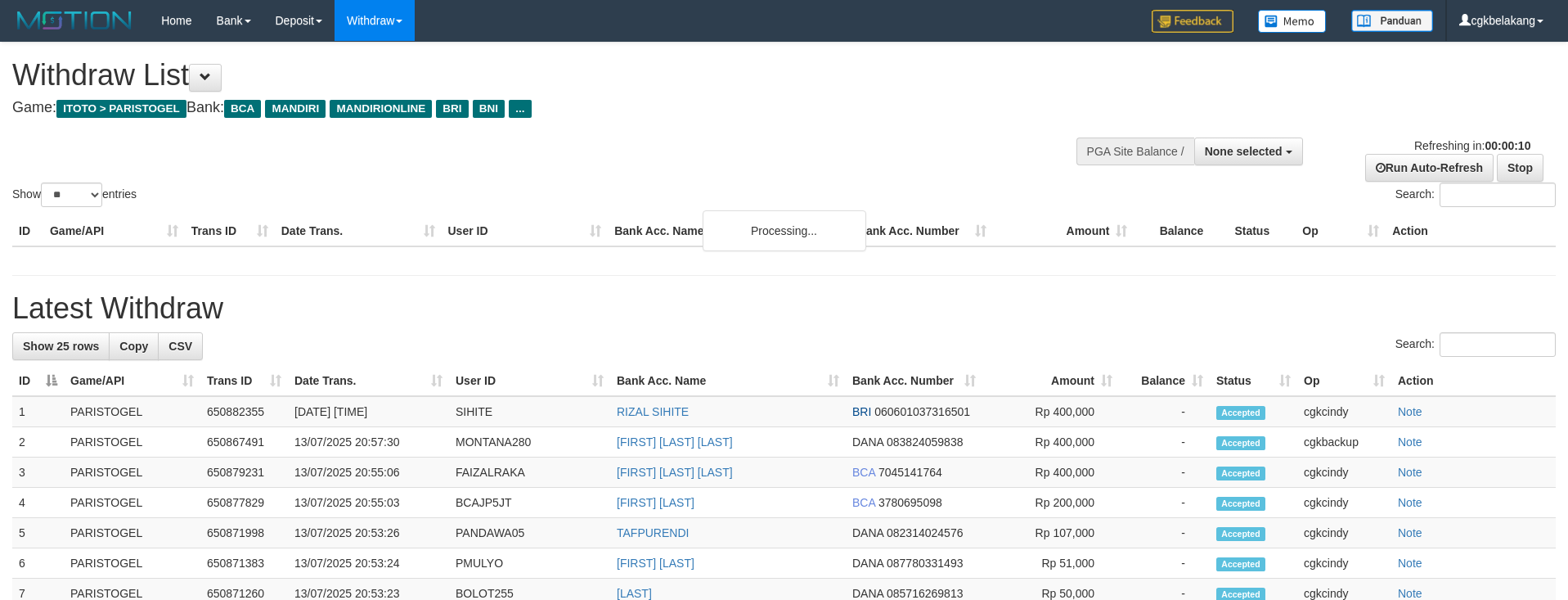 select 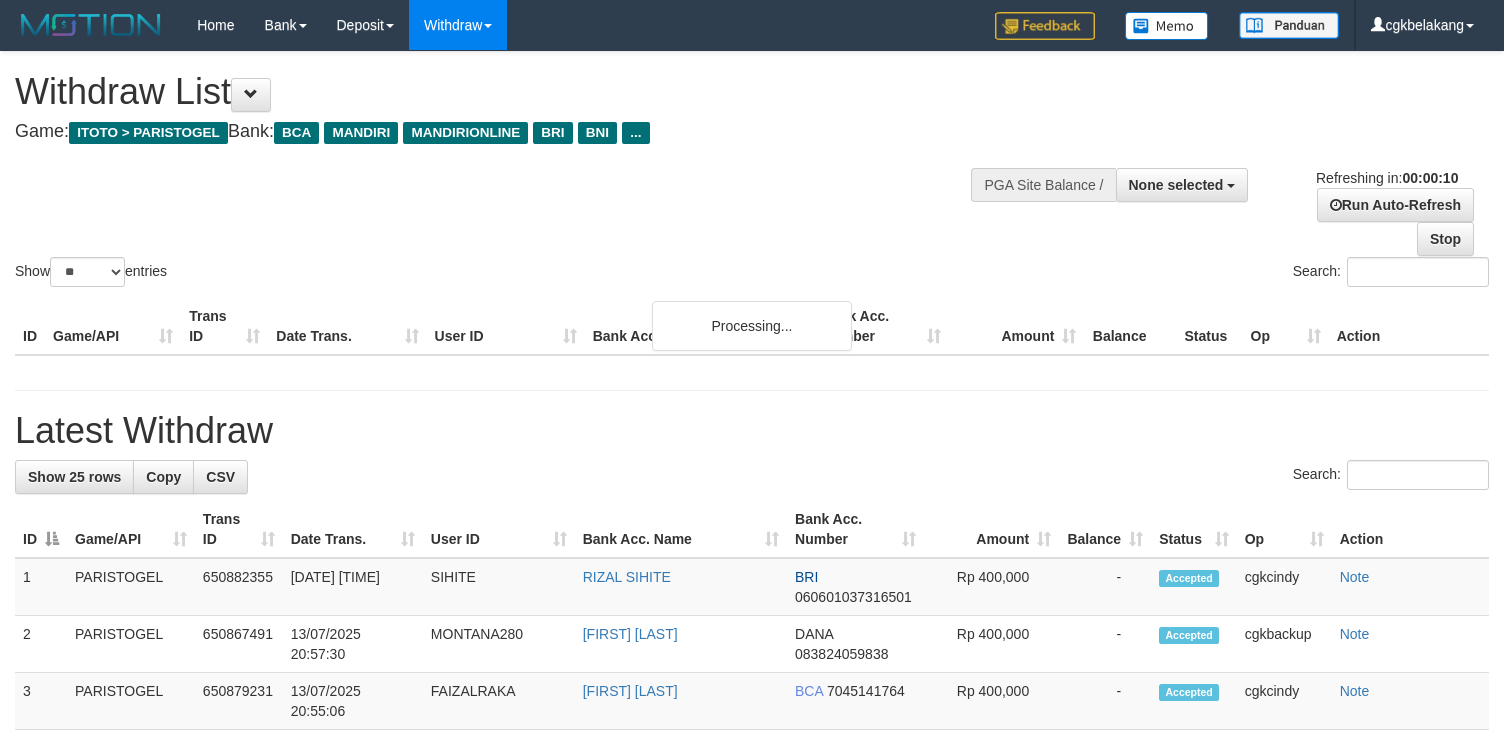 select 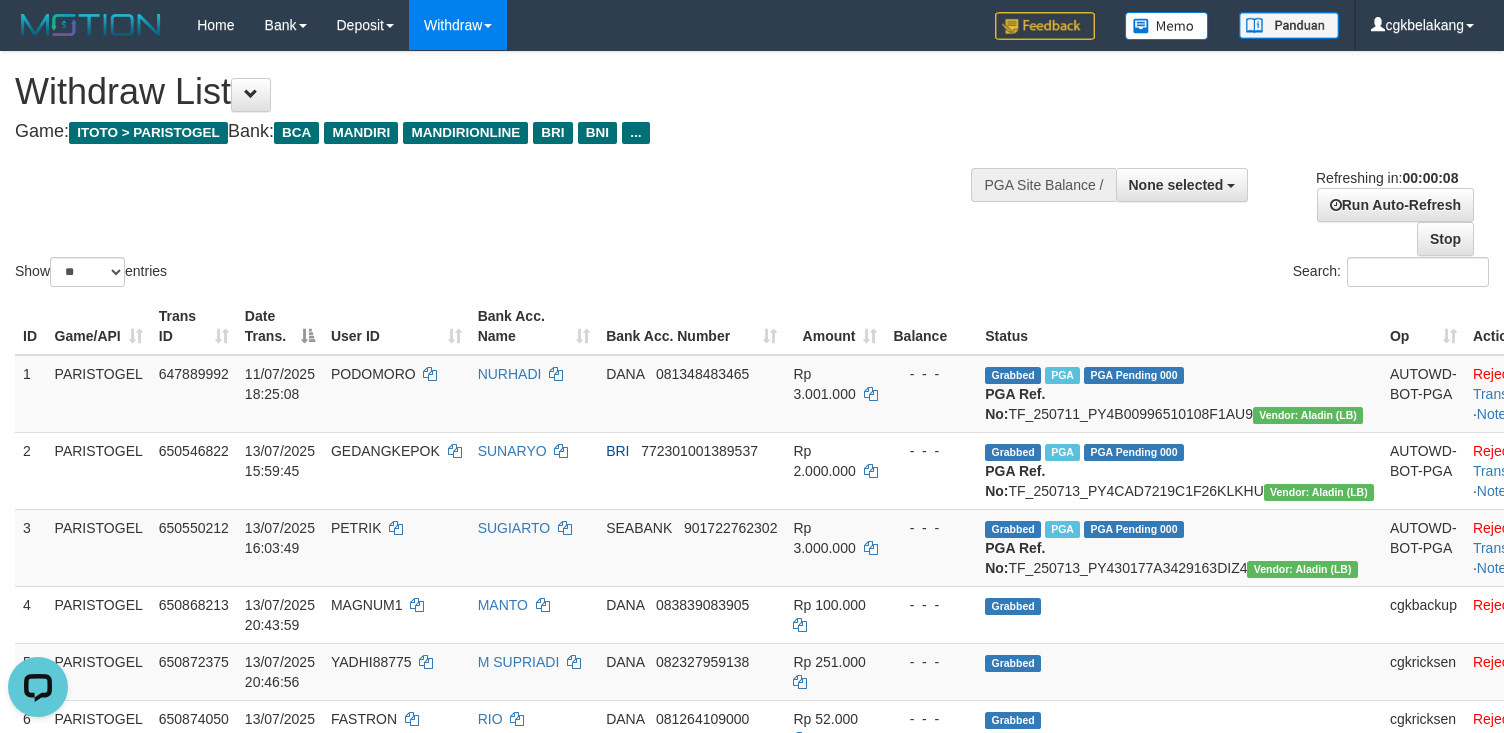 scroll, scrollTop: 0, scrollLeft: 0, axis: both 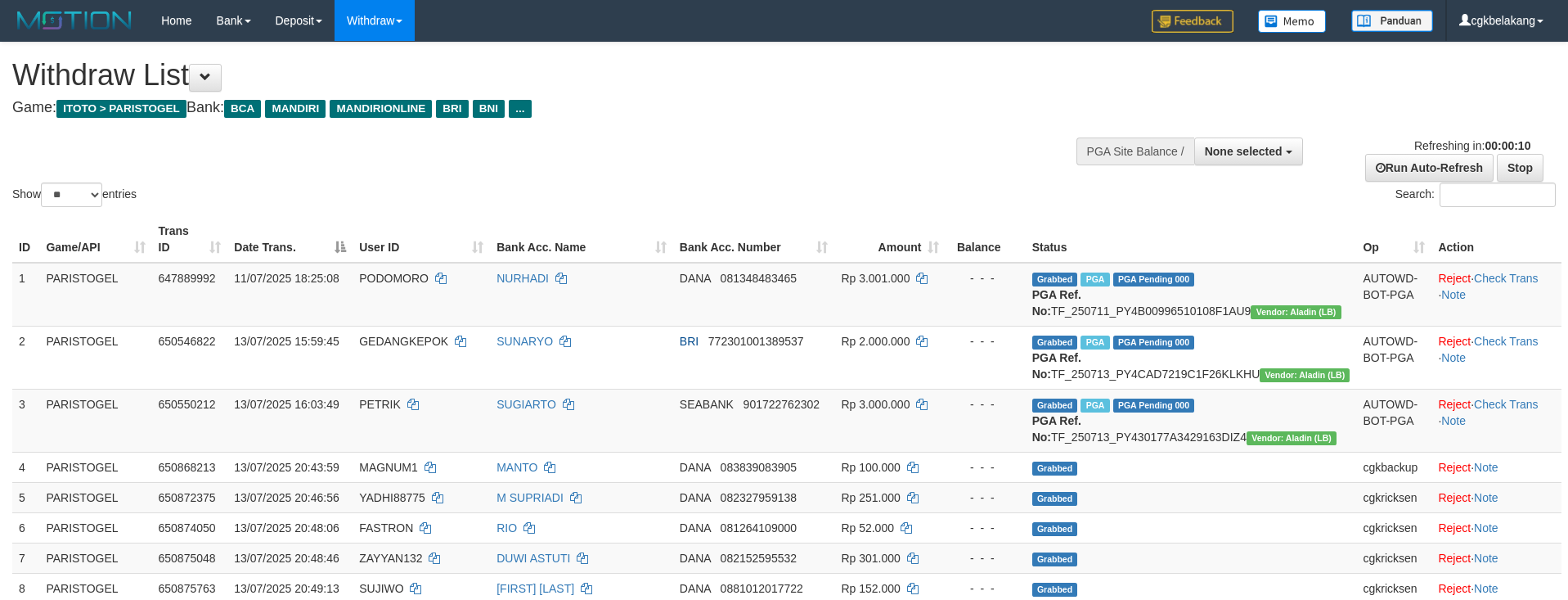 select 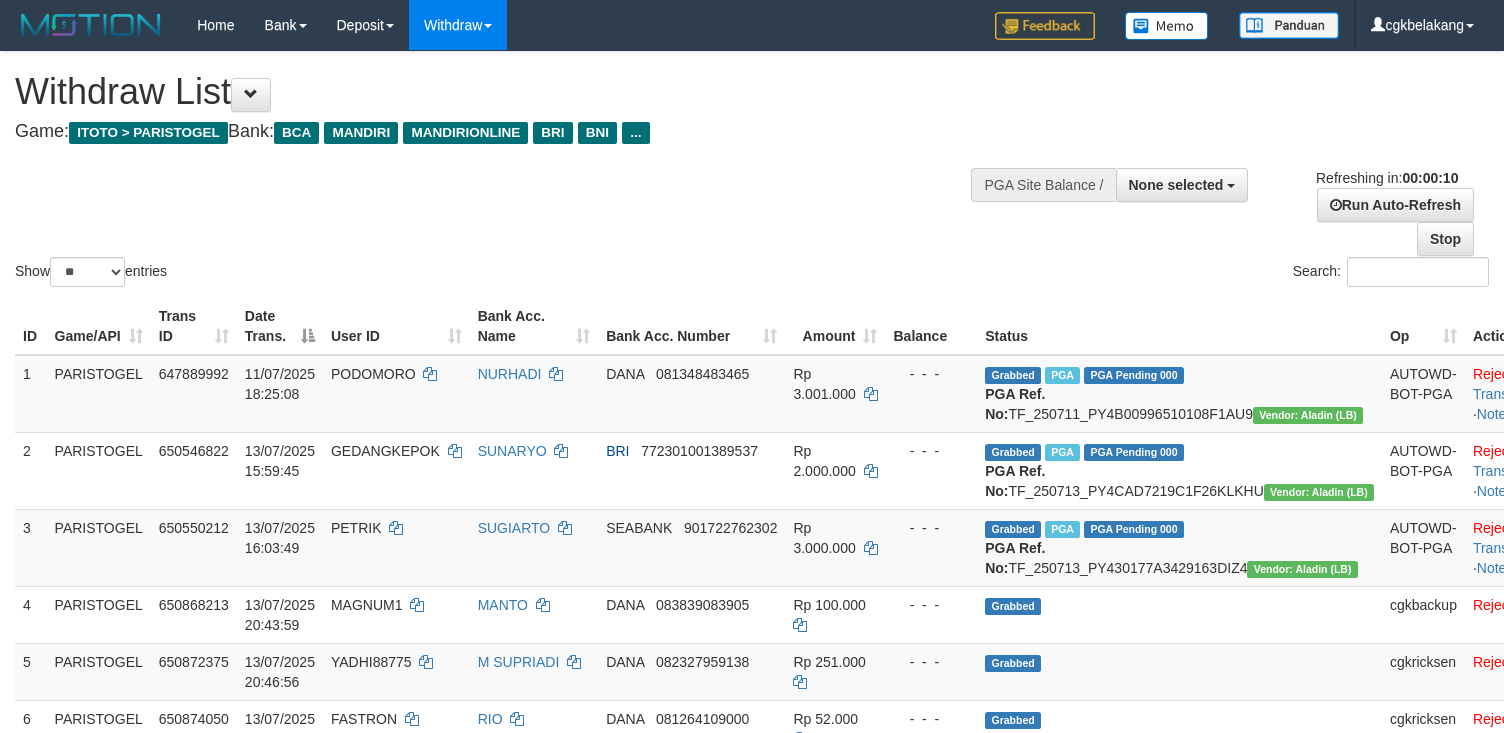 select 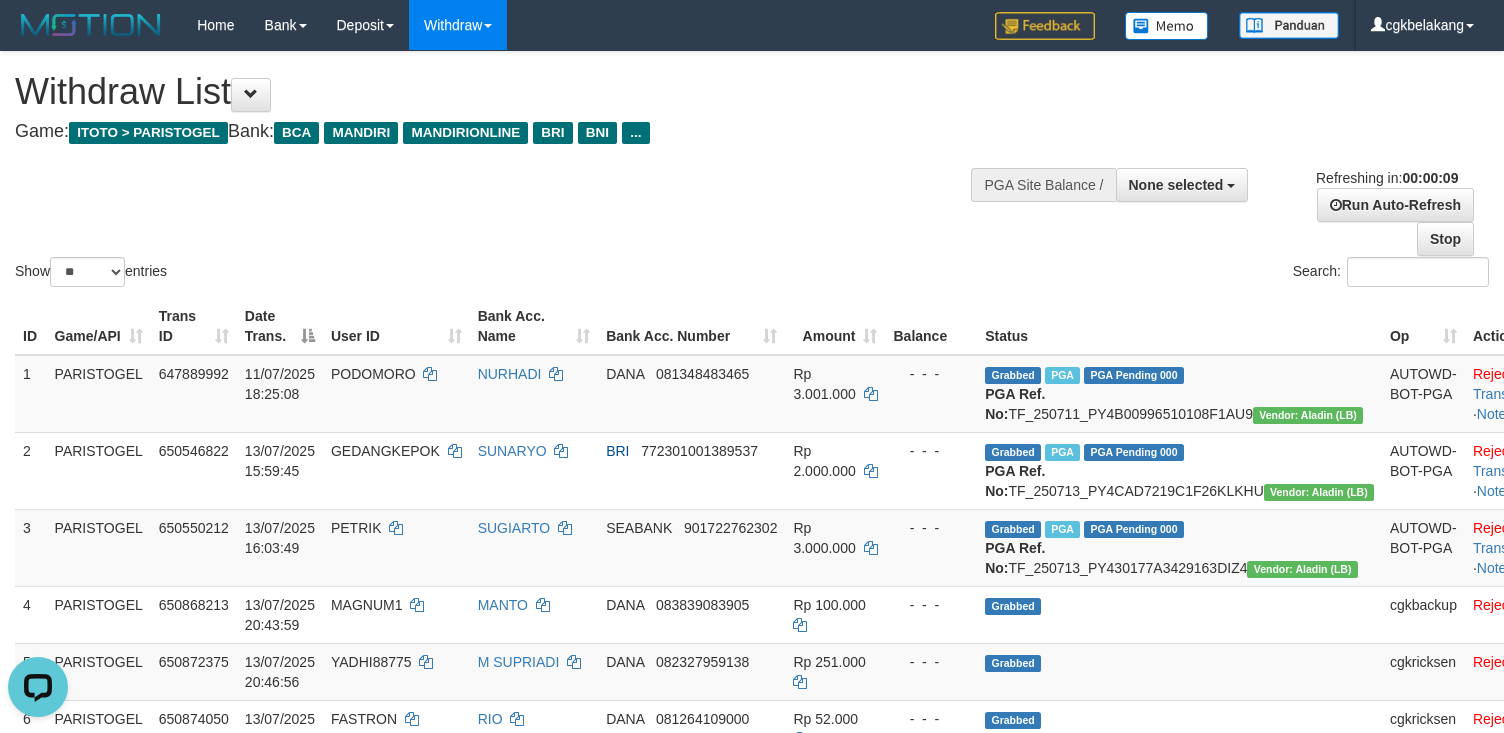 scroll, scrollTop: 0, scrollLeft: 0, axis: both 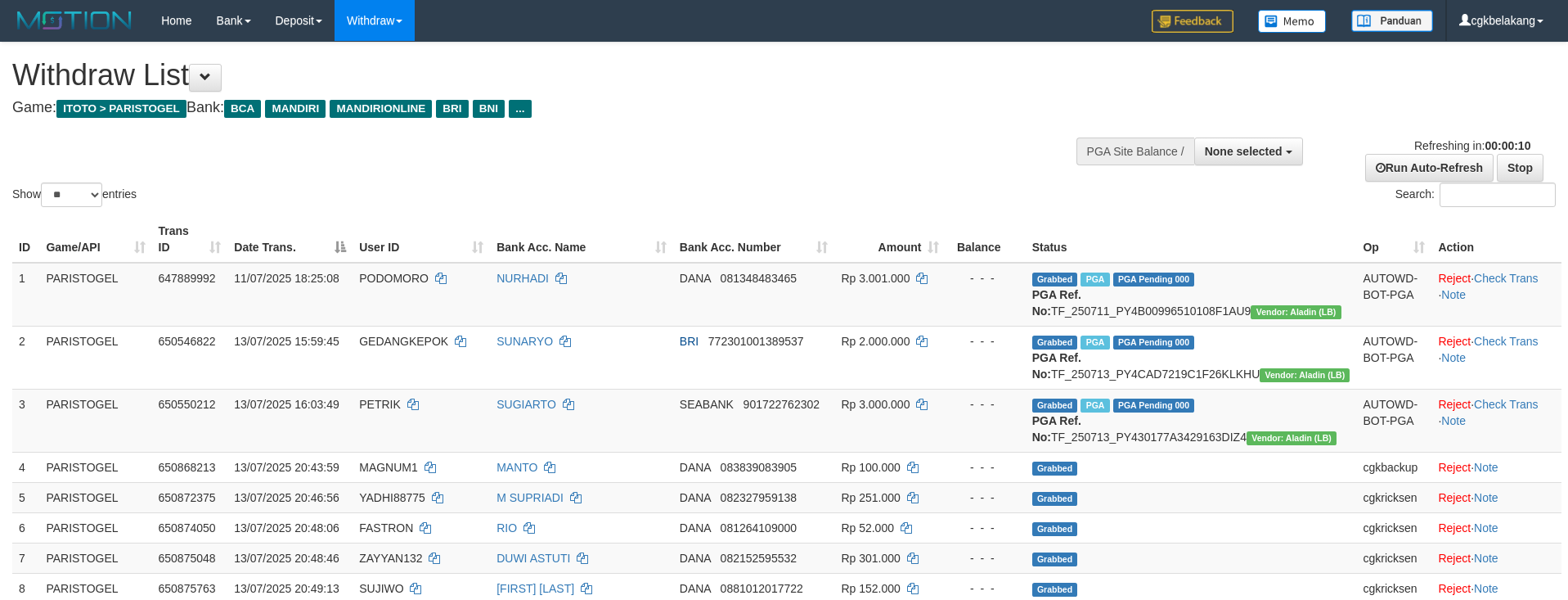 select 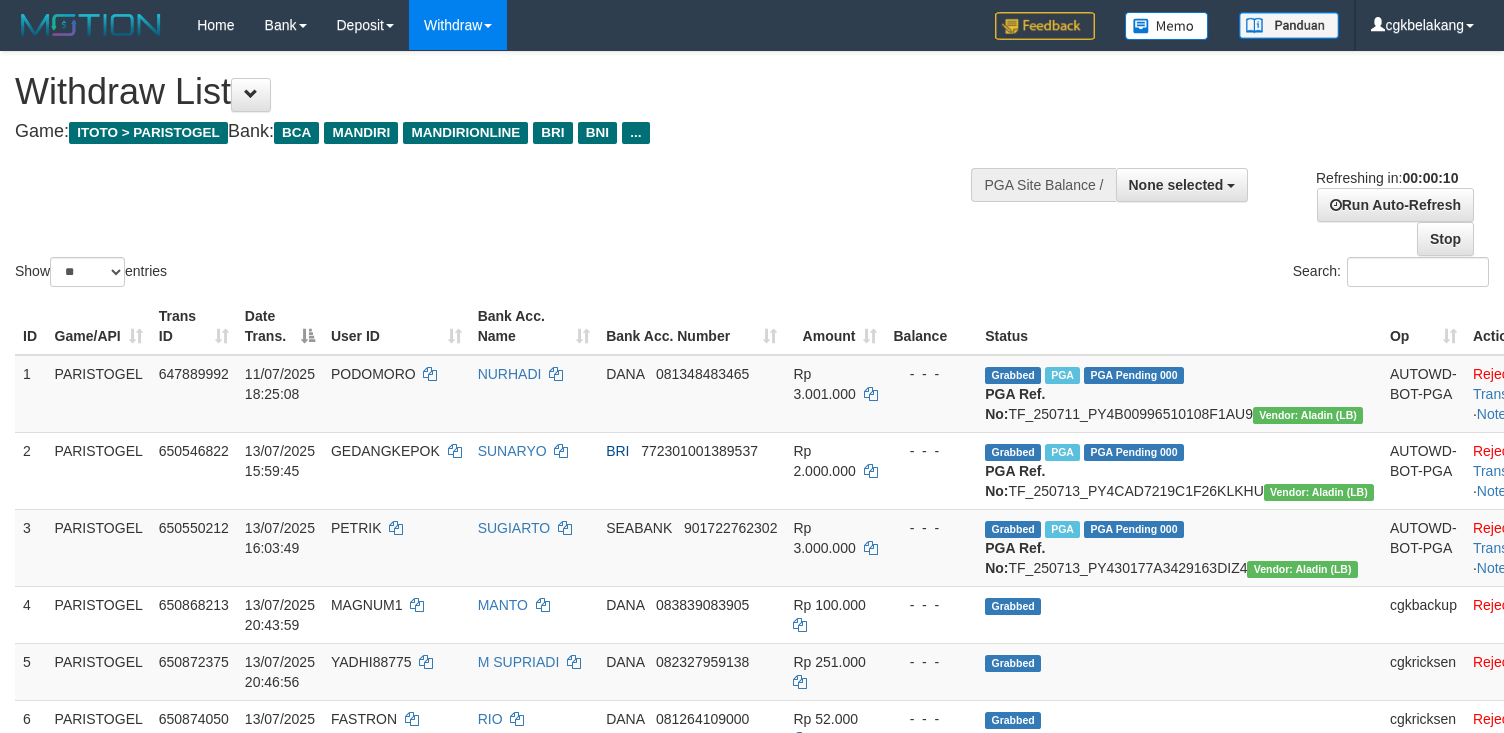 select 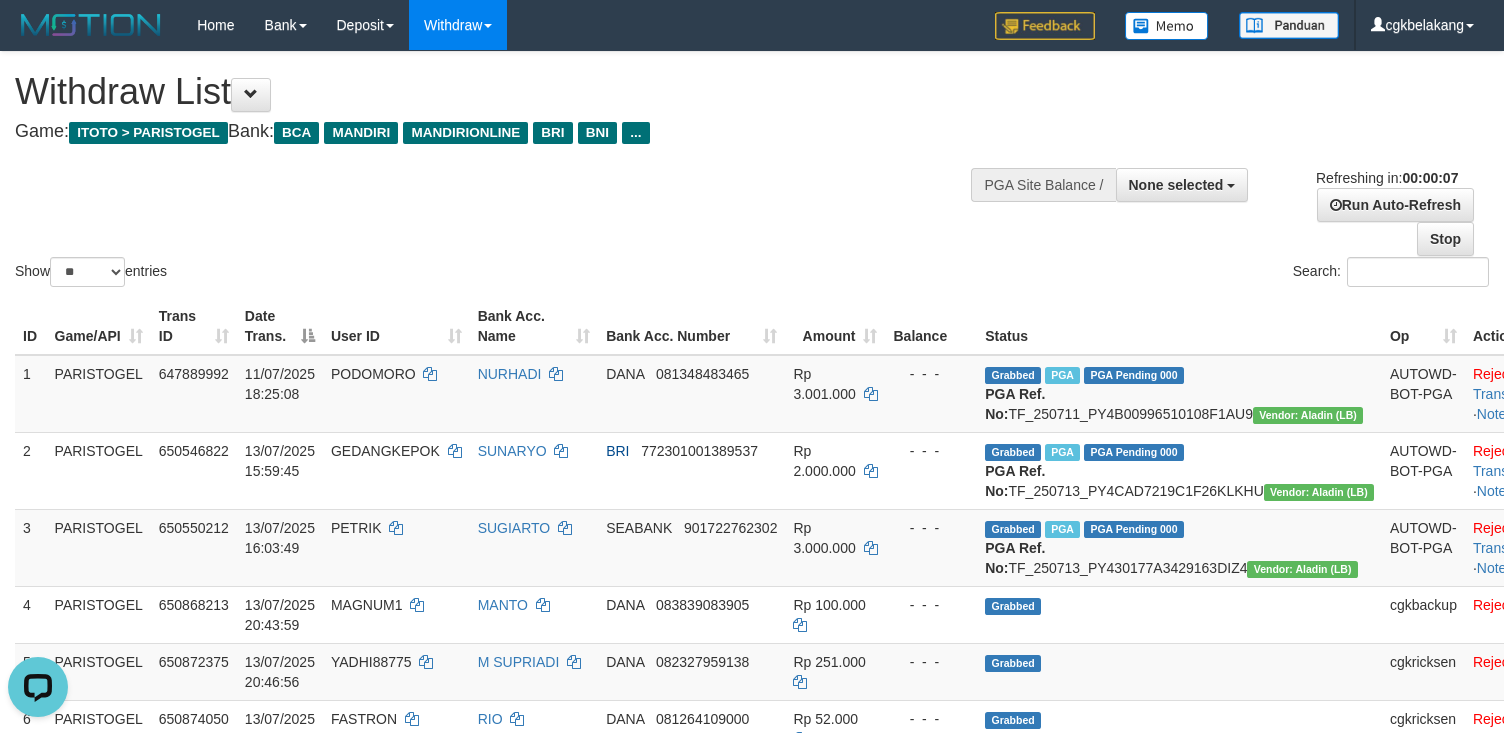 scroll, scrollTop: 0, scrollLeft: 0, axis: both 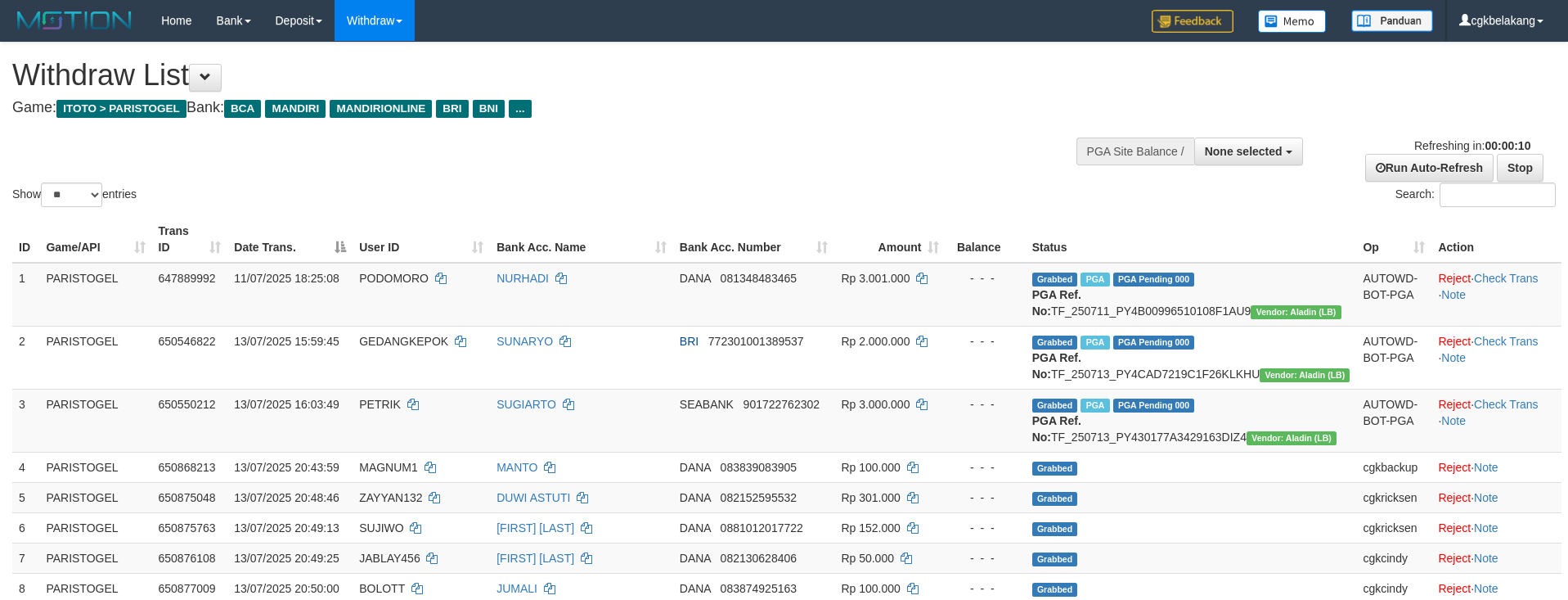 select 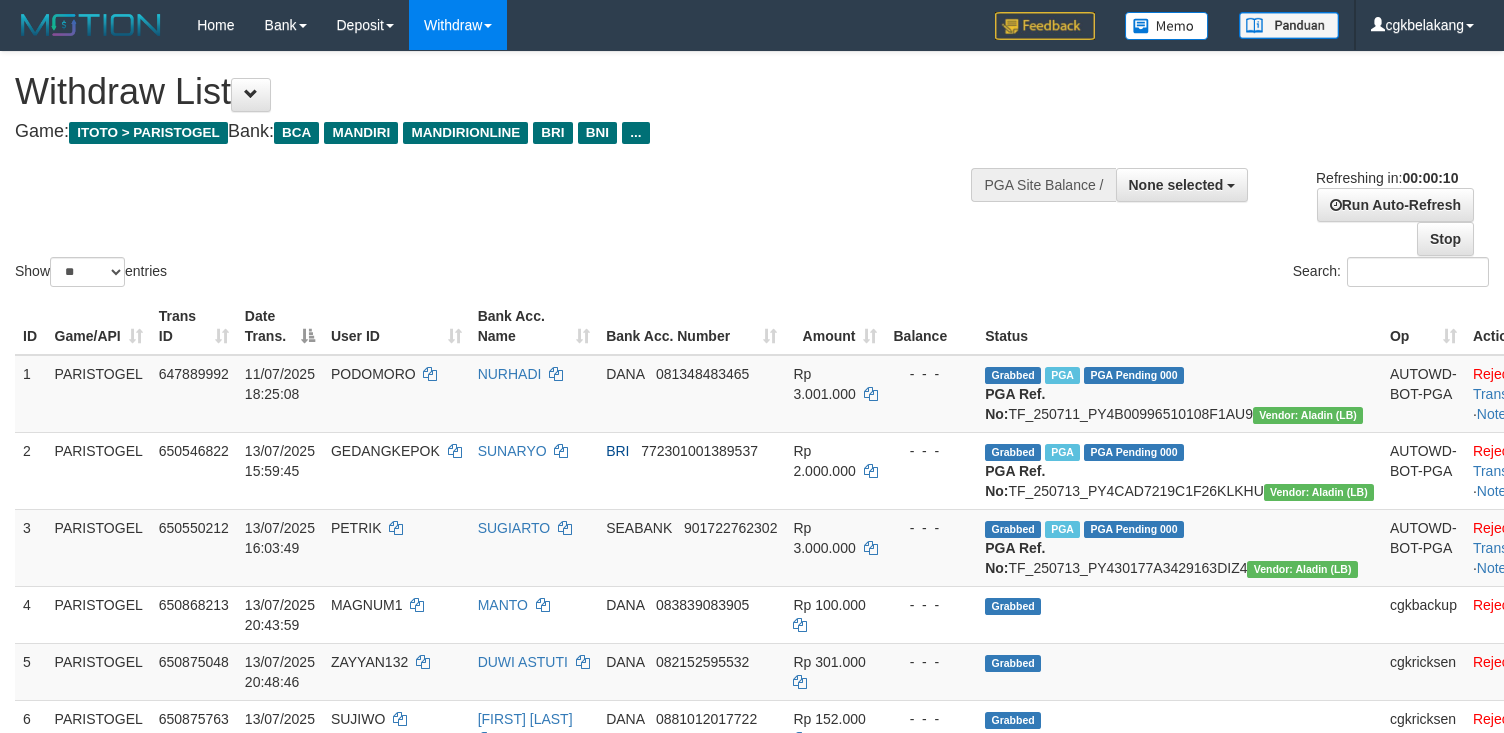 select 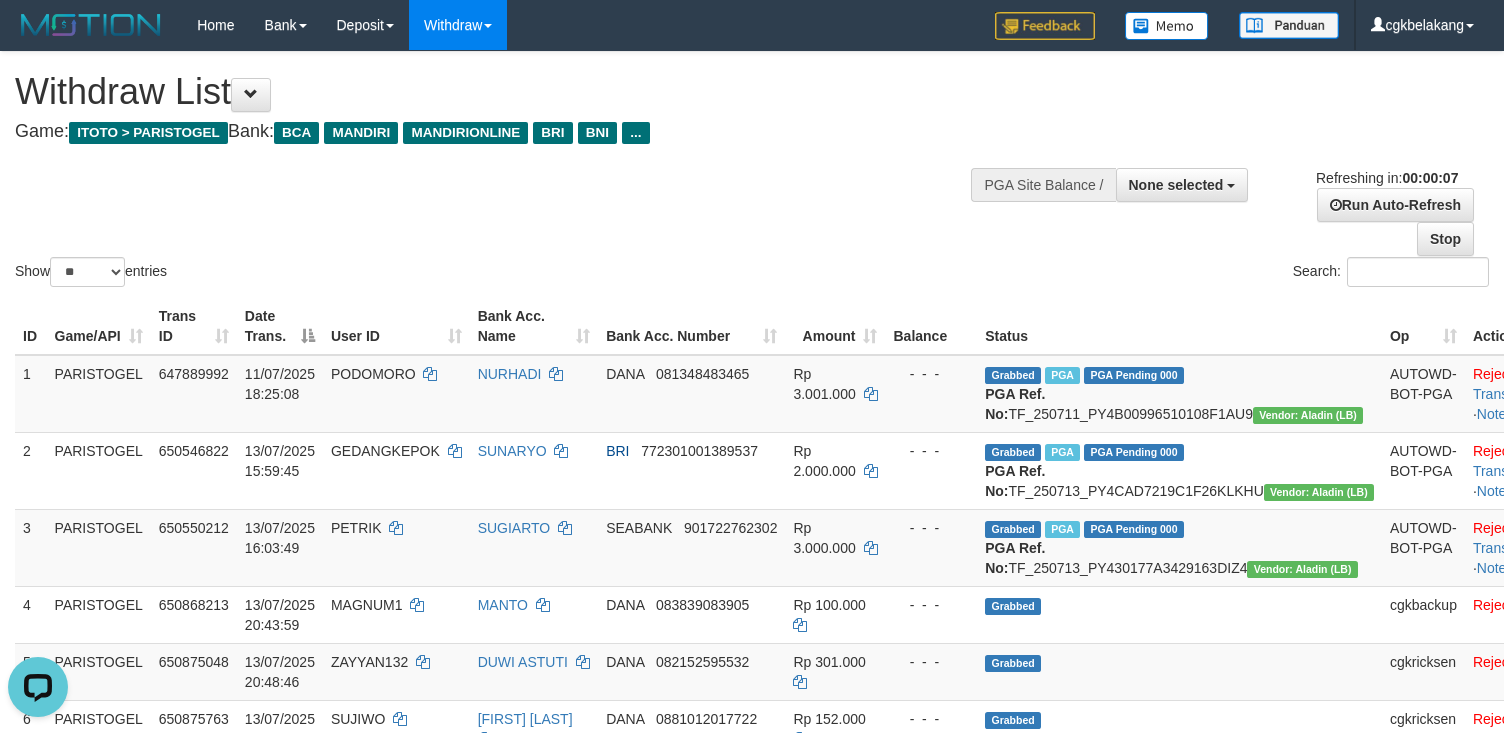 scroll, scrollTop: 0, scrollLeft: 0, axis: both 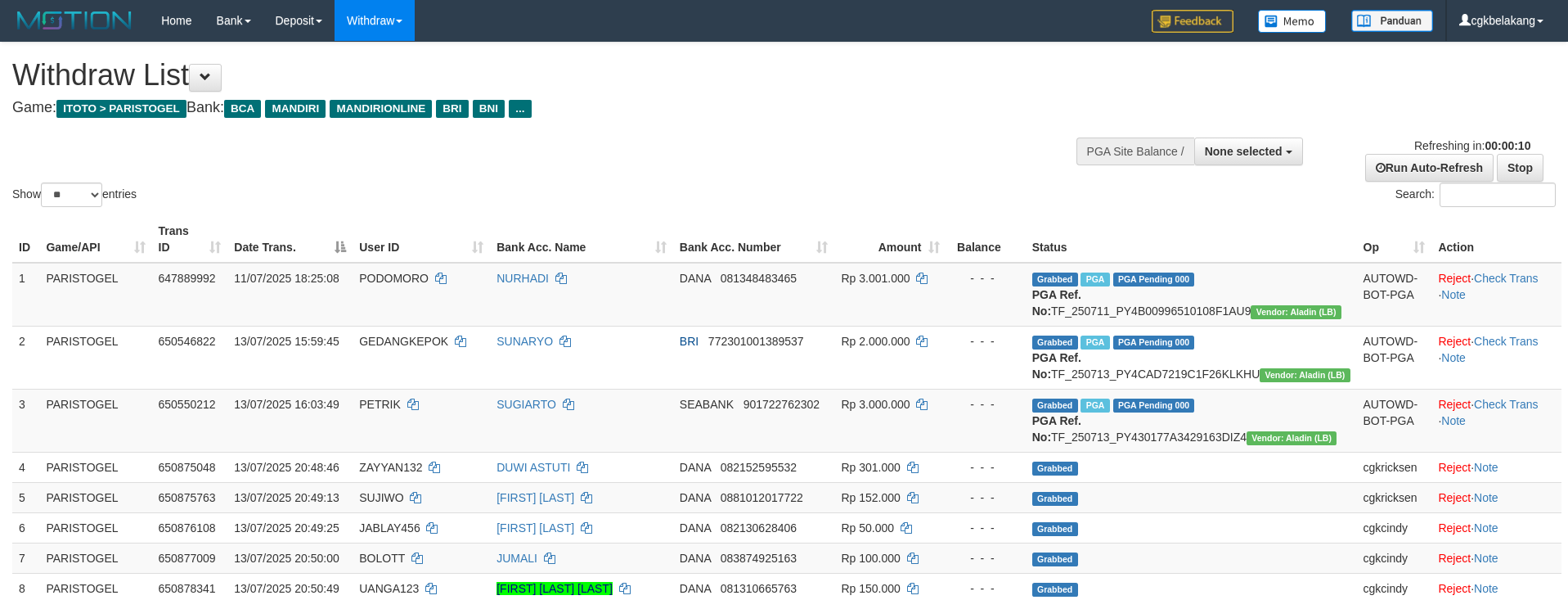 select 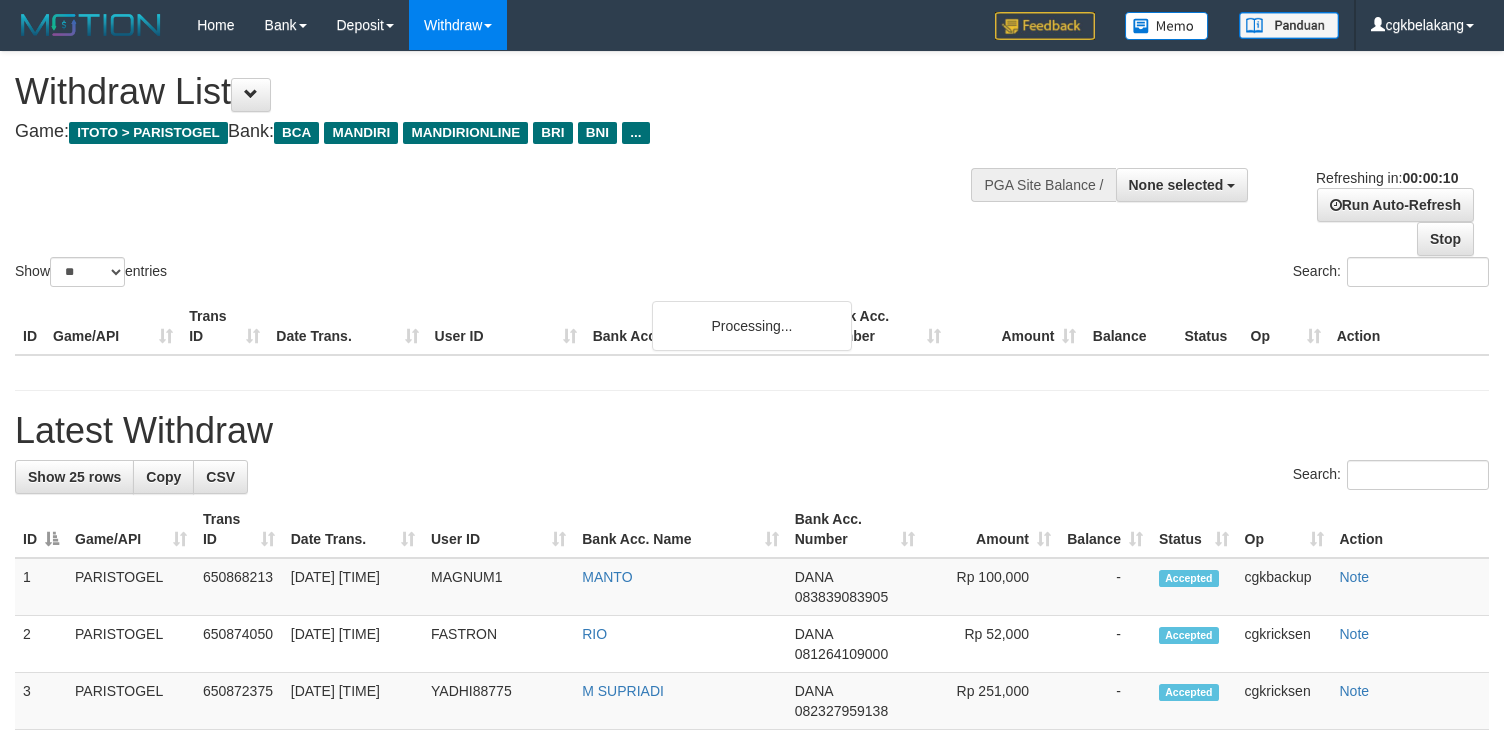 select 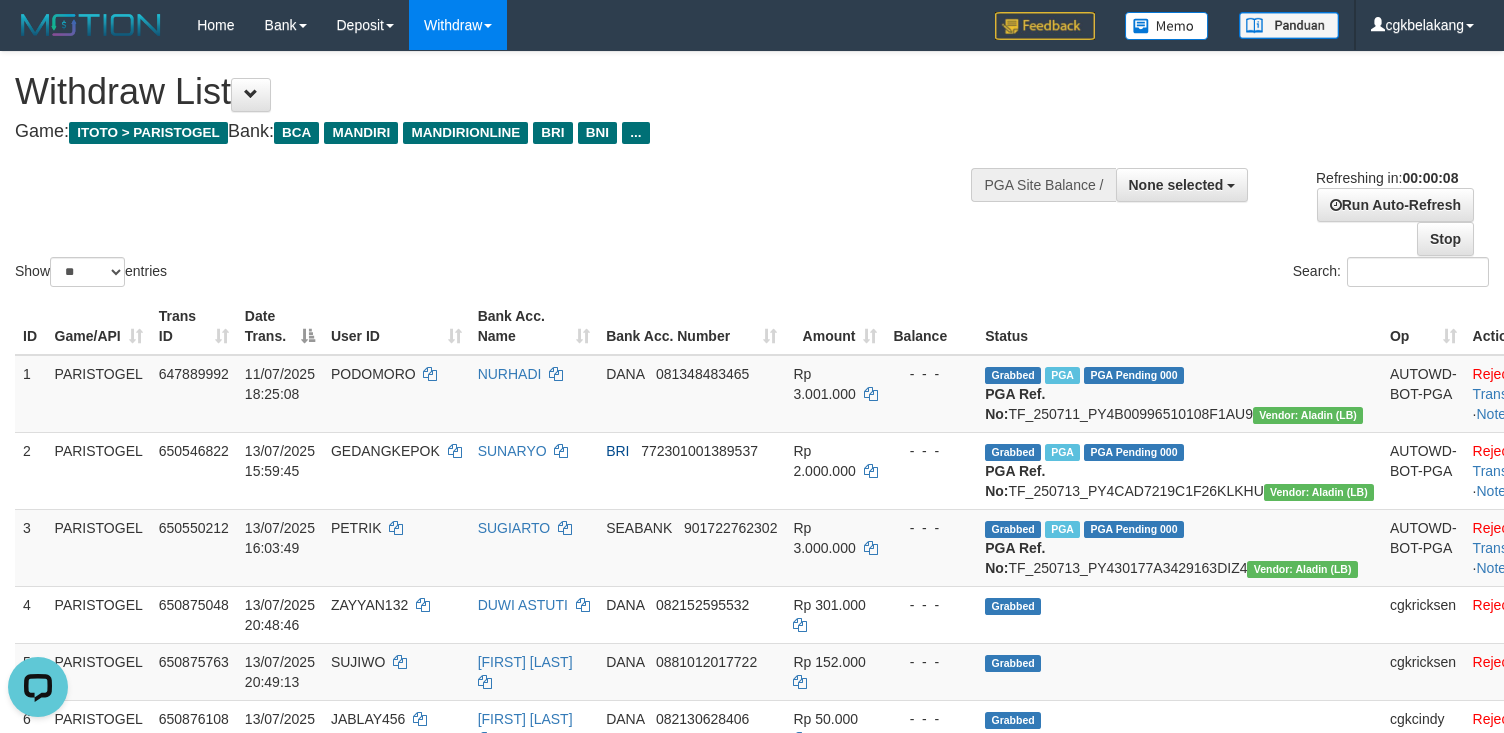 scroll, scrollTop: 0, scrollLeft: 0, axis: both 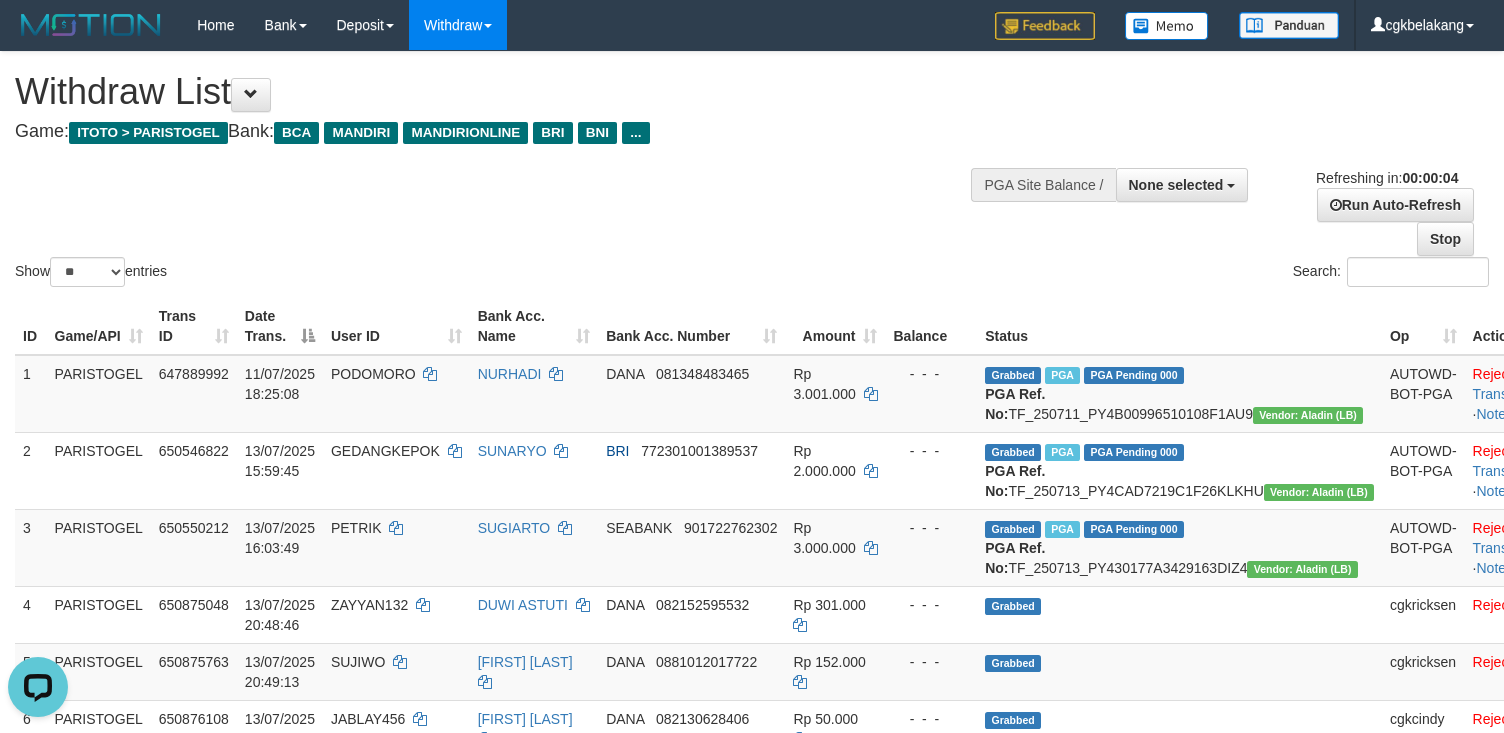 click on "Show  ** ** ** ***  entries Search:" at bounding box center (752, 171) 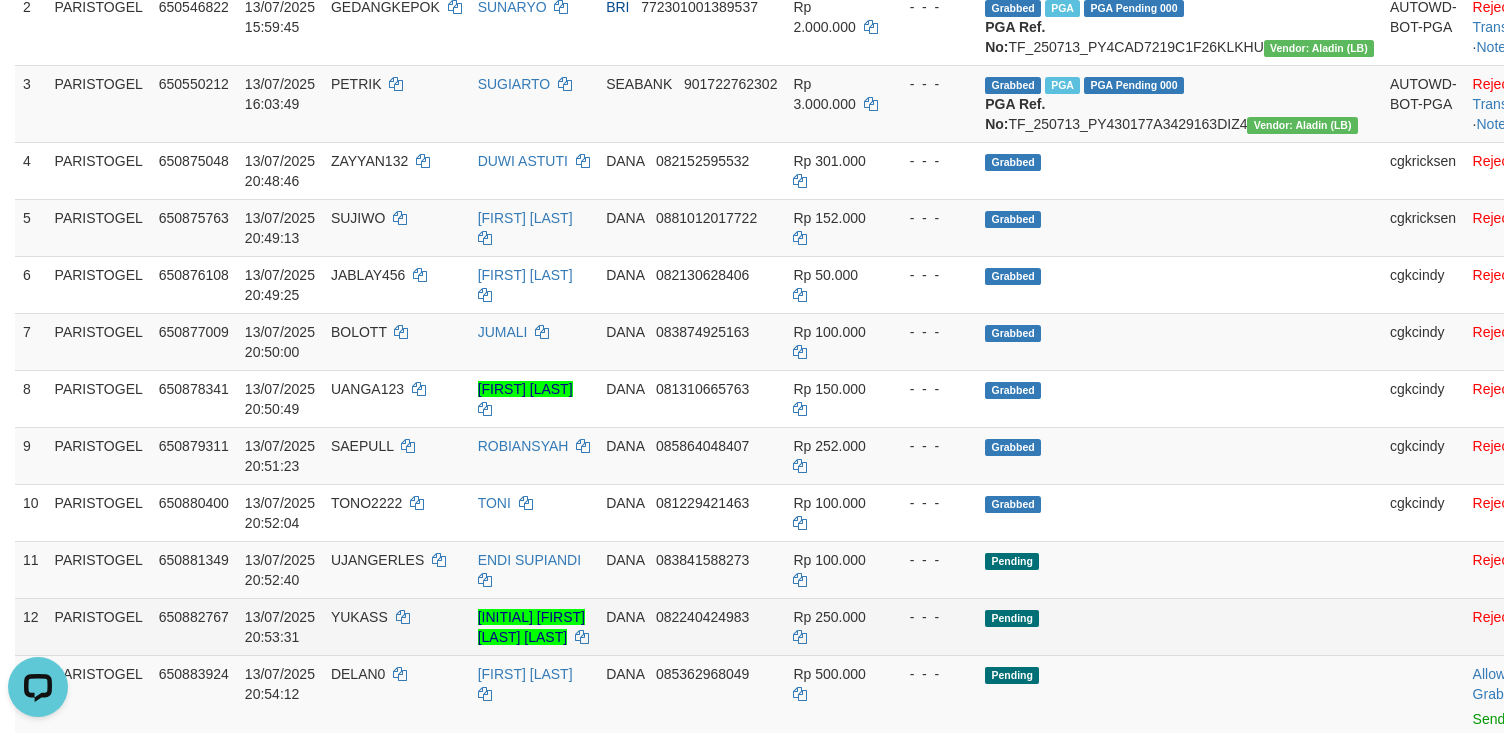 scroll, scrollTop: 666, scrollLeft: 0, axis: vertical 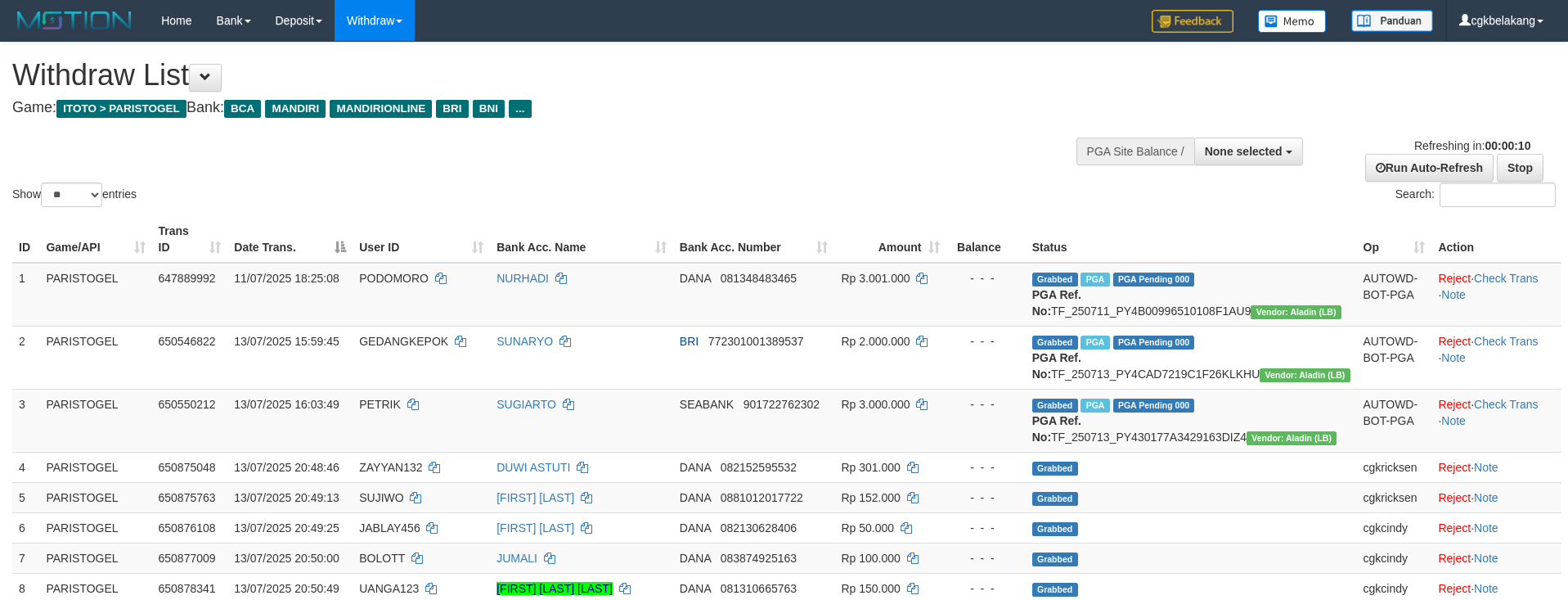 select 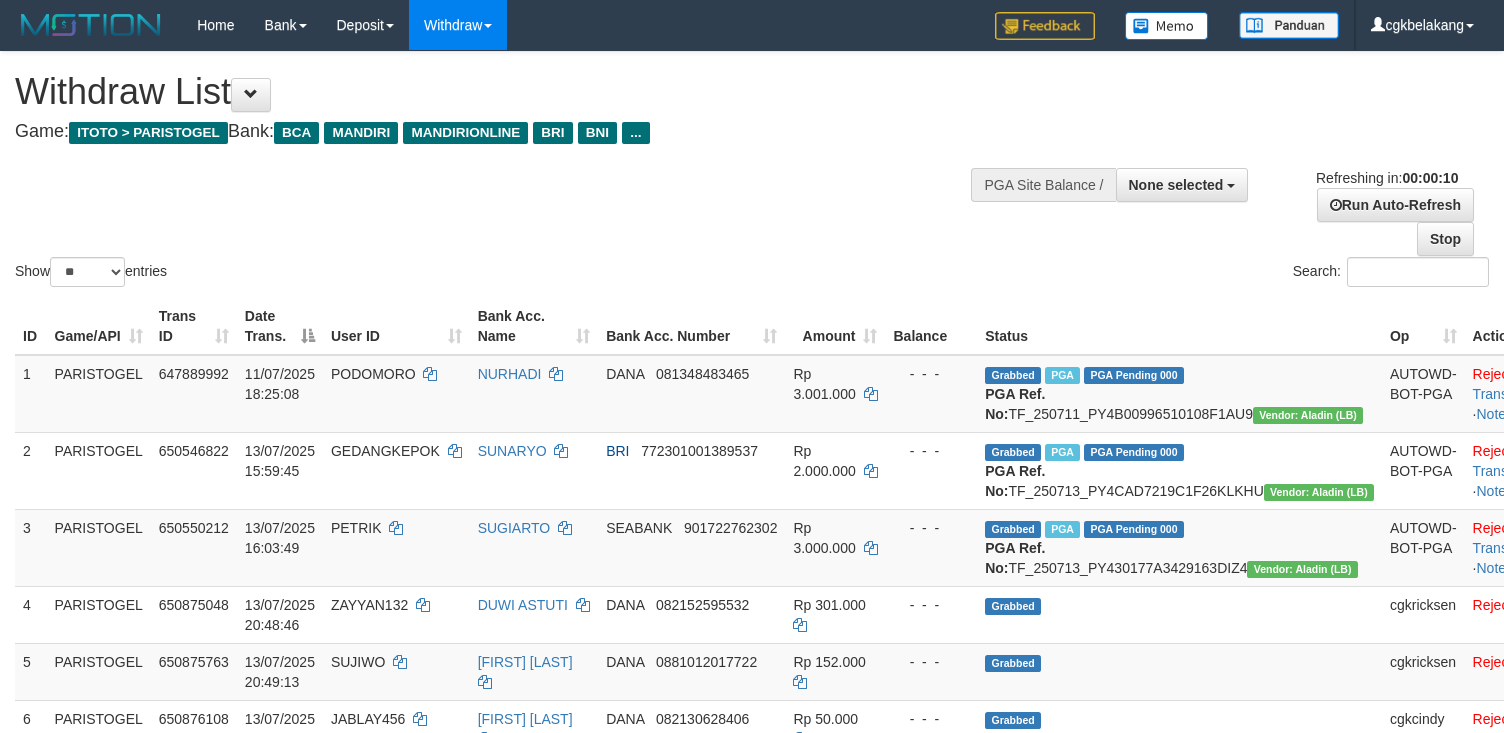 select 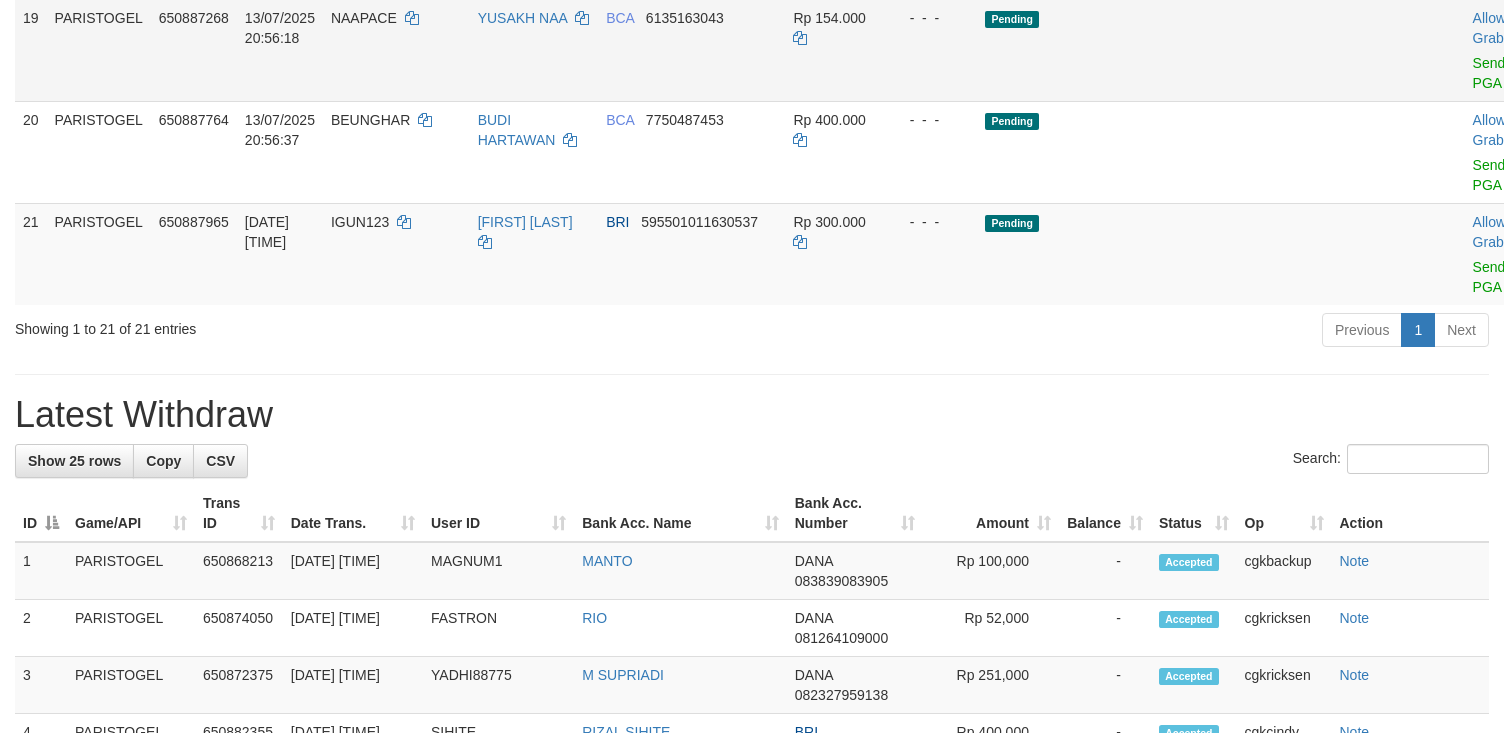 scroll, scrollTop: 1592, scrollLeft: 0, axis: vertical 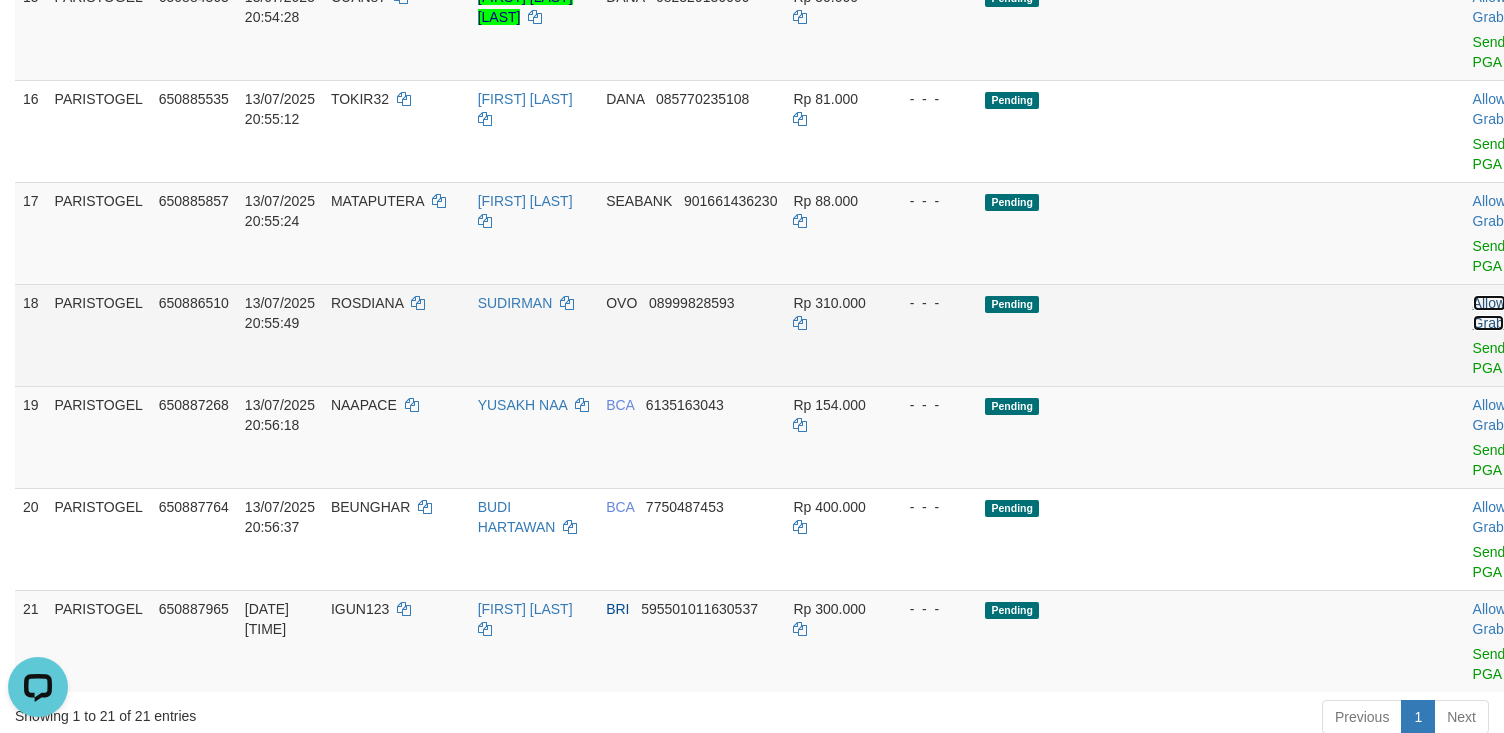 click on "Allow Grab" at bounding box center (1489, 313) 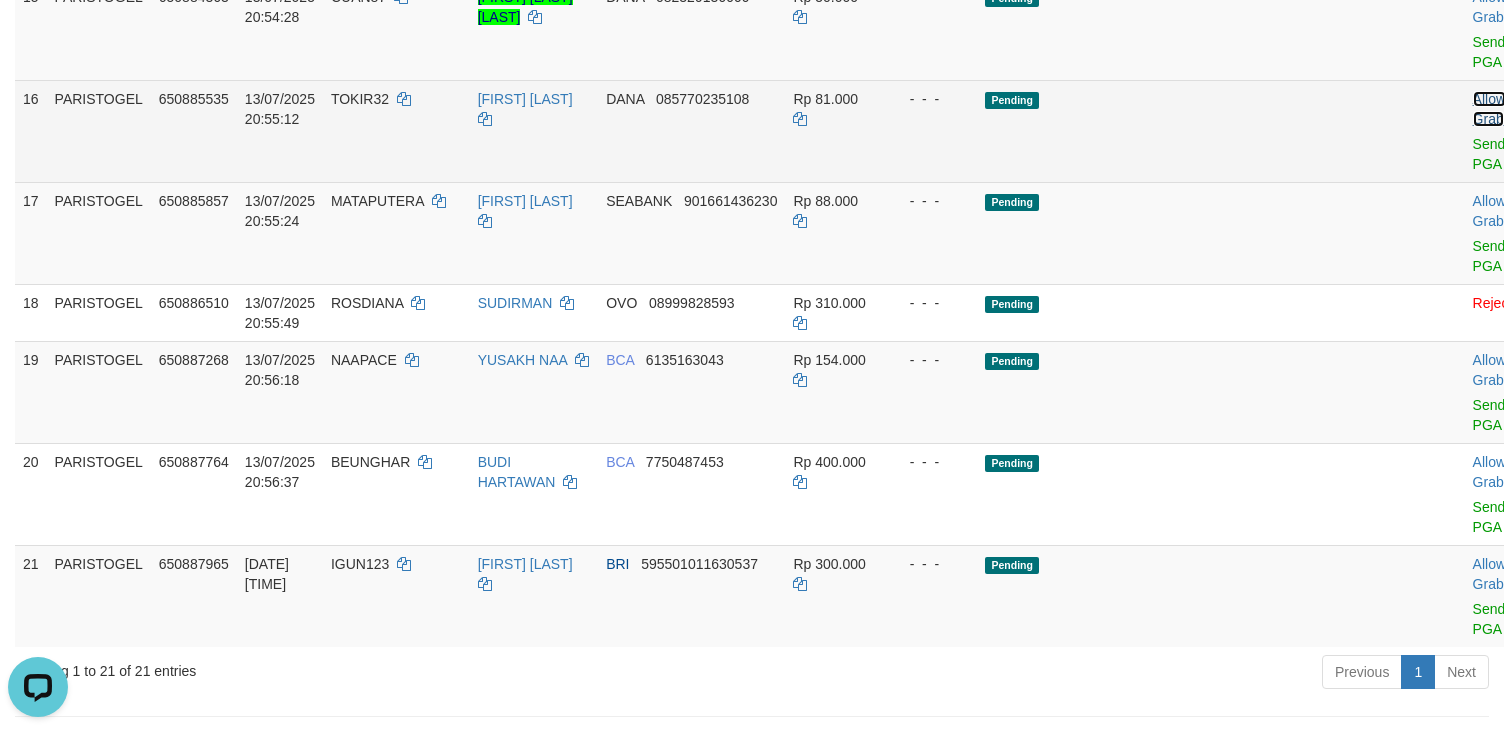 click on "Allow Grab" at bounding box center (1489, 109) 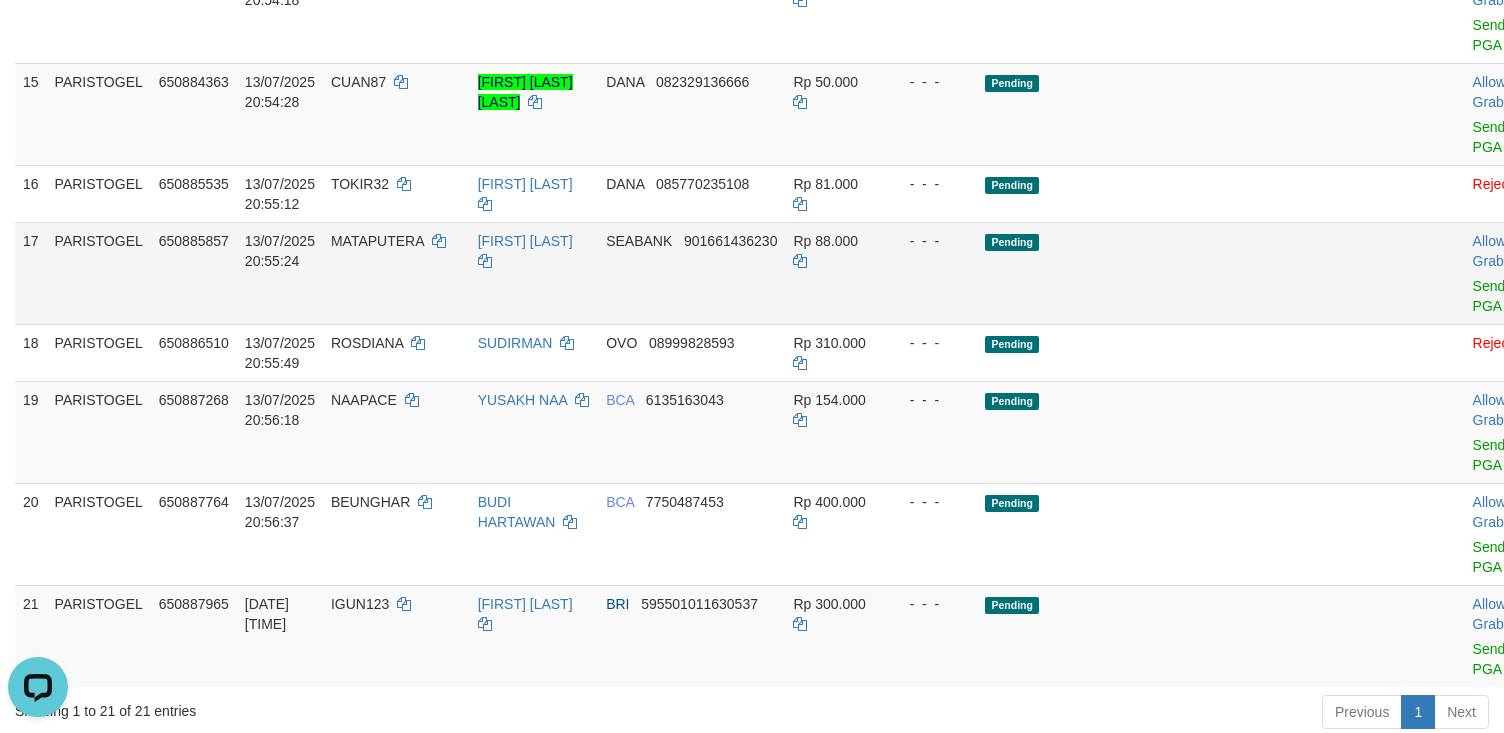 scroll, scrollTop: 1192, scrollLeft: 0, axis: vertical 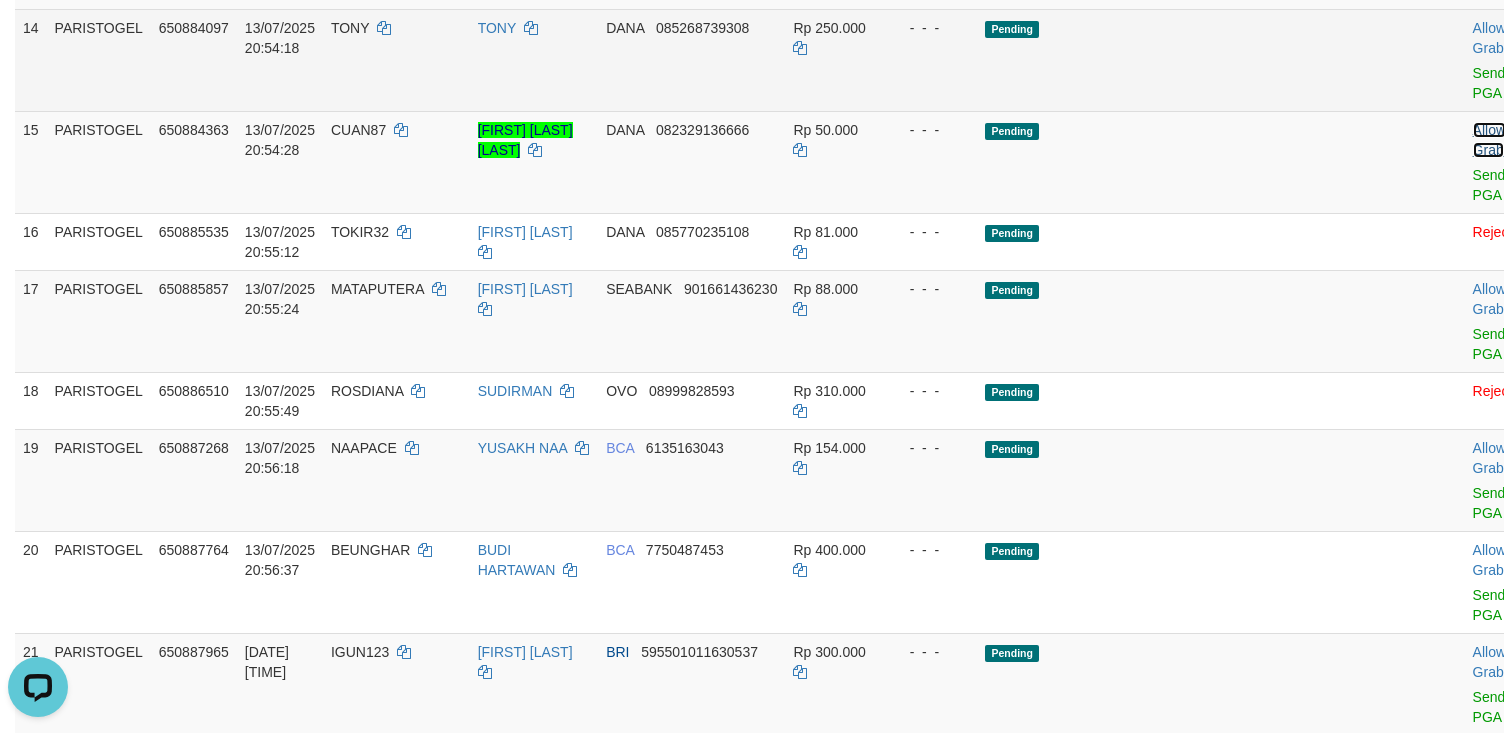 drag, startPoint x: 1402, startPoint y: 218, endPoint x: 1377, endPoint y: 166, distance: 57.697487 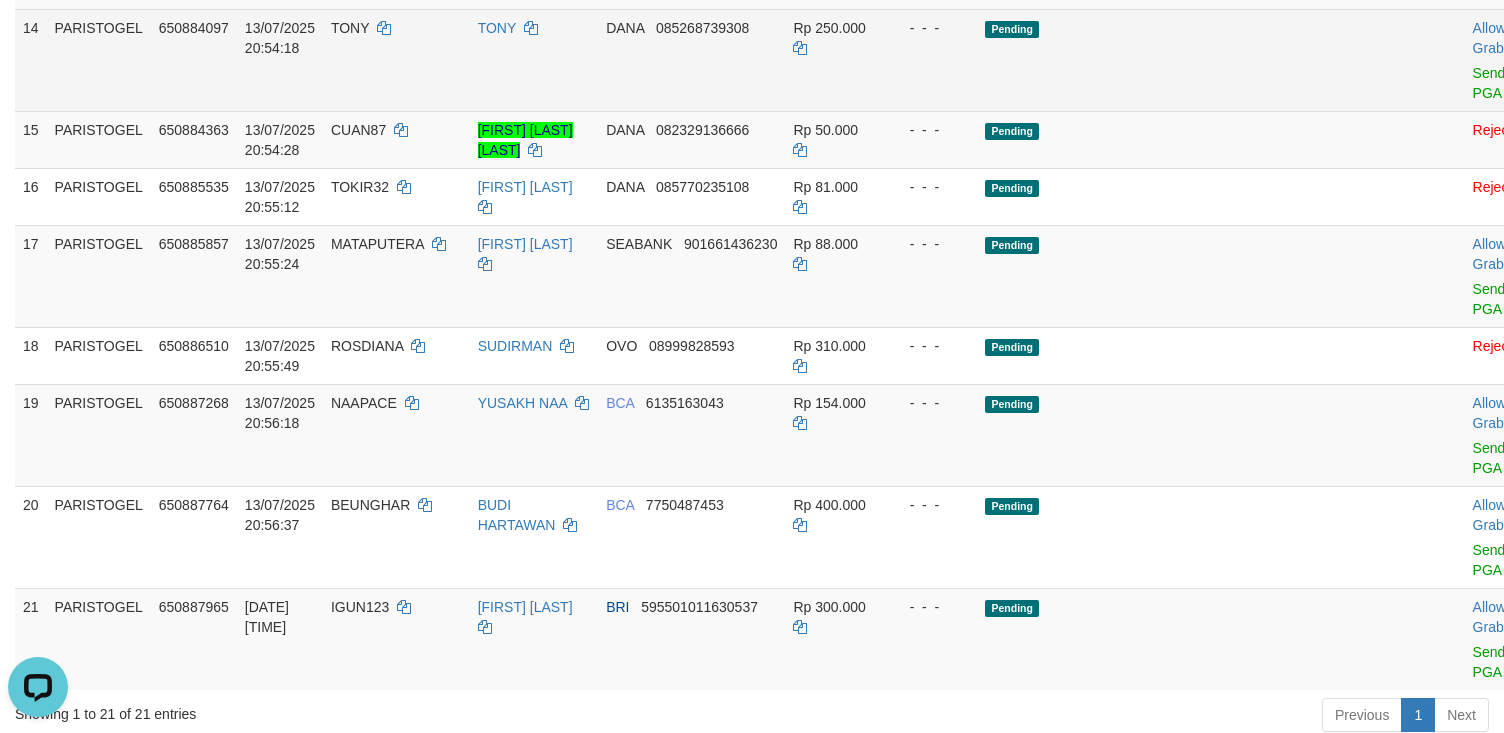 scroll, scrollTop: 1058, scrollLeft: 0, axis: vertical 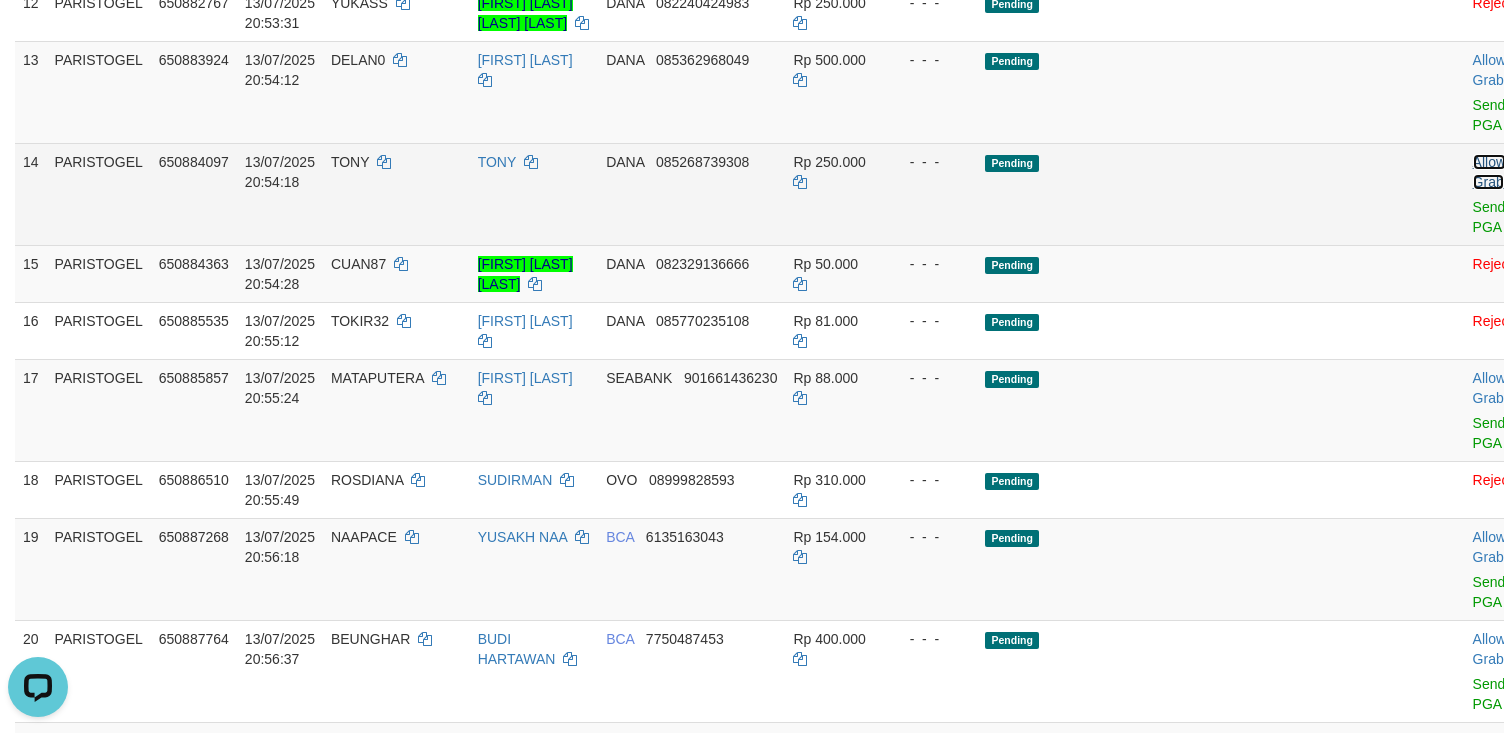click on "Allow Grab" at bounding box center (1489, 172) 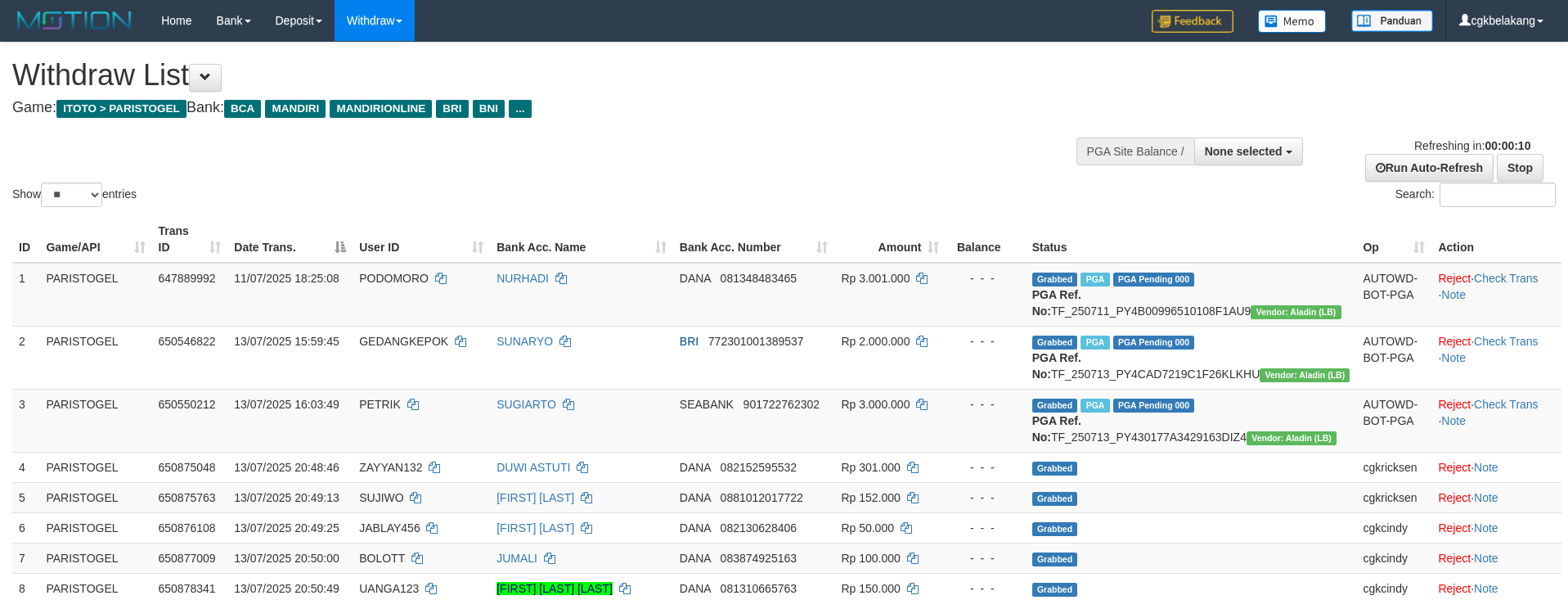 select 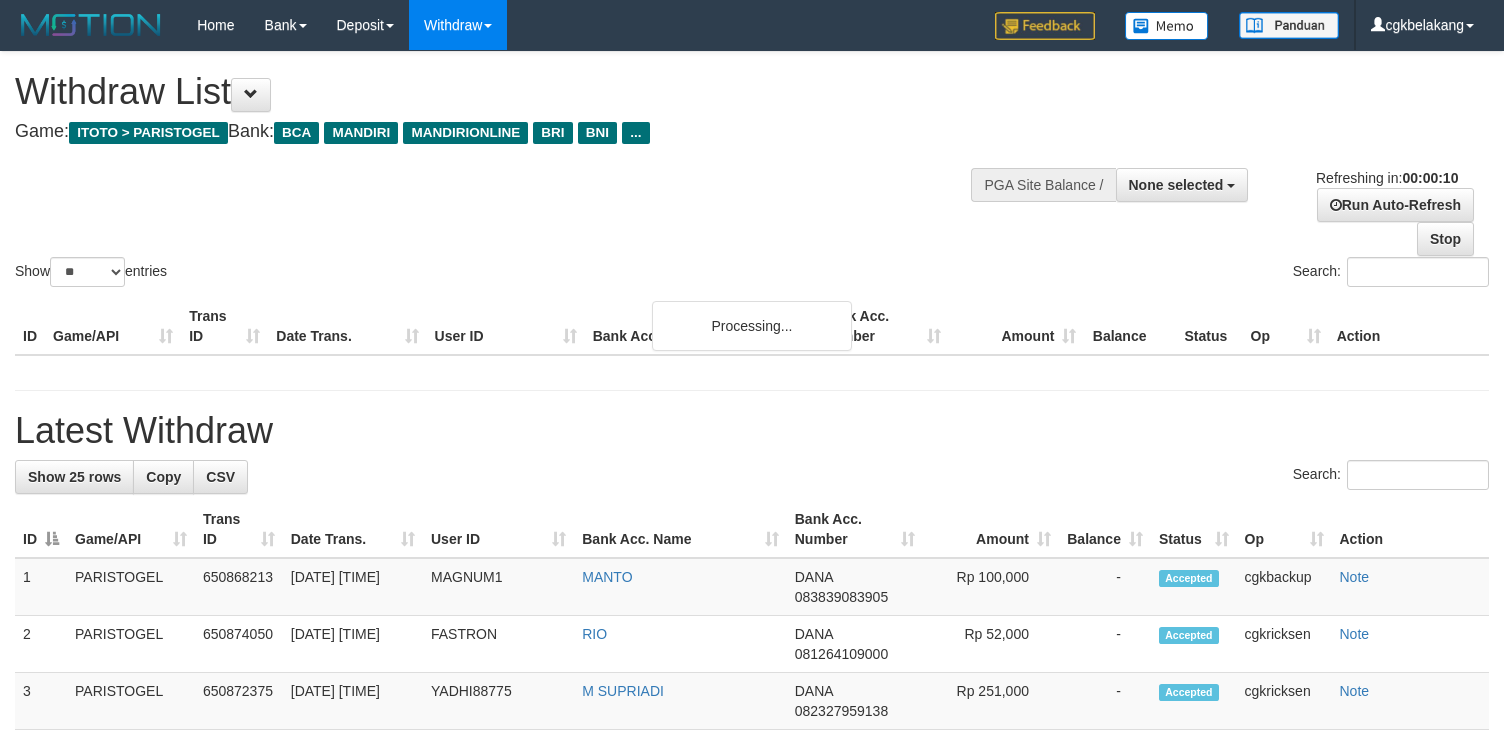 select 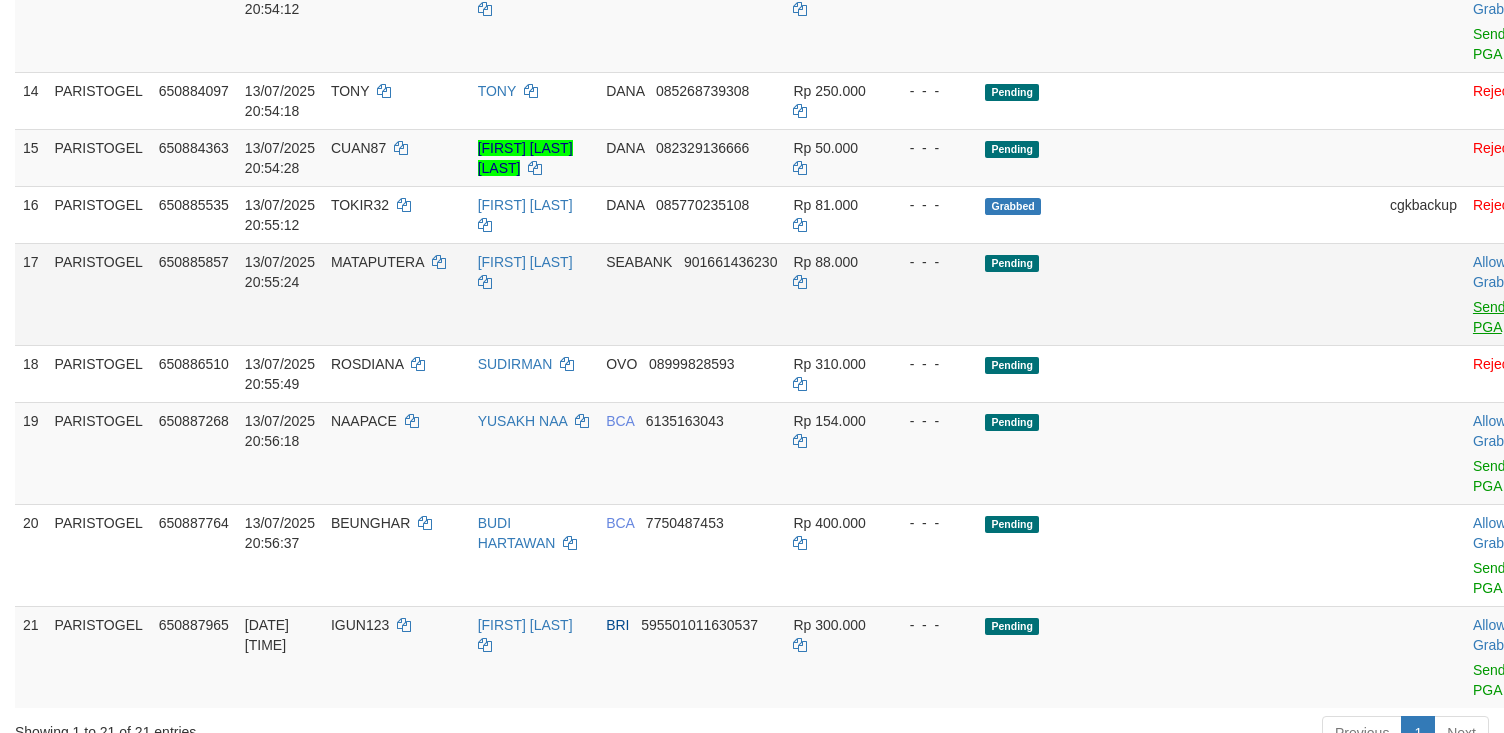 scroll, scrollTop: 1133, scrollLeft: 0, axis: vertical 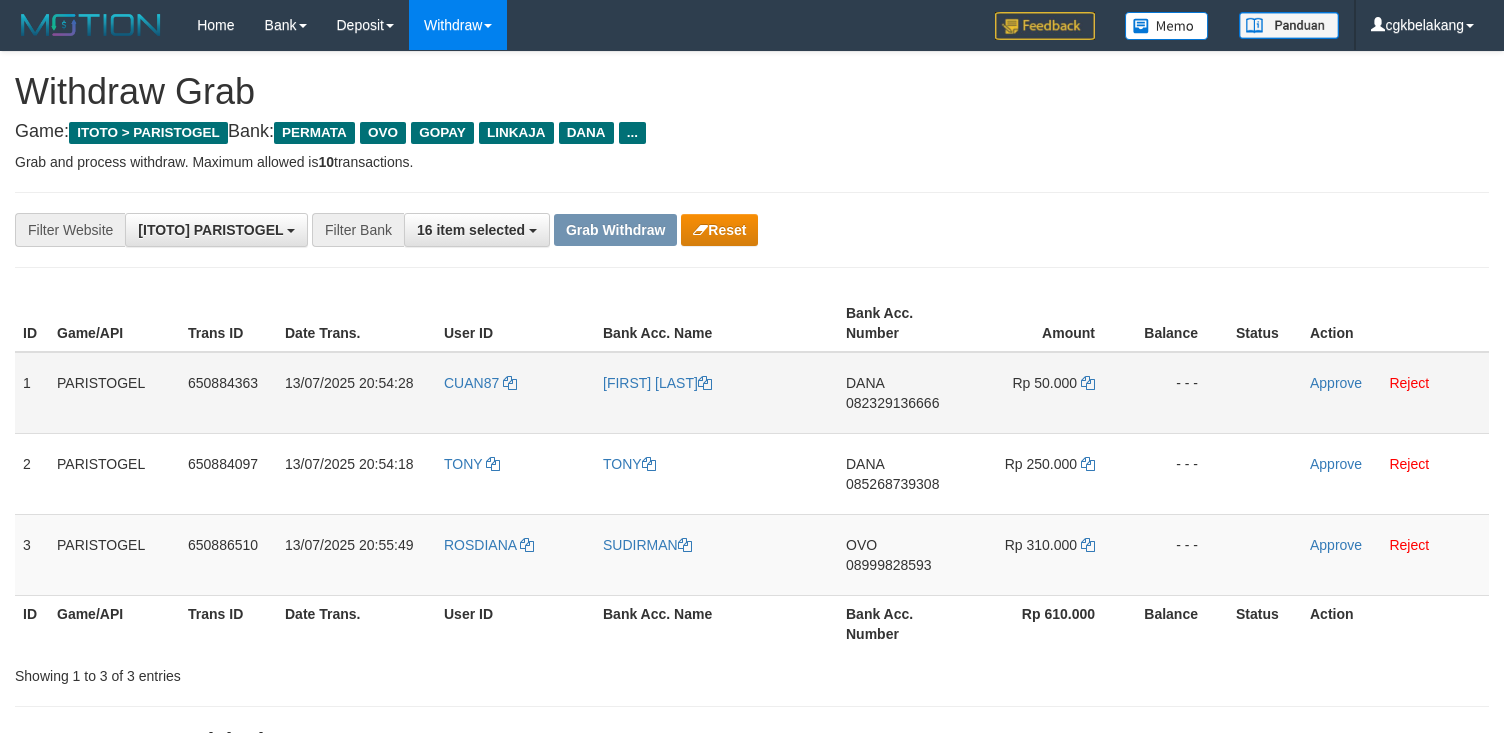click on "CUAN87" at bounding box center [515, 393] 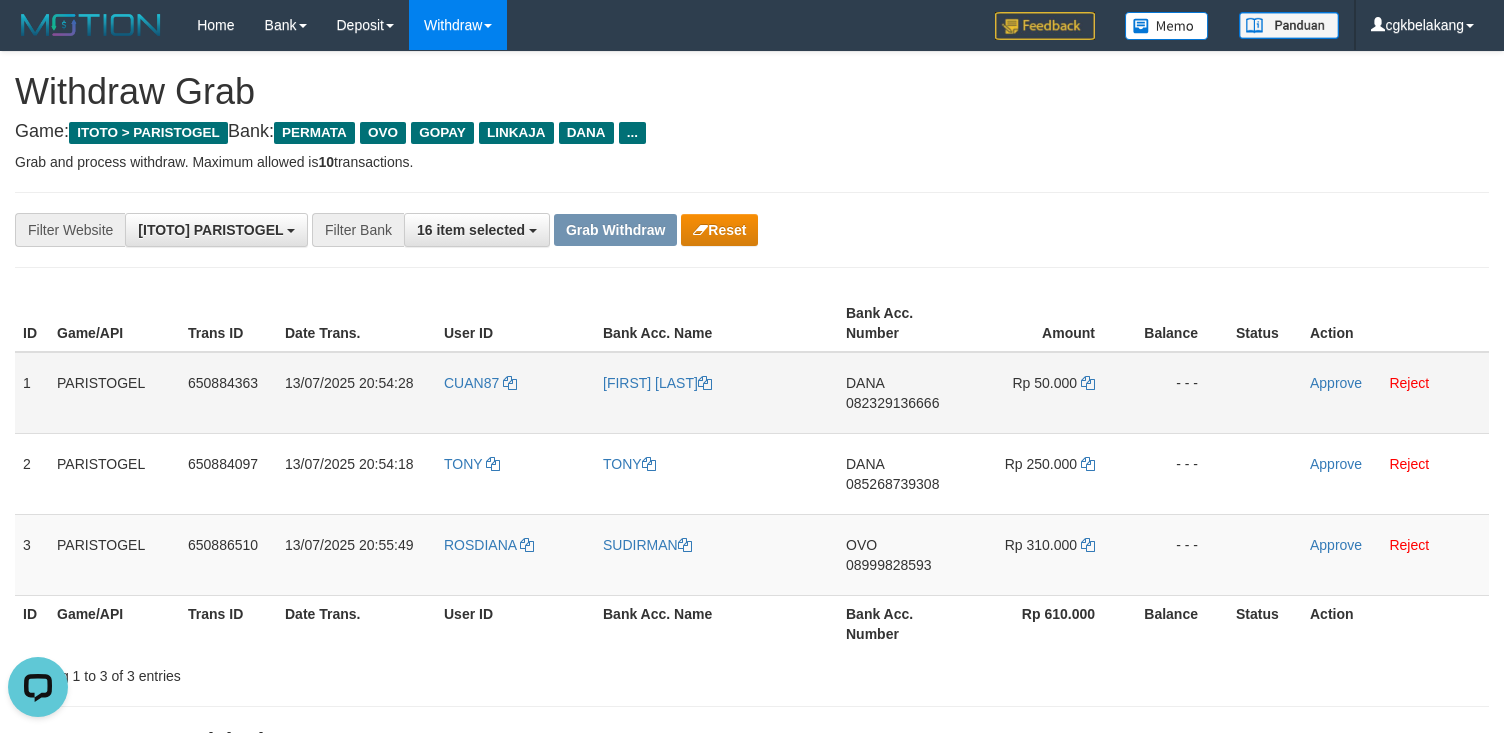 scroll, scrollTop: 0, scrollLeft: 0, axis: both 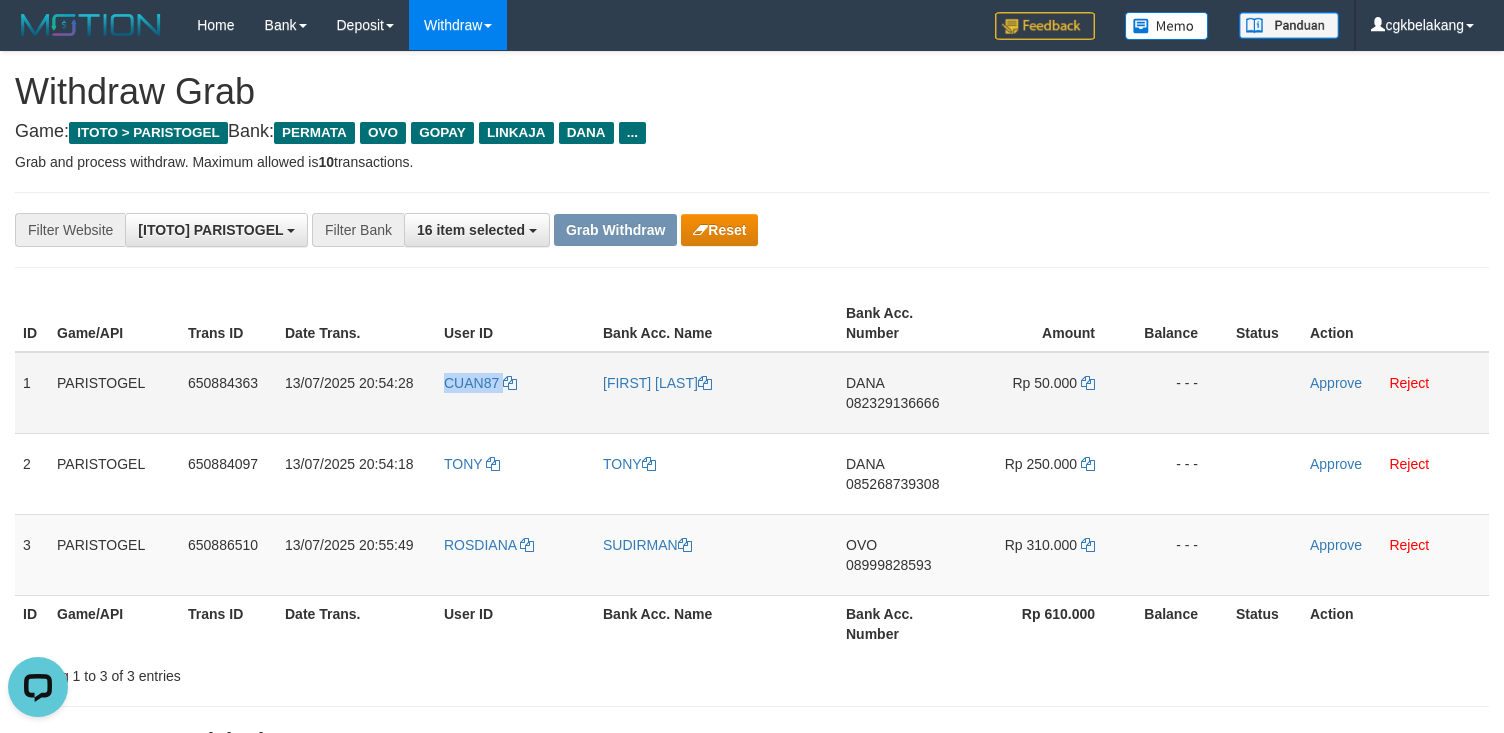 click on "CUAN87" at bounding box center (515, 393) 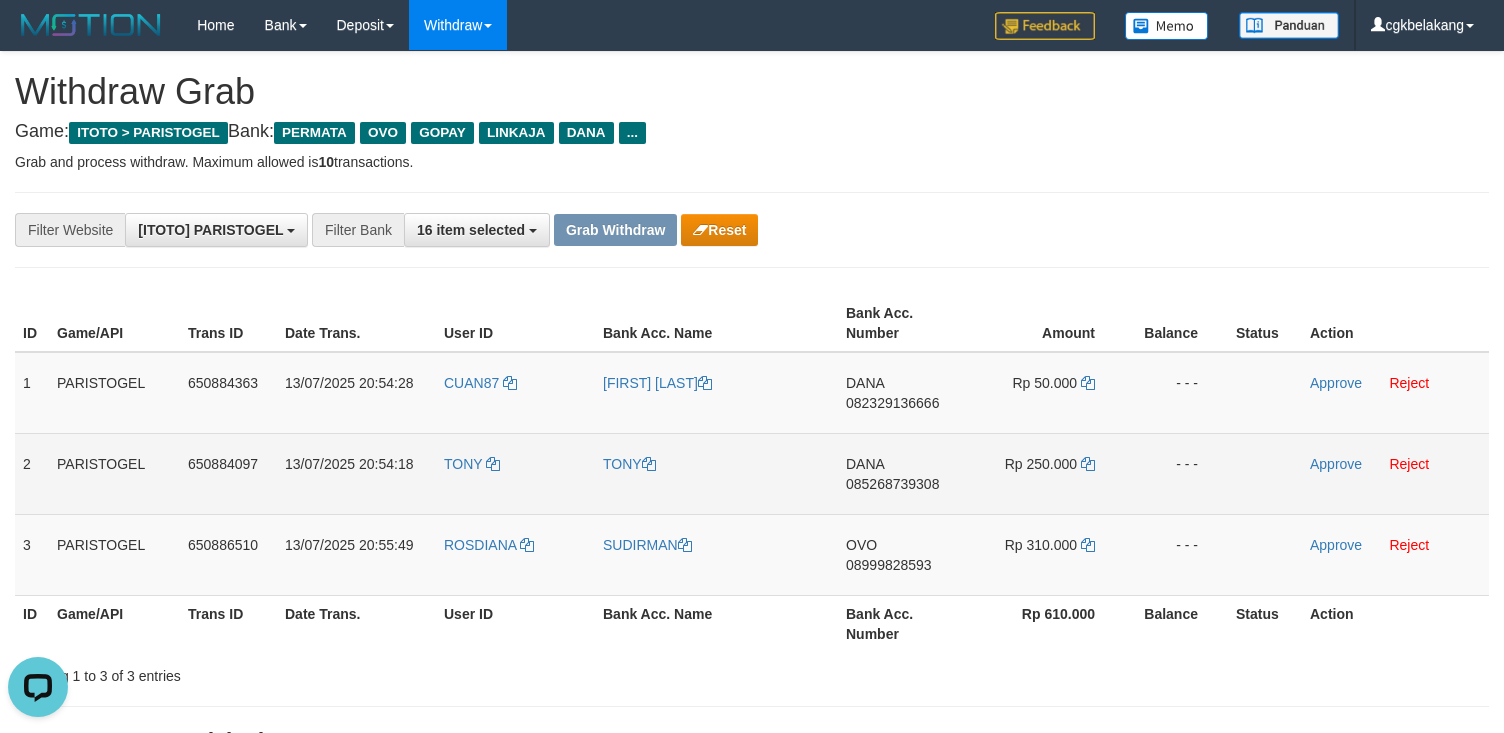 click on "TONY" at bounding box center [515, 473] 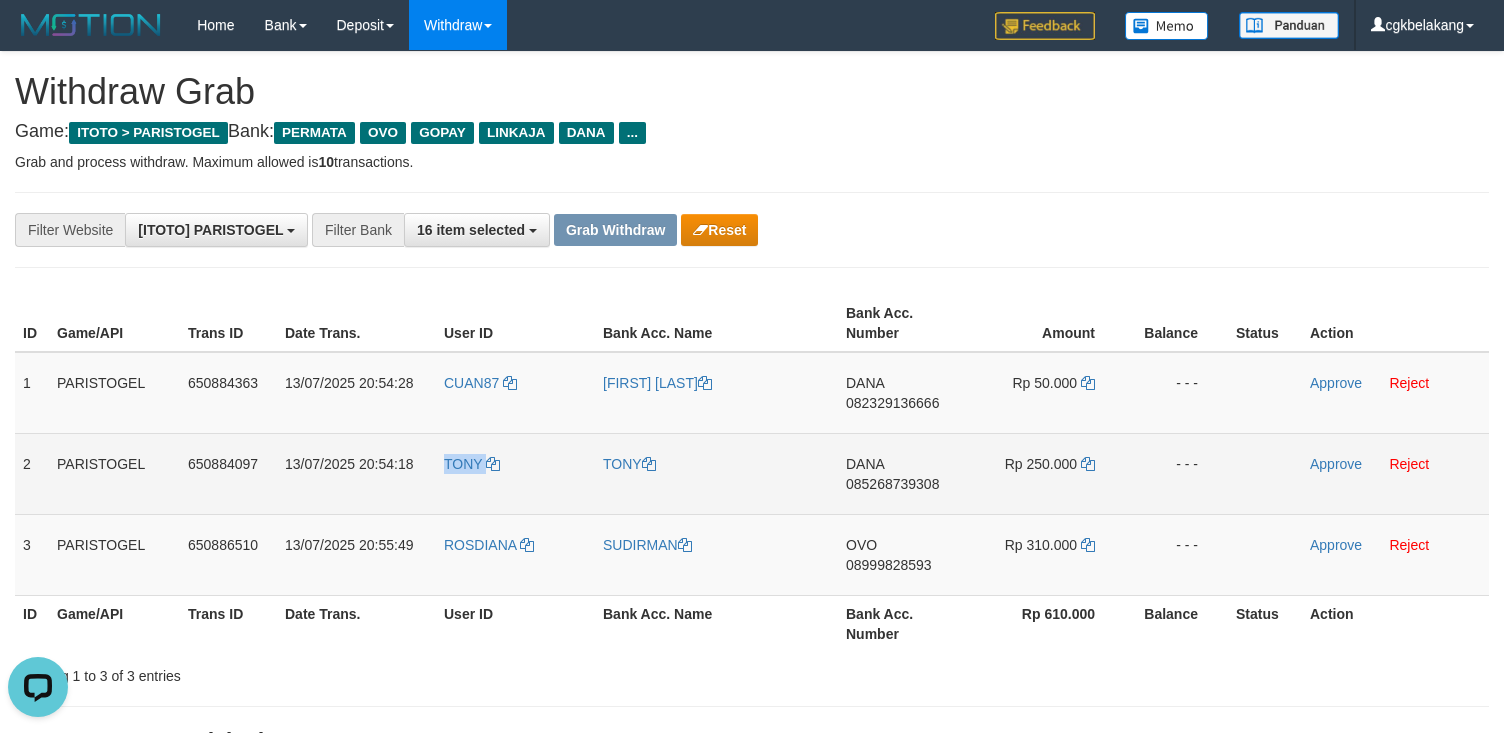 click on "TONY" at bounding box center [515, 473] 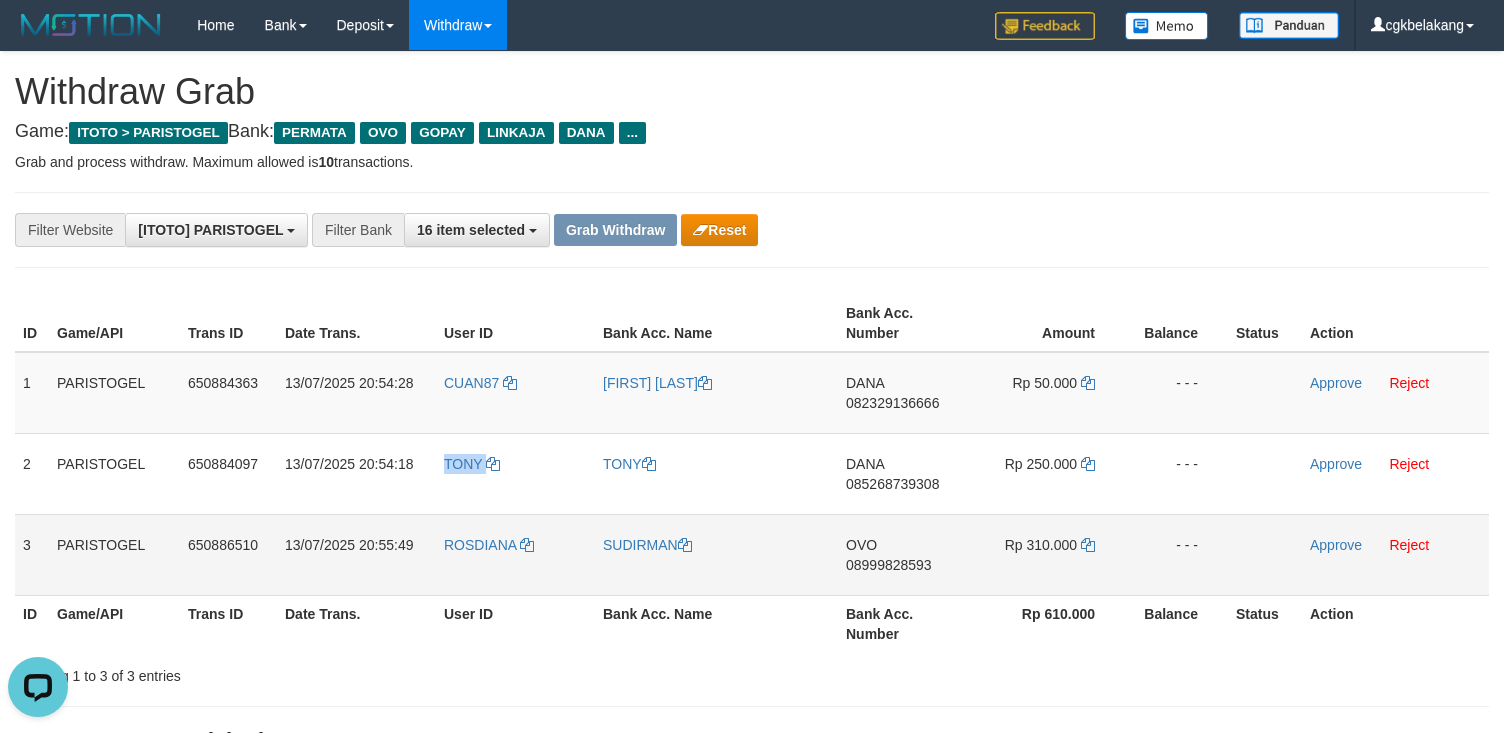 copy on "TONY" 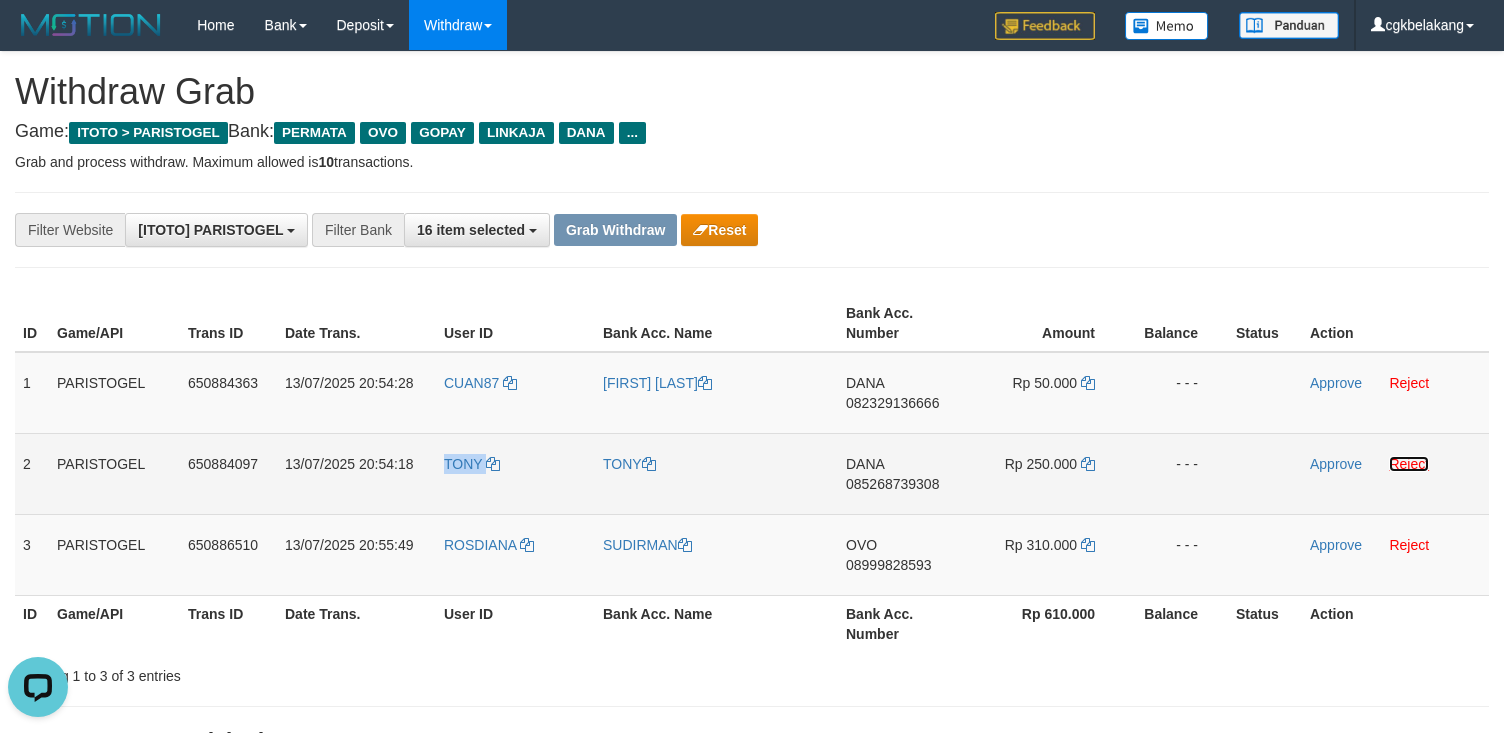 click on "Reject" at bounding box center (1409, 464) 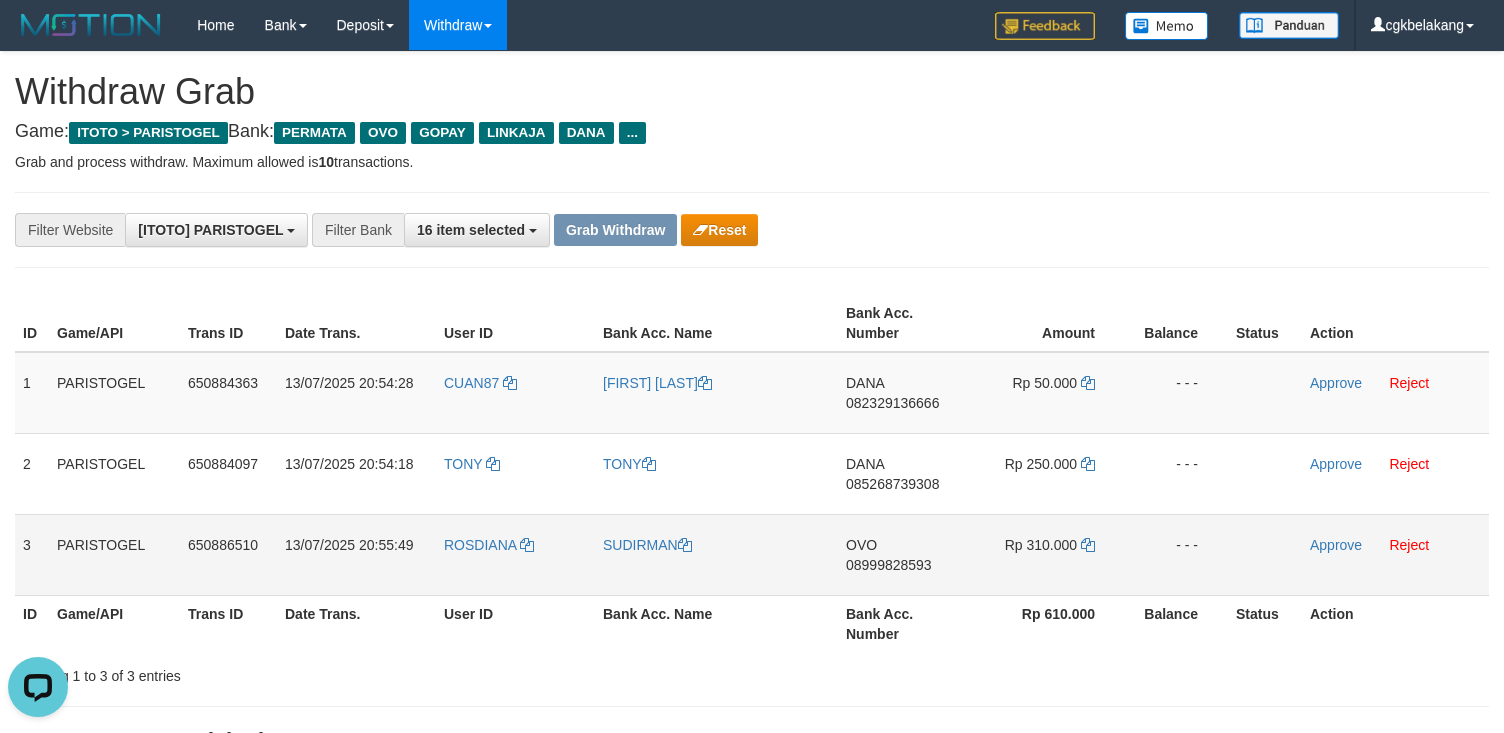 click on "ROSDIANA" at bounding box center (515, 554) 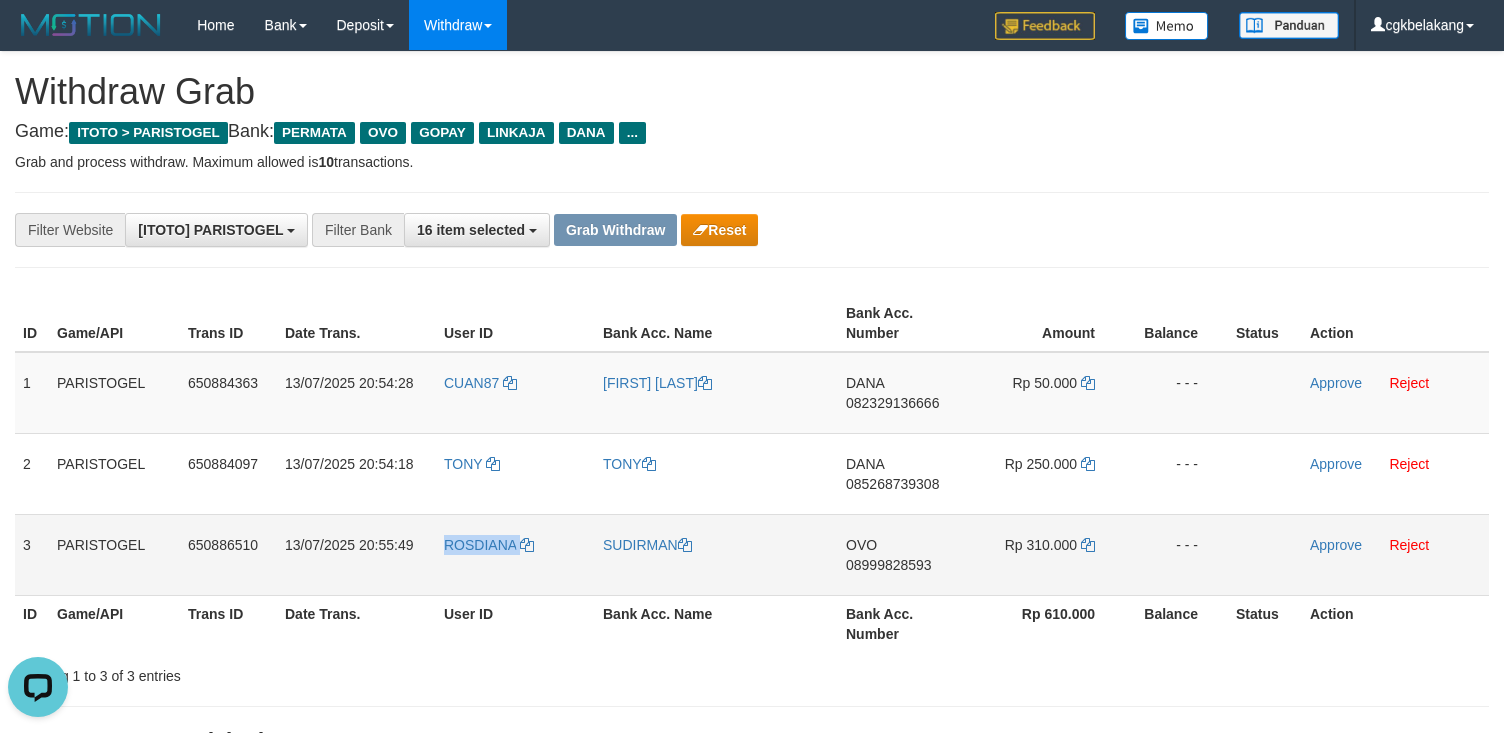click on "ROSDIANA" at bounding box center (515, 554) 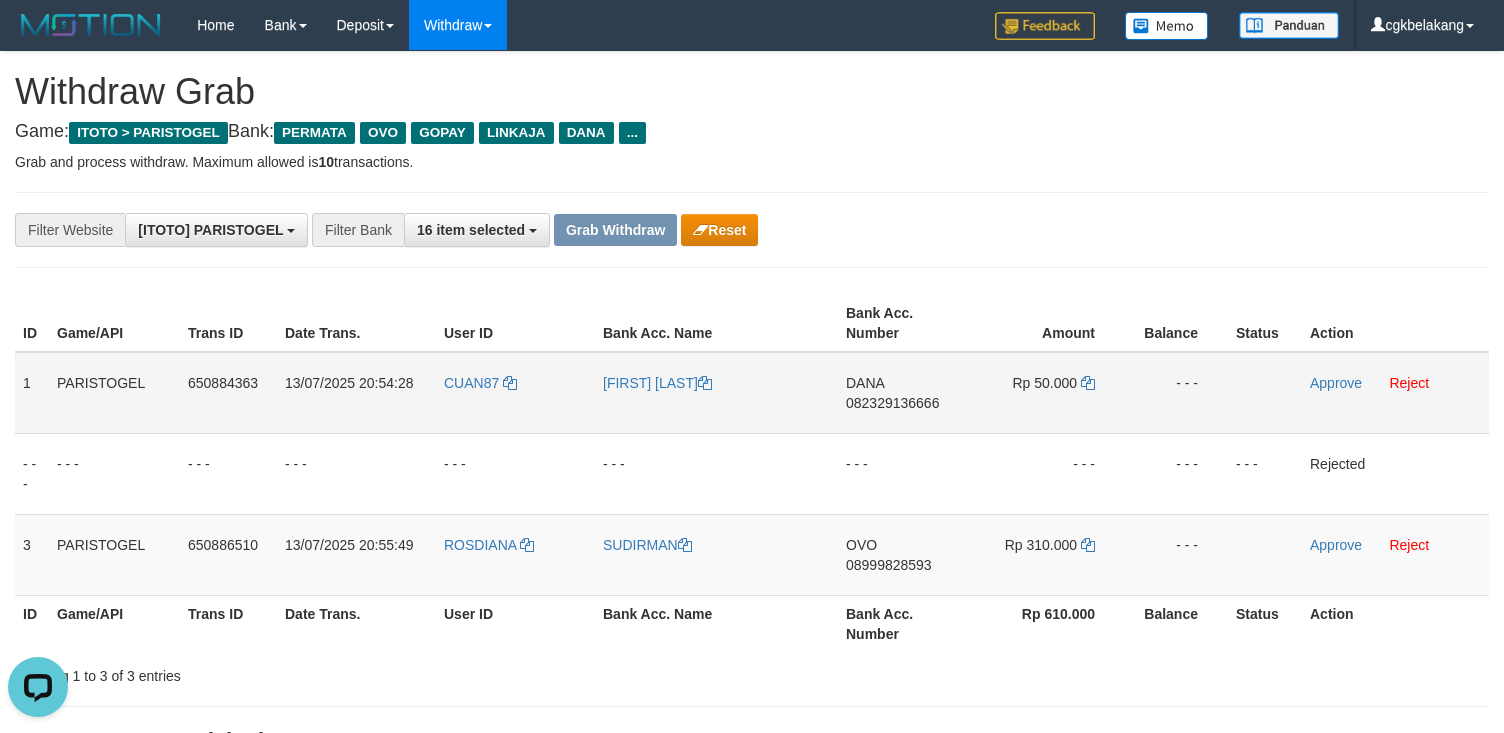 click on "[FIRST] [LAST] [LAST]" at bounding box center [716, 393] 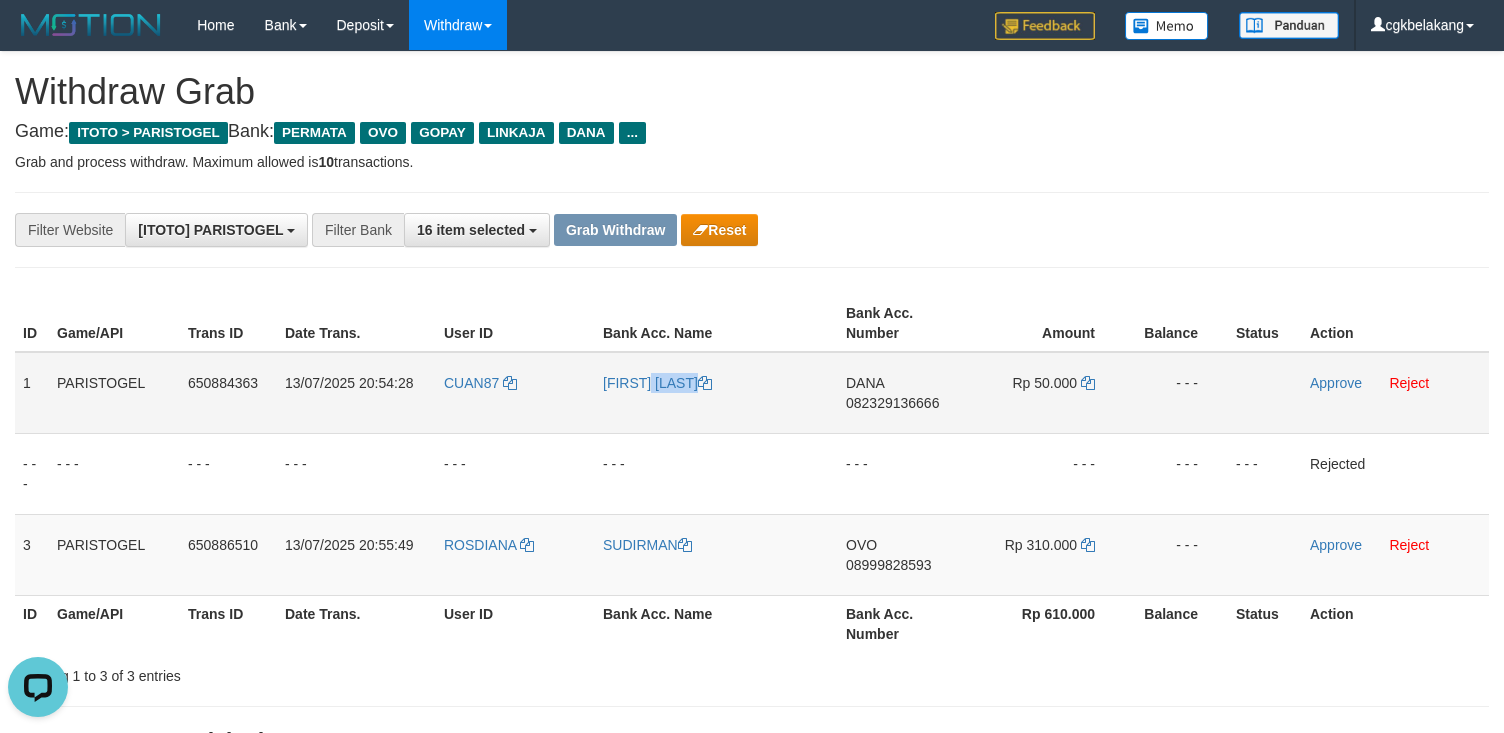 click on "[FIRST] [LAST] [LAST]" at bounding box center [716, 393] 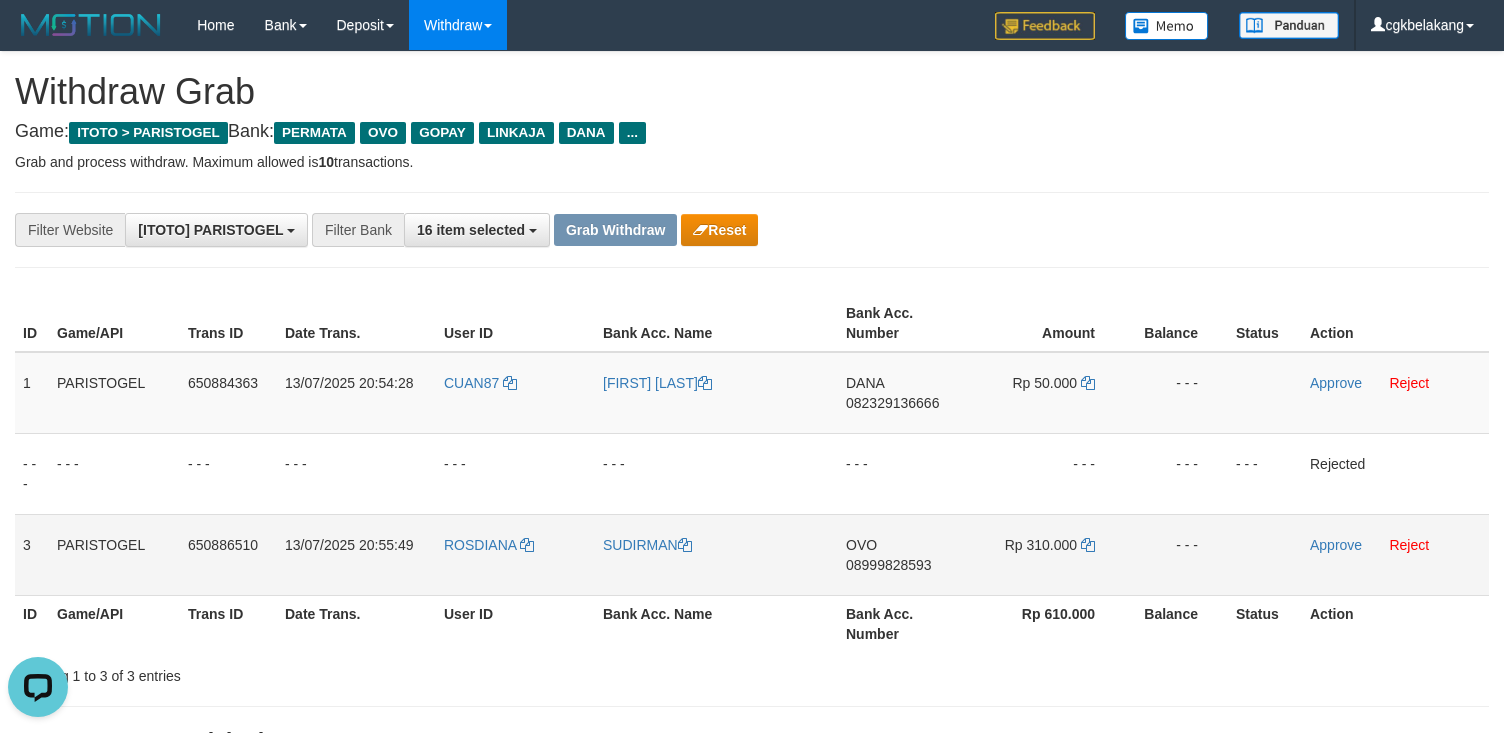 click on "SUDIRMAN" at bounding box center [716, 554] 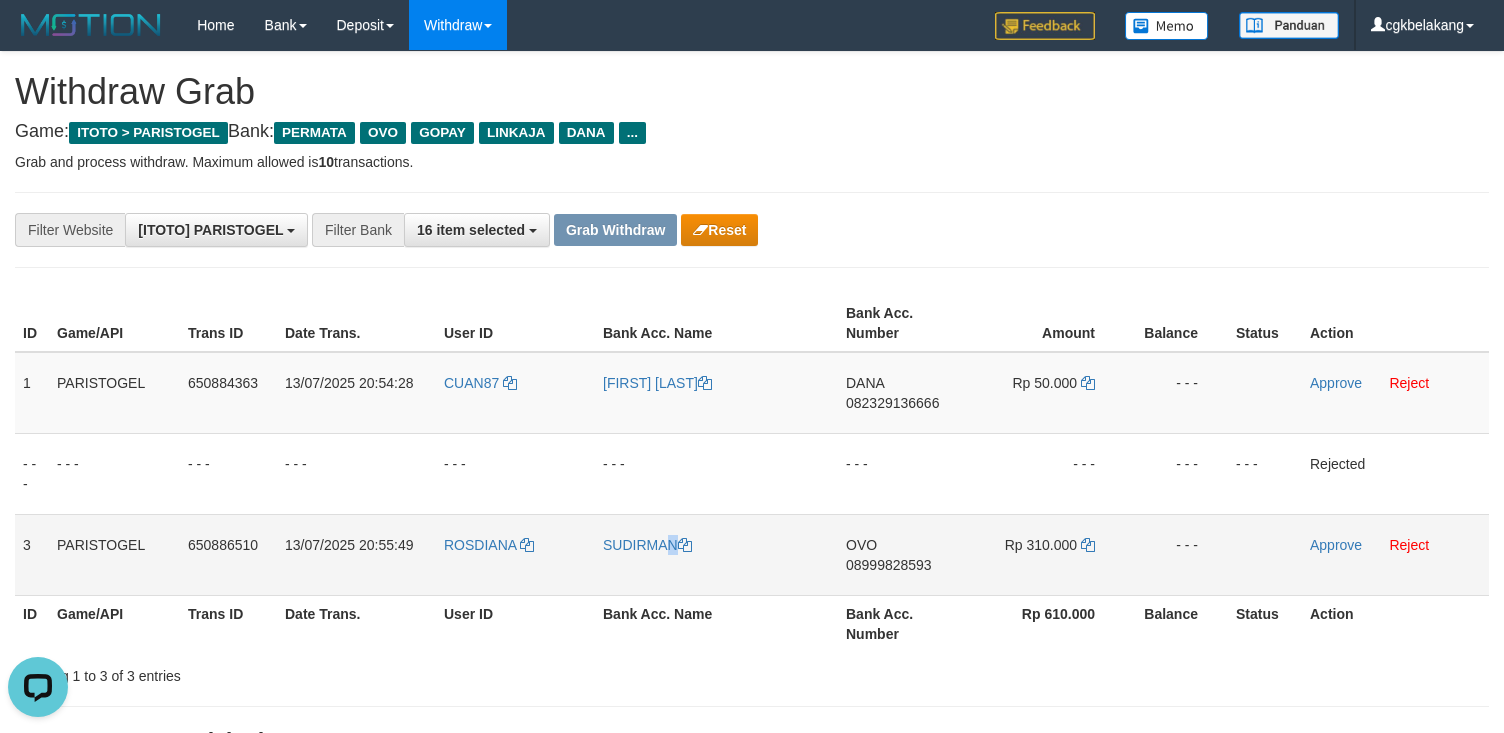 click on "SUDIRMAN" at bounding box center [716, 554] 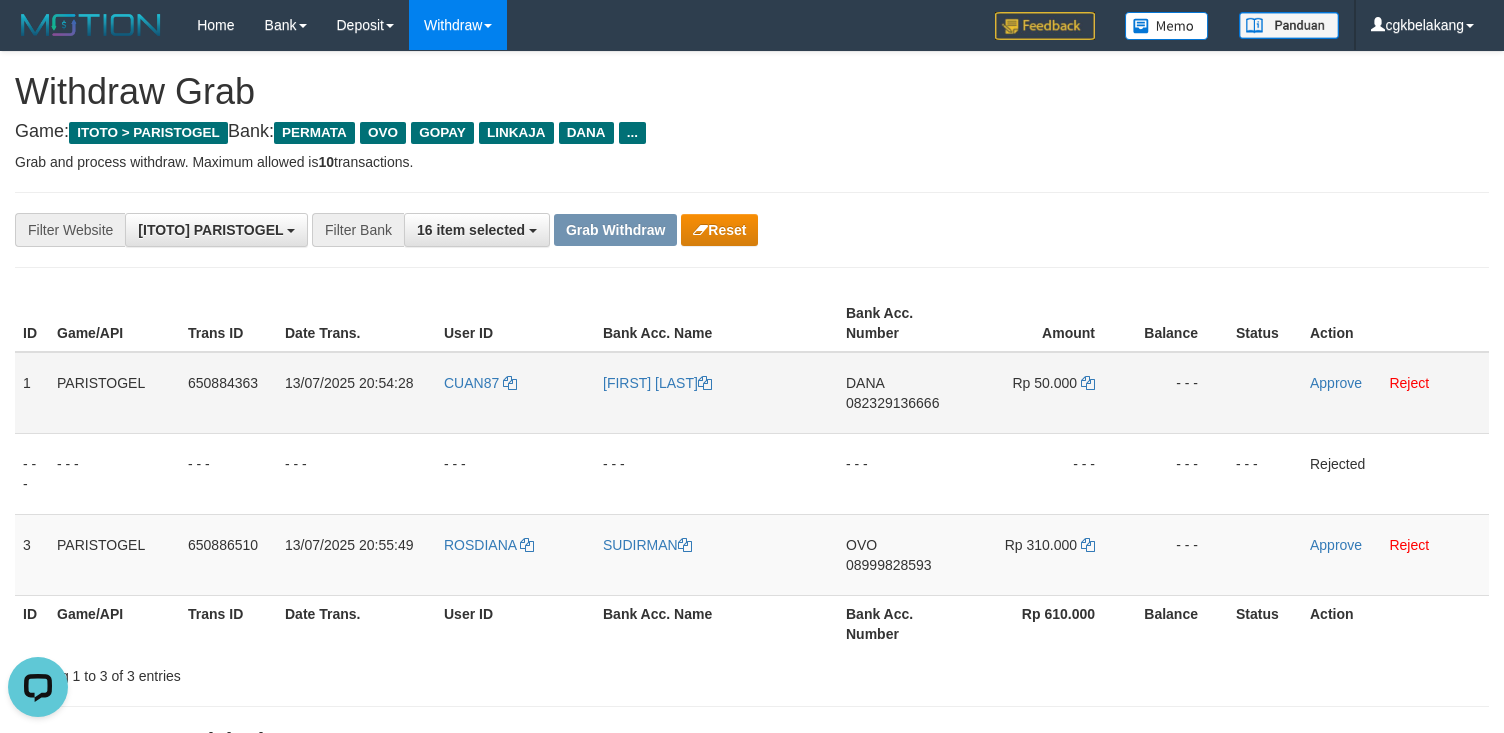 click on "DANA
082329136666" at bounding box center (903, 393) 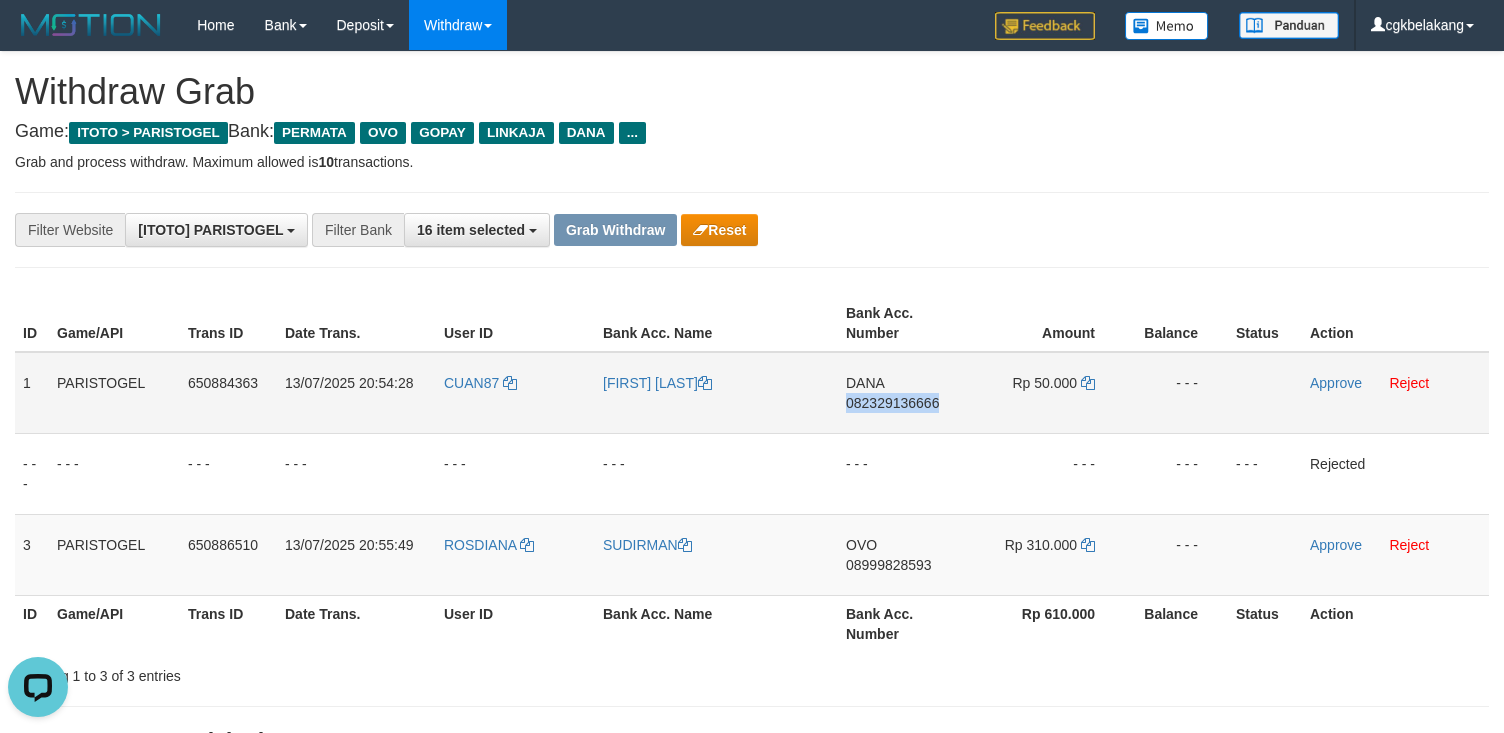 click on "DANA
082329136666" at bounding box center (903, 393) 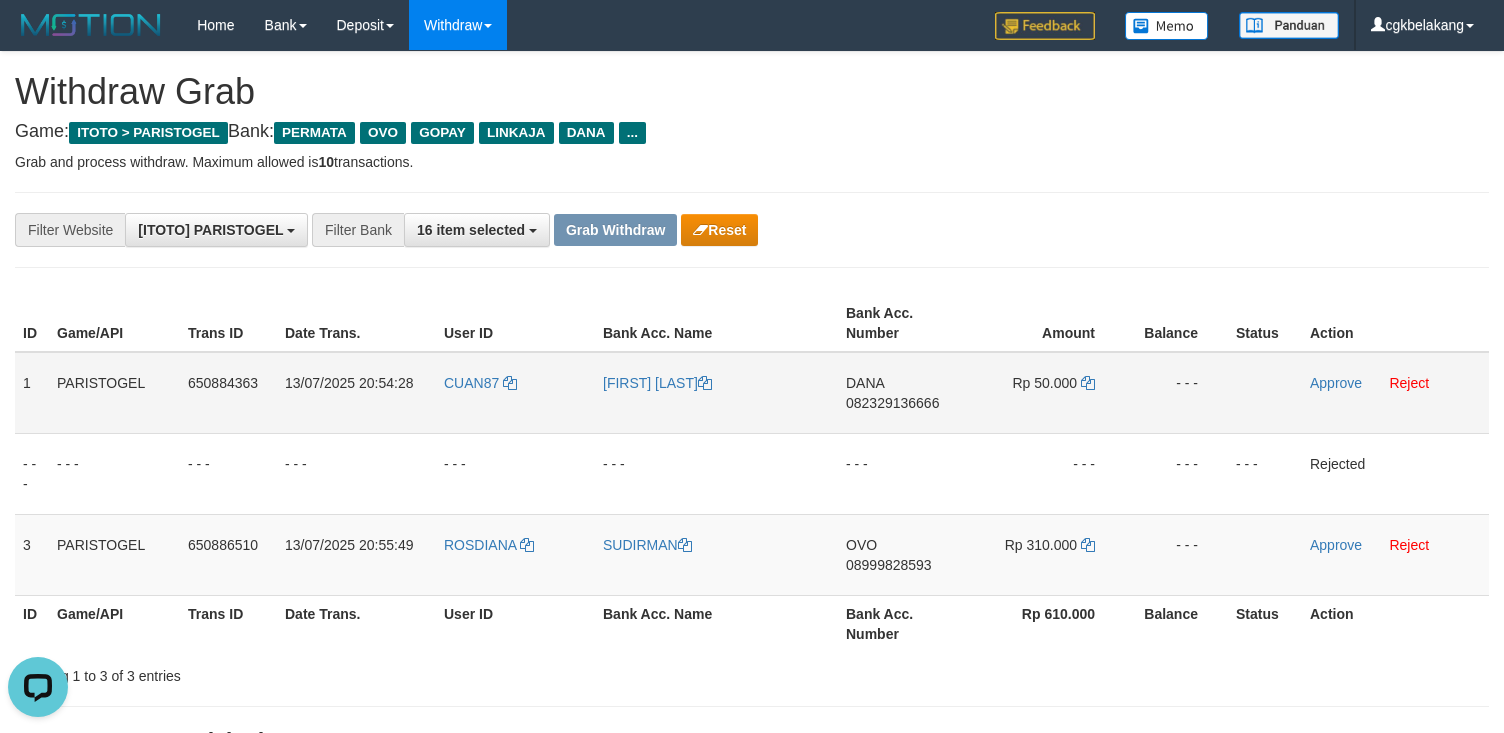 click on "Rp 50.000" at bounding box center (1047, 393) 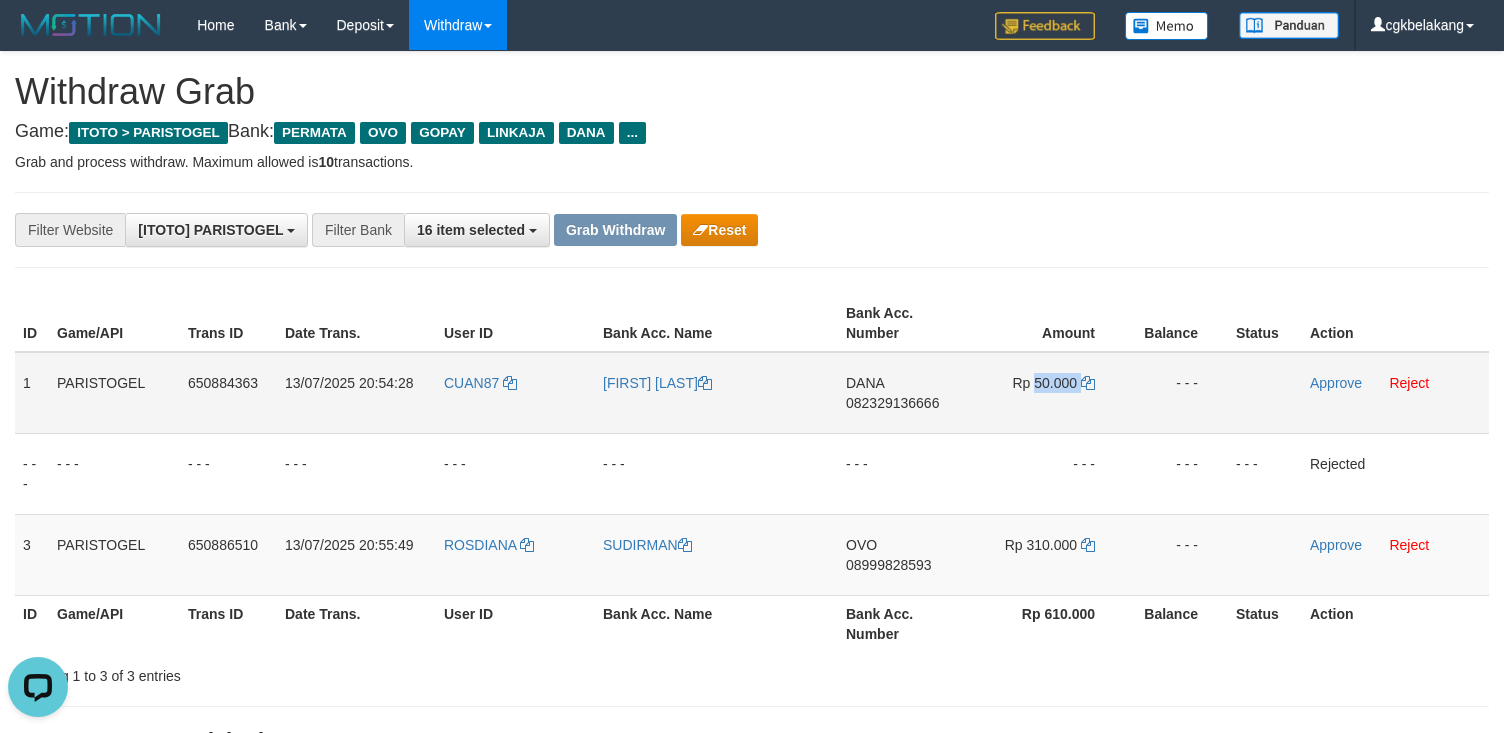 click on "Rp 50.000" at bounding box center [1047, 393] 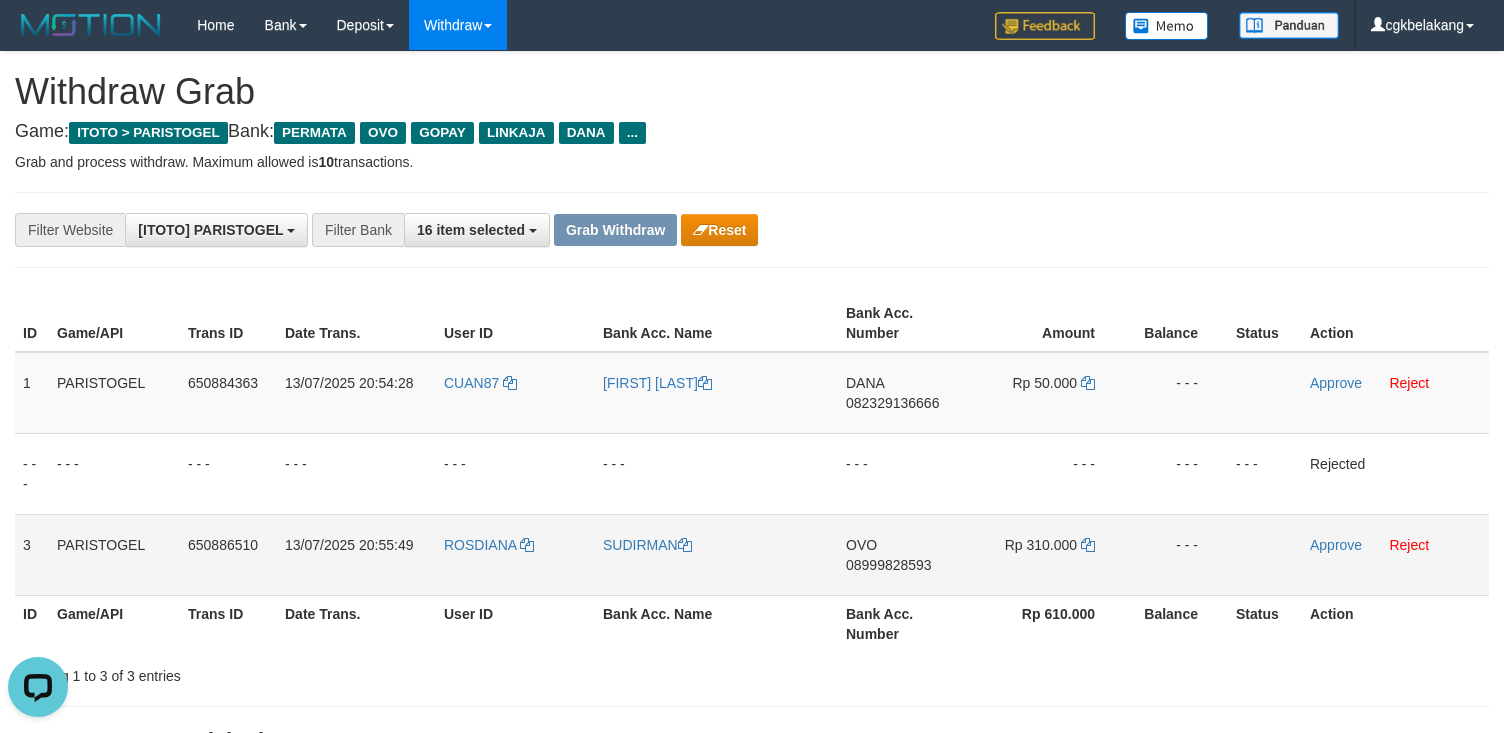 click on "OVO
08999828593" at bounding box center (903, 554) 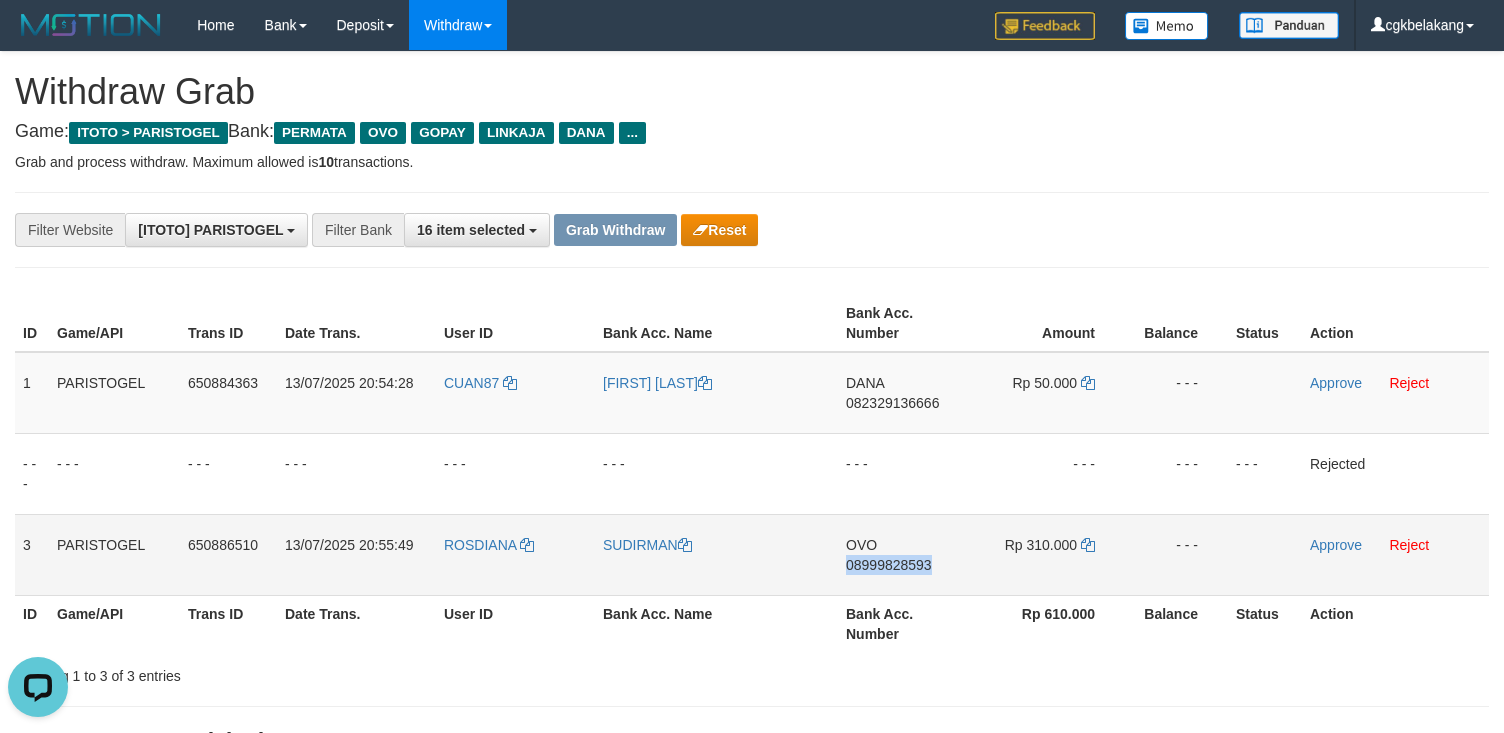 click on "OVO
08999828593" at bounding box center [903, 554] 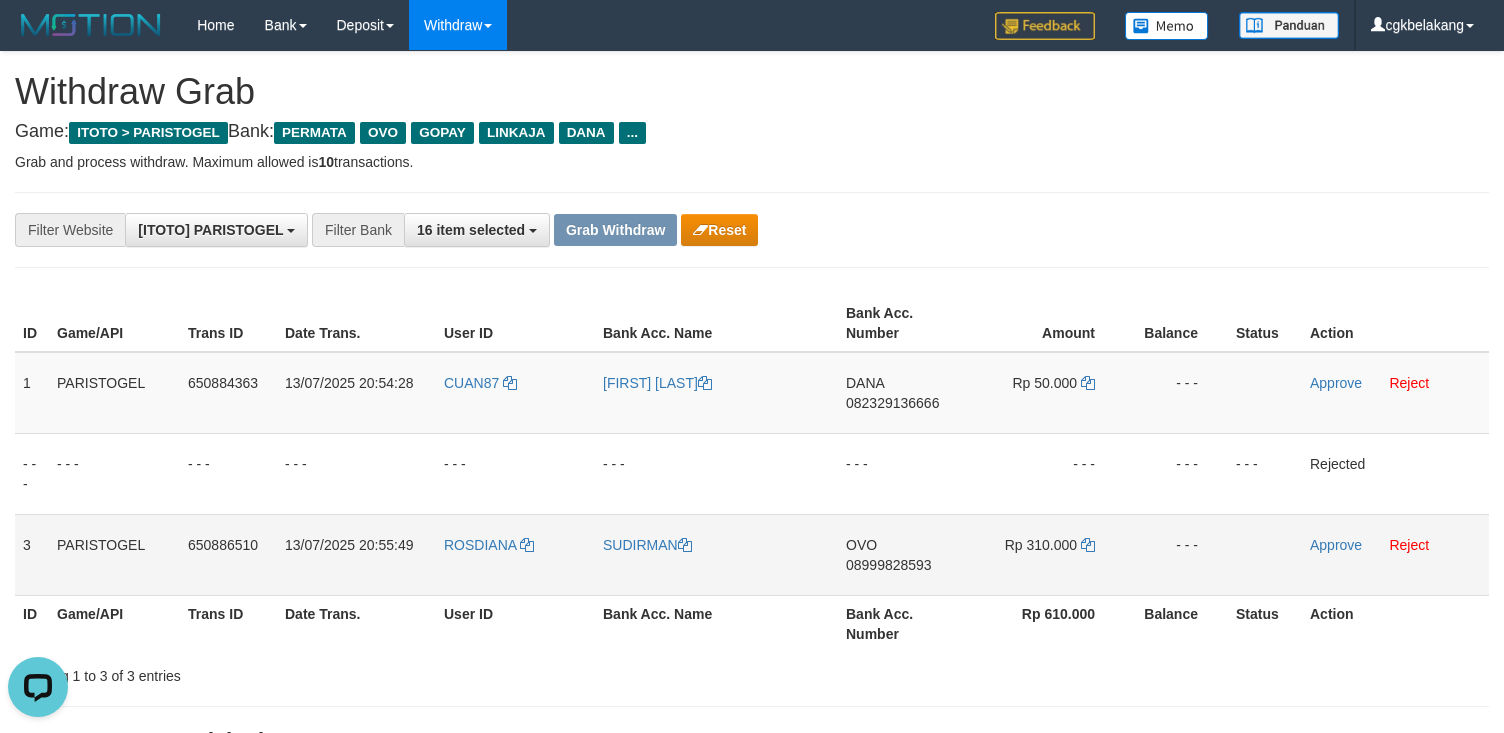 click on "Rp 310.000" at bounding box center [1047, 554] 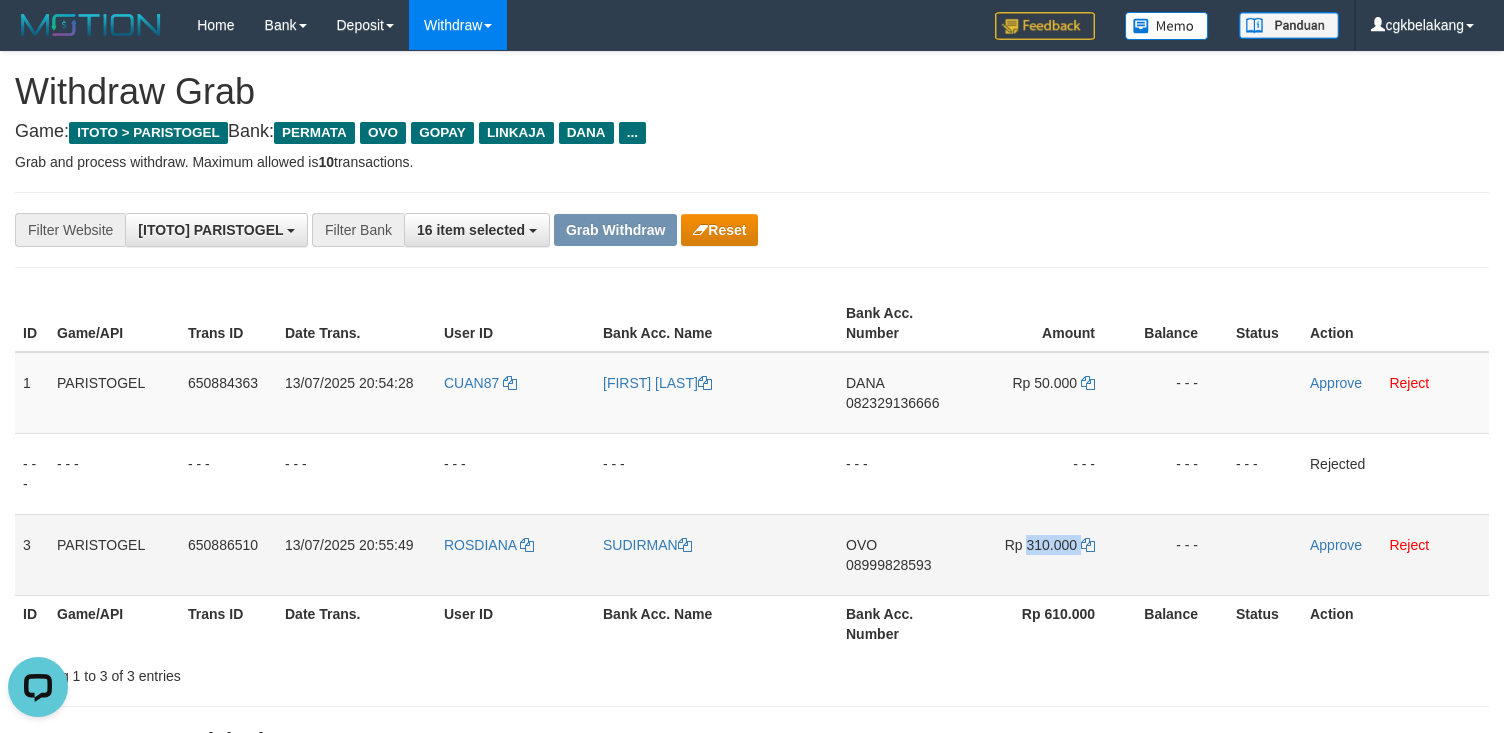 click on "Rp 310.000" at bounding box center [1047, 554] 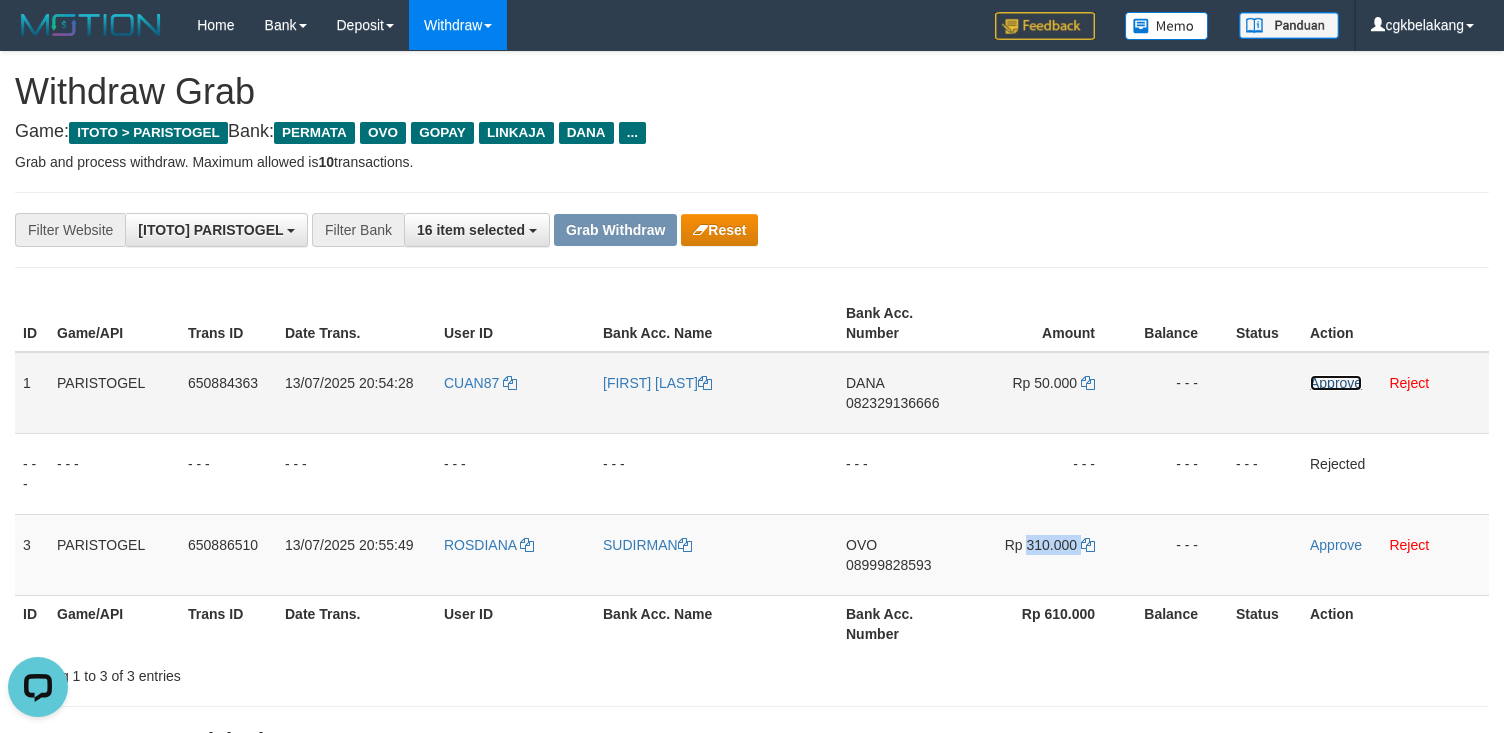 drag, startPoint x: 1340, startPoint y: 388, endPoint x: 1329, endPoint y: 414, distance: 28.231188 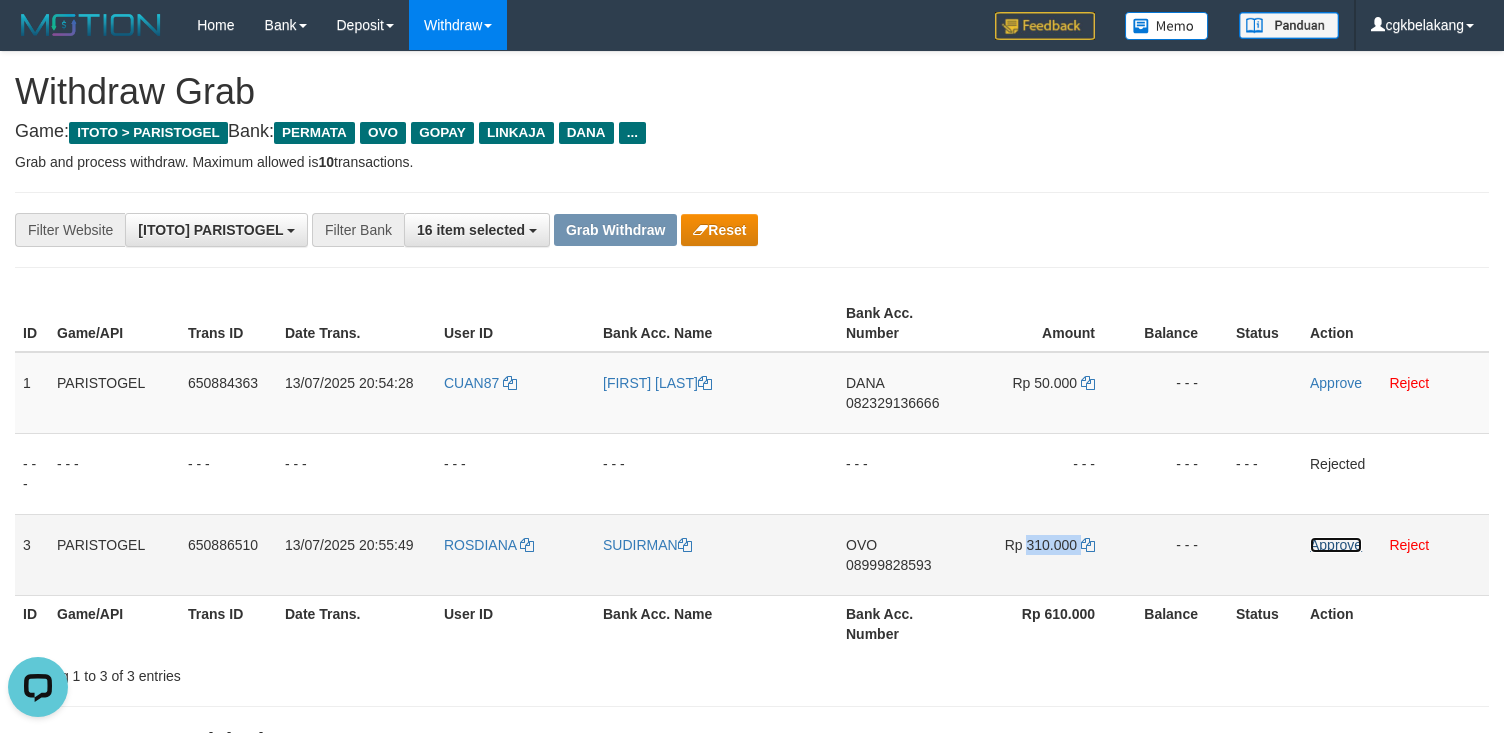 click on "Approve" at bounding box center (1336, 545) 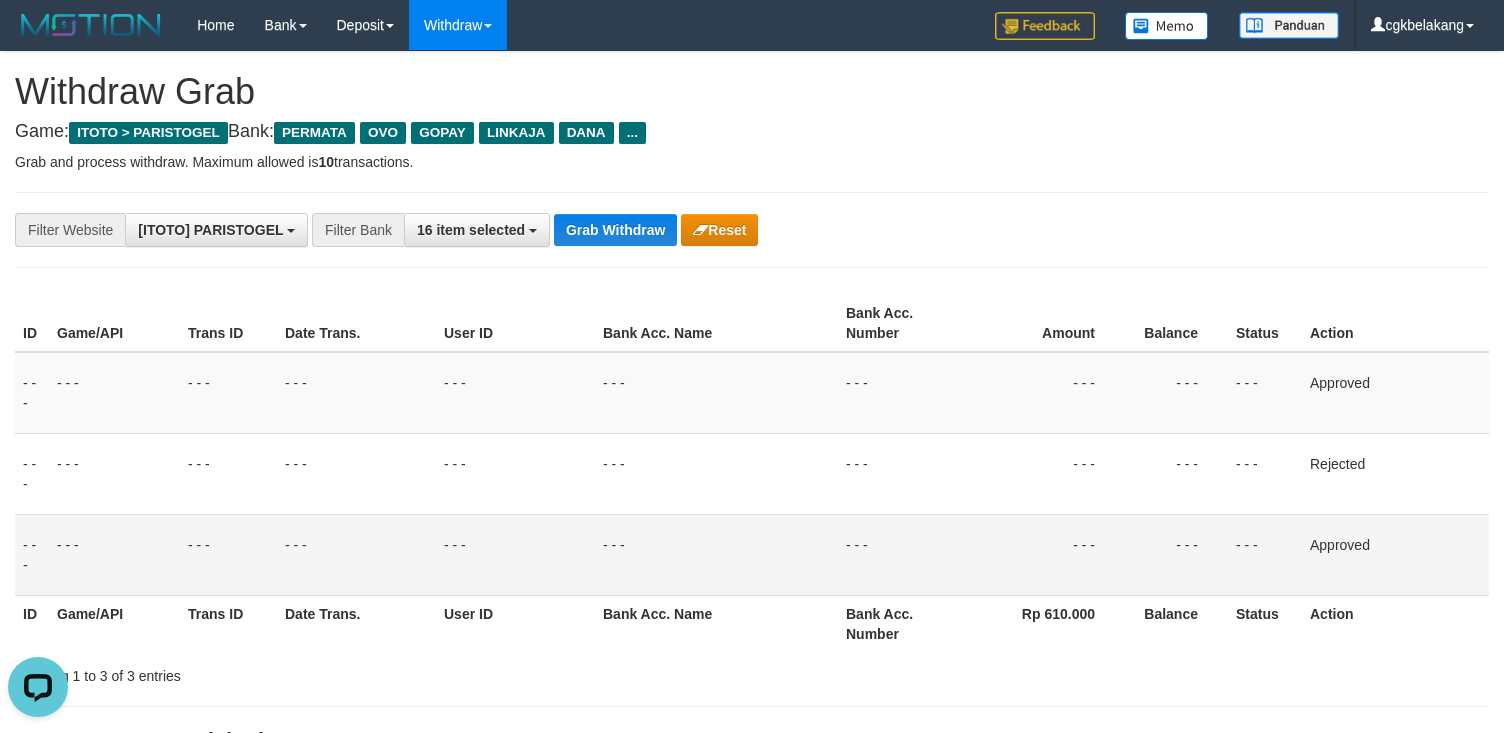 drag, startPoint x: 1085, startPoint y: 170, endPoint x: 1122, endPoint y: 154, distance: 40.311287 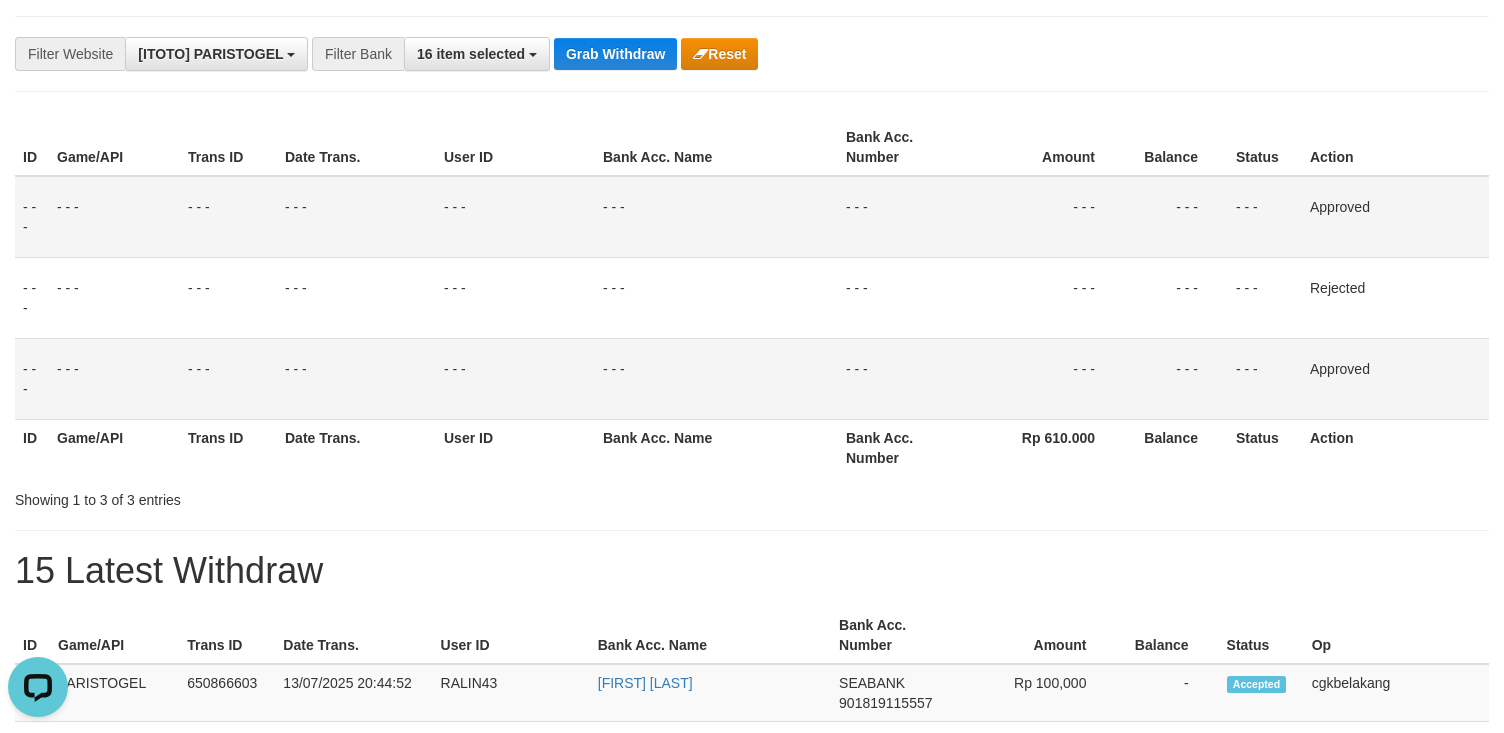 scroll, scrollTop: 0, scrollLeft: 0, axis: both 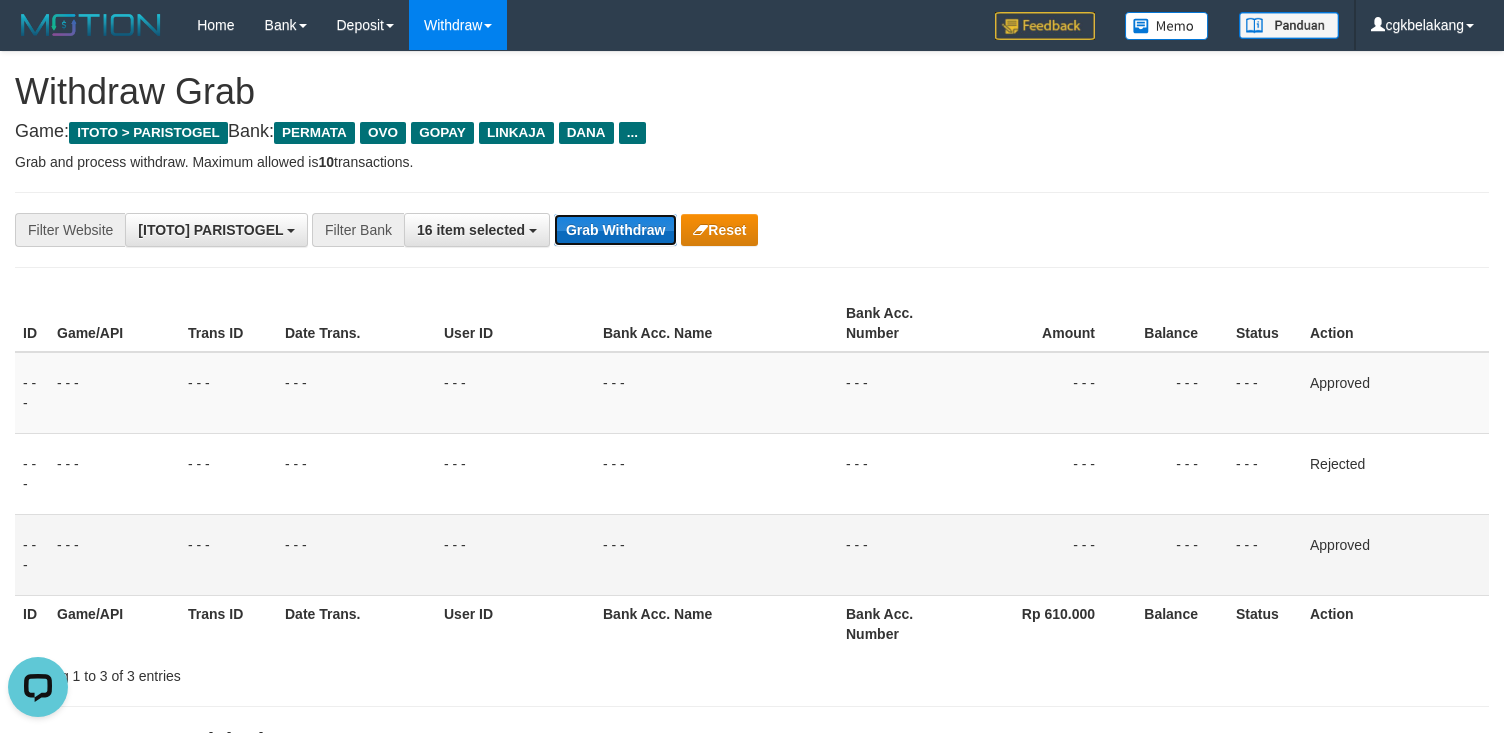 click on "Grab Withdraw" at bounding box center (615, 230) 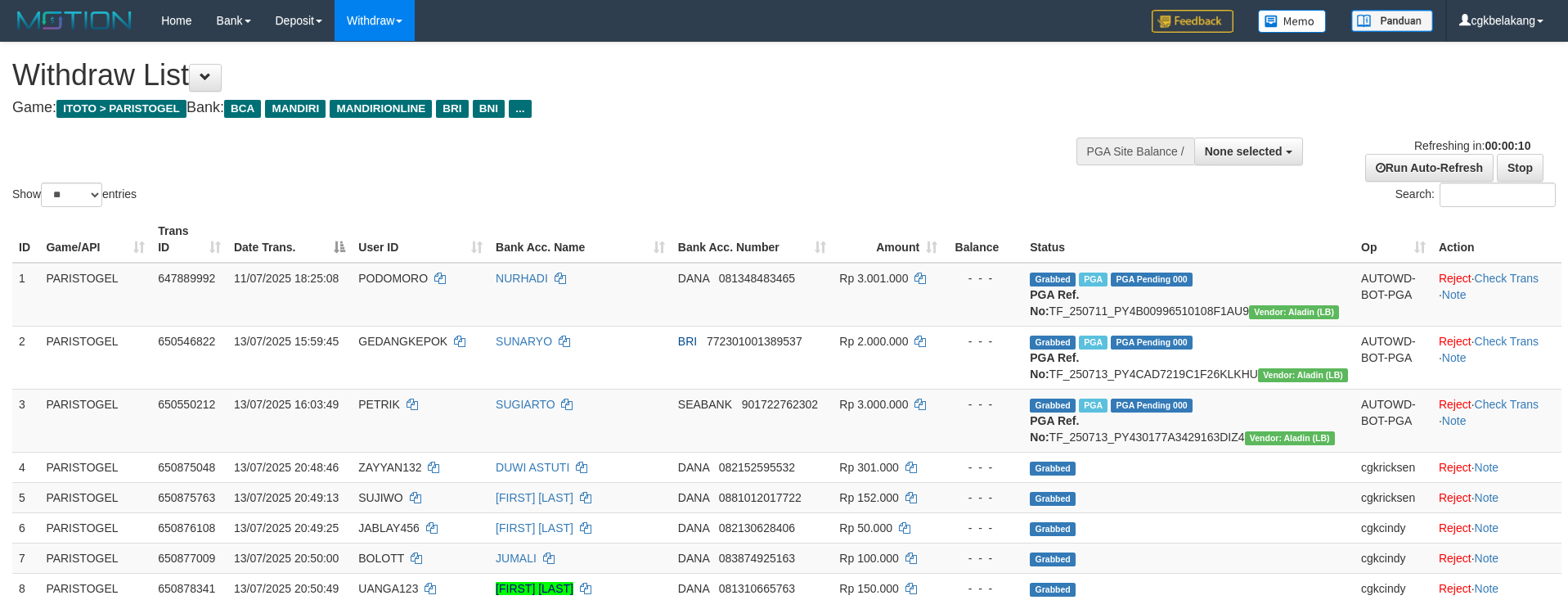 select 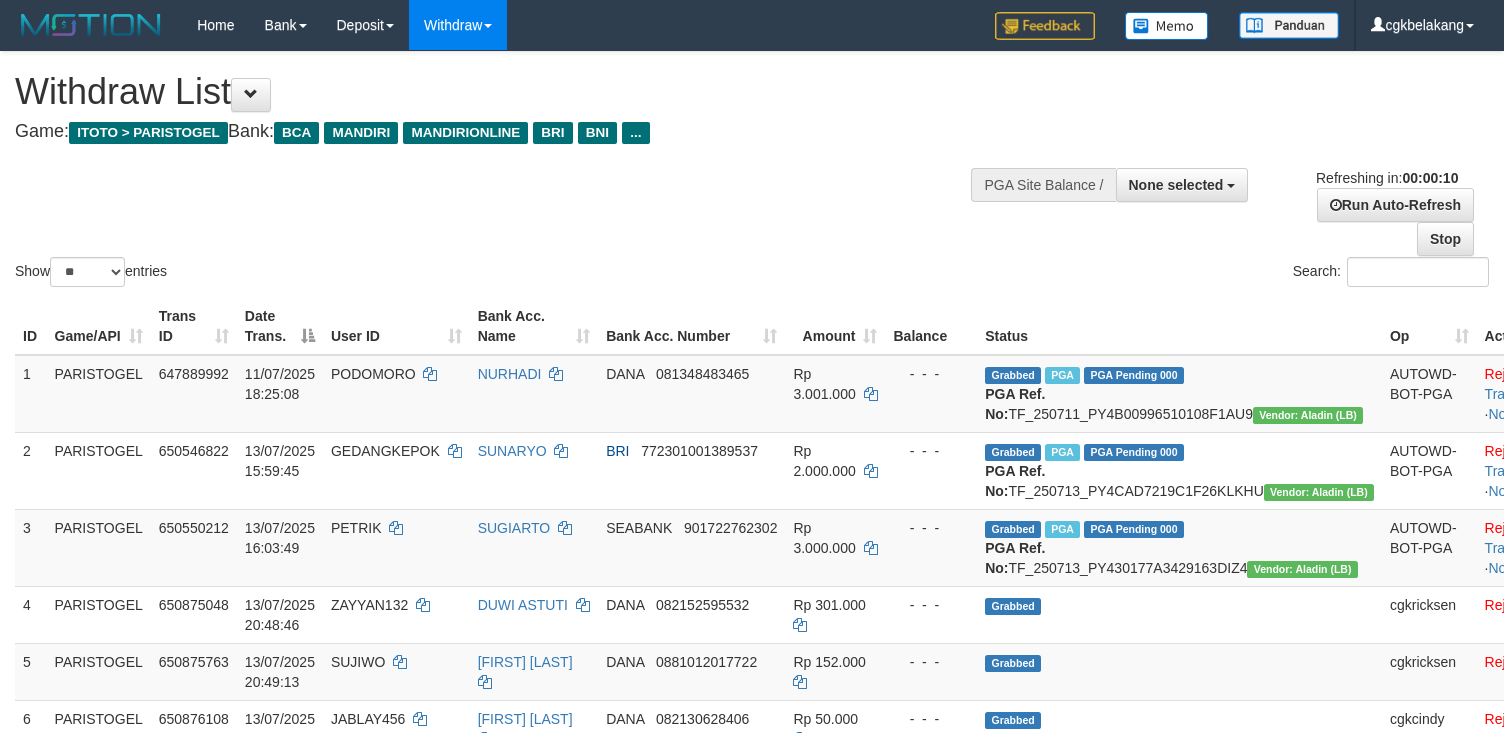 select 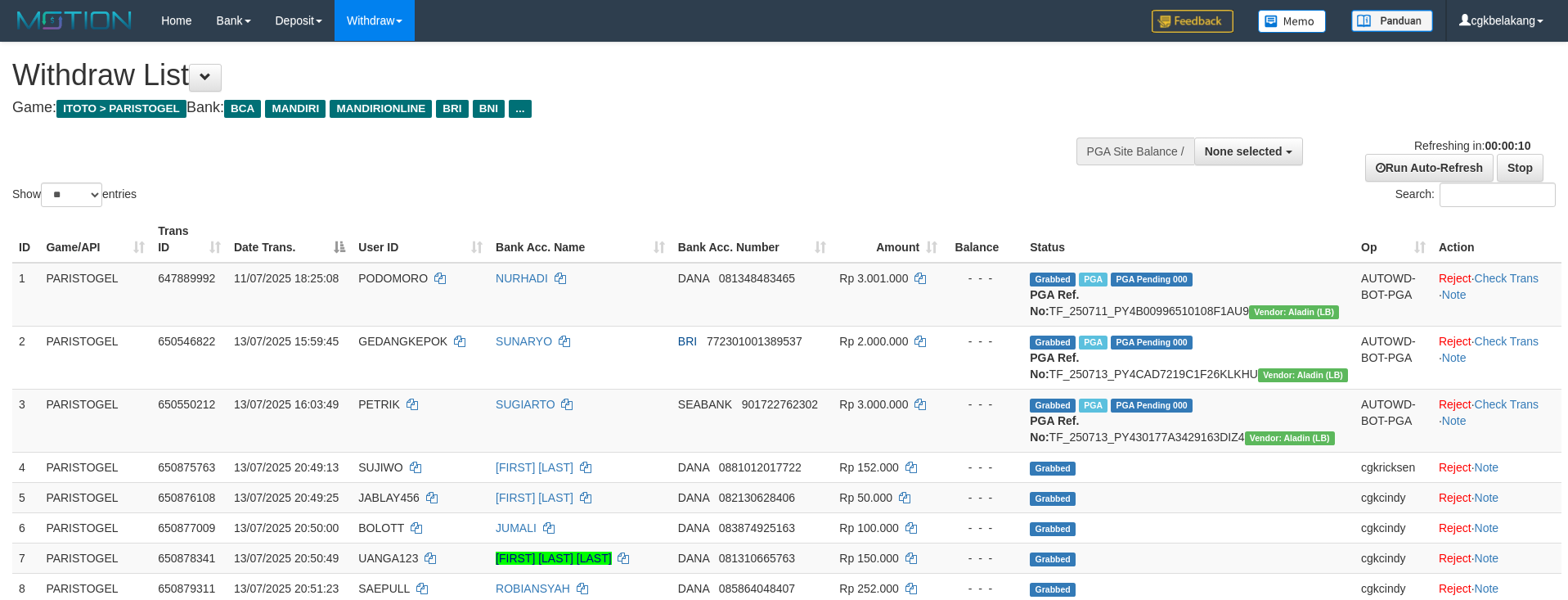 select 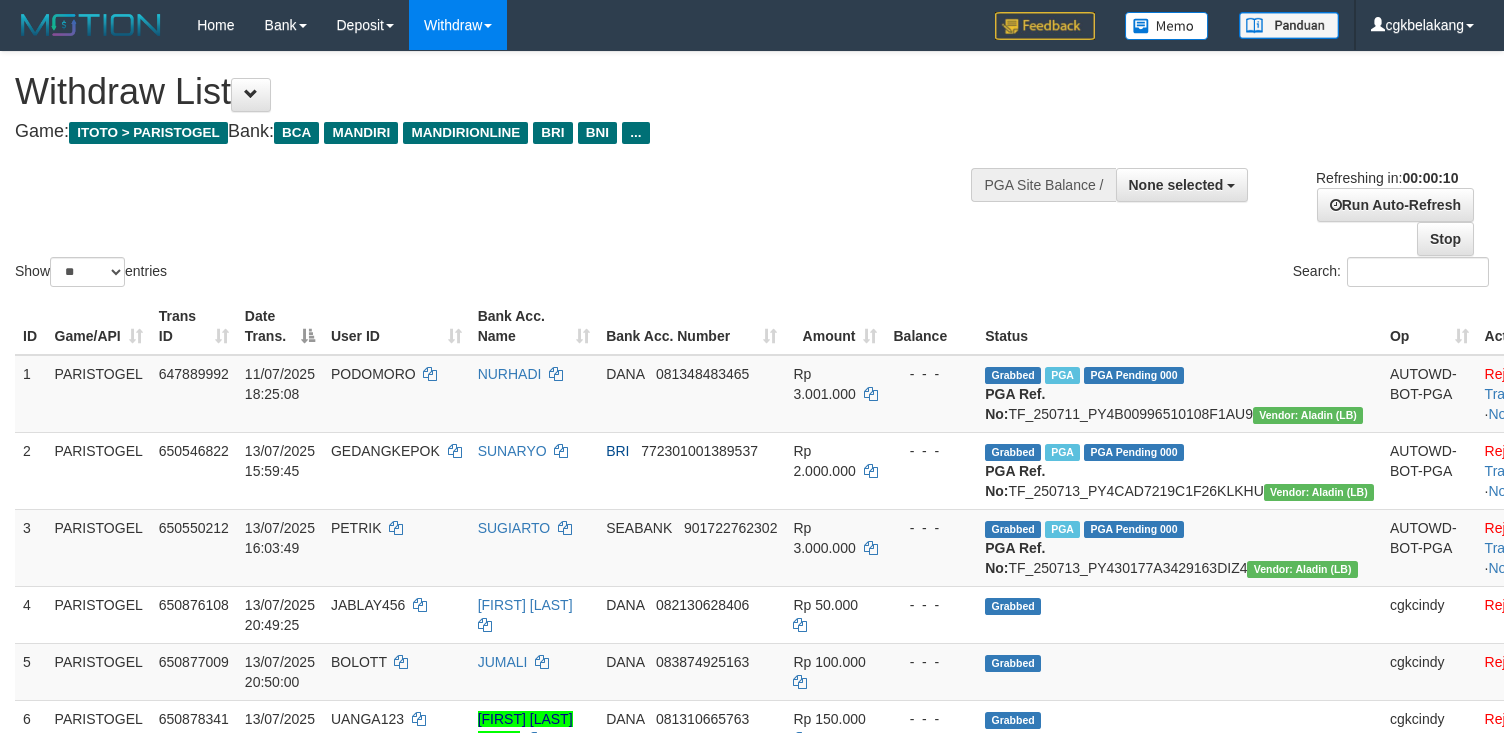 select 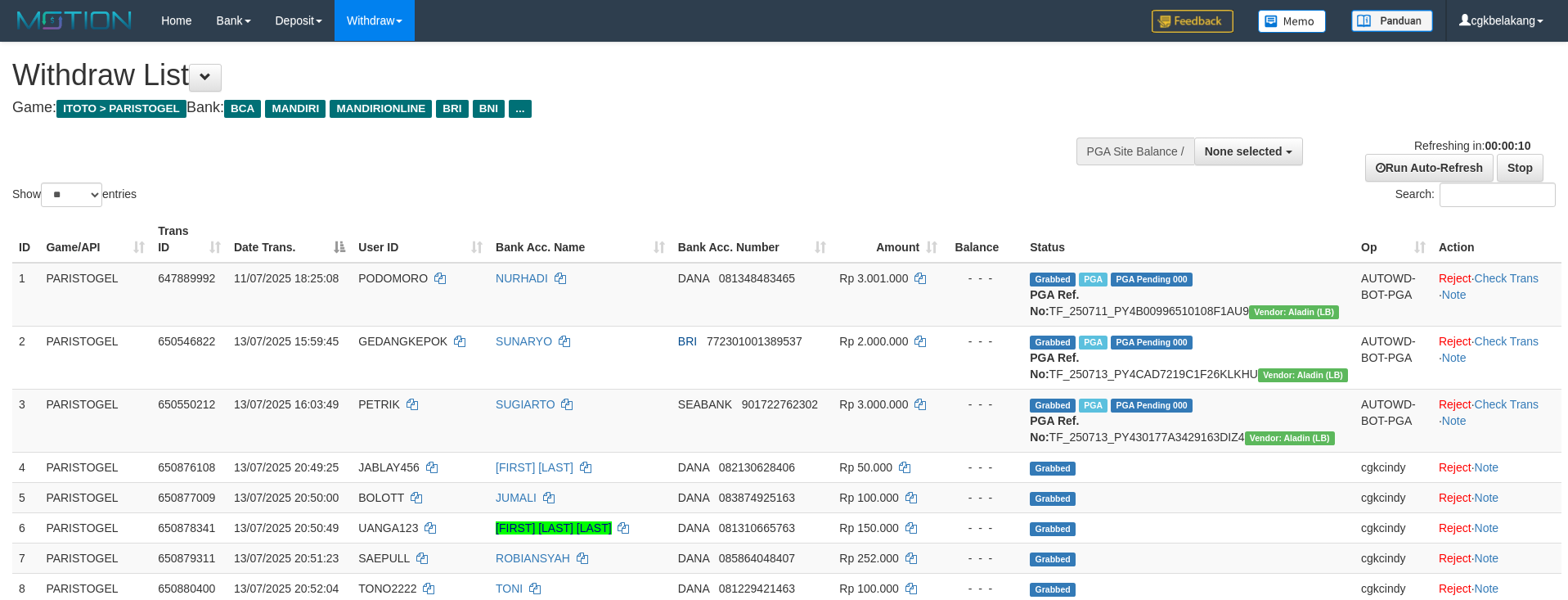 select 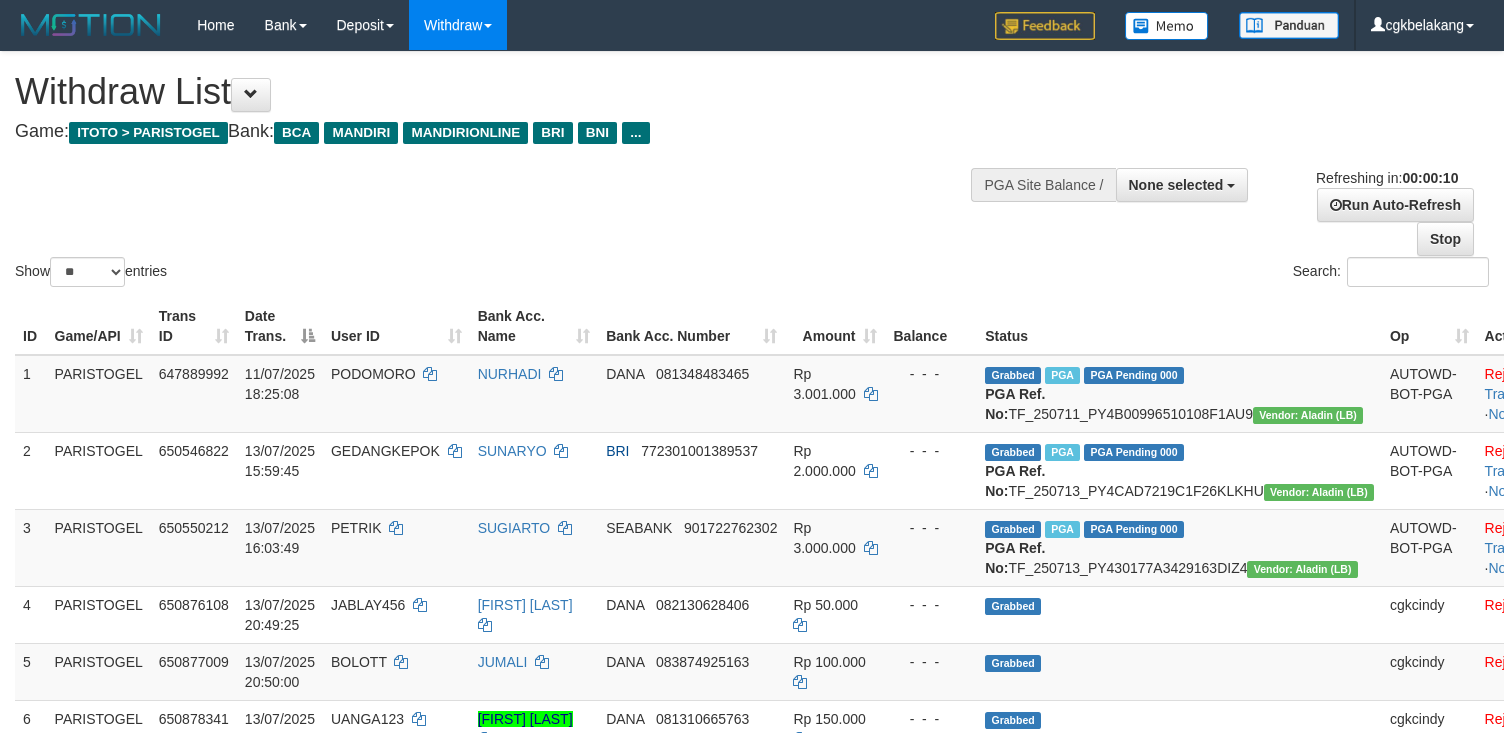 select 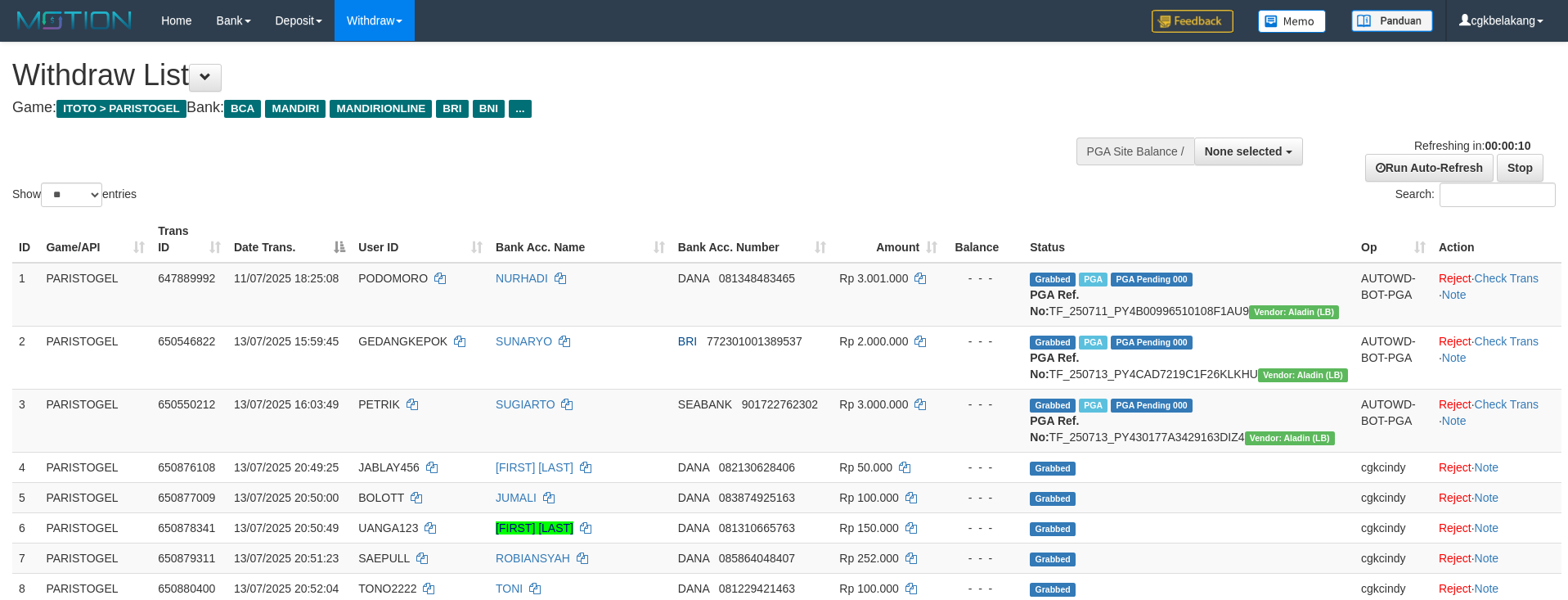 select 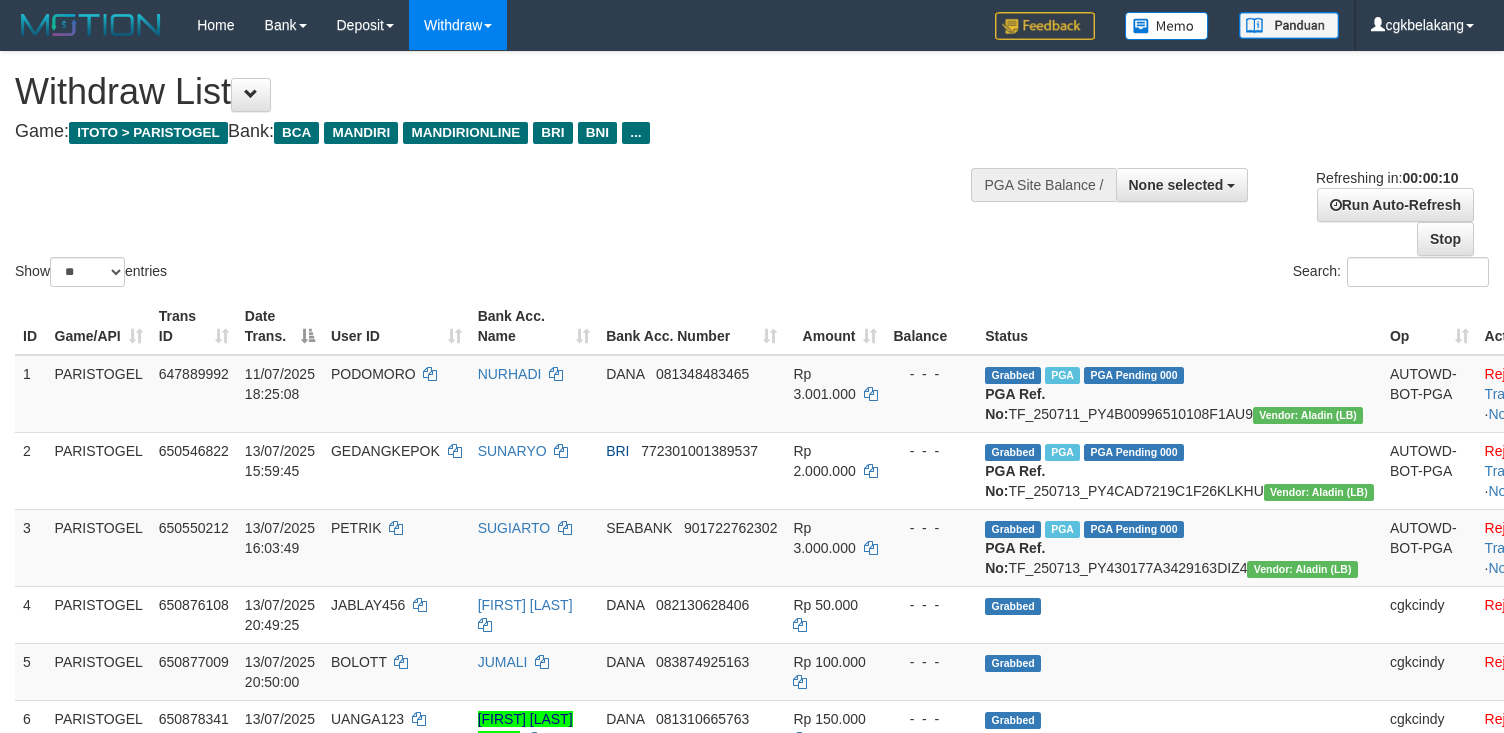 select 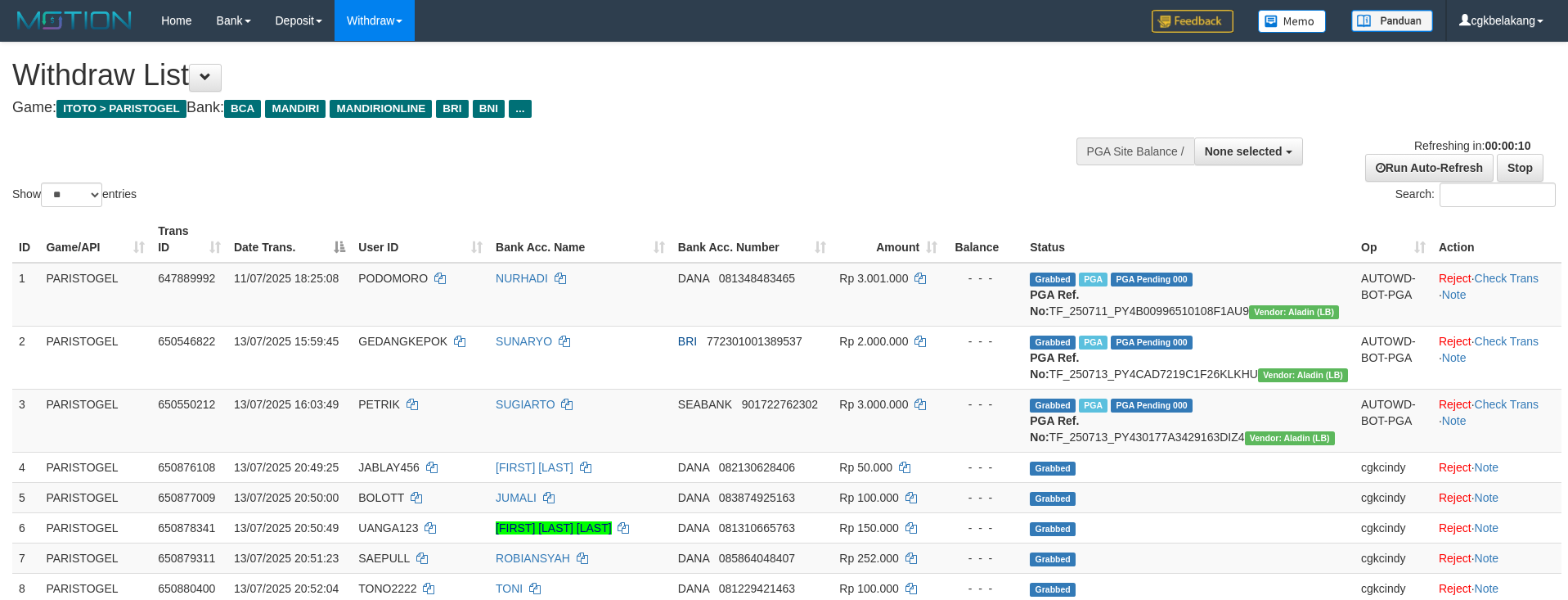 select 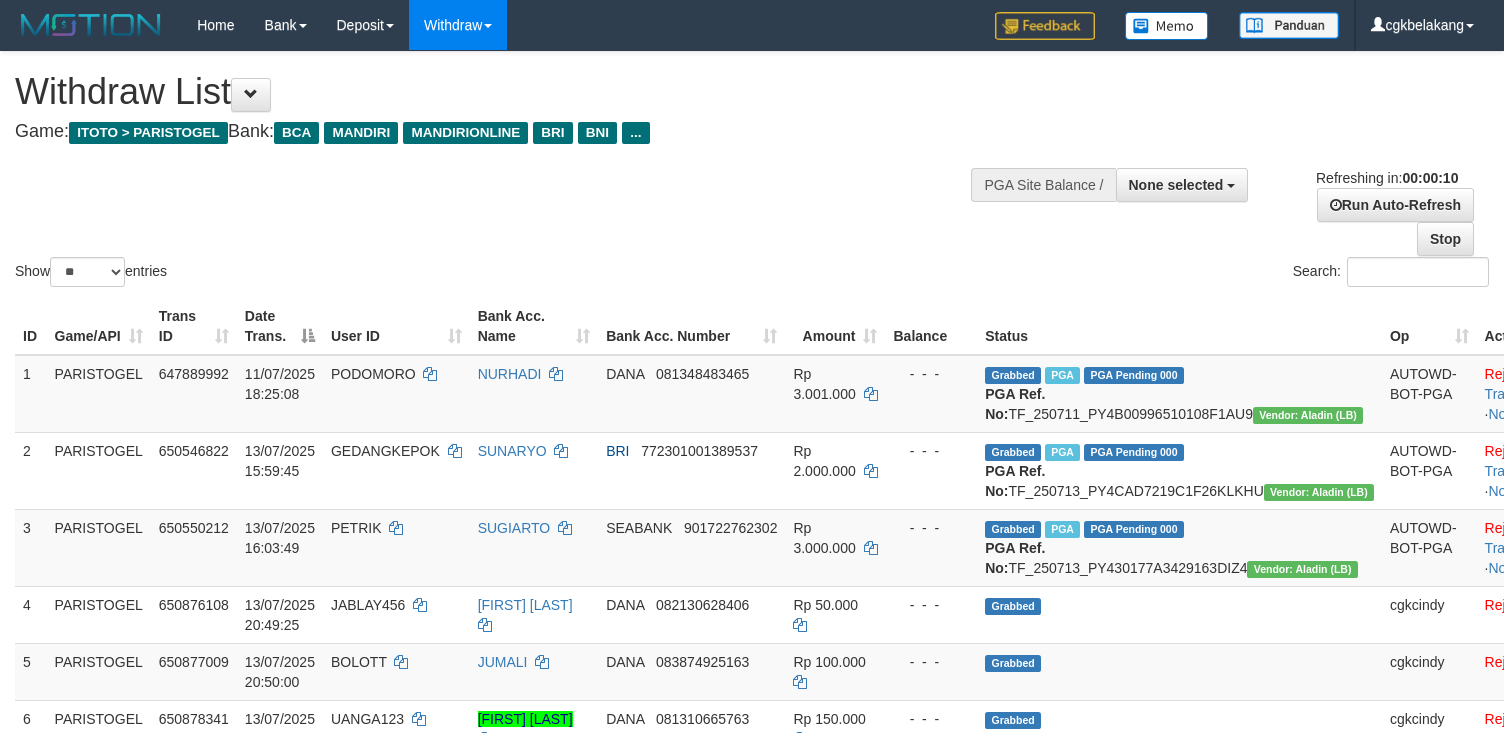 select 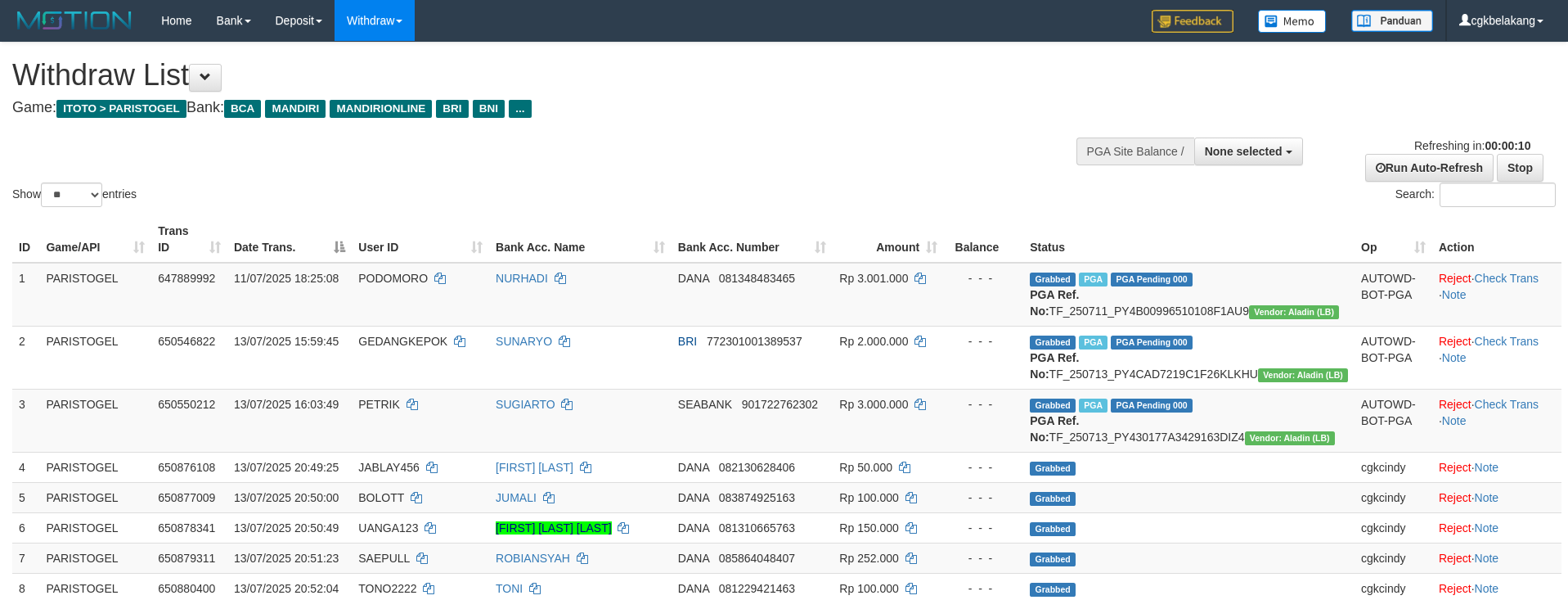 select 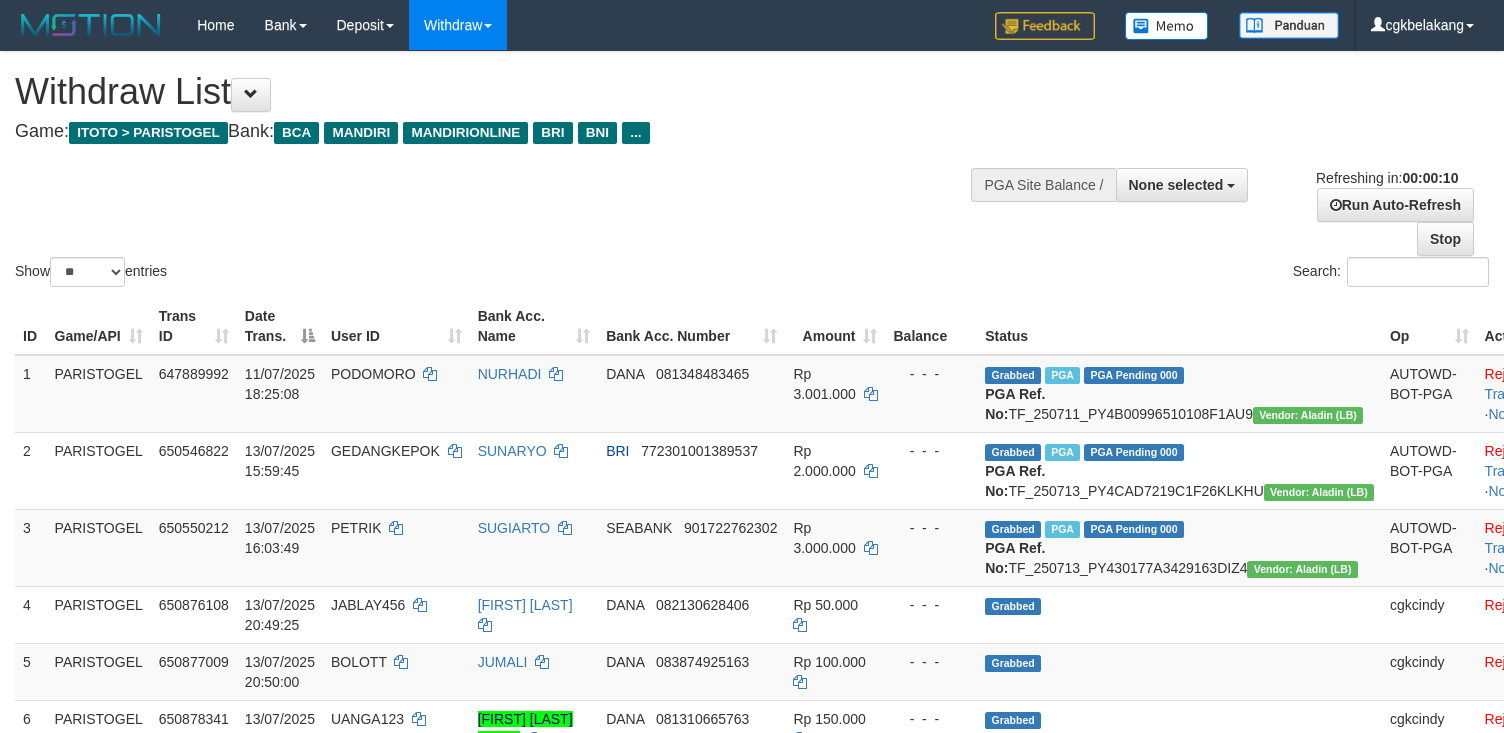 select 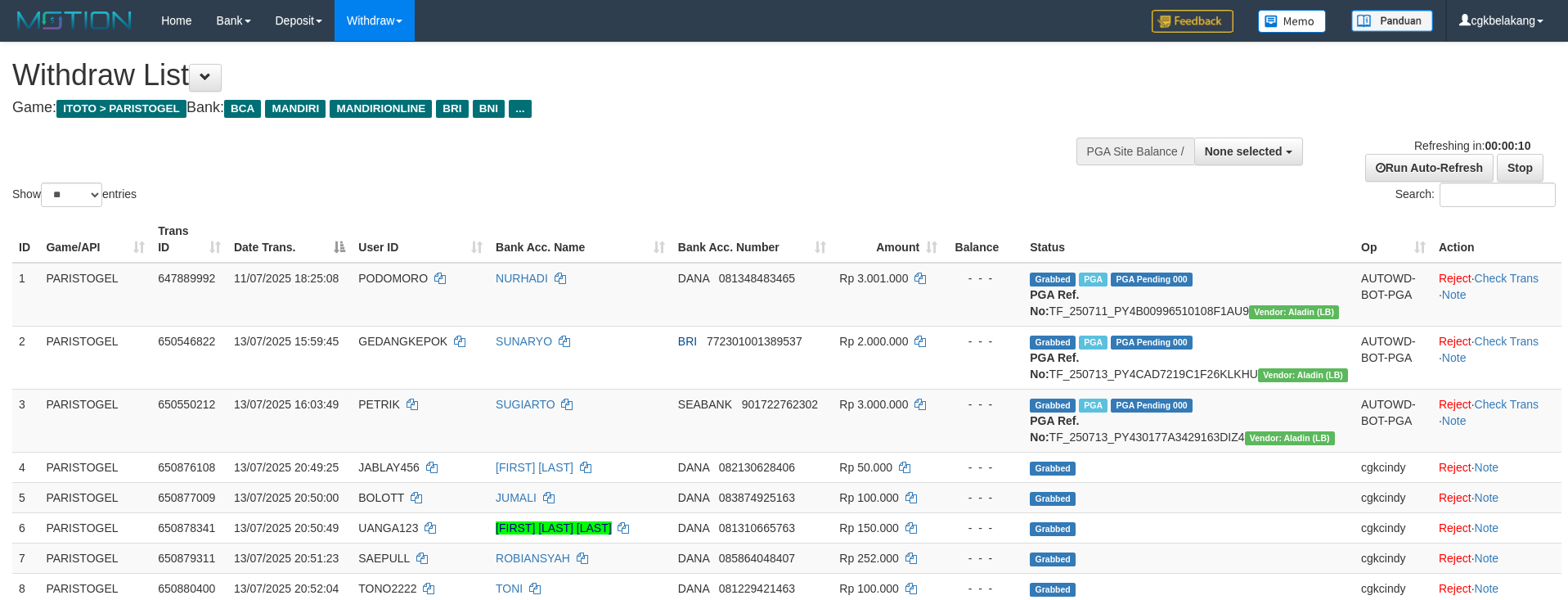 select 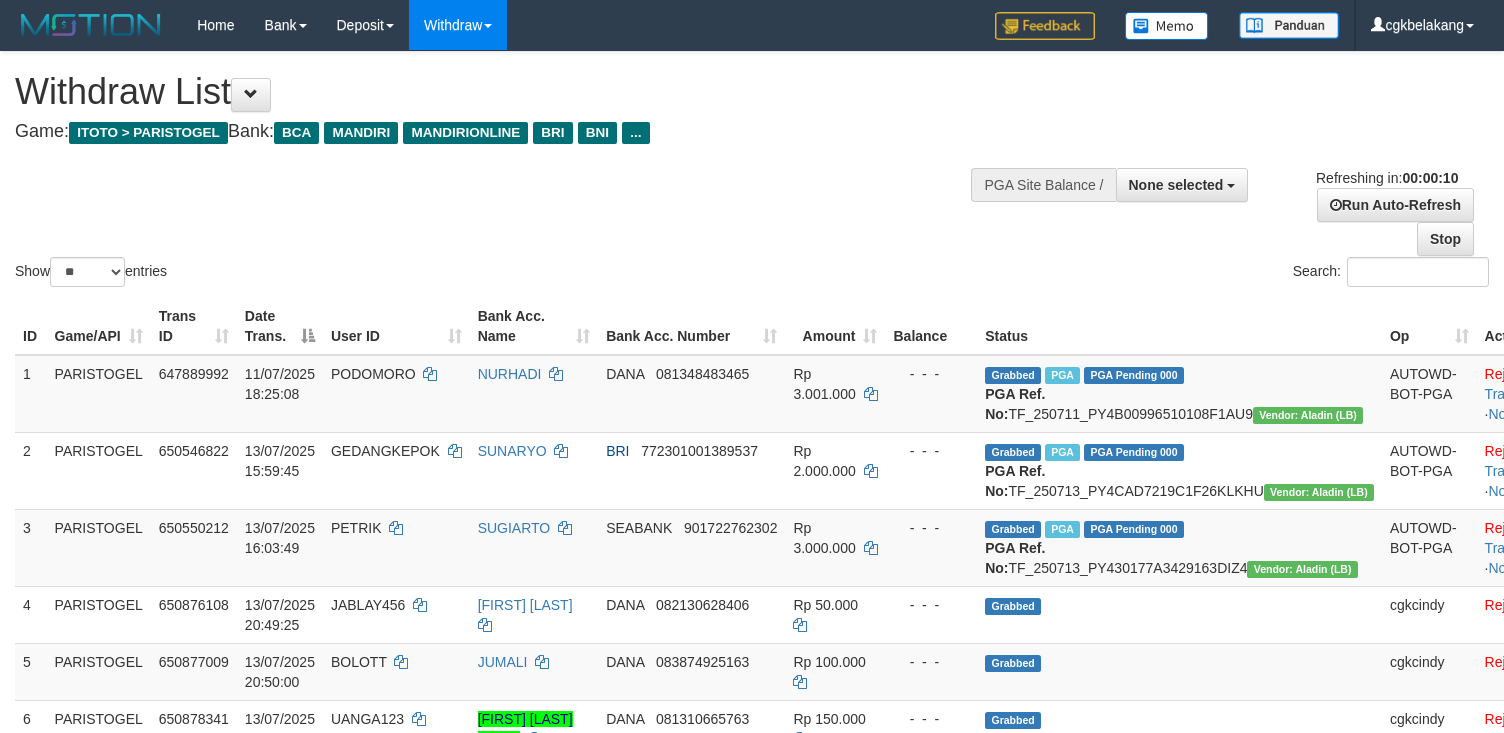 select 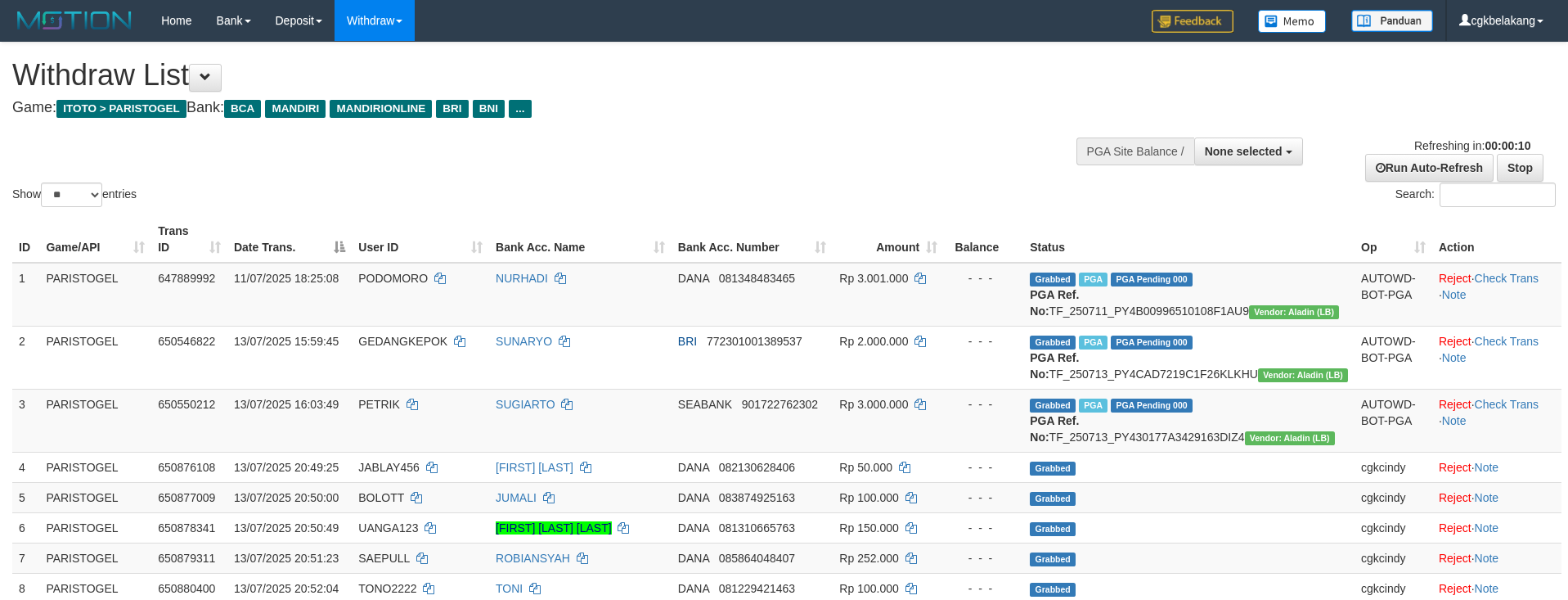 select 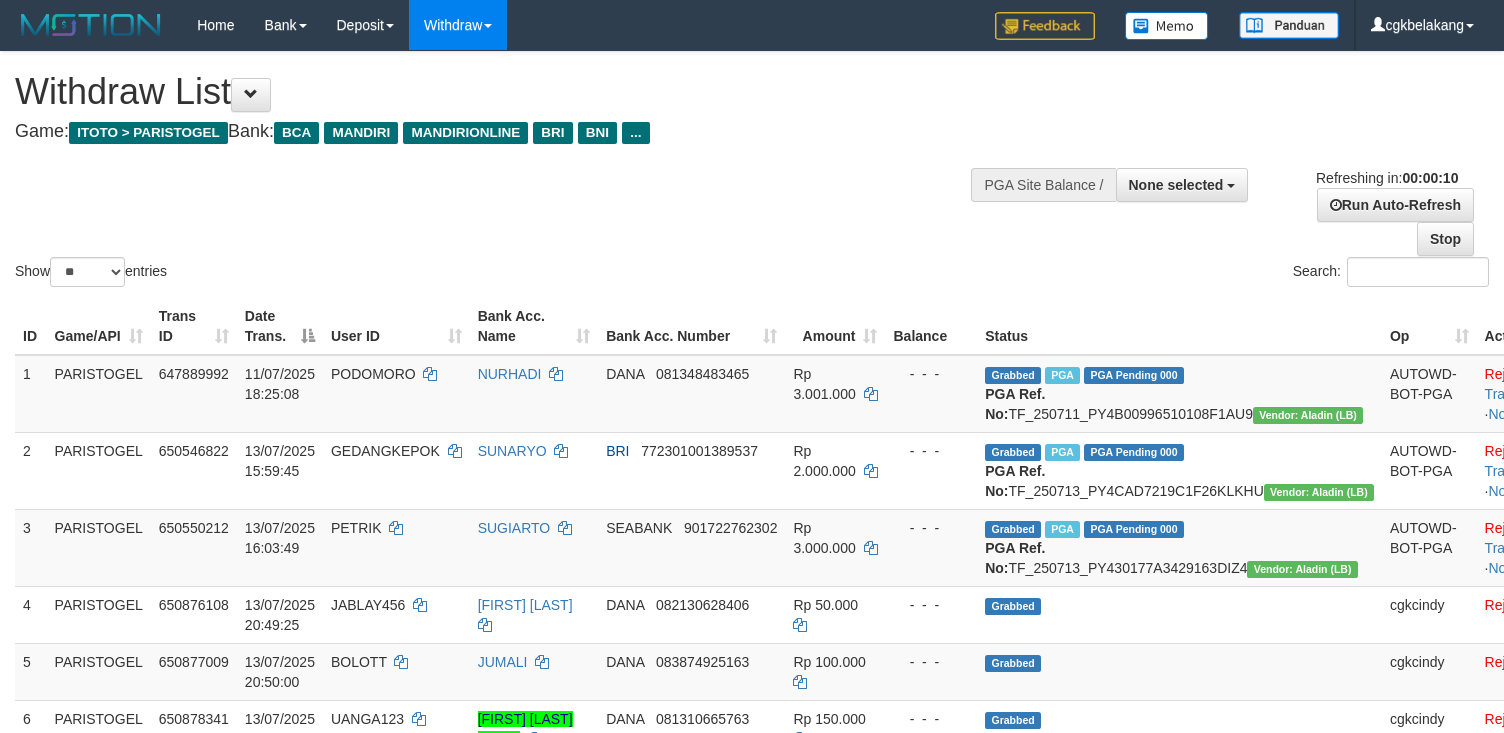 select 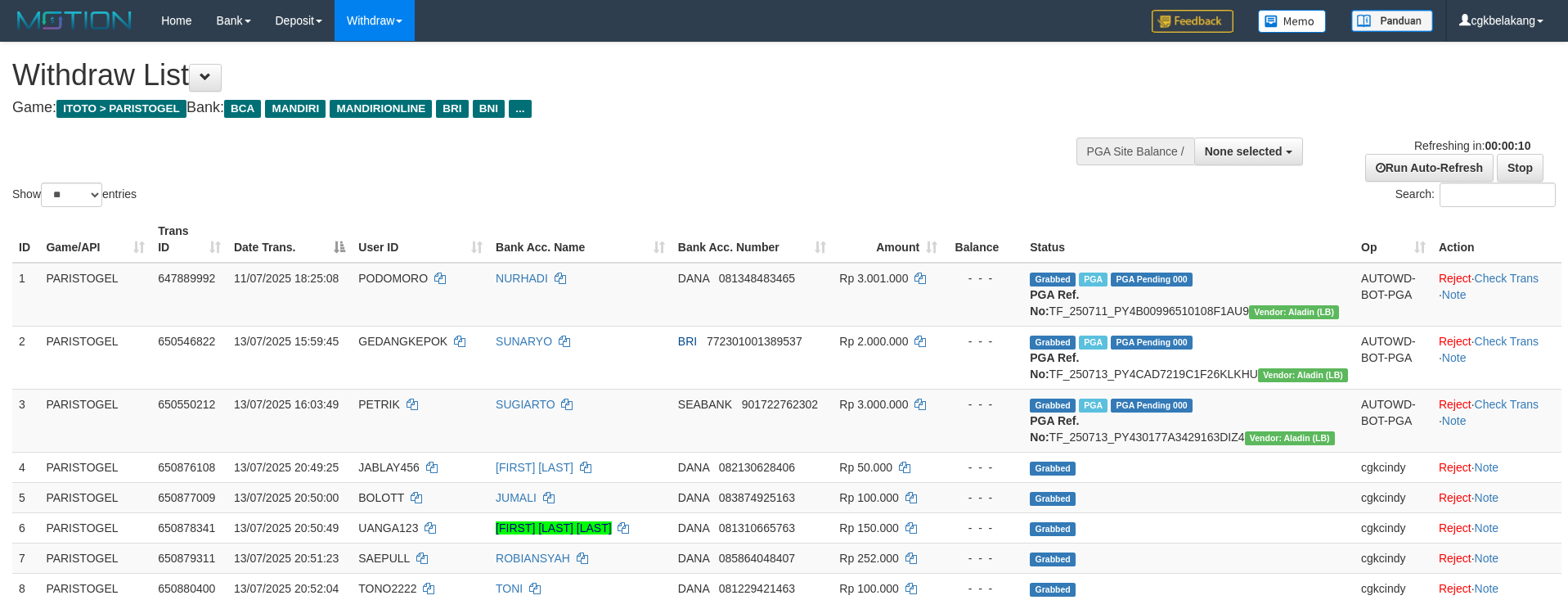 select 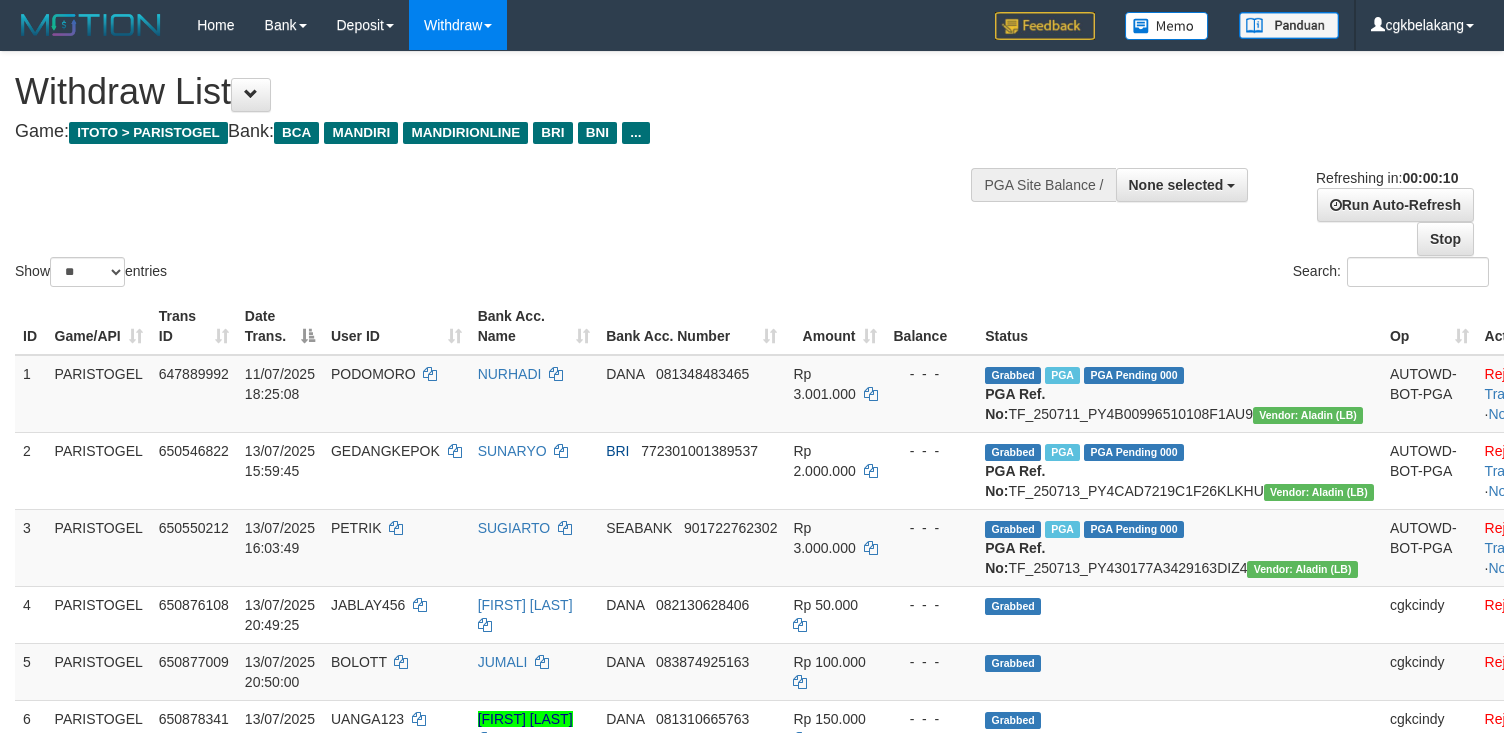 select 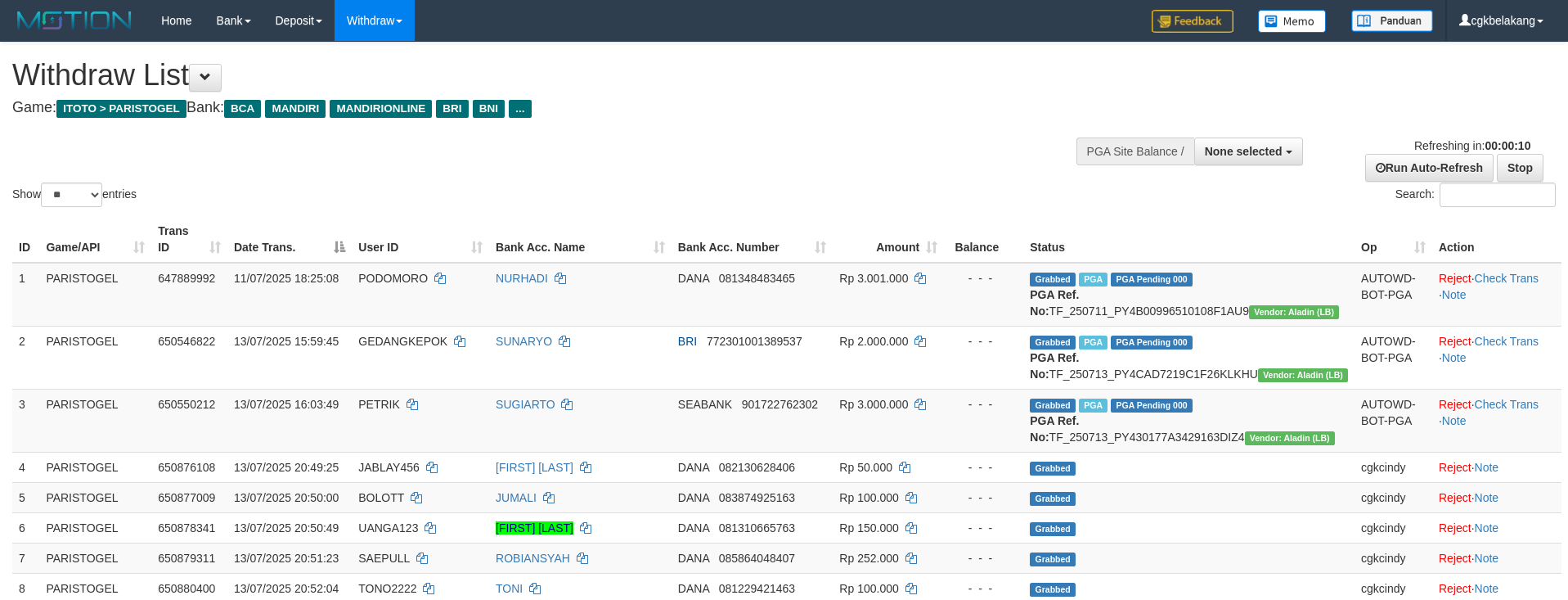 select 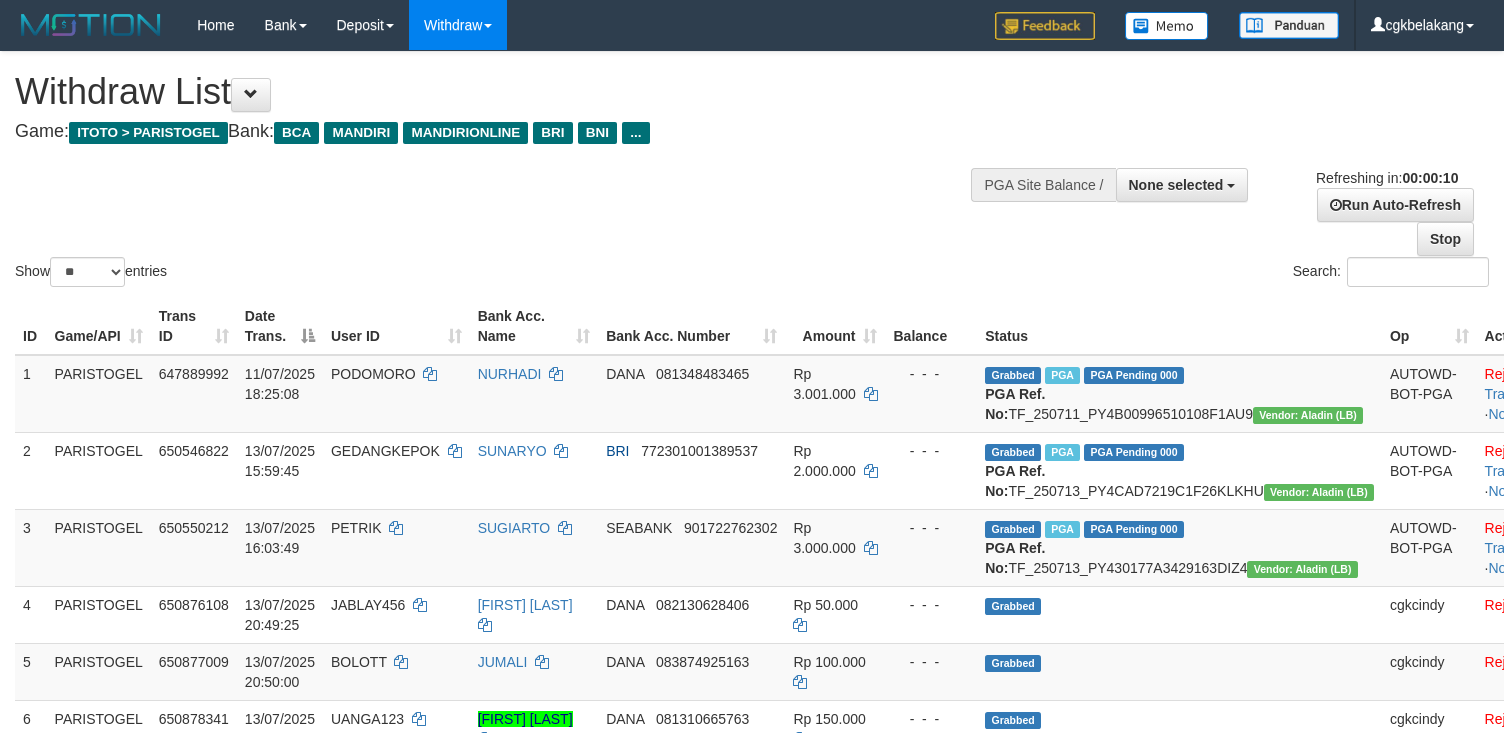 select 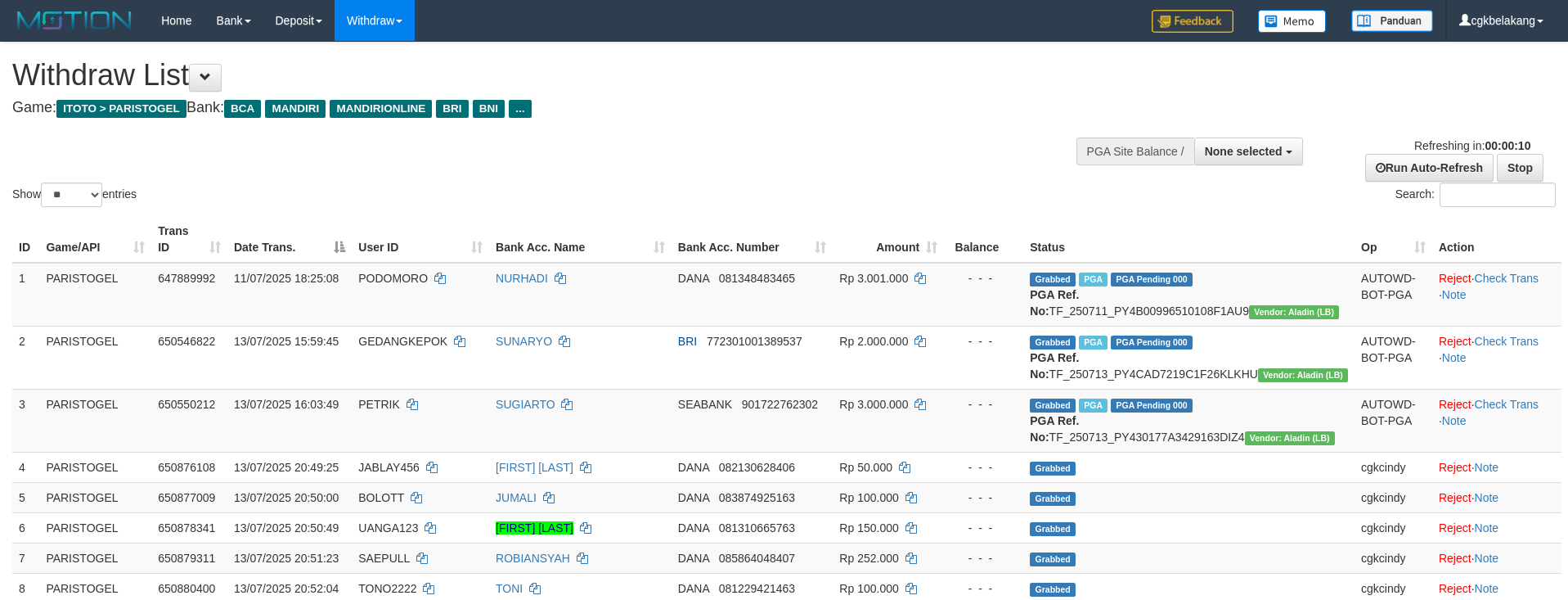 select 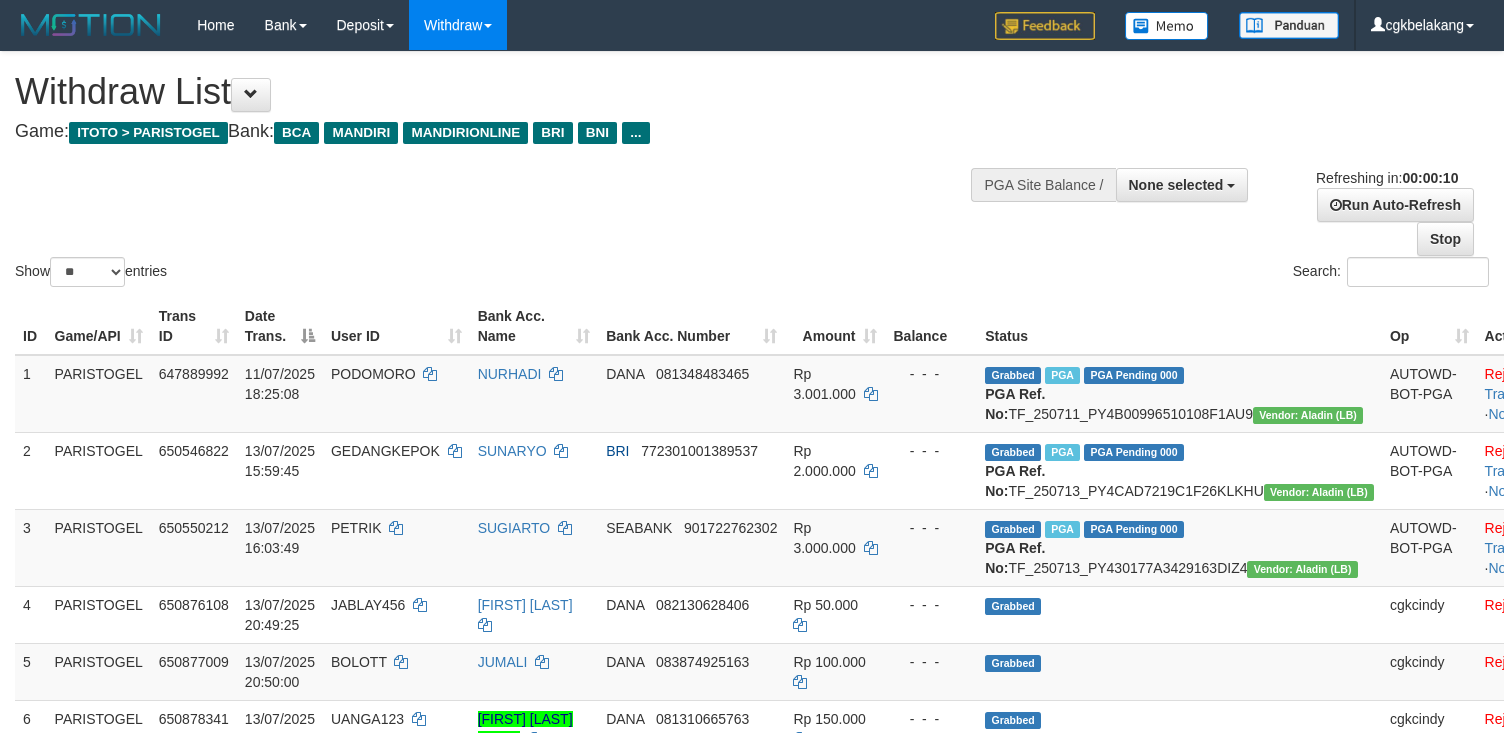 select 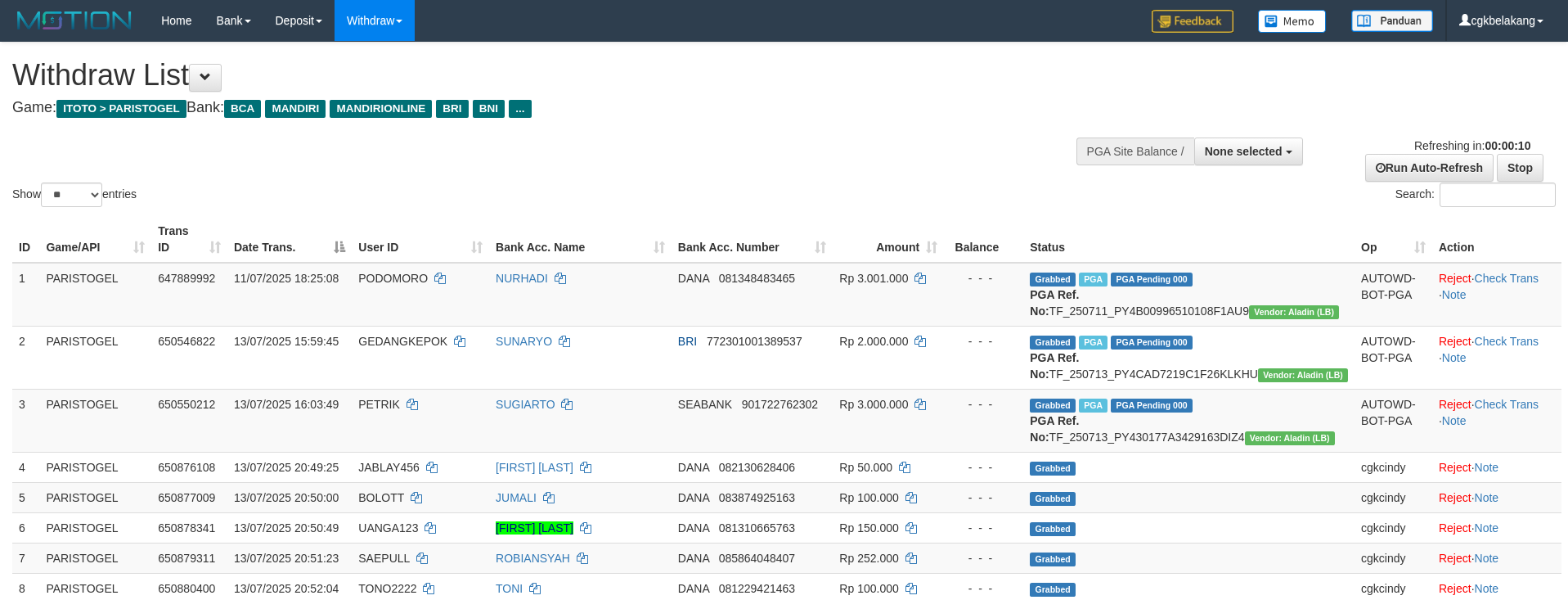 select 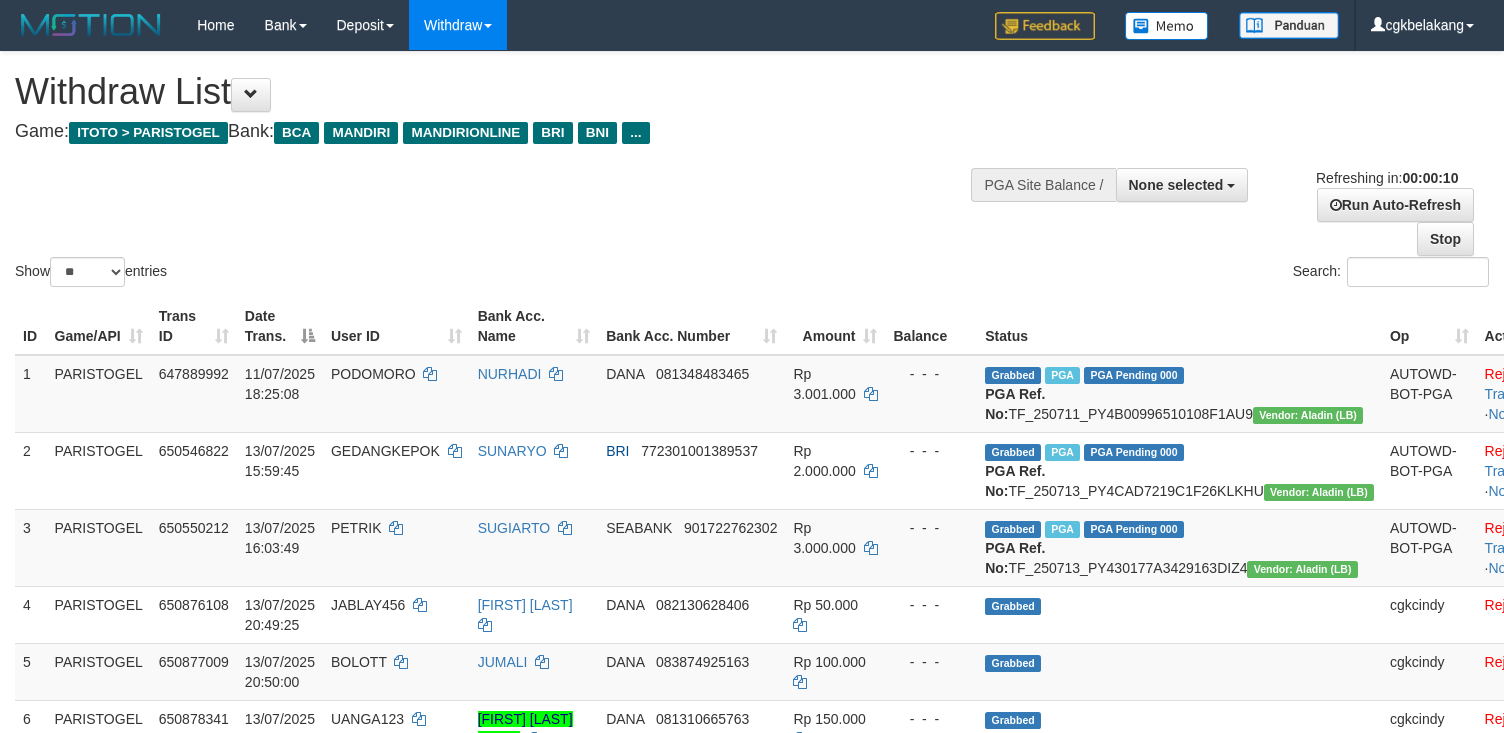 select 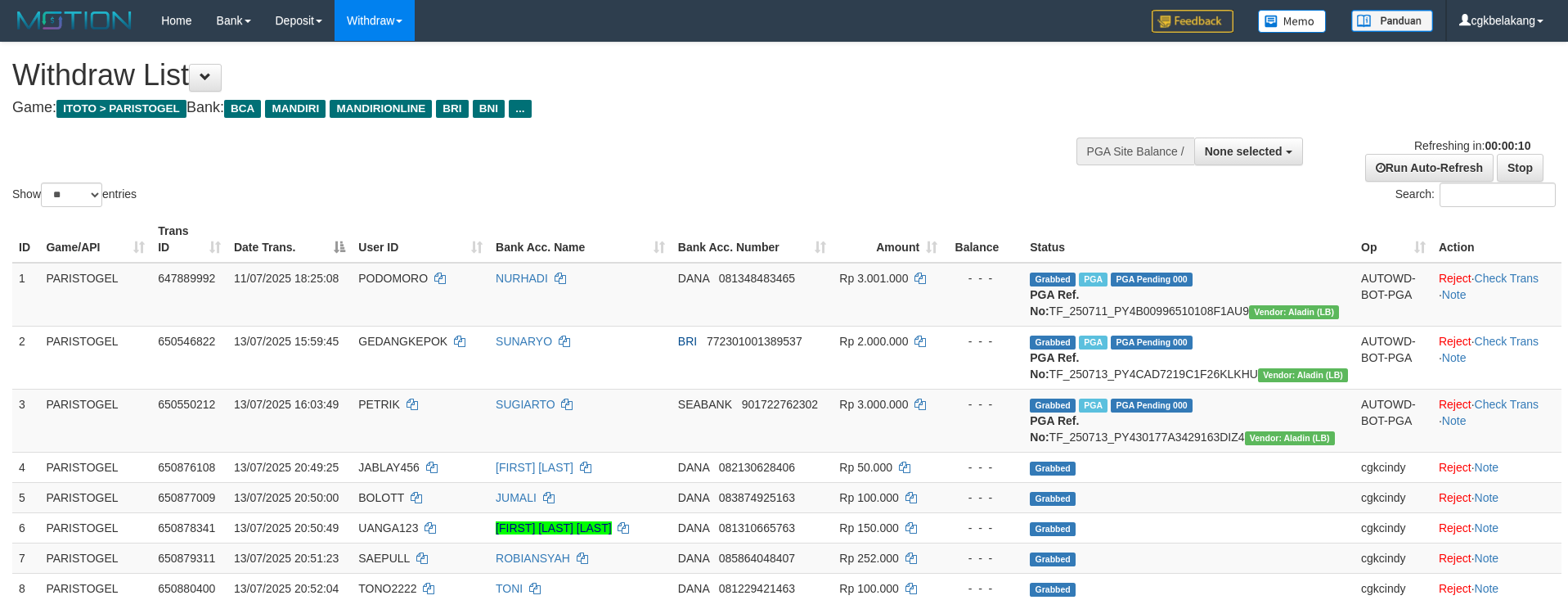 select 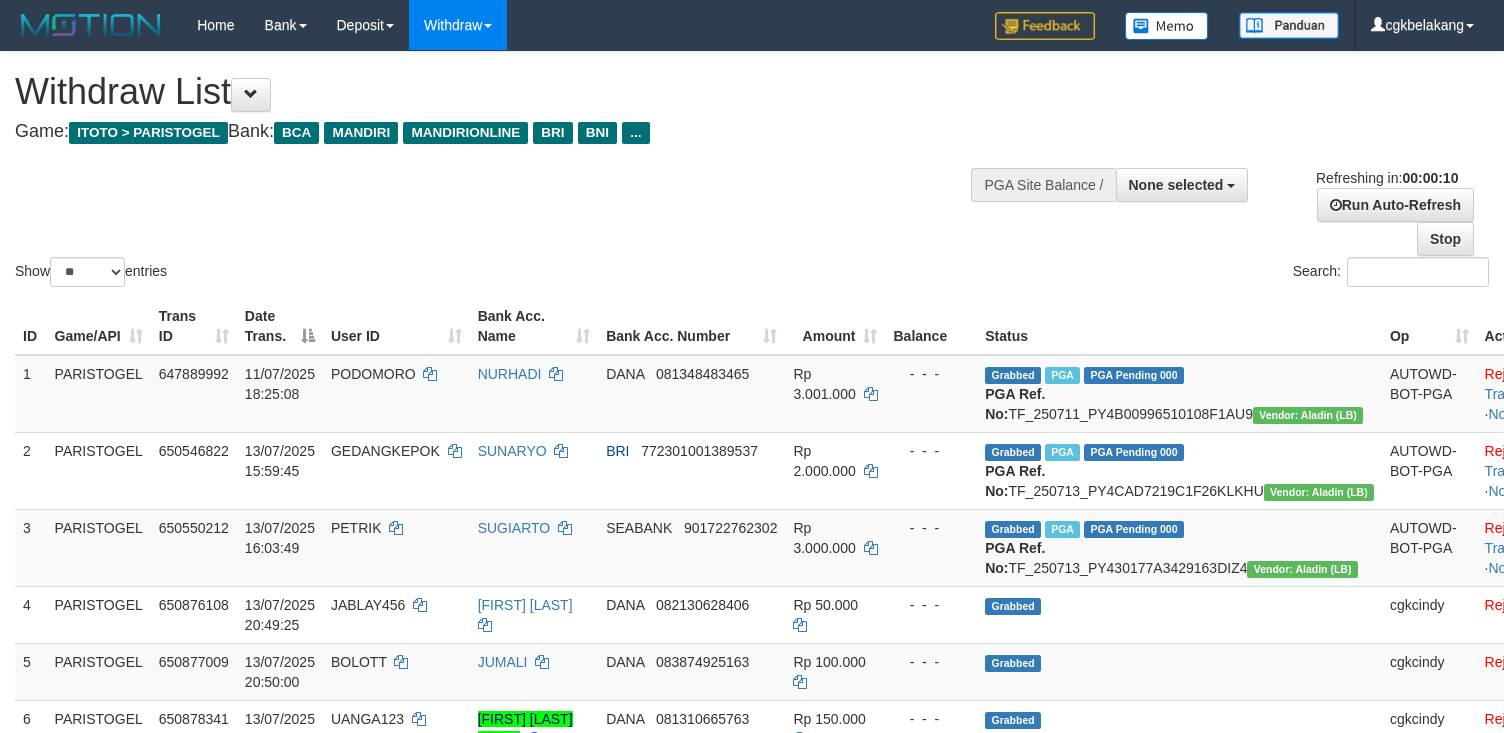 select 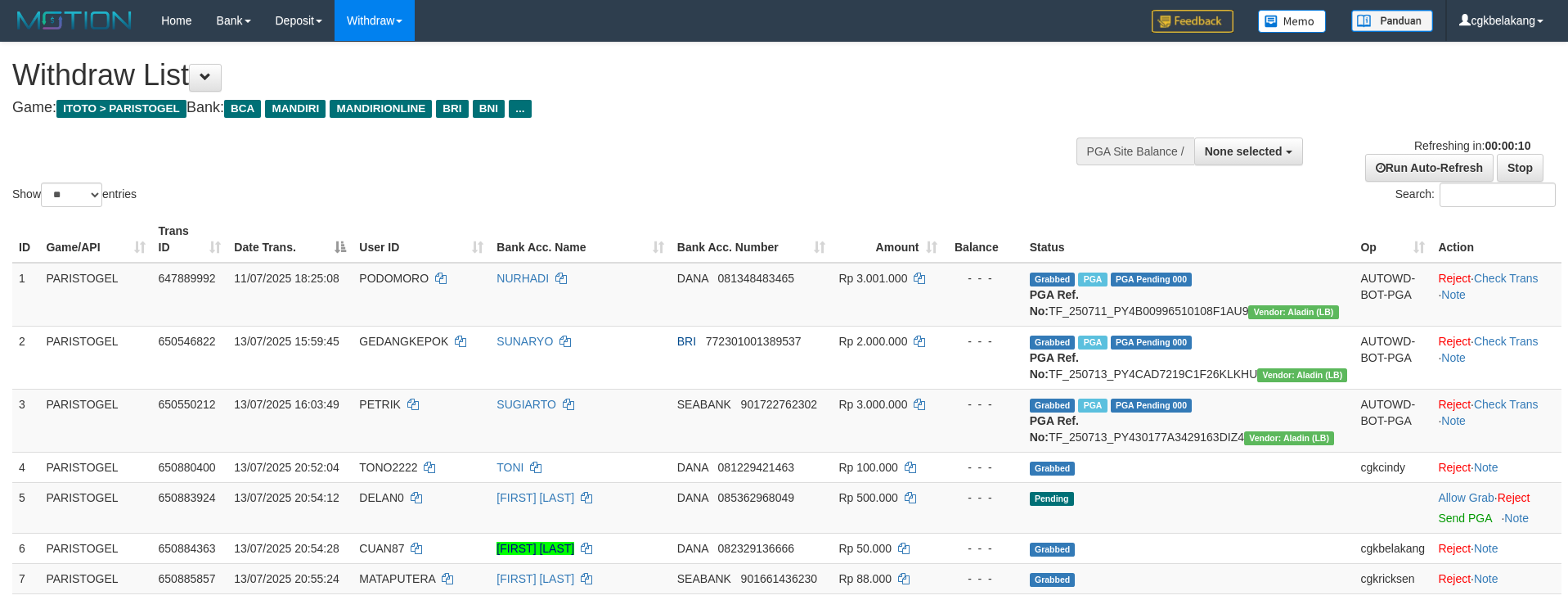select 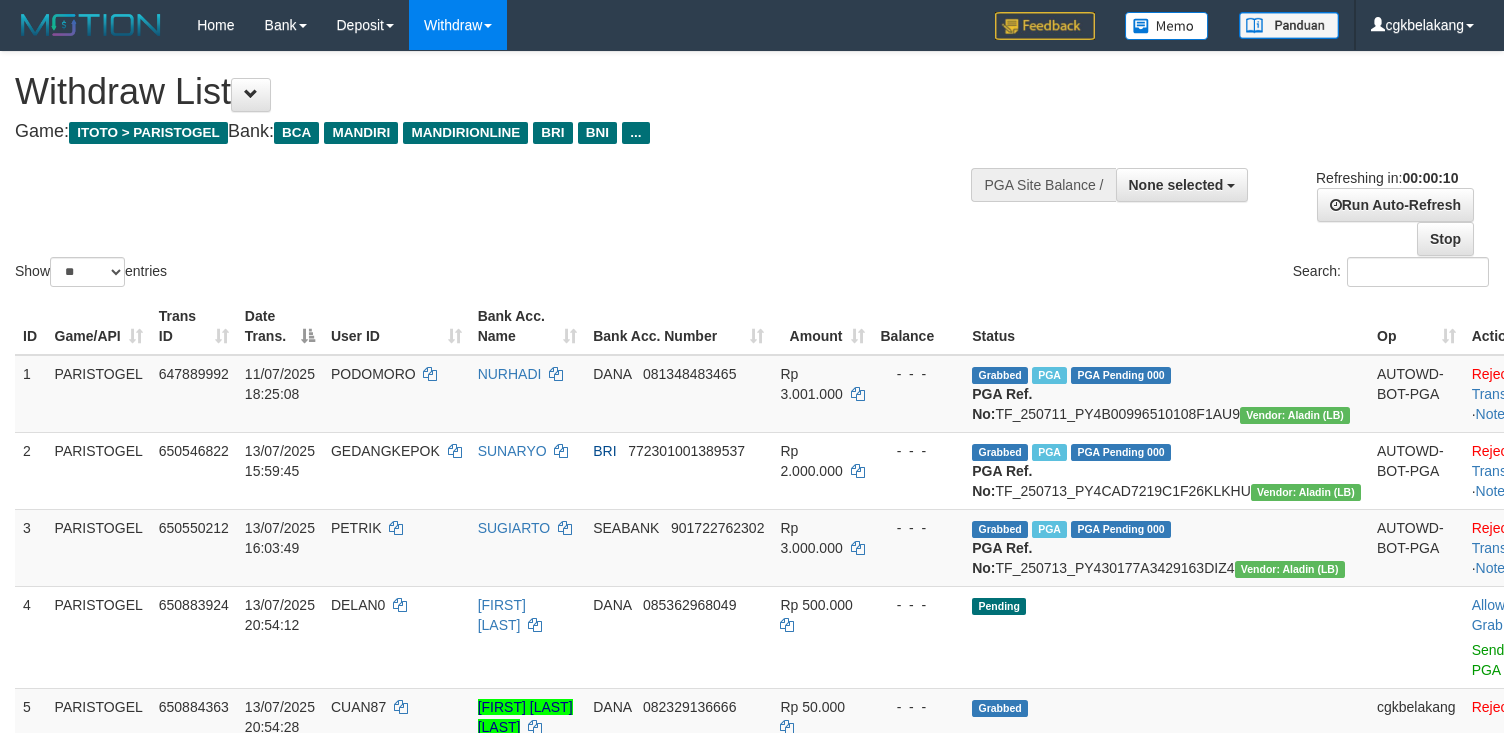 select 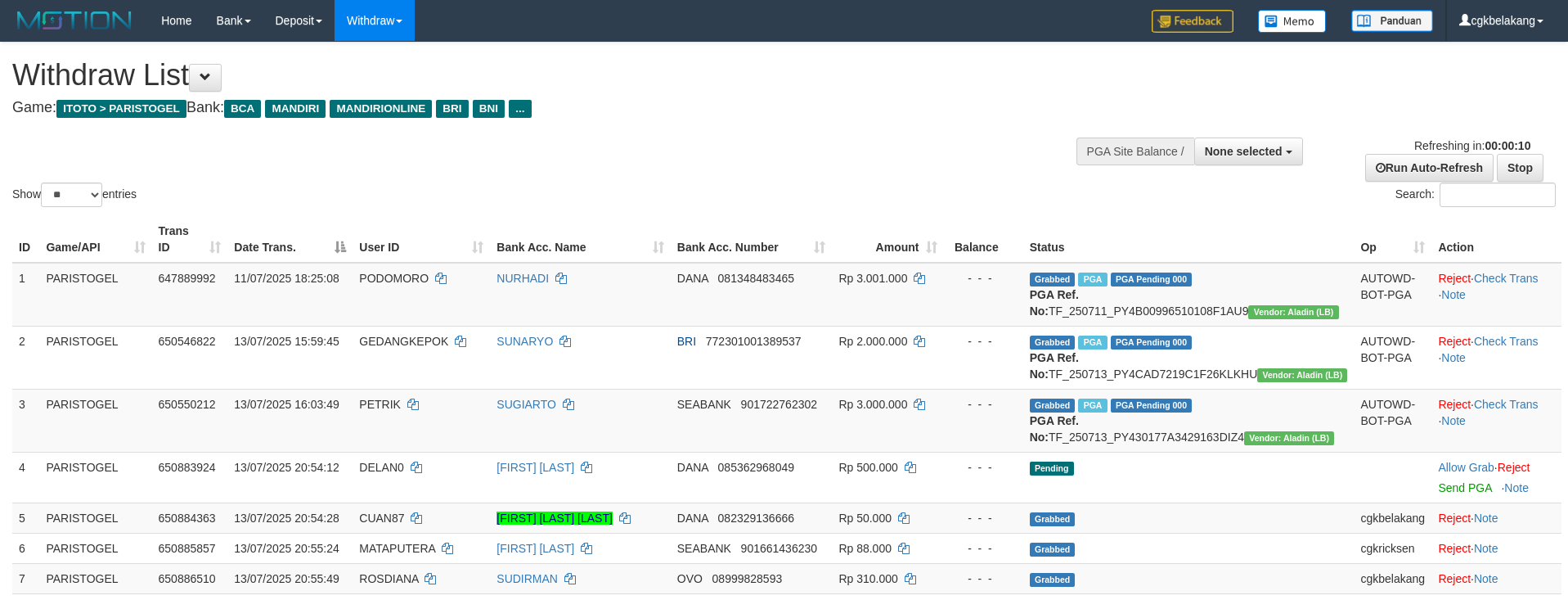 select 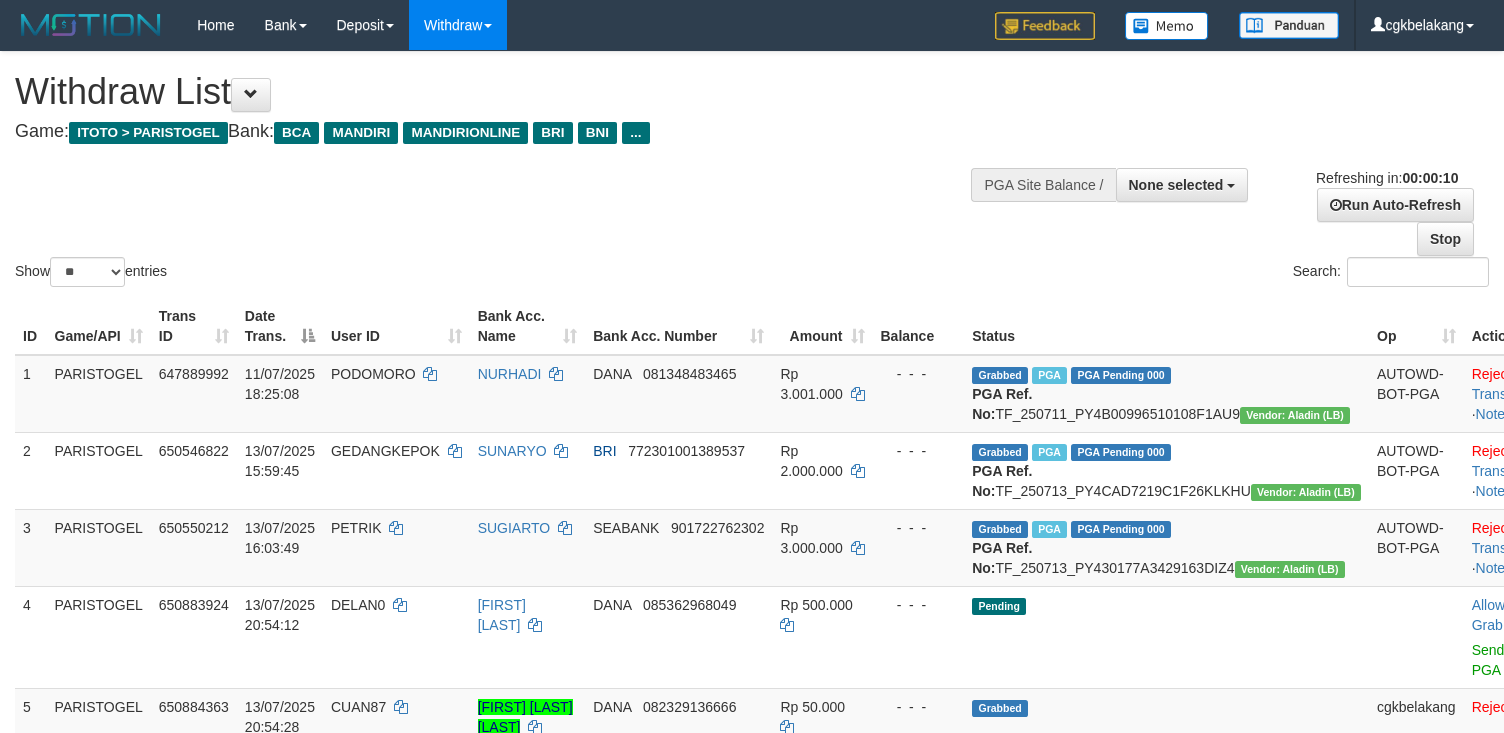 select 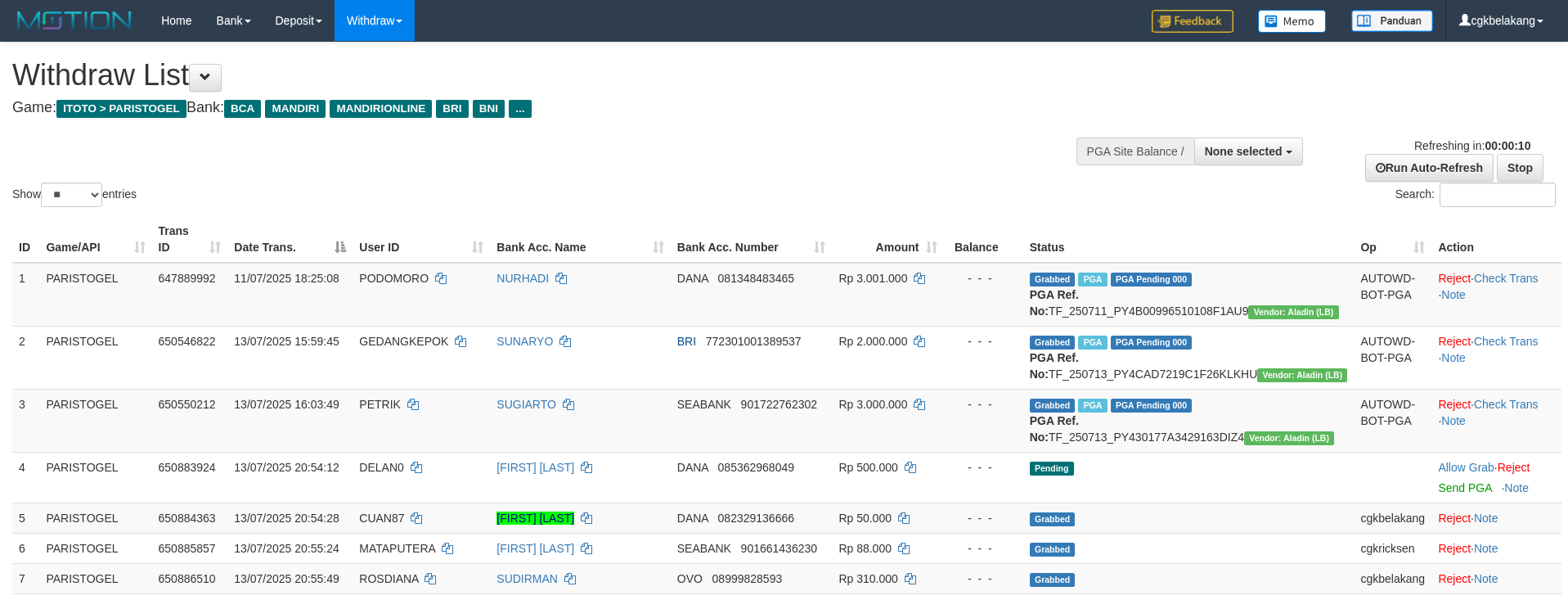 select 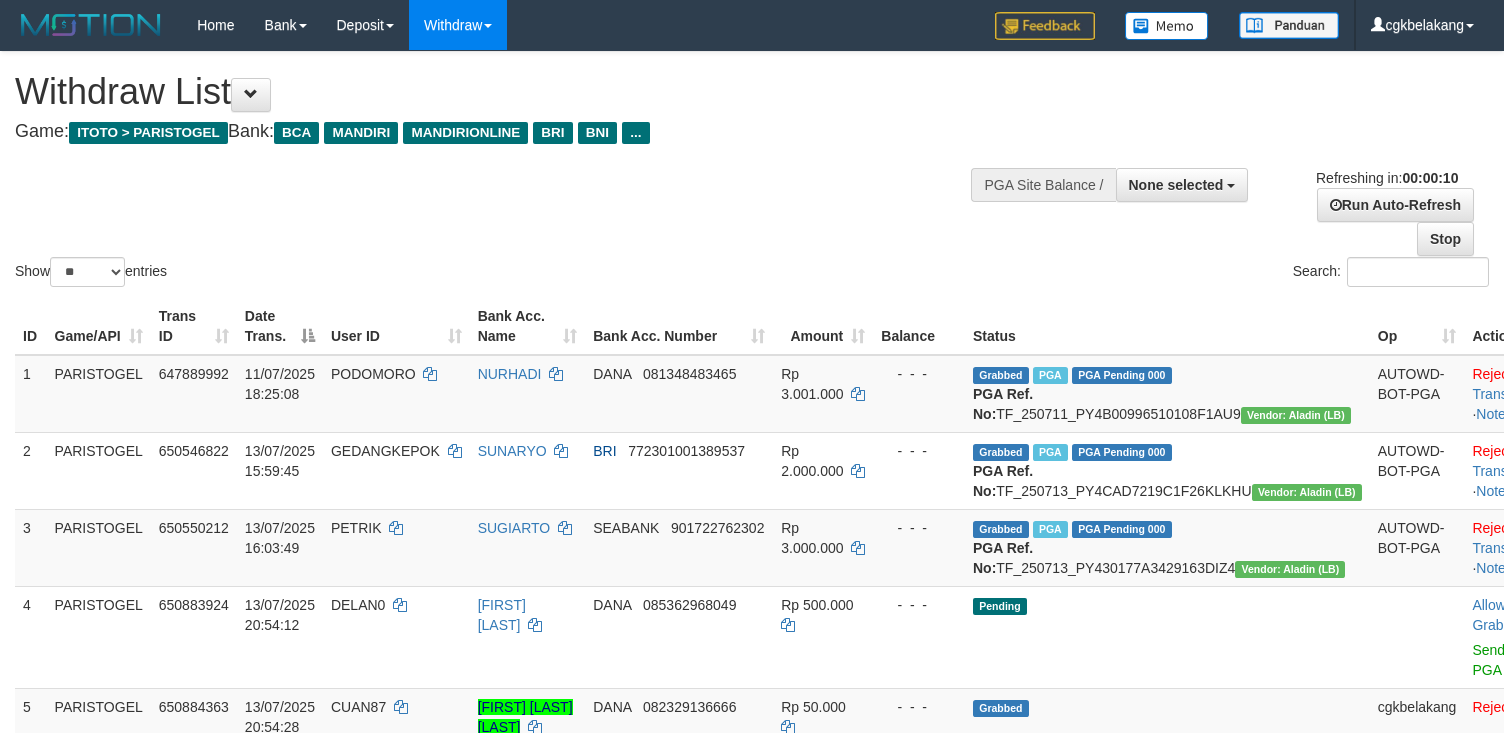 select 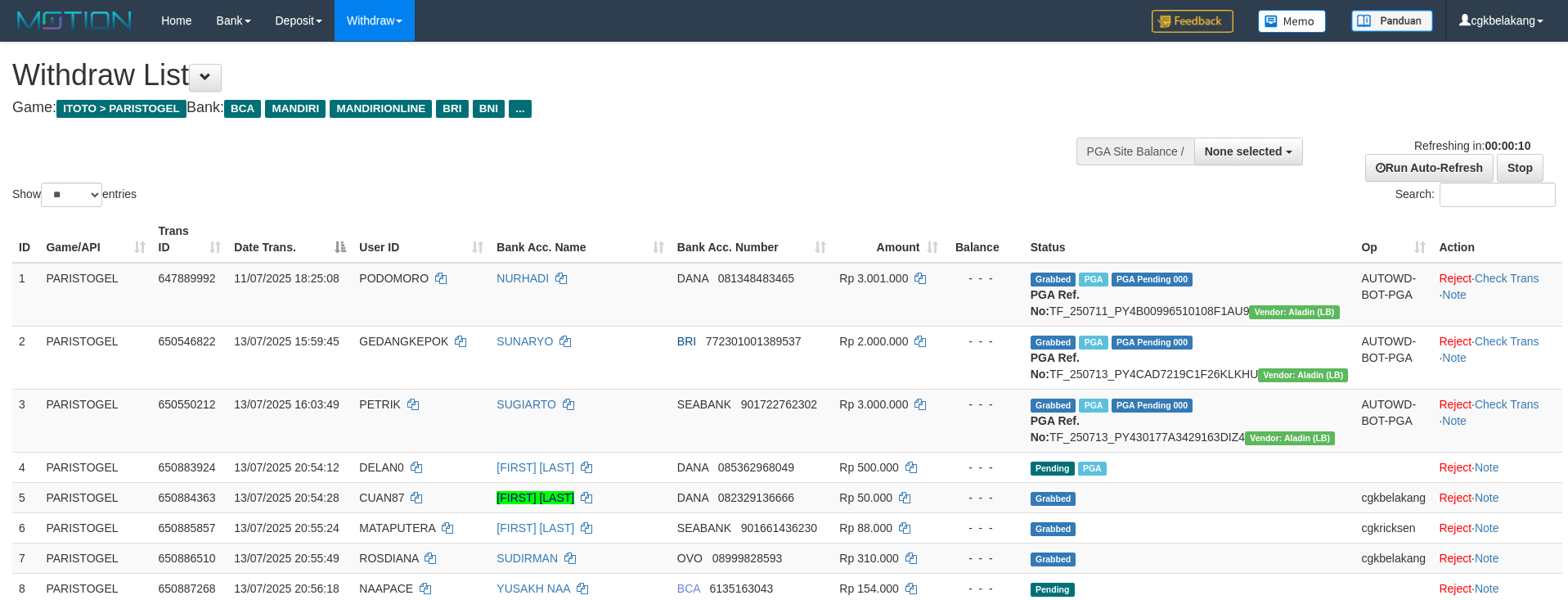 select 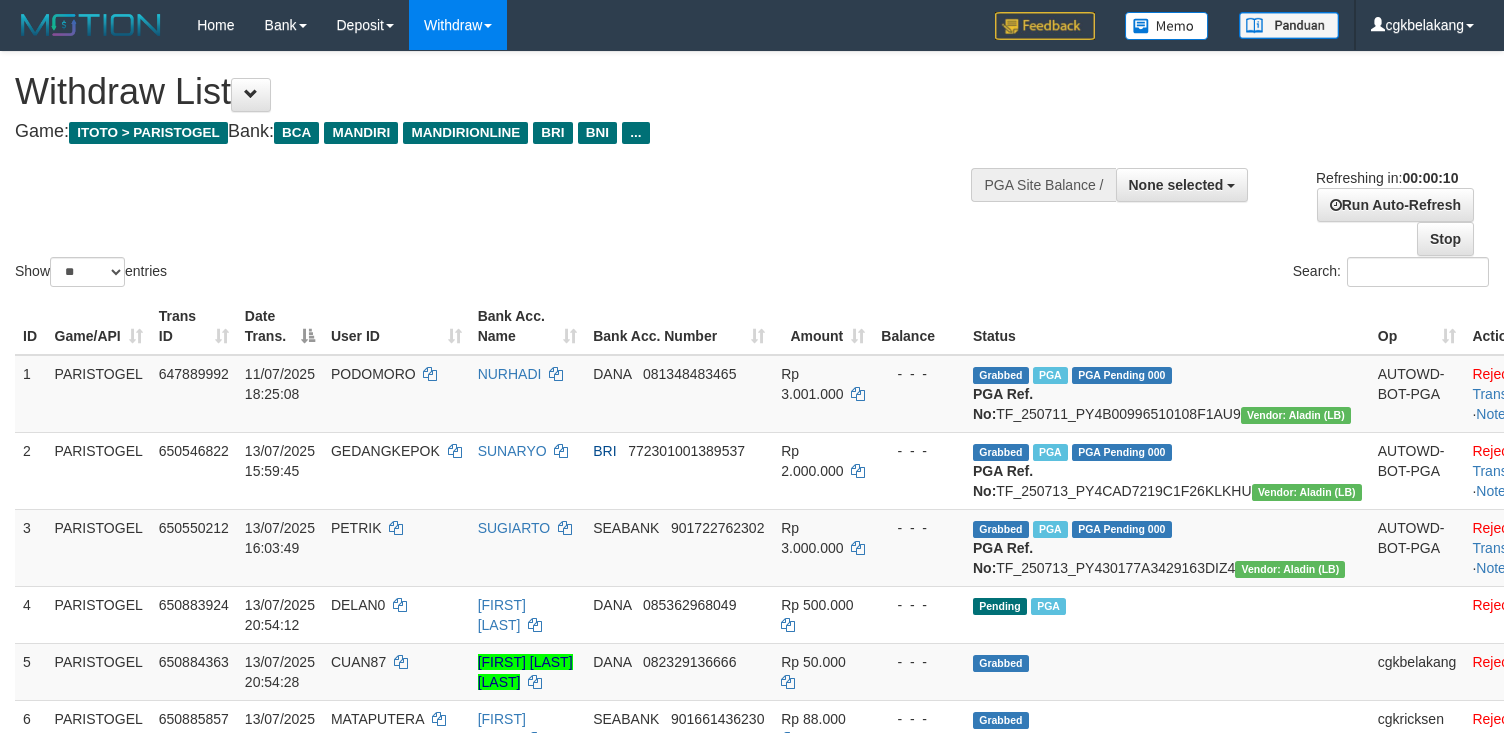 select 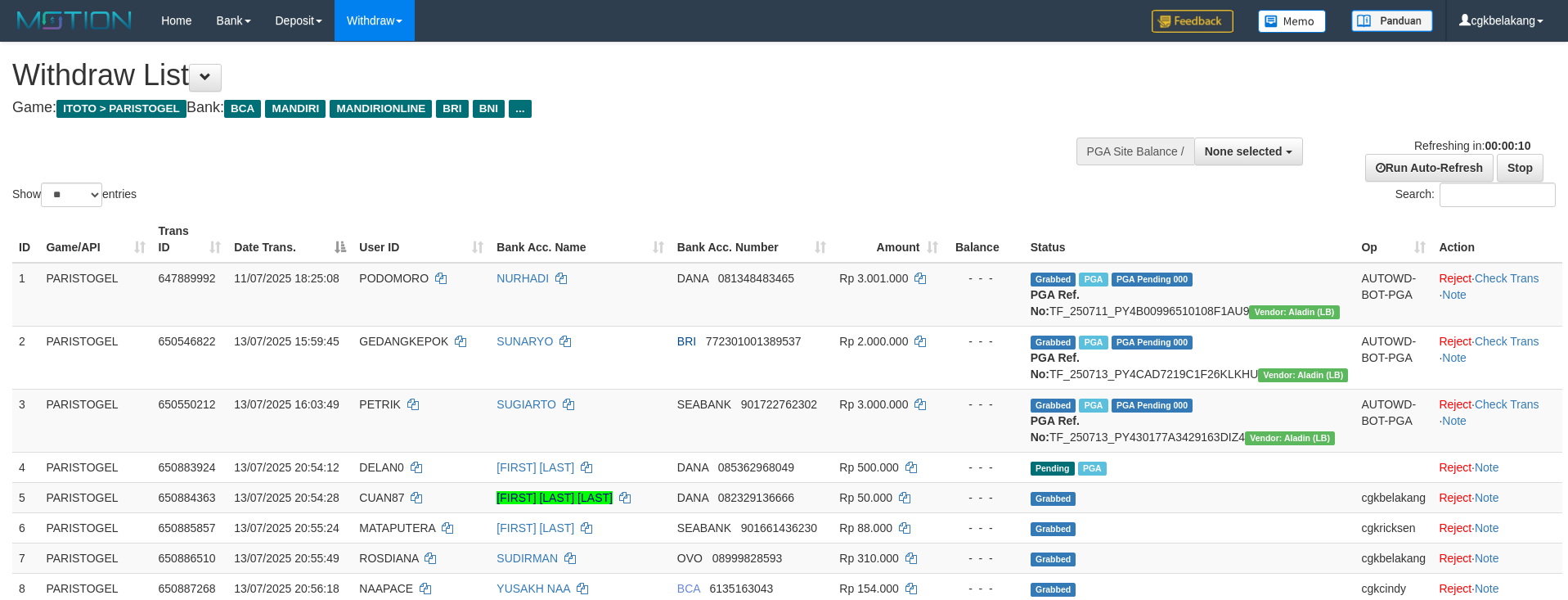 select 